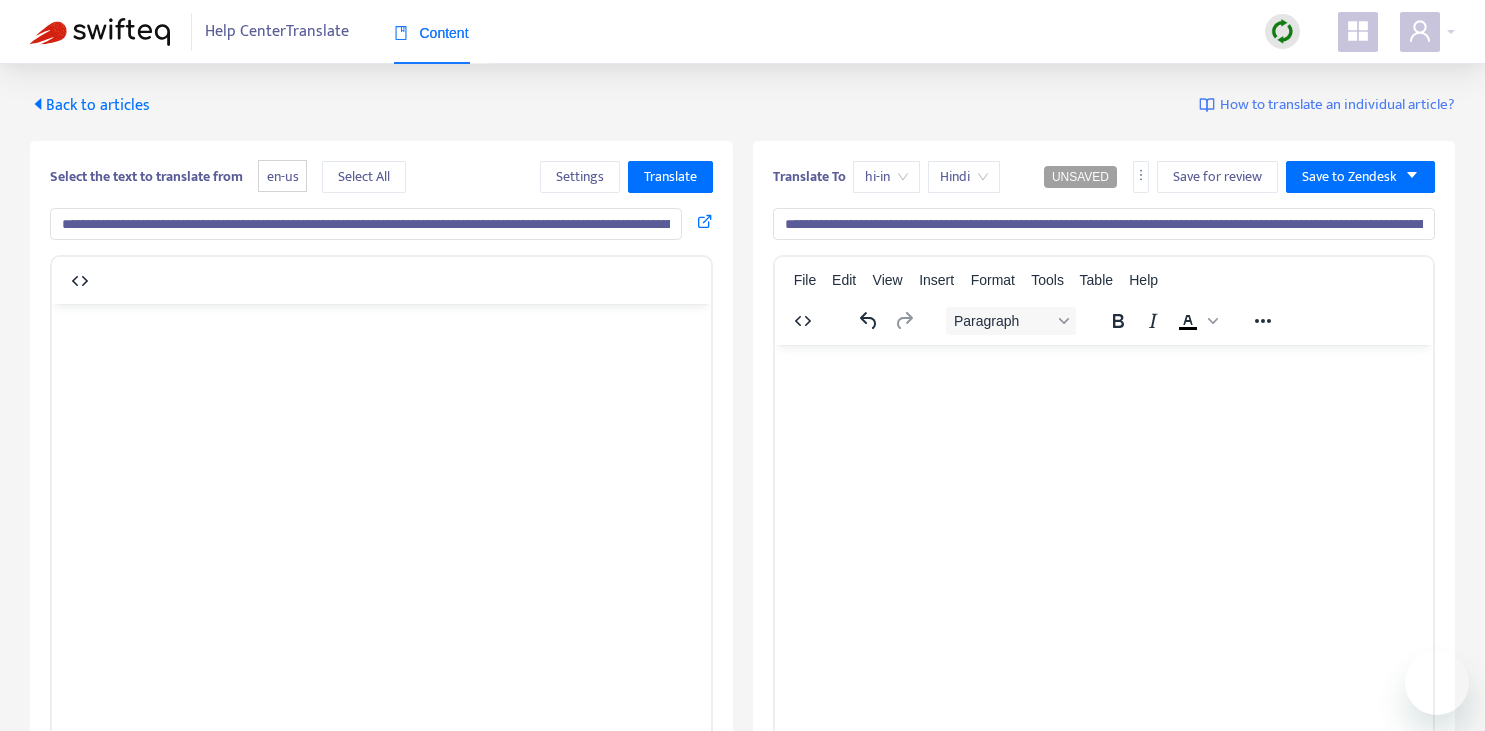 scroll, scrollTop: 0, scrollLeft: 0, axis: both 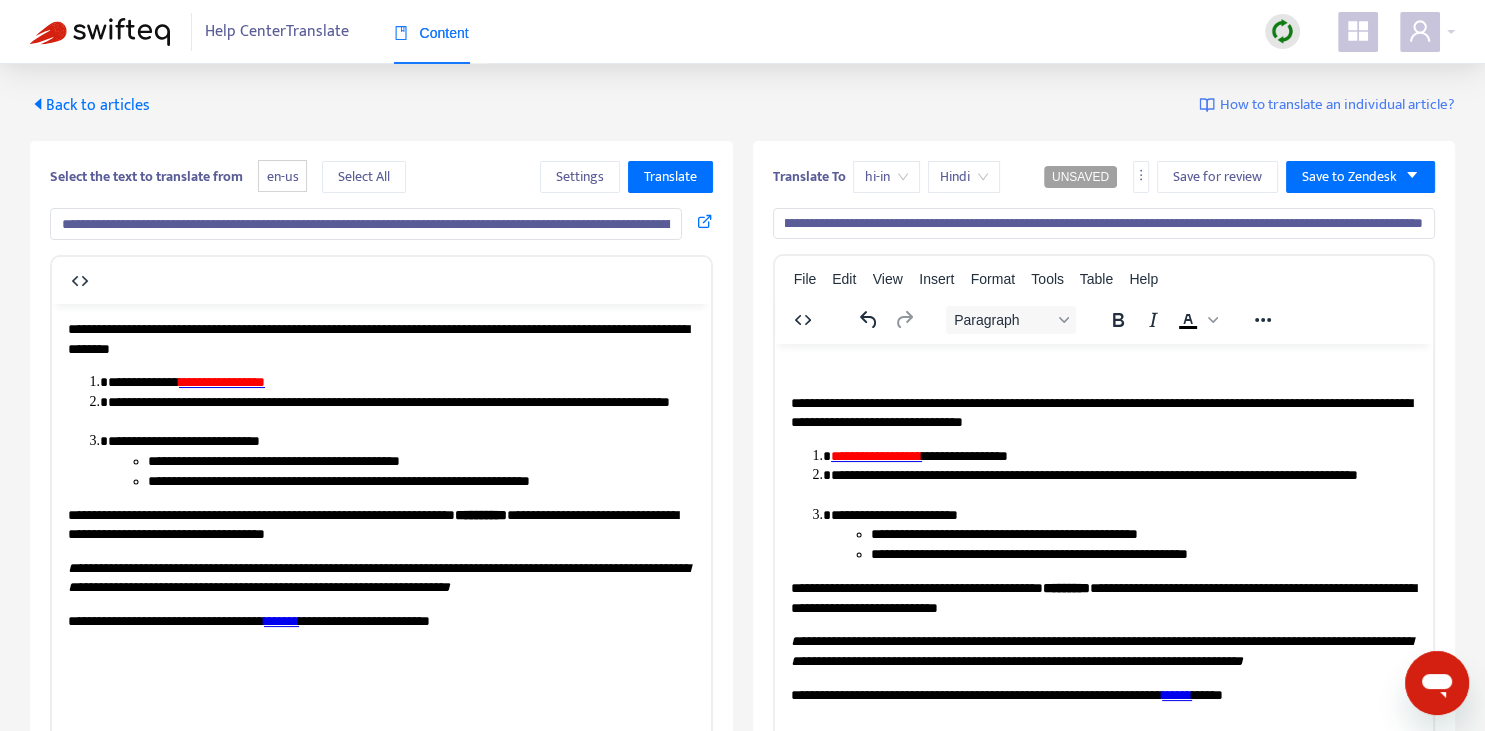 type 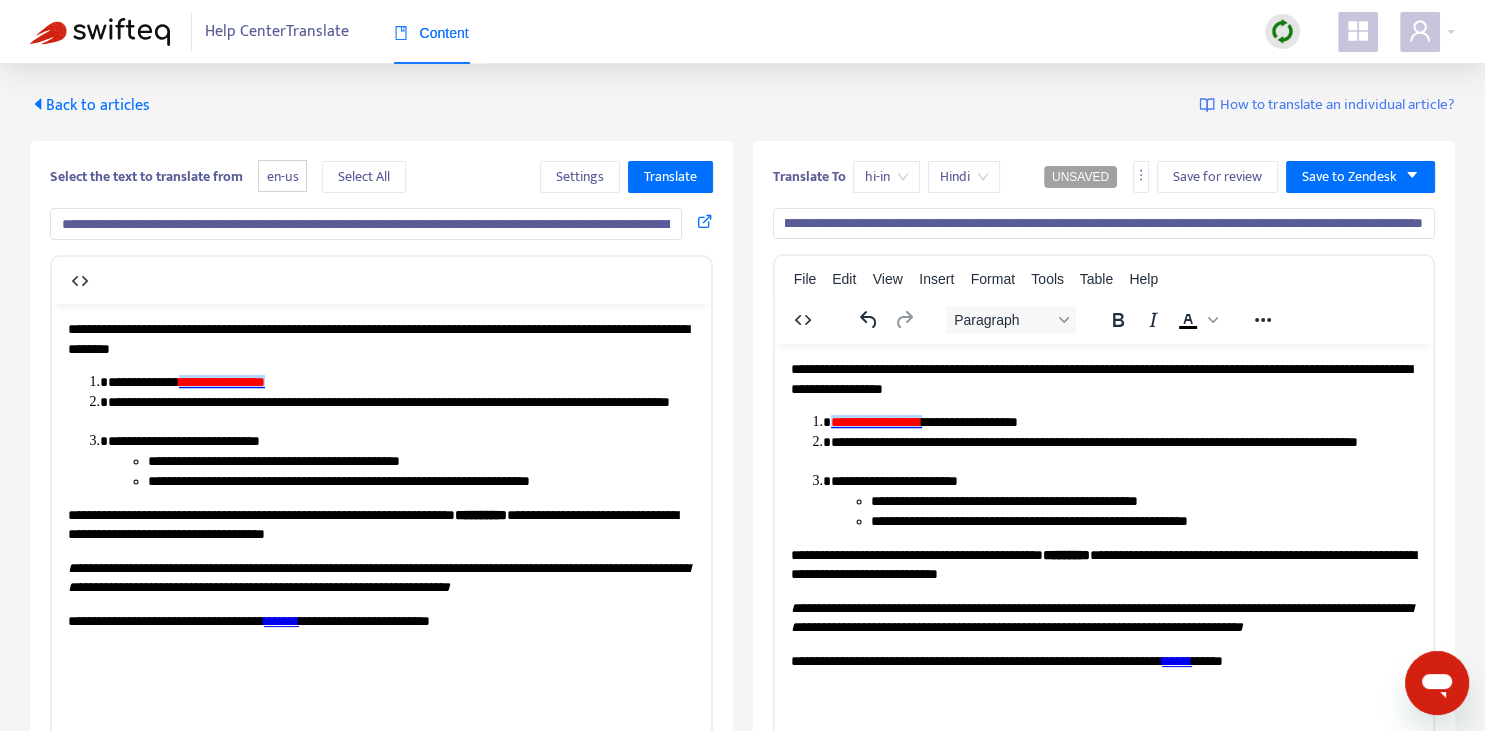 click on "**********" at bounding box center (875, 422) 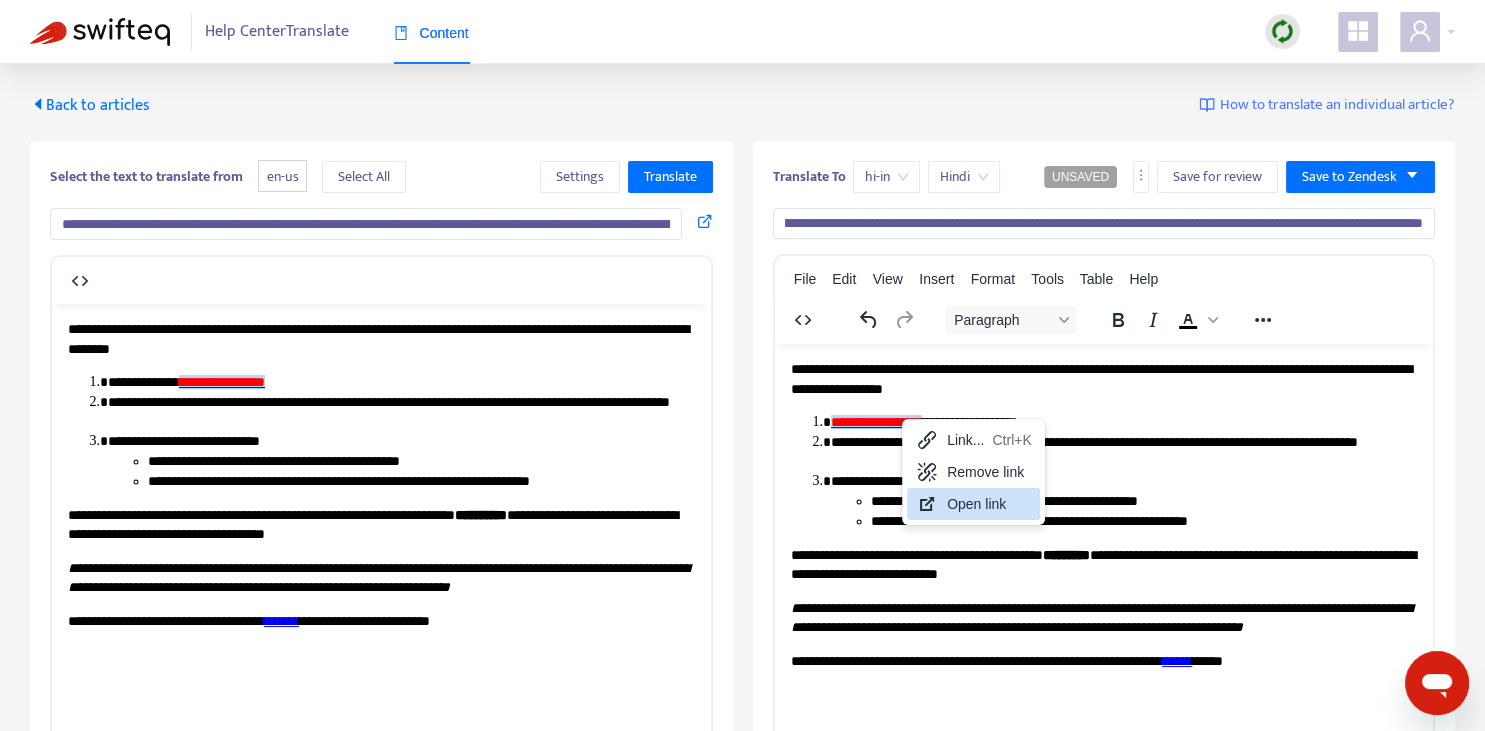 click on "Open link" at bounding box center [973, 504] 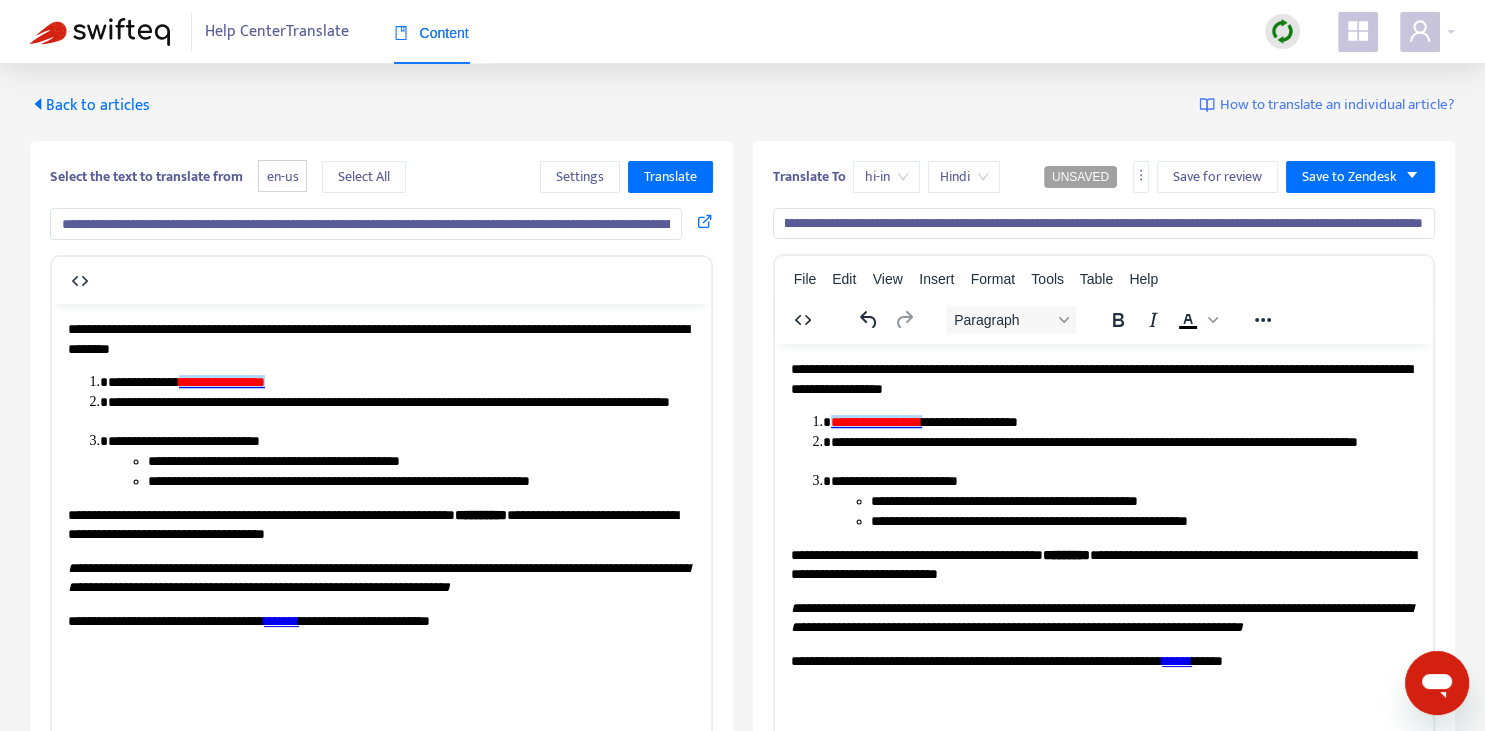 click on "**********" at bounding box center (1123, 452) 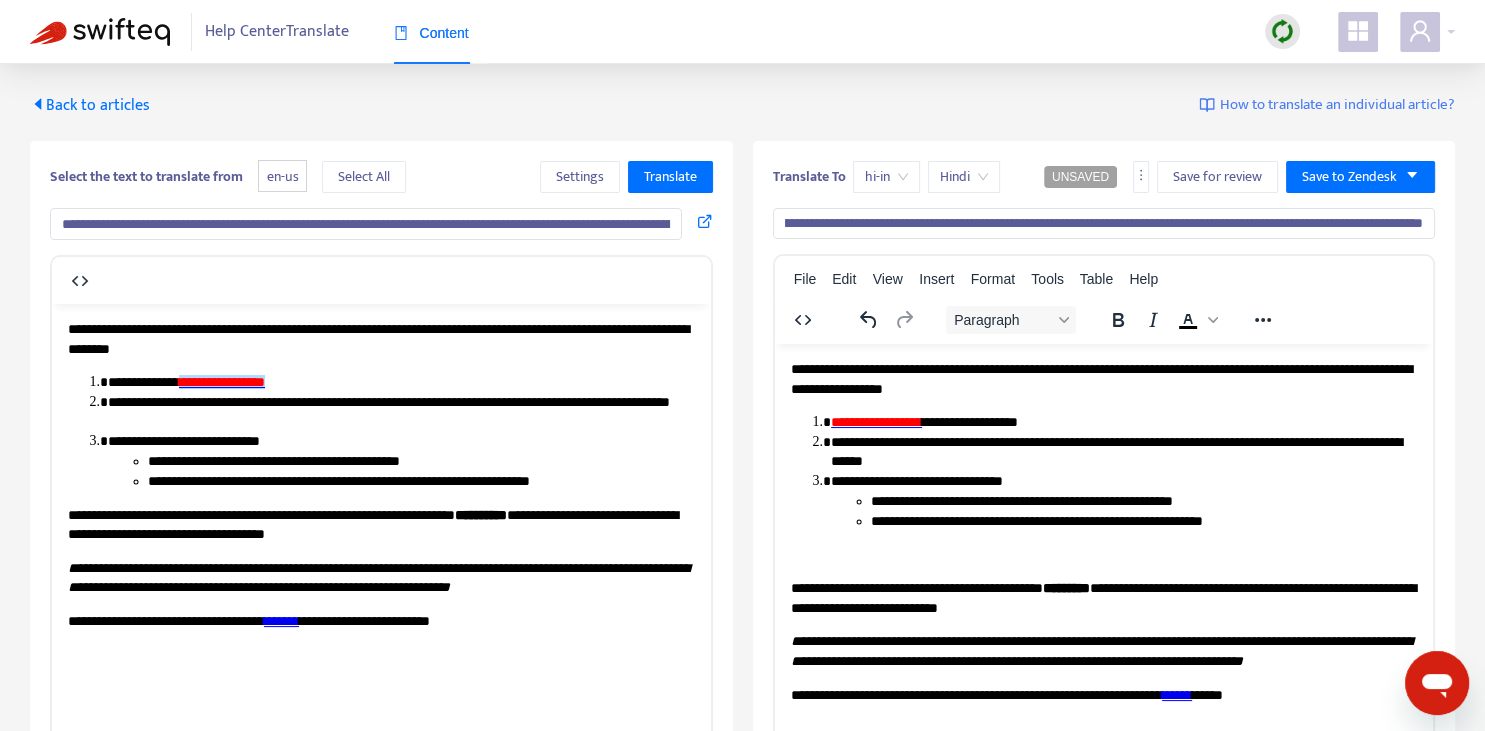 scroll, scrollTop: 211, scrollLeft: 0, axis: vertical 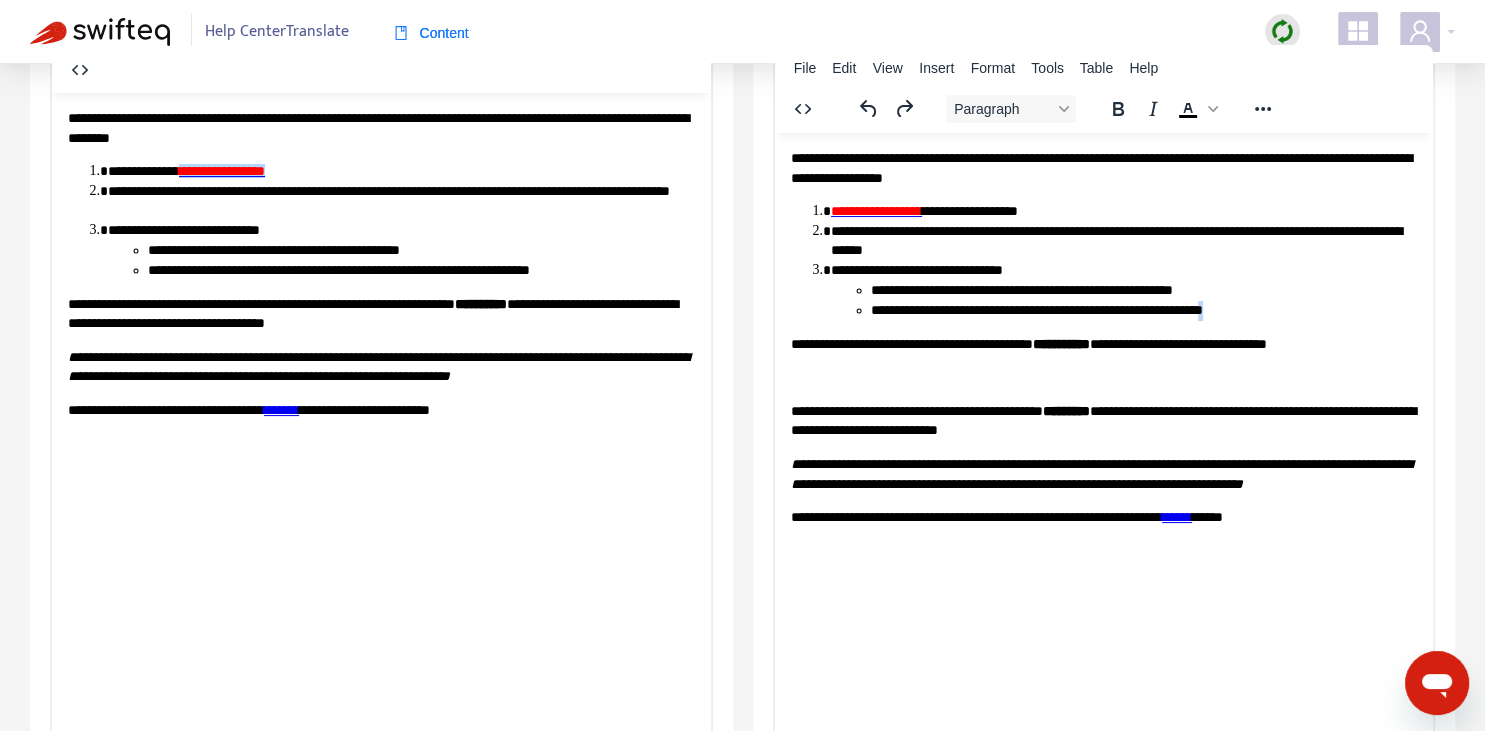 copy on "*" 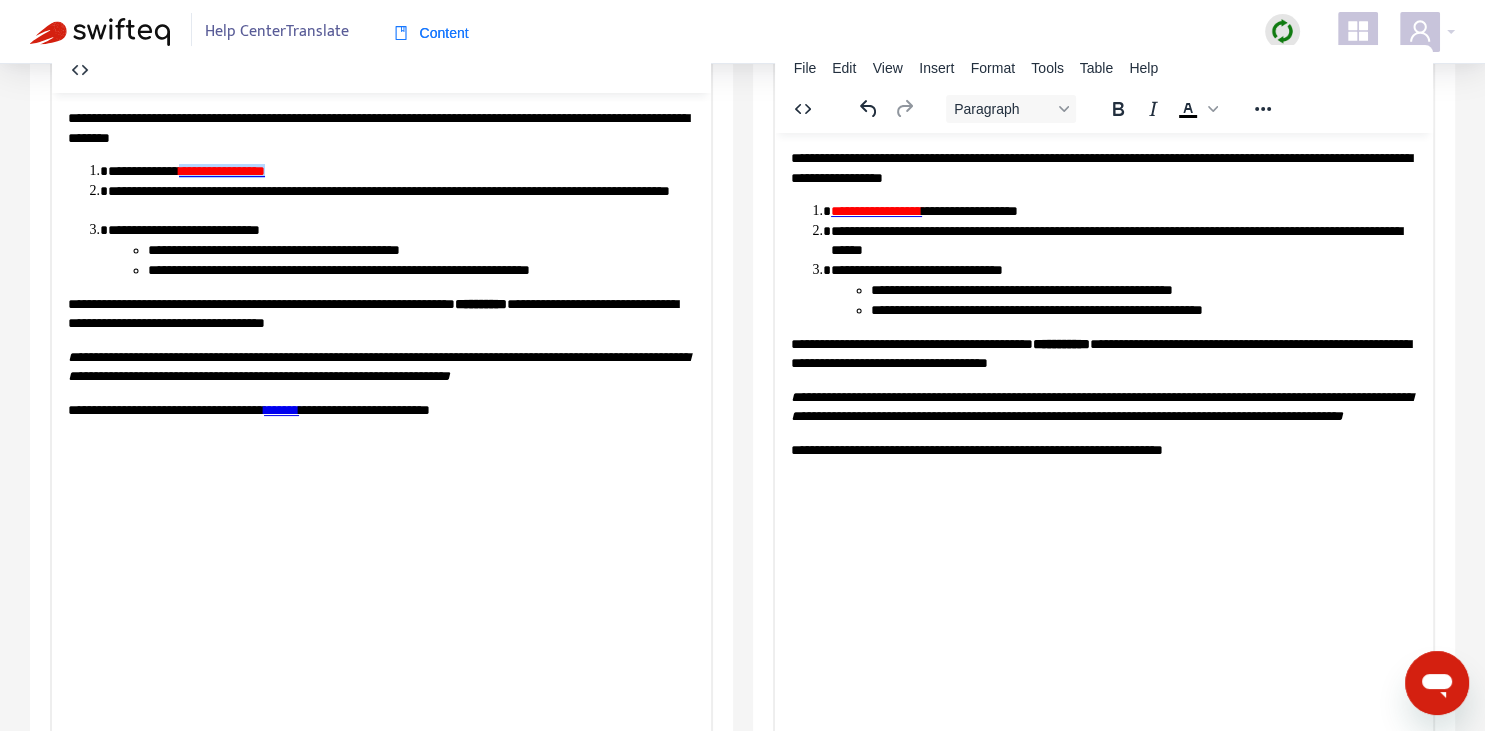 click on "*******" at bounding box center (281, 409) 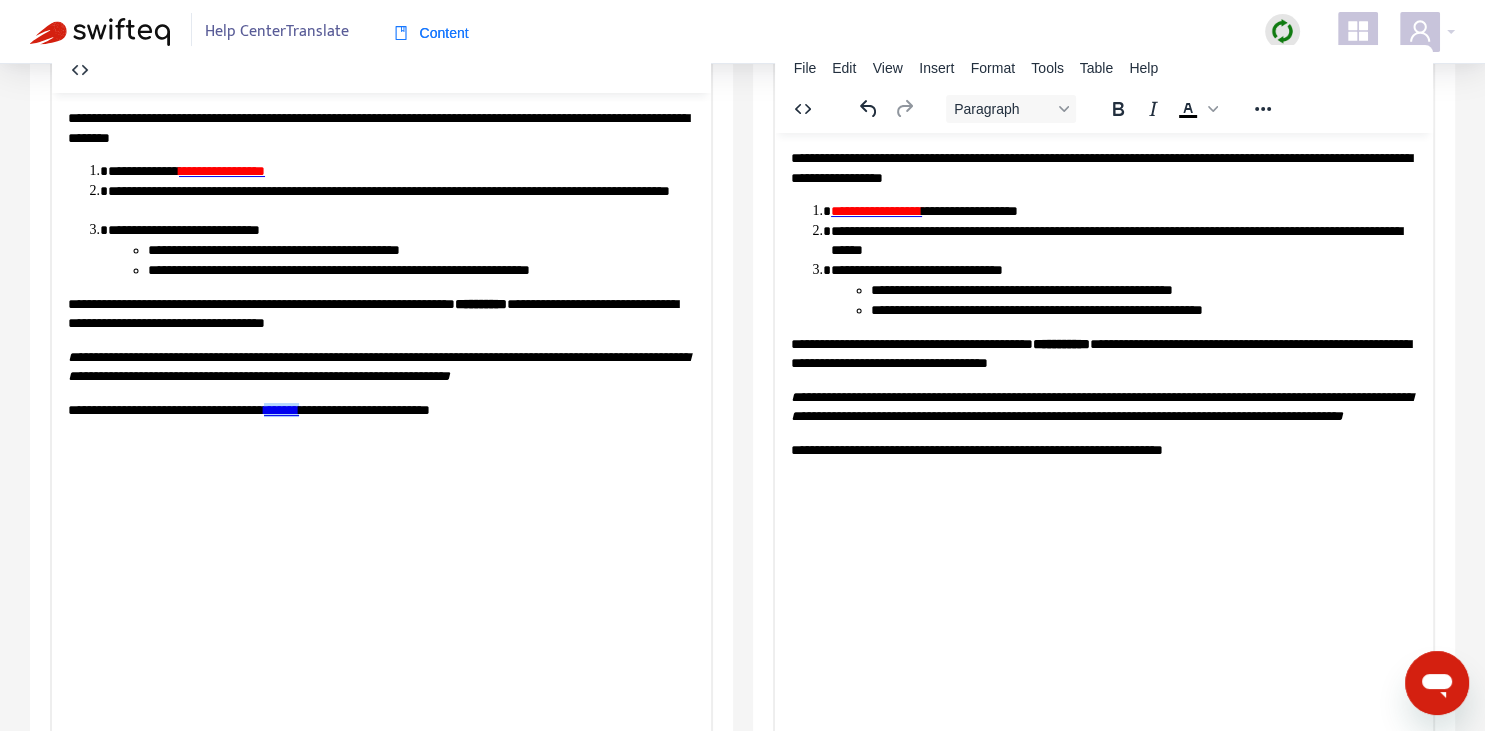 click on "**********" at bounding box center (1103, 451) 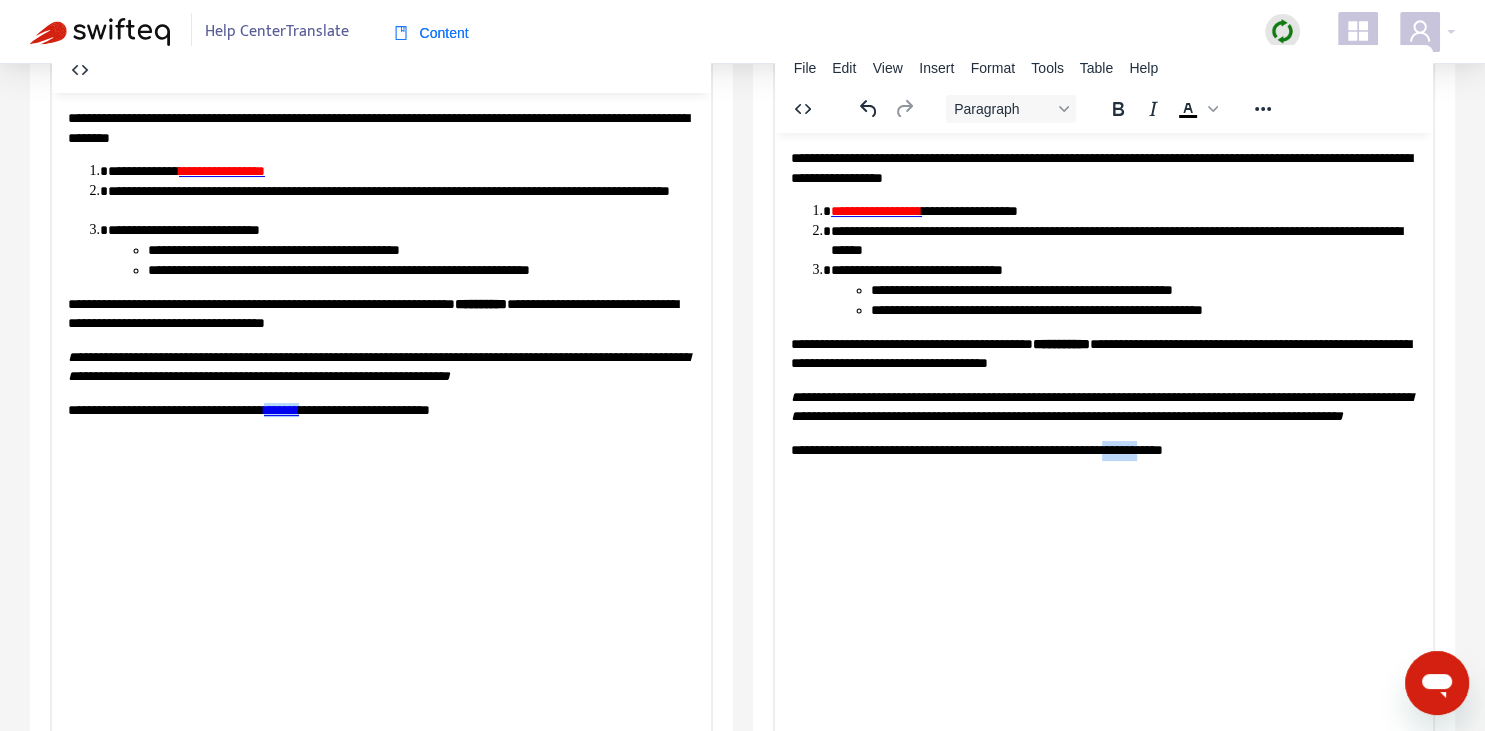 click on "**********" at bounding box center (1103, 451) 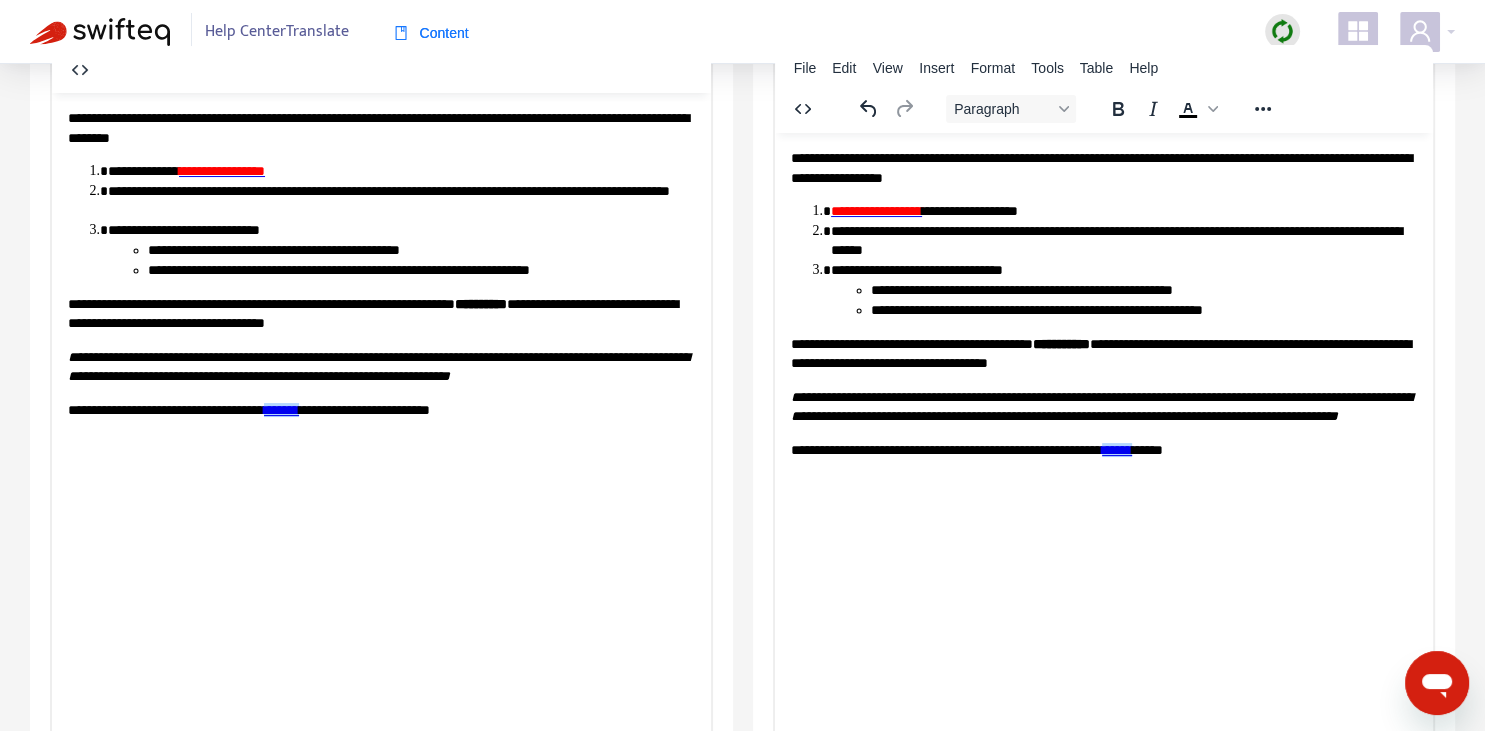 click on "**********" at bounding box center [1103, 407] 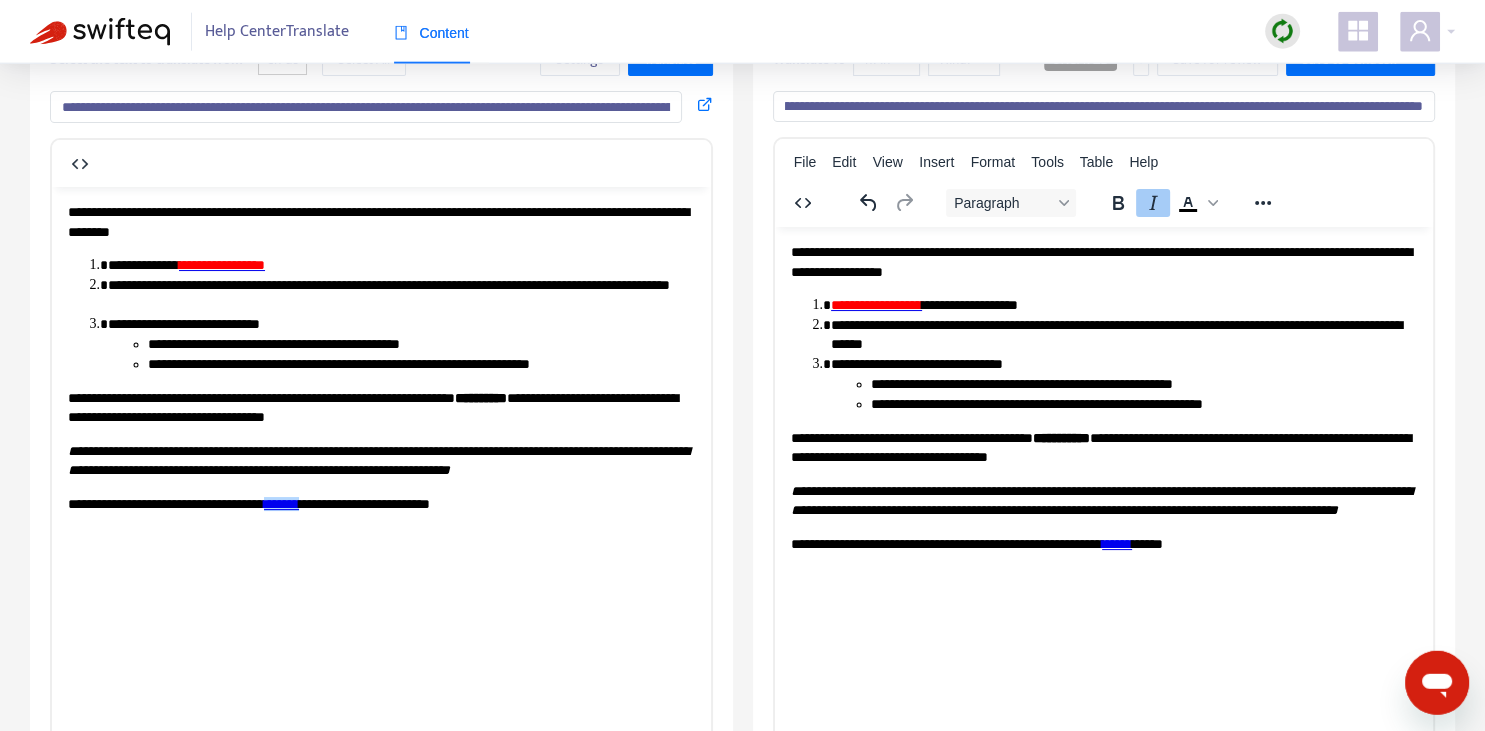 scroll, scrollTop: 0, scrollLeft: 0, axis: both 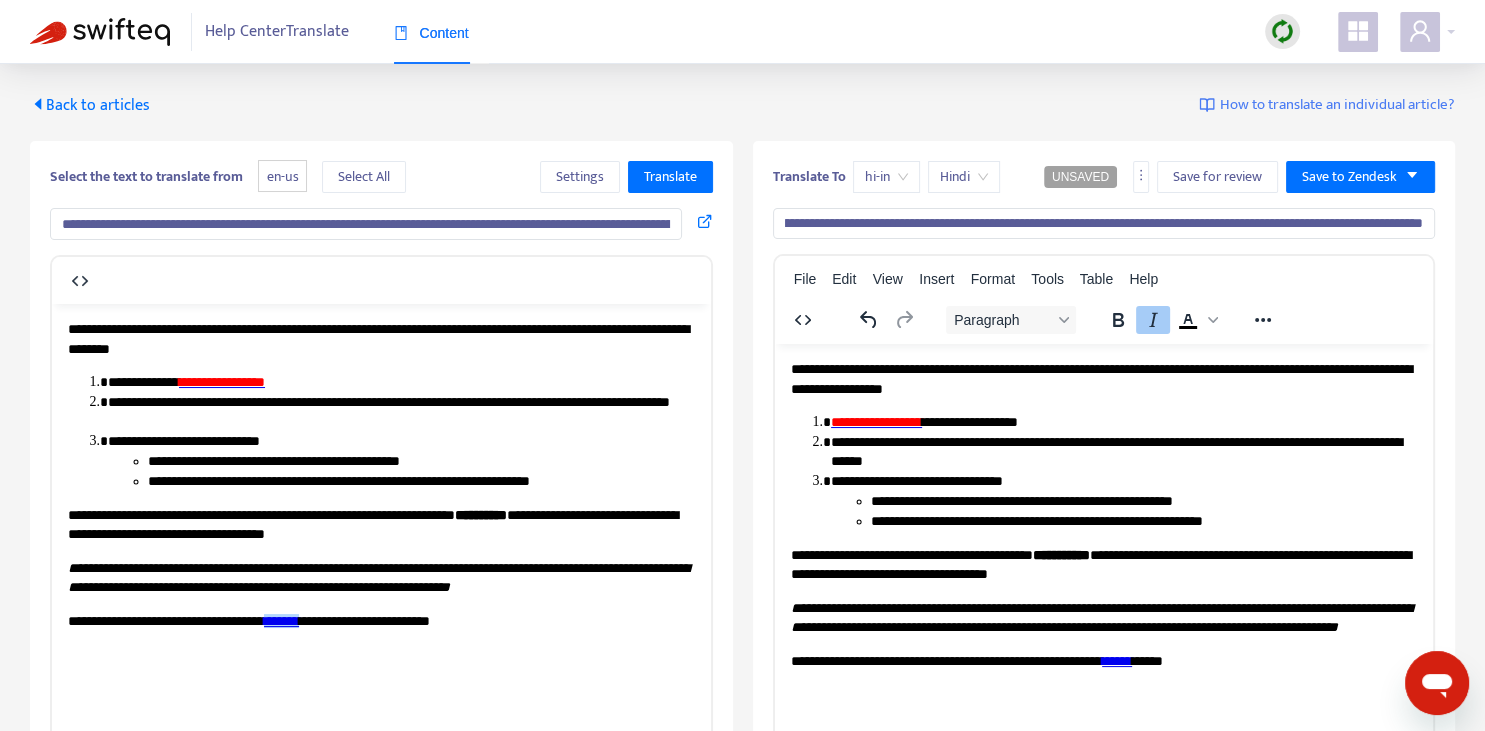 click on "**********" at bounding box center (1104, 224) 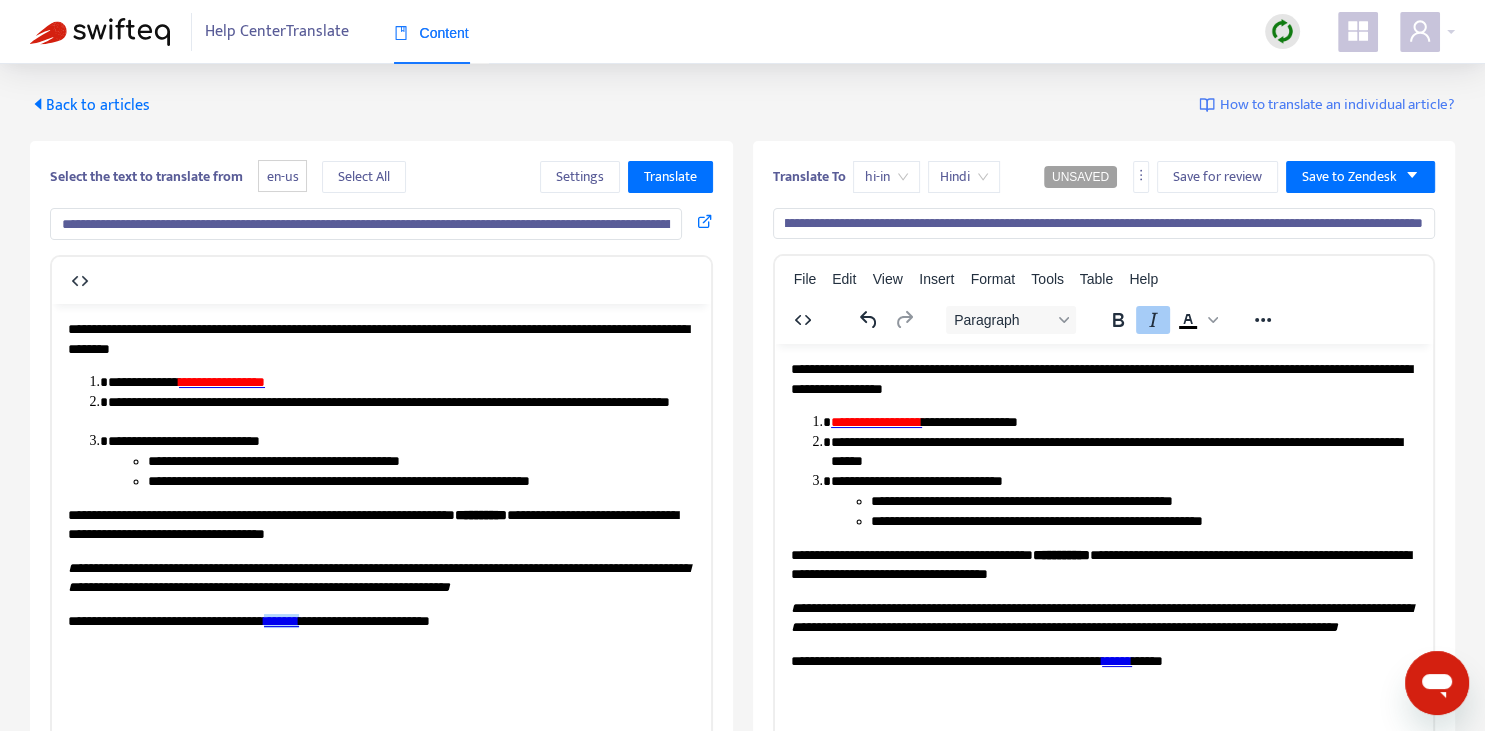 scroll, scrollTop: 0, scrollLeft: 280, axis: horizontal 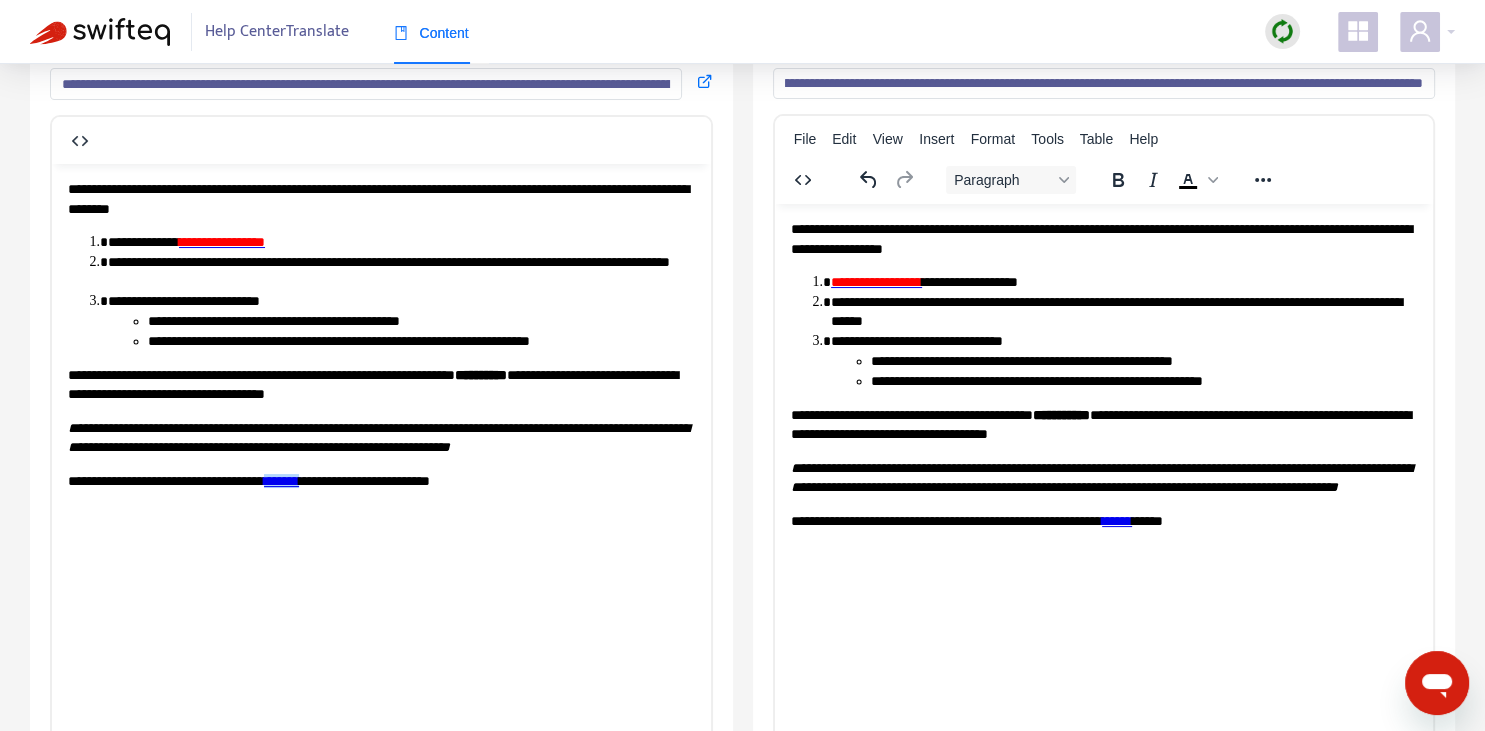 click on "**********" at bounding box center [1143, 382] 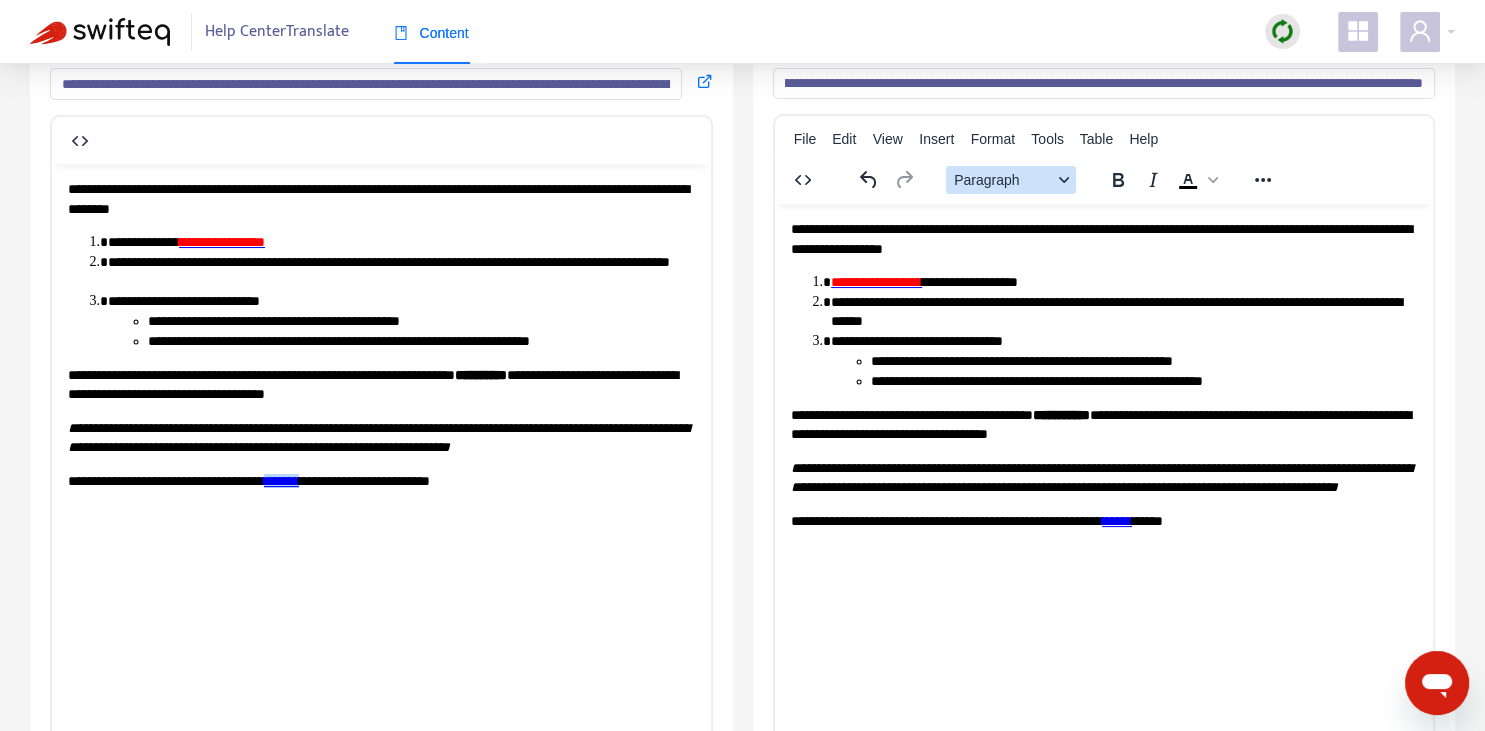 scroll, scrollTop: 0, scrollLeft: 0, axis: both 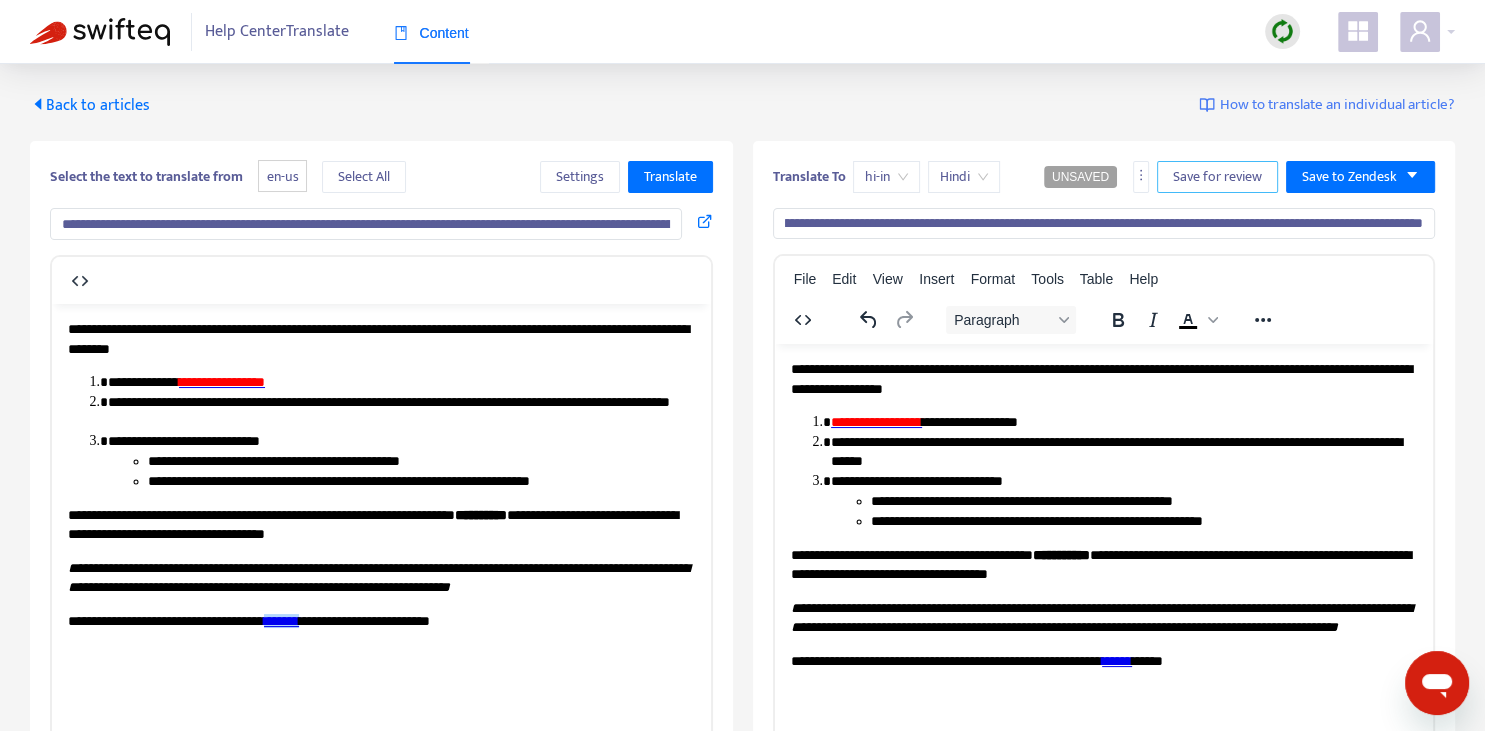 click on "Save for review" at bounding box center [1217, 177] 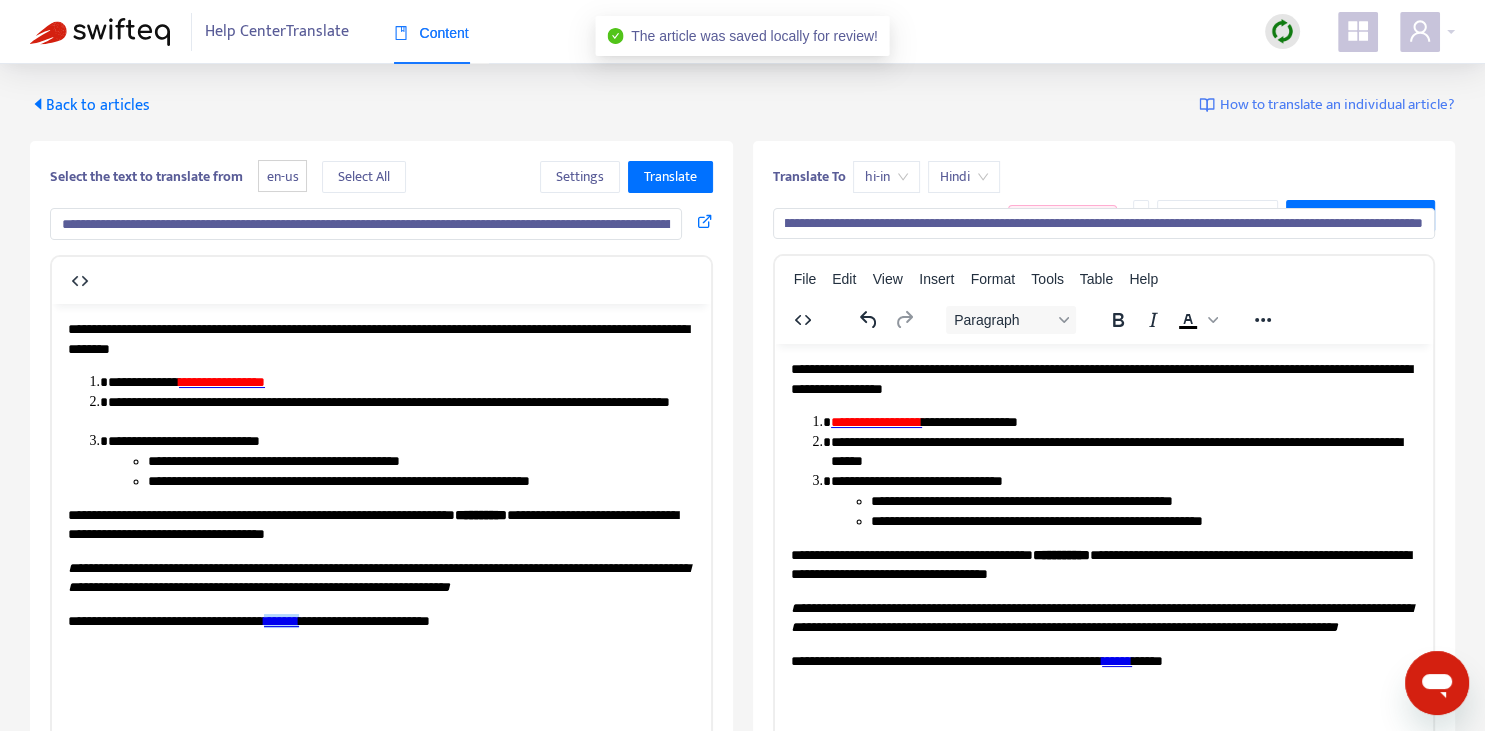 click on "Back to articles" at bounding box center [90, 105] 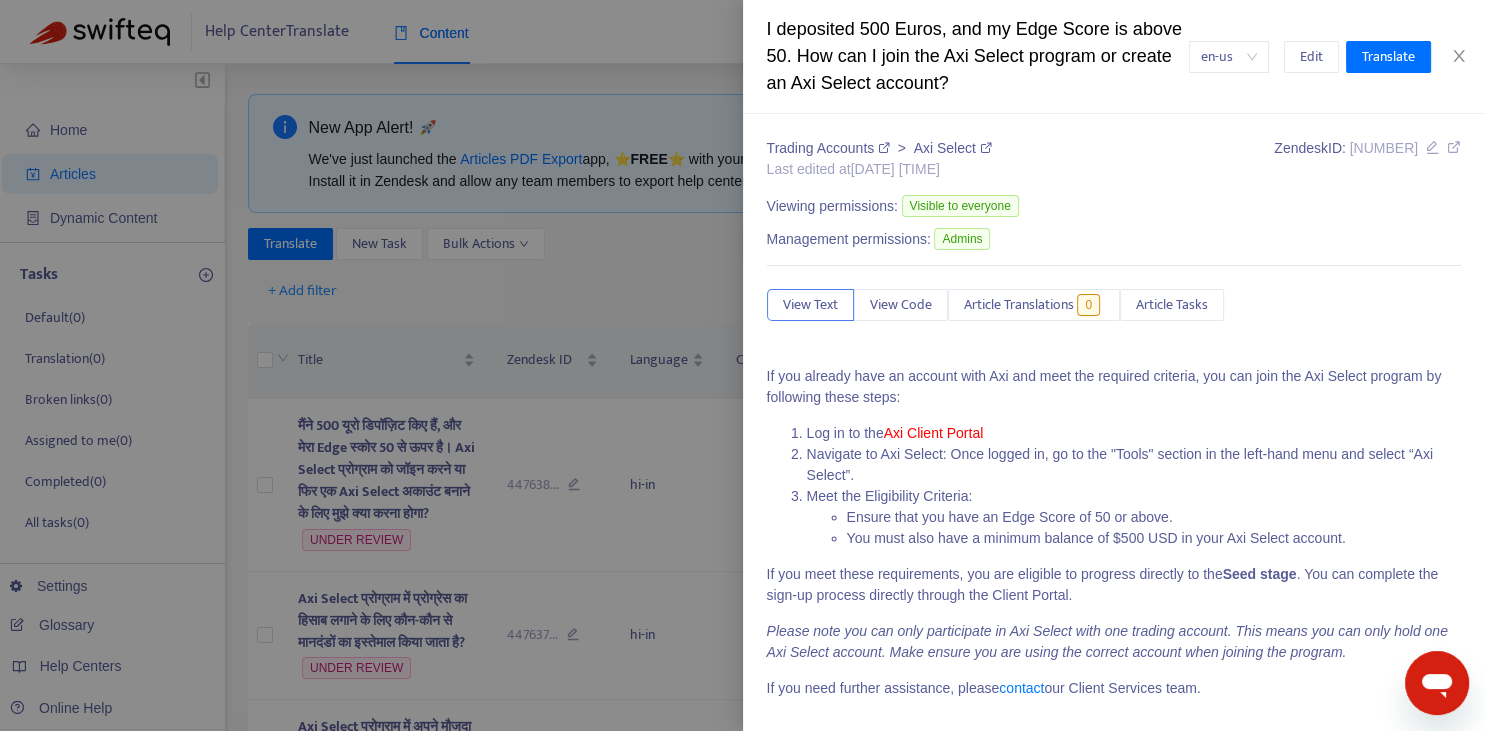 drag, startPoint x: 645, startPoint y: 268, endPoint x: 648, endPoint y: 258, distance: 10.440307 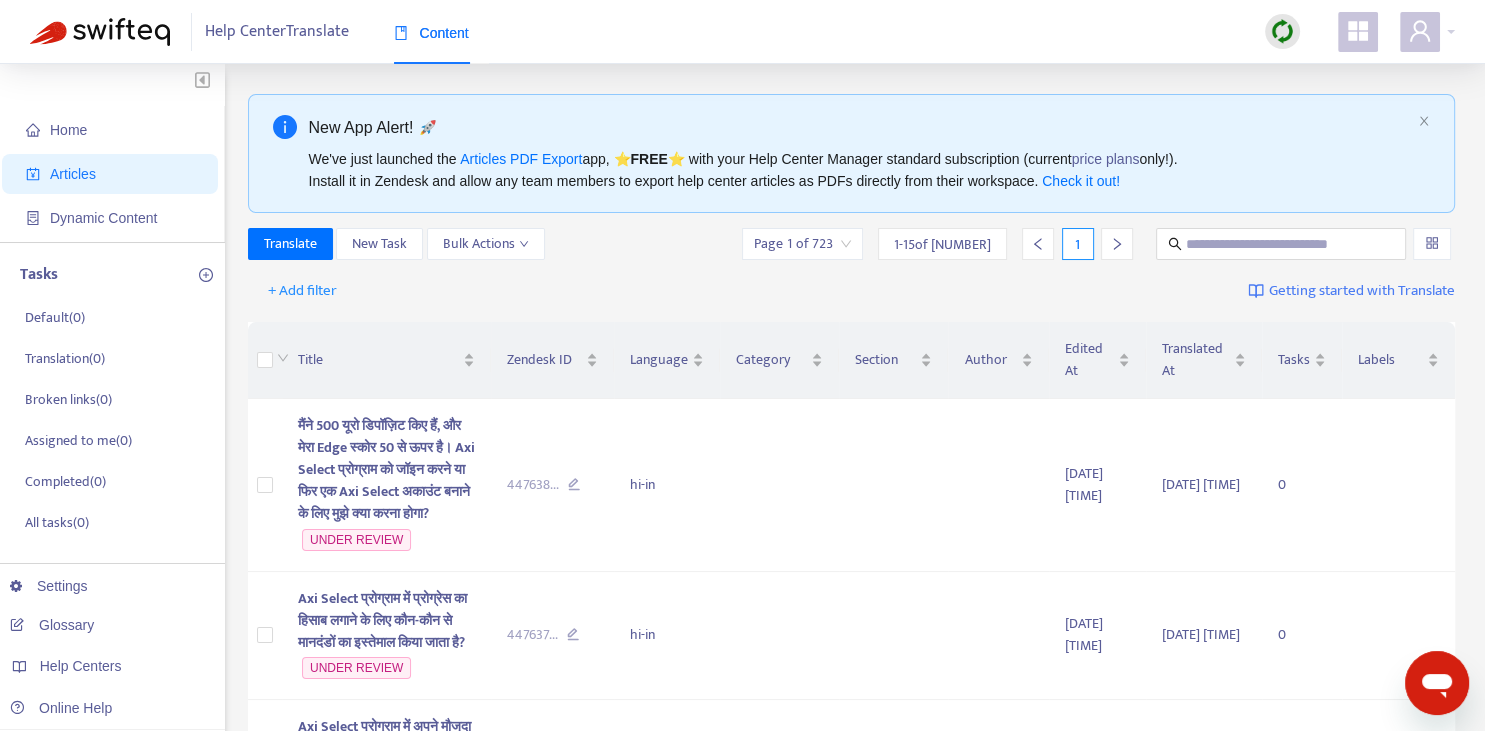 click on "New App Alert! 🚀 We've just launched the Articles PDF Export  app, ⭐ FREE ⭐️ with your Help Center Manager standard subscription (current  price plans  only!). Install it in Zendesk and allow any team members to export help center articles as PDFs directly from their workspace. Check it out! Translate New Task Bulk Actions Page 1 of 723 1 - 15  of   10832 1 + Add filter Getting started with Translate Title Zendesk ID Language Category Section Author Edited At Translated At Tasks Labels मैंने 500 यूरो डिपॉज़िट किए हैं, और मेरा Edge स्कोर 50 से ऊपर है। Axi Select प्रोग्राम को जॉइन करने या फिर एक Axi Select अकाउंट बनाने के लिए मुझे क्या करना होगा? UNDER REVIEW 447638 ... hi-in 2025-08-07 20:27 2025-08-07 20:27 0 UNDER REVIEW 447637 ... hi-in 2025-08-07 19:37 2025-08-07 19:37 0 UNDER REVIEW 408108 ... hi-in 0 0" at bounding box center [852, 1189] 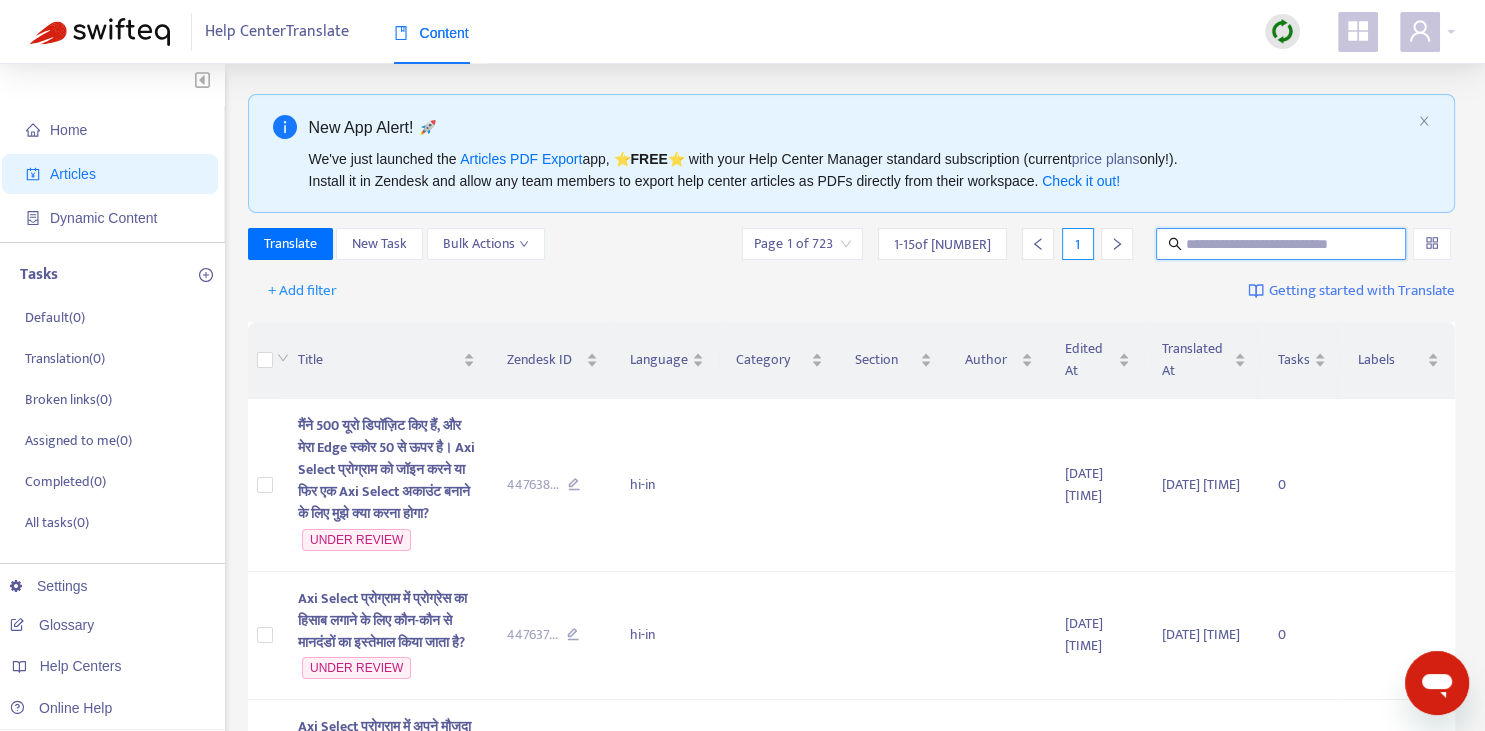 click at bounding box center [1282, 244] 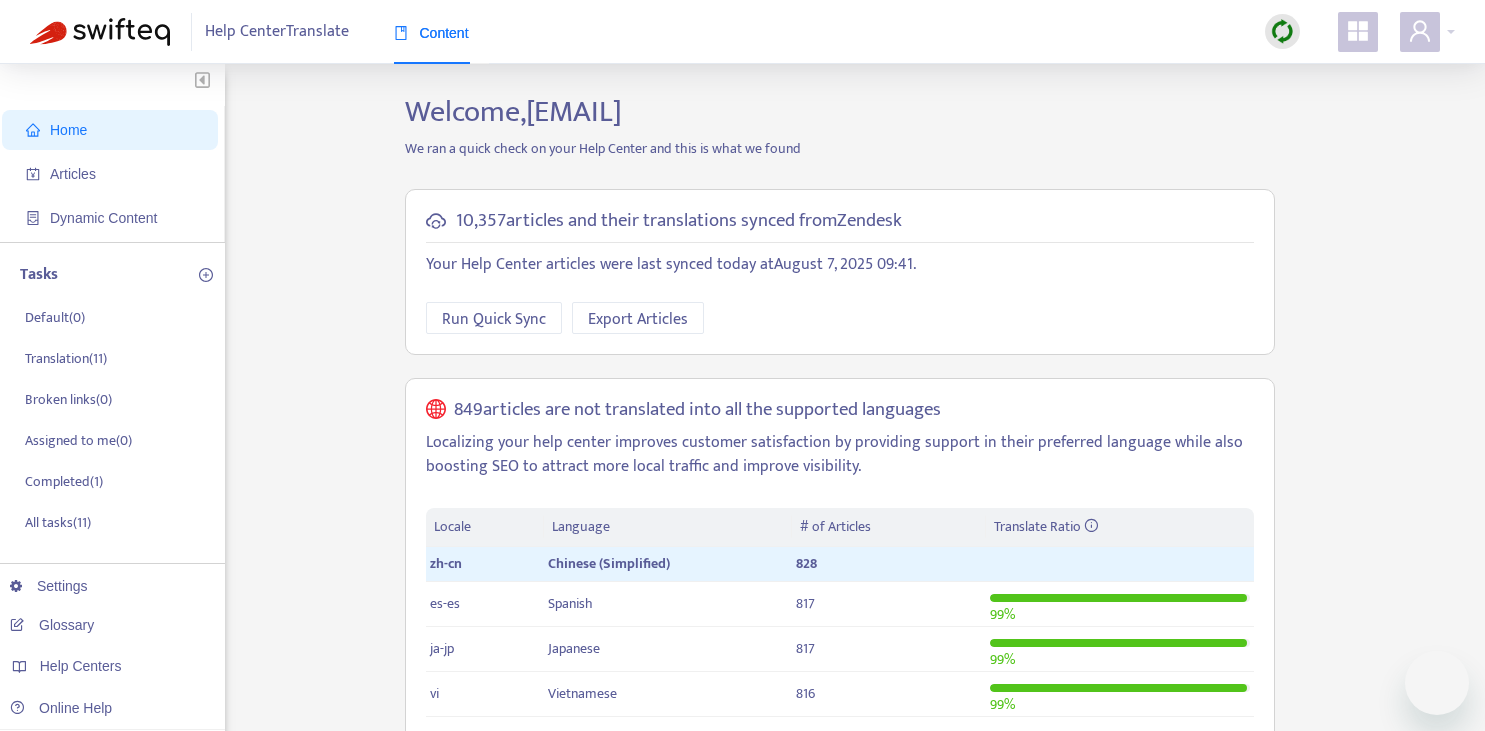 scroll, scrollTop: 0, scrollLeft: 0, axis: both 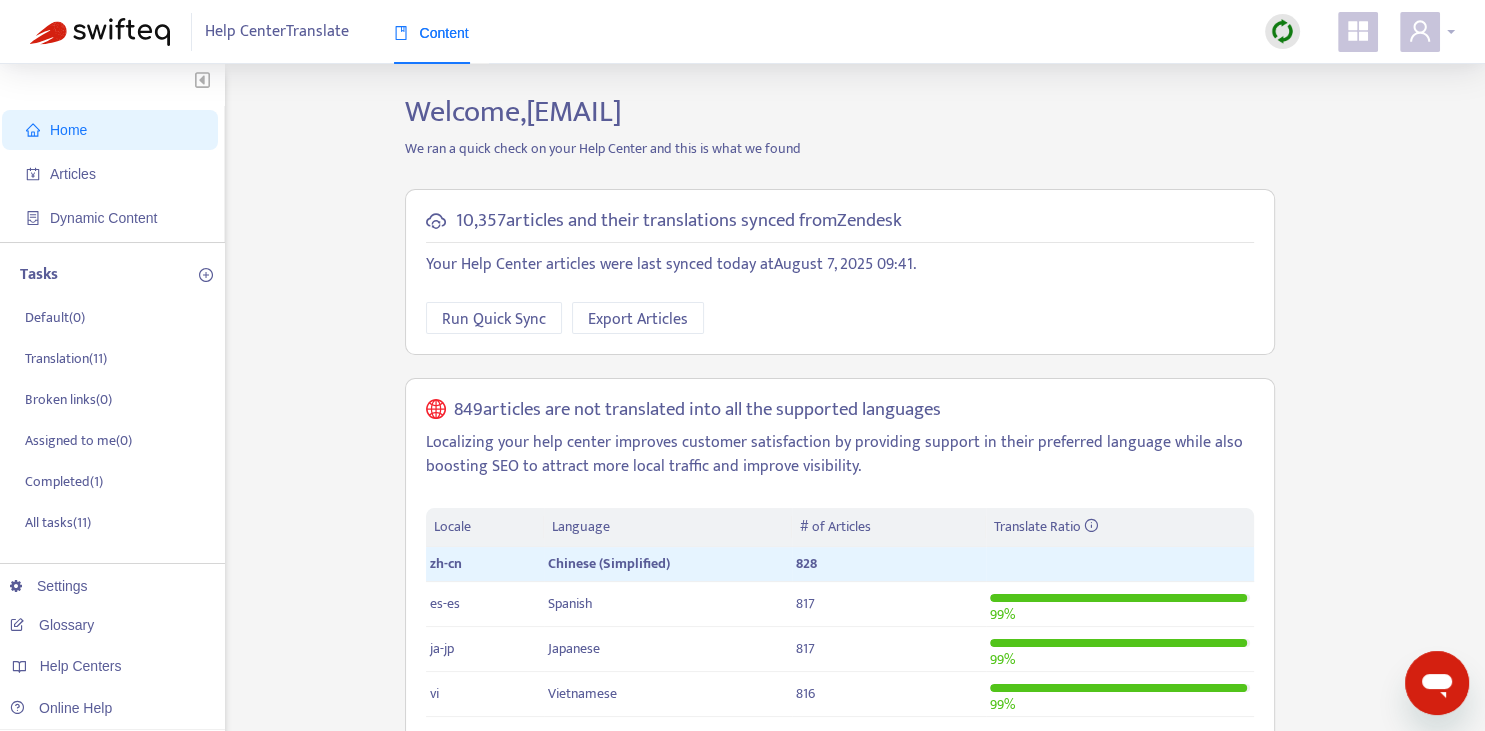 click 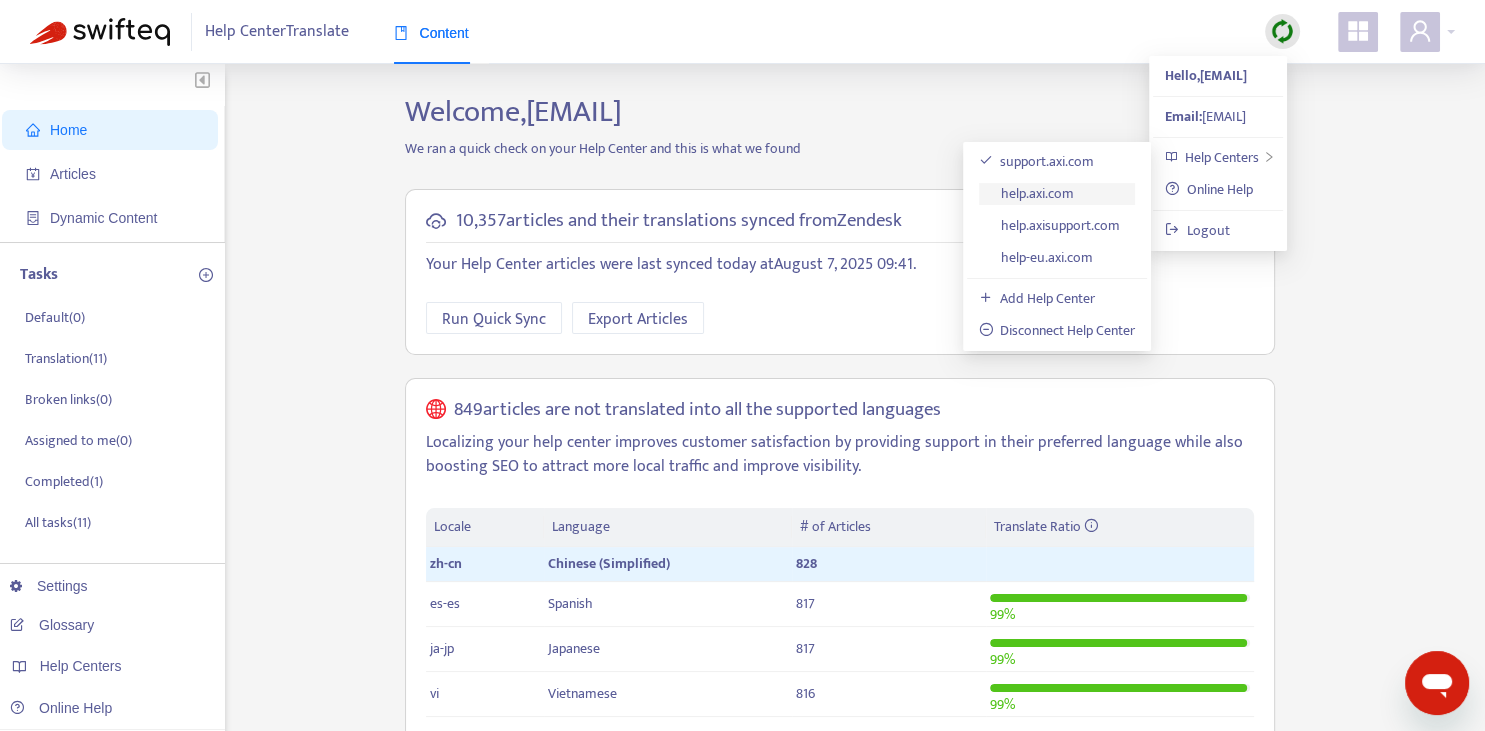 click on "help.axi.com" at bounding box center [1027, 193] 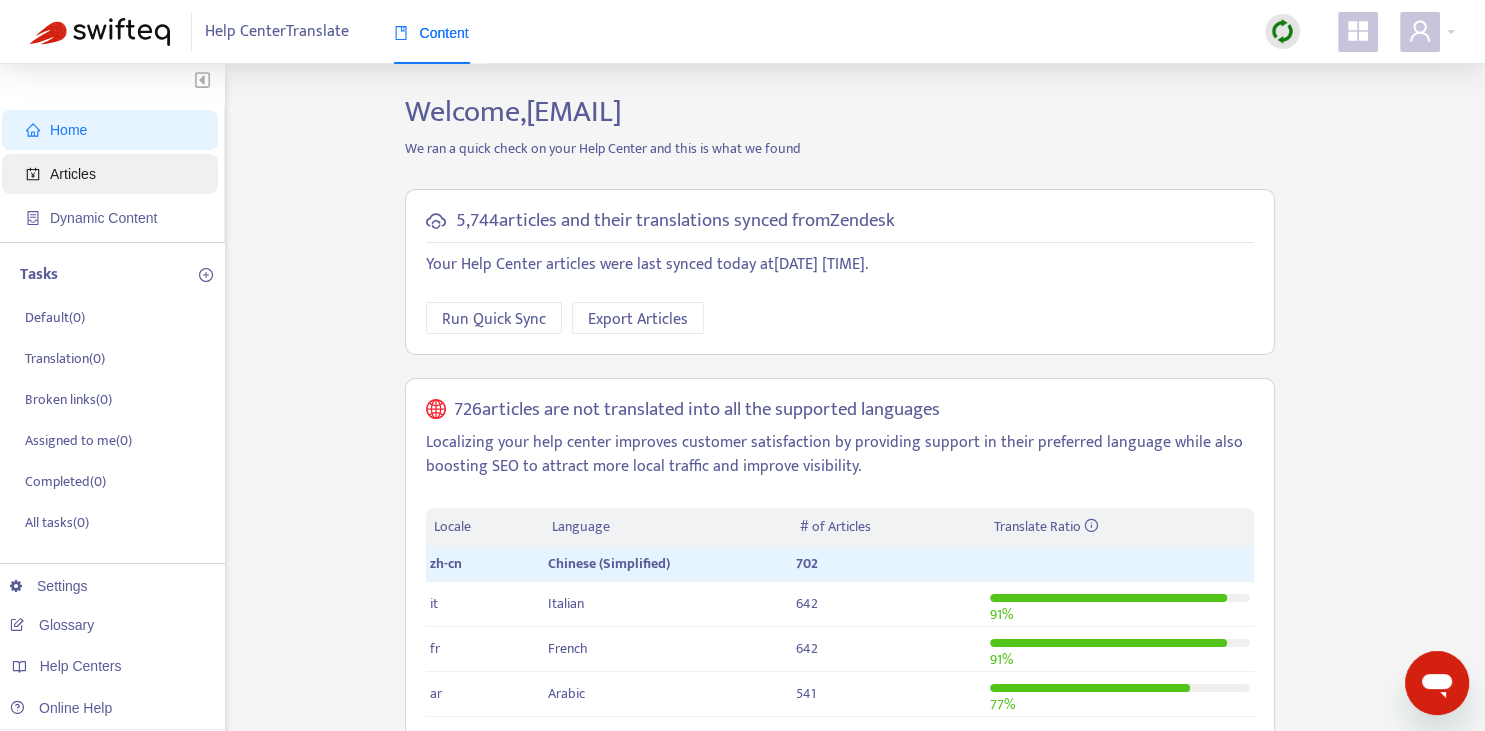 click on "Articles" at bounding box center [114, 174] 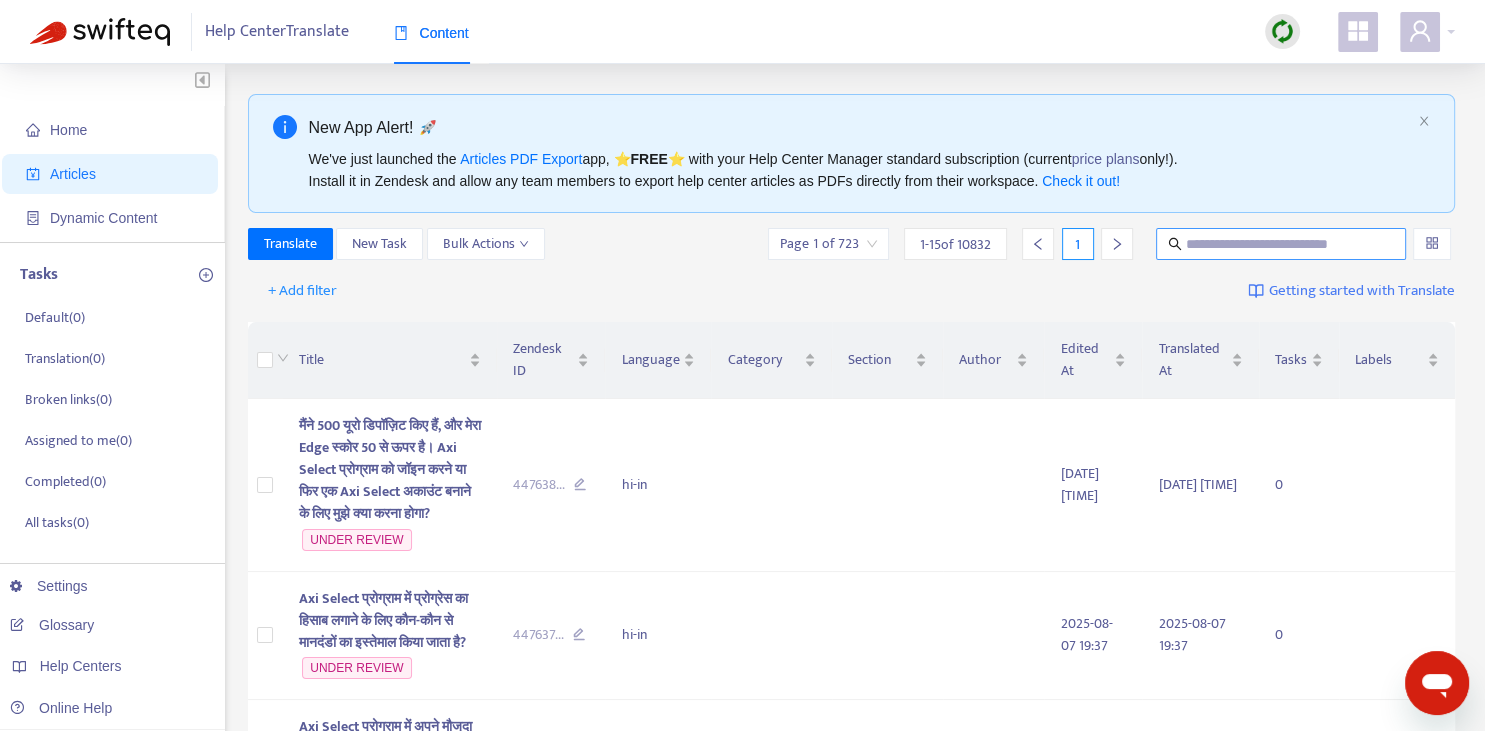 click at bounding box center [1282, 244] 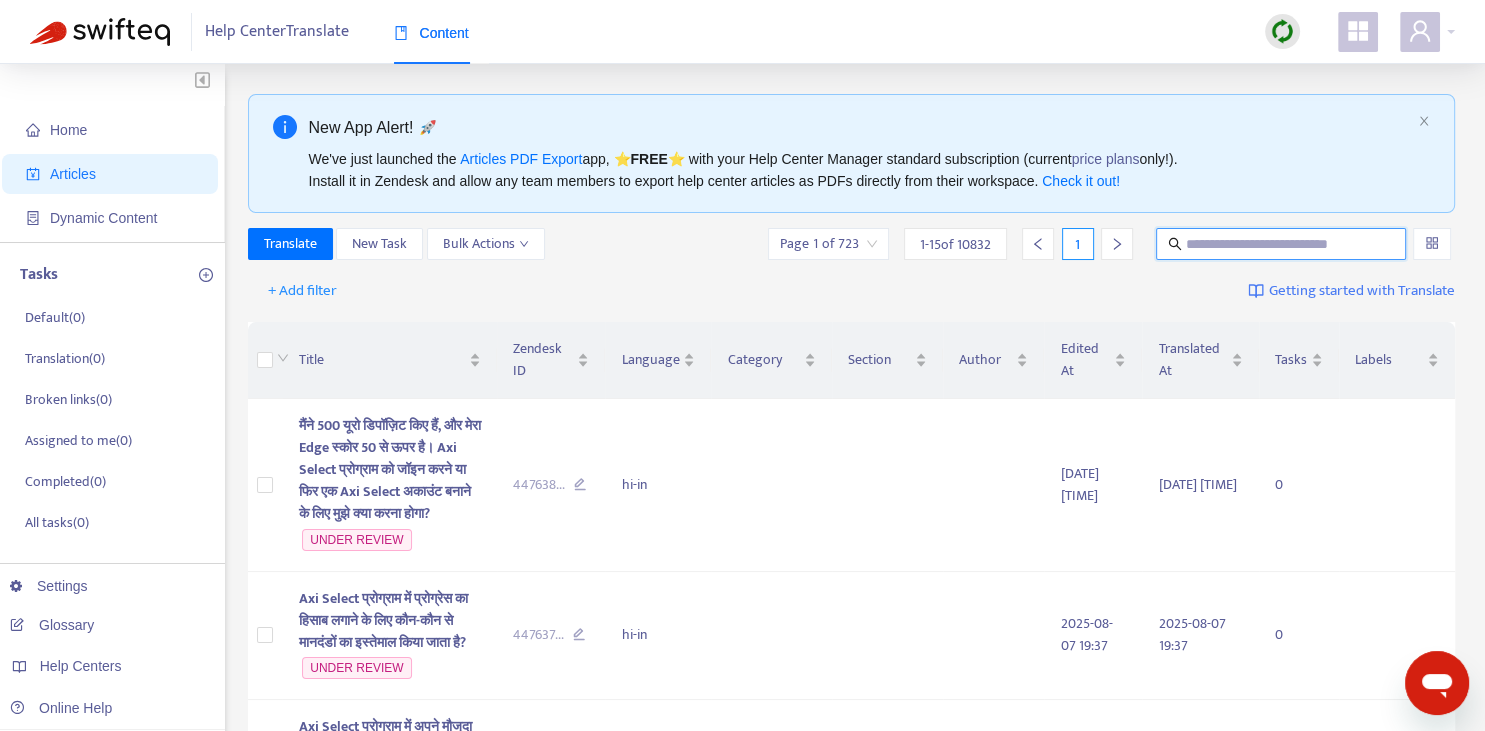 paste on "**********" 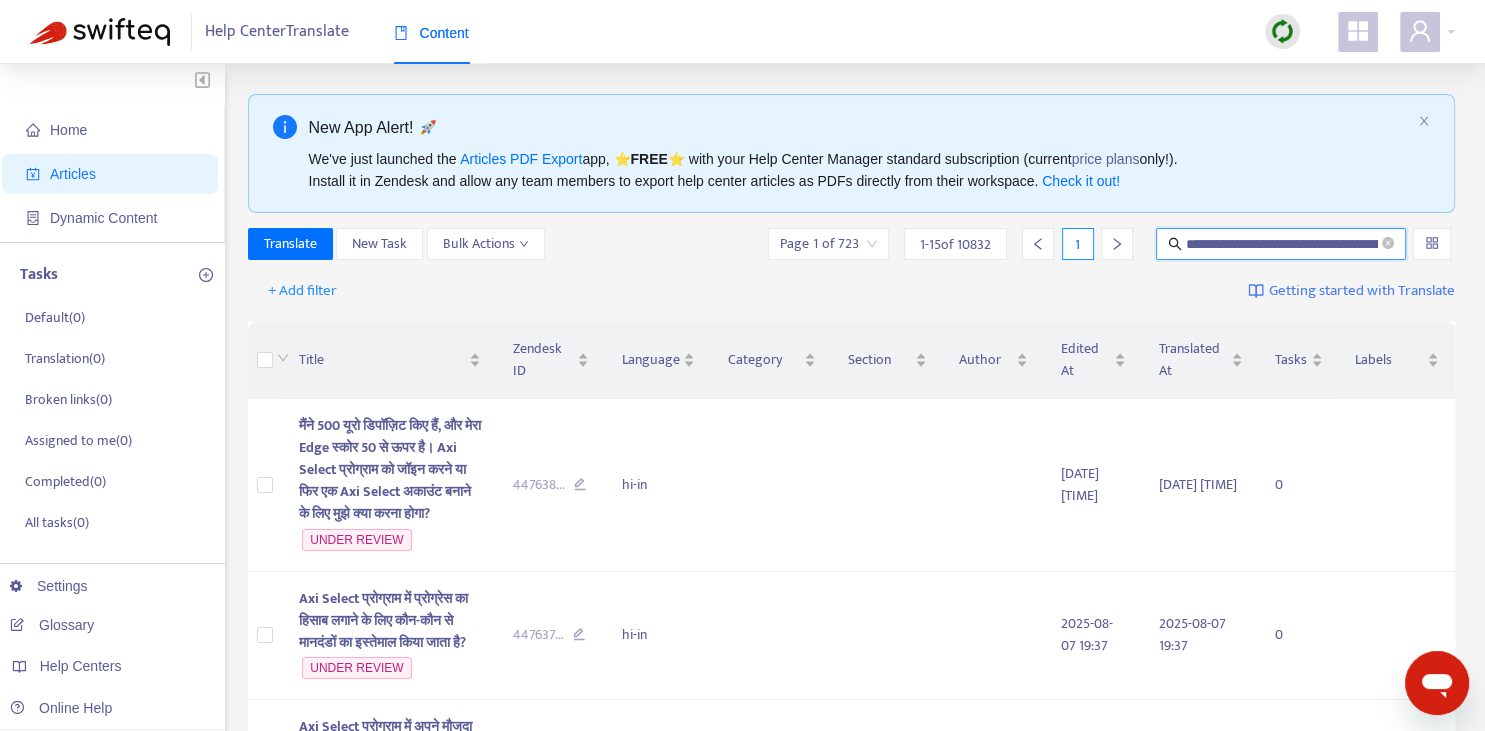 scroll, scrollTop: 0, scrollLeft: 279, axis: horizontal 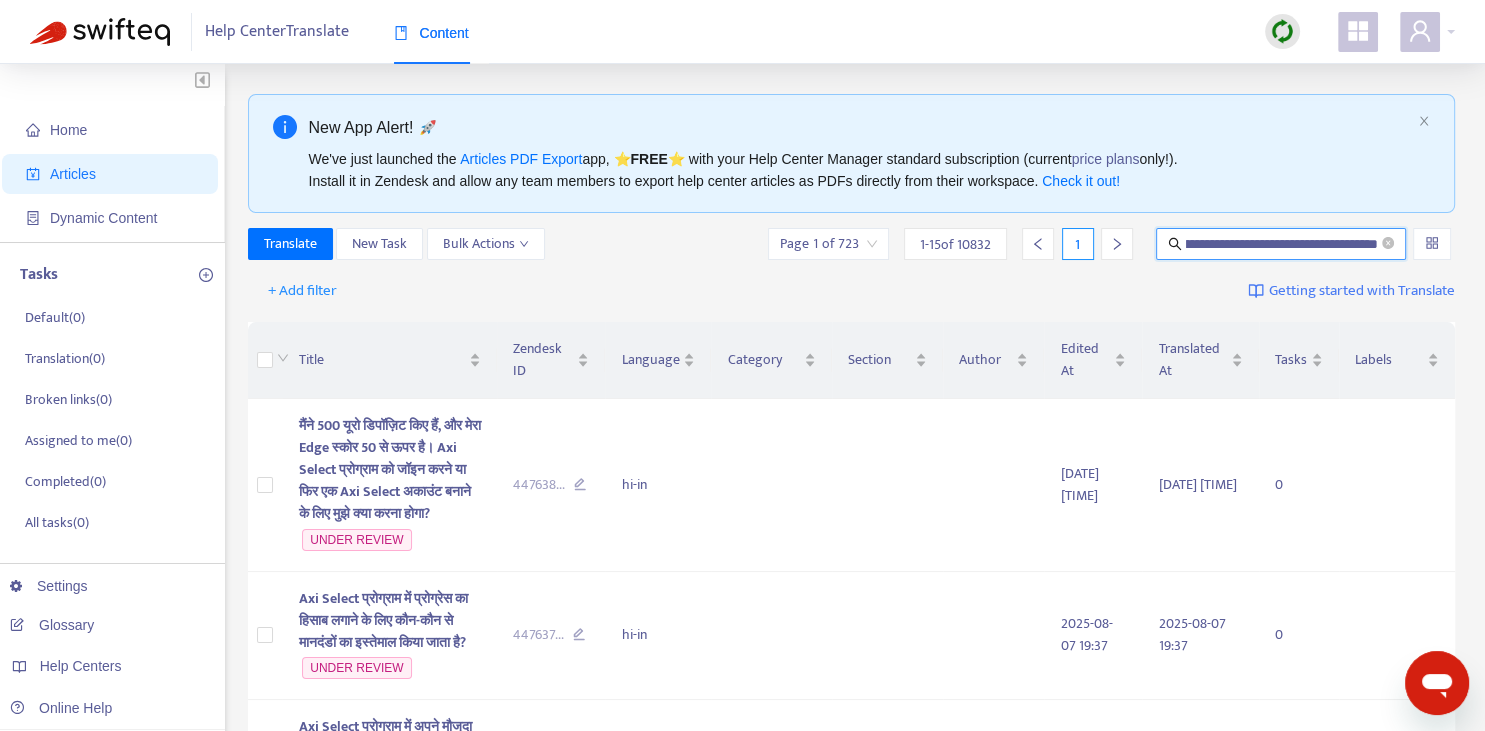 type on "**********" 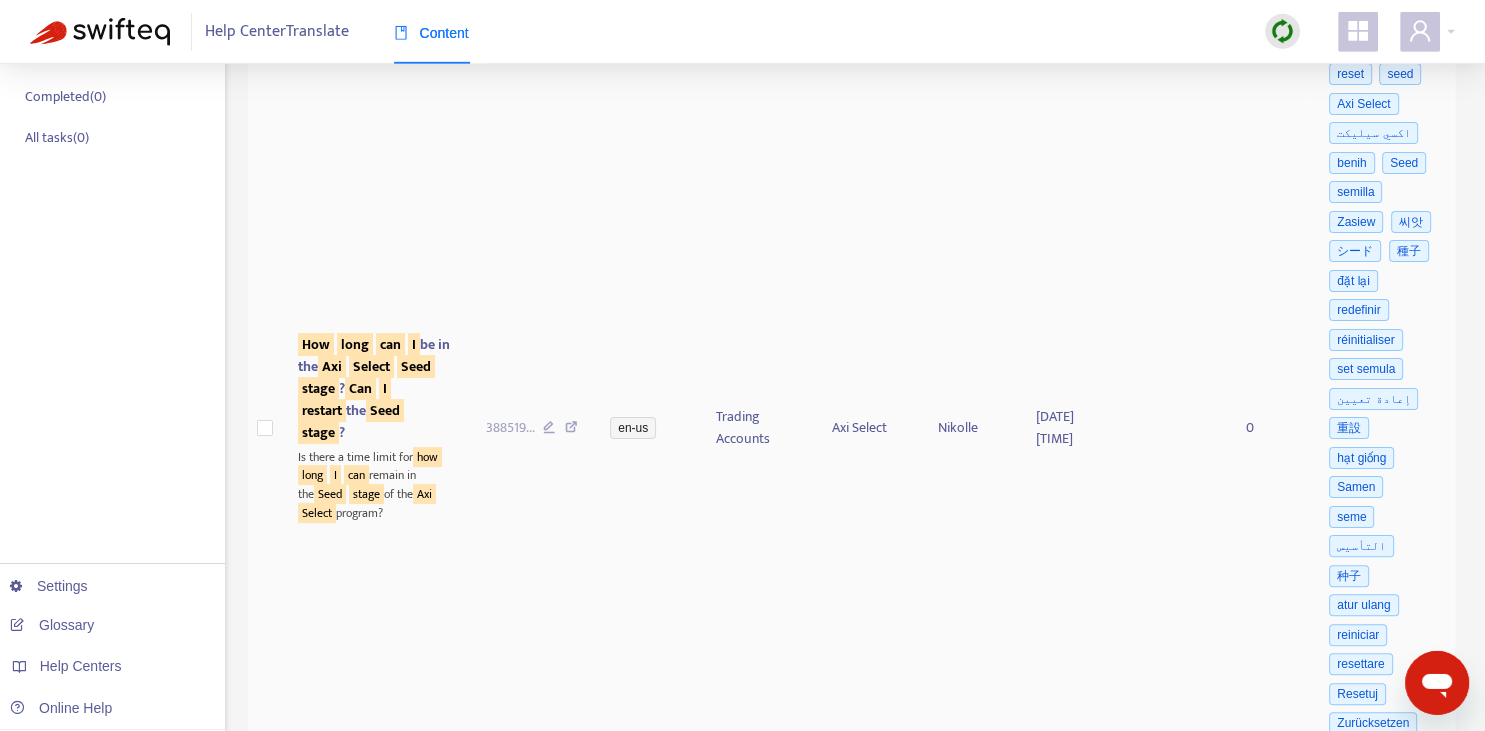scroll, scrollTop: 492, scrollLeft: 0, axis: vertical 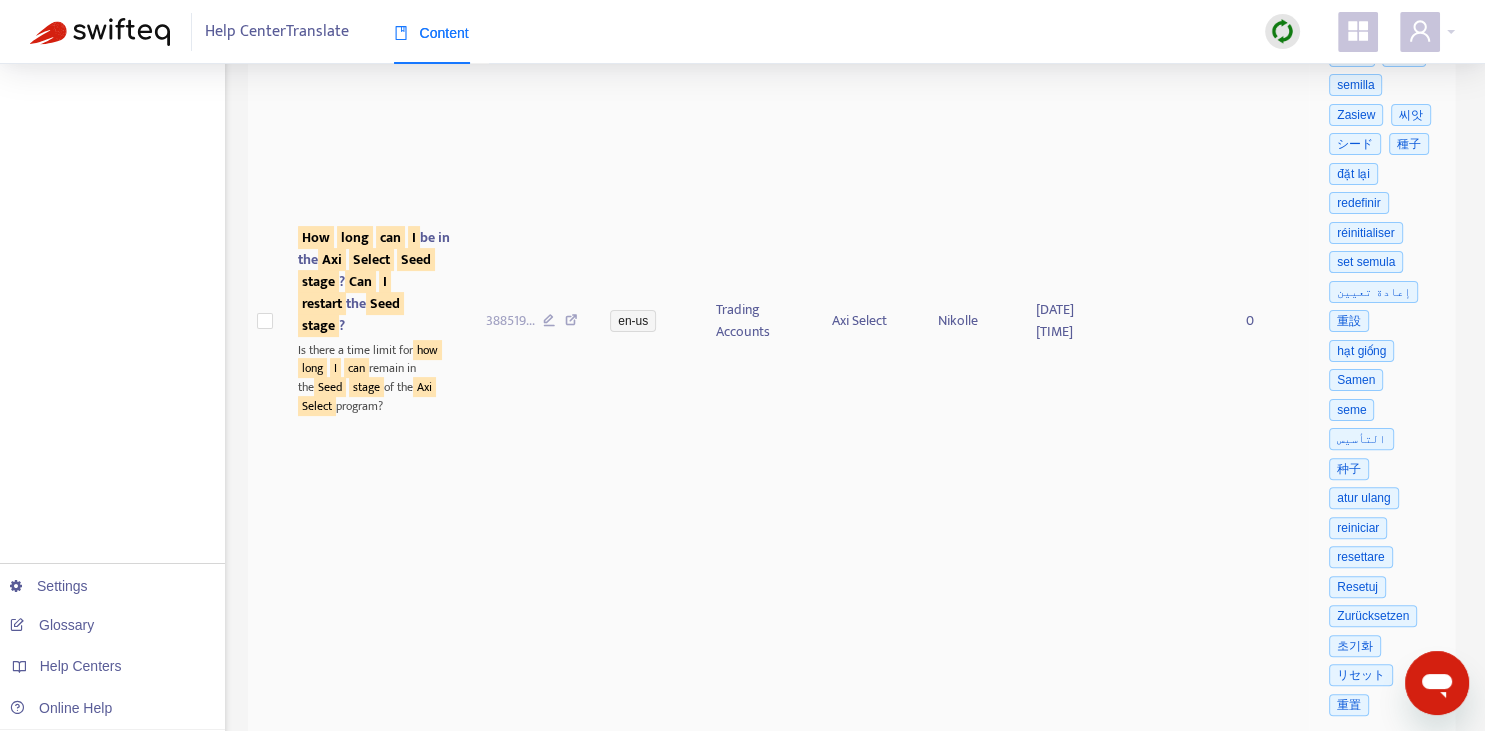 click on "Select" at bounding box center [371, 259] 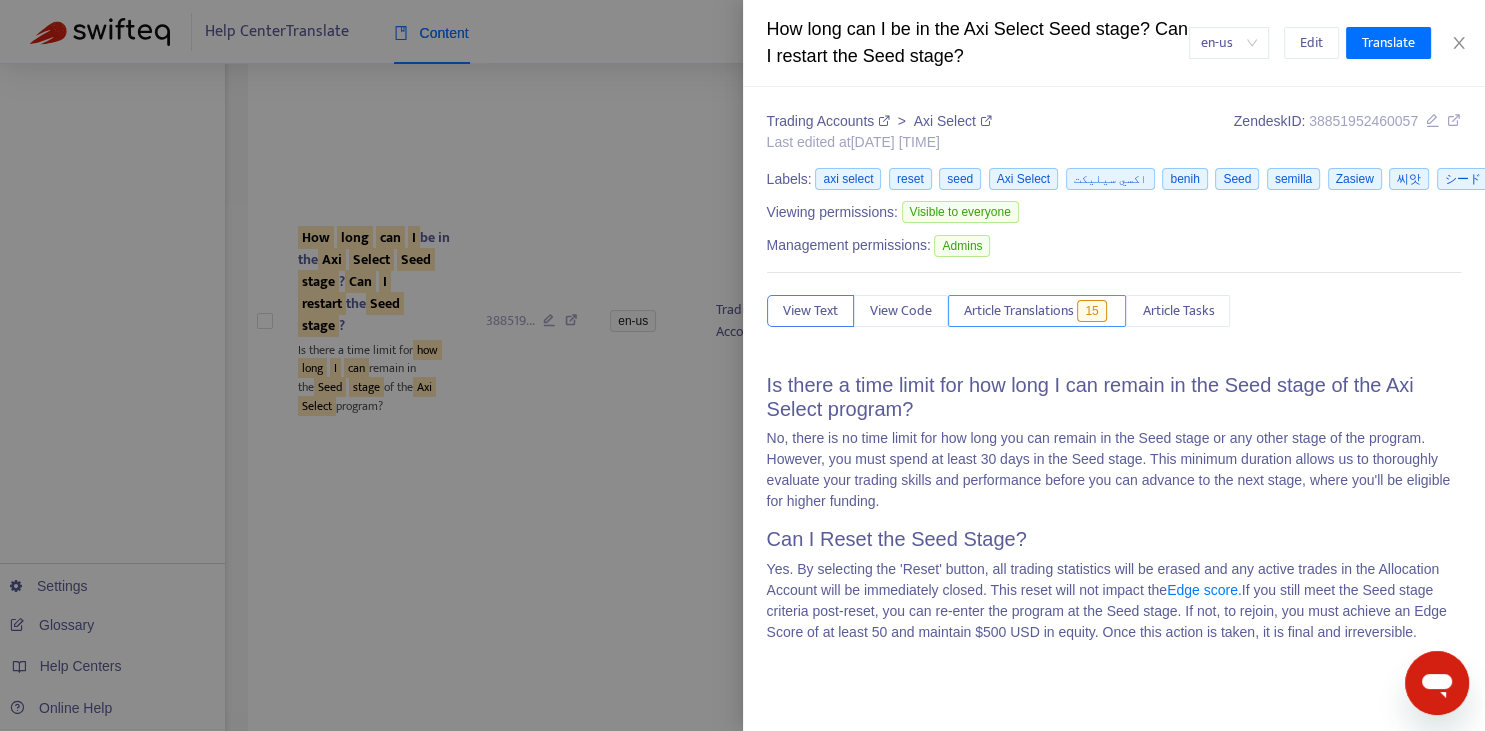click on "Article Translations" at bounding box center (1019, 311) 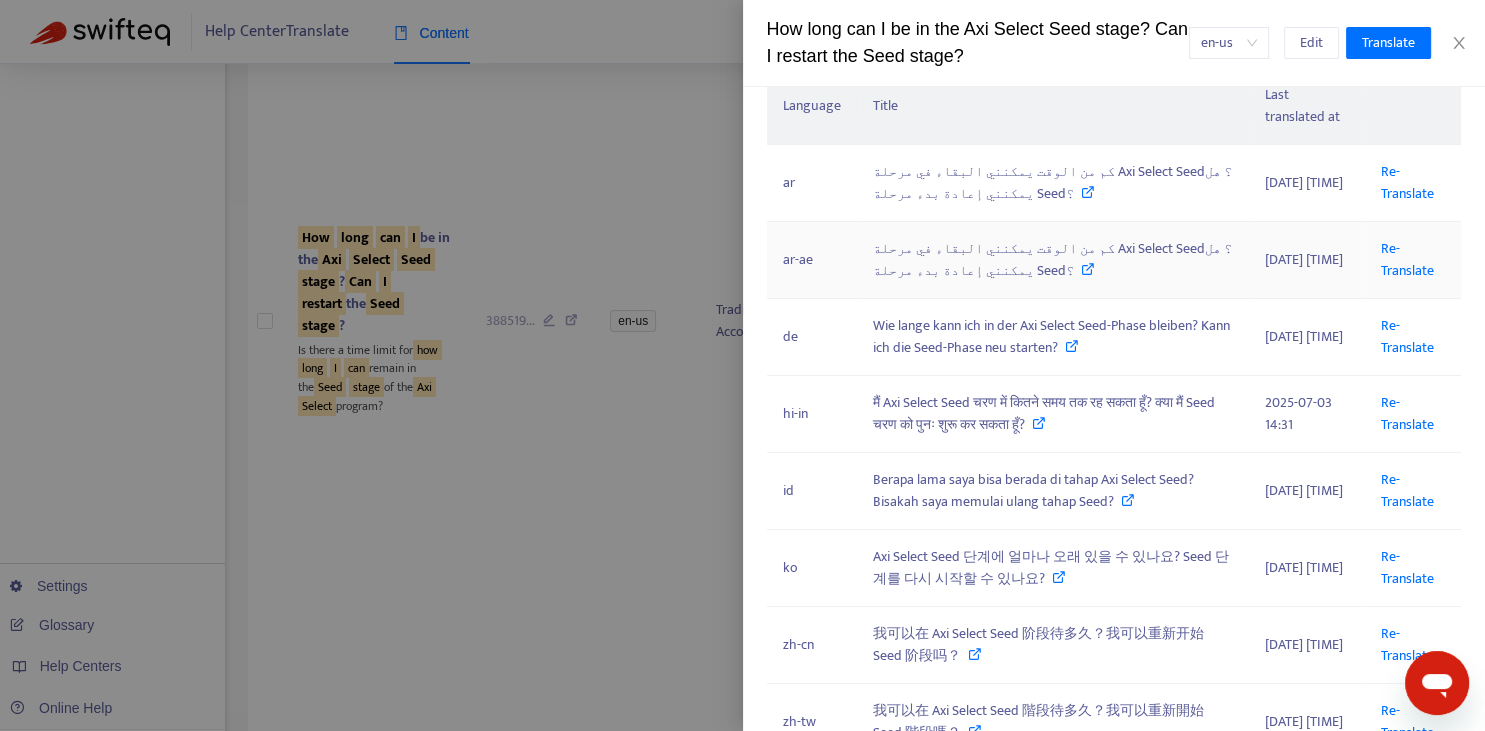 scroll, scrollTop: 368, scrollLeft: 0, axis: vertical 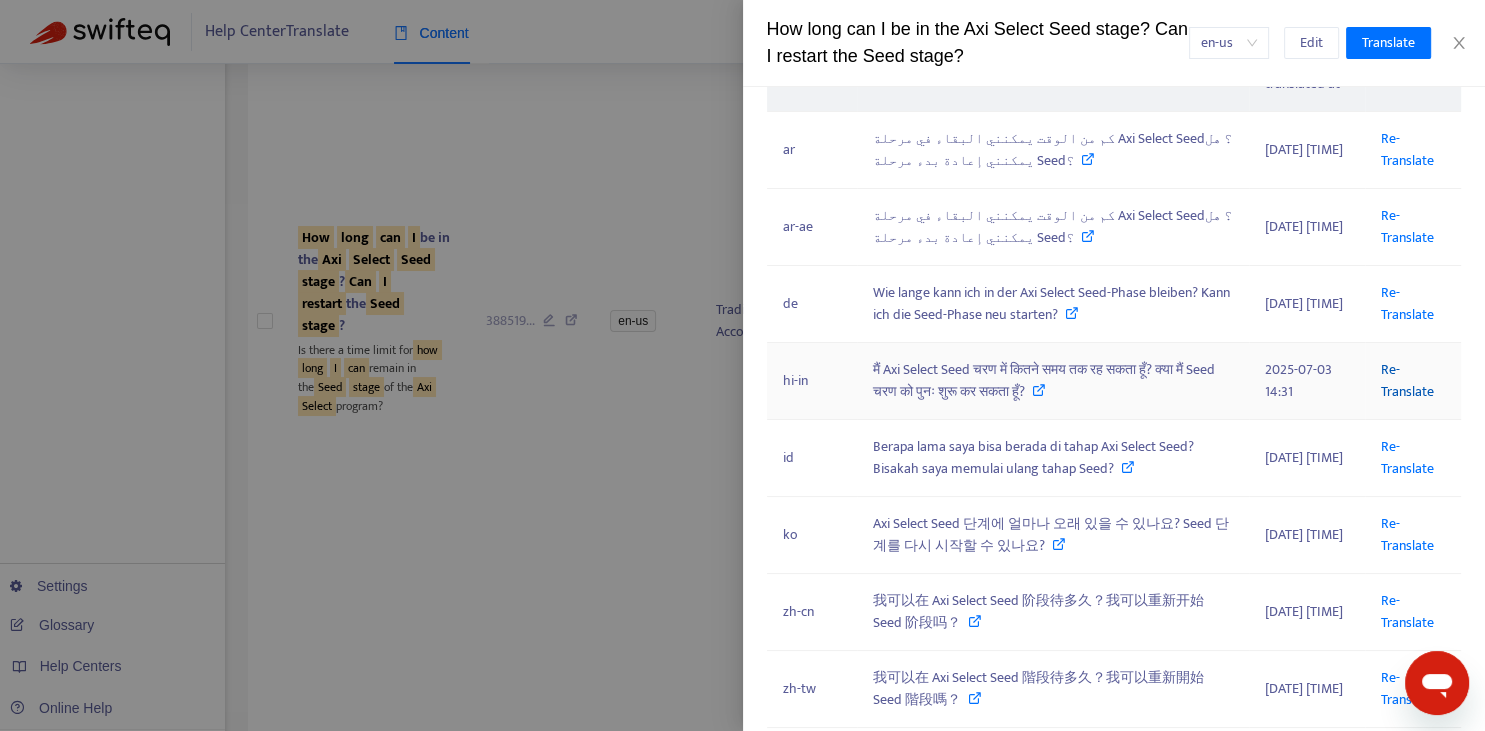 click on "Re-Translate" at bounding box center [1407, 380] 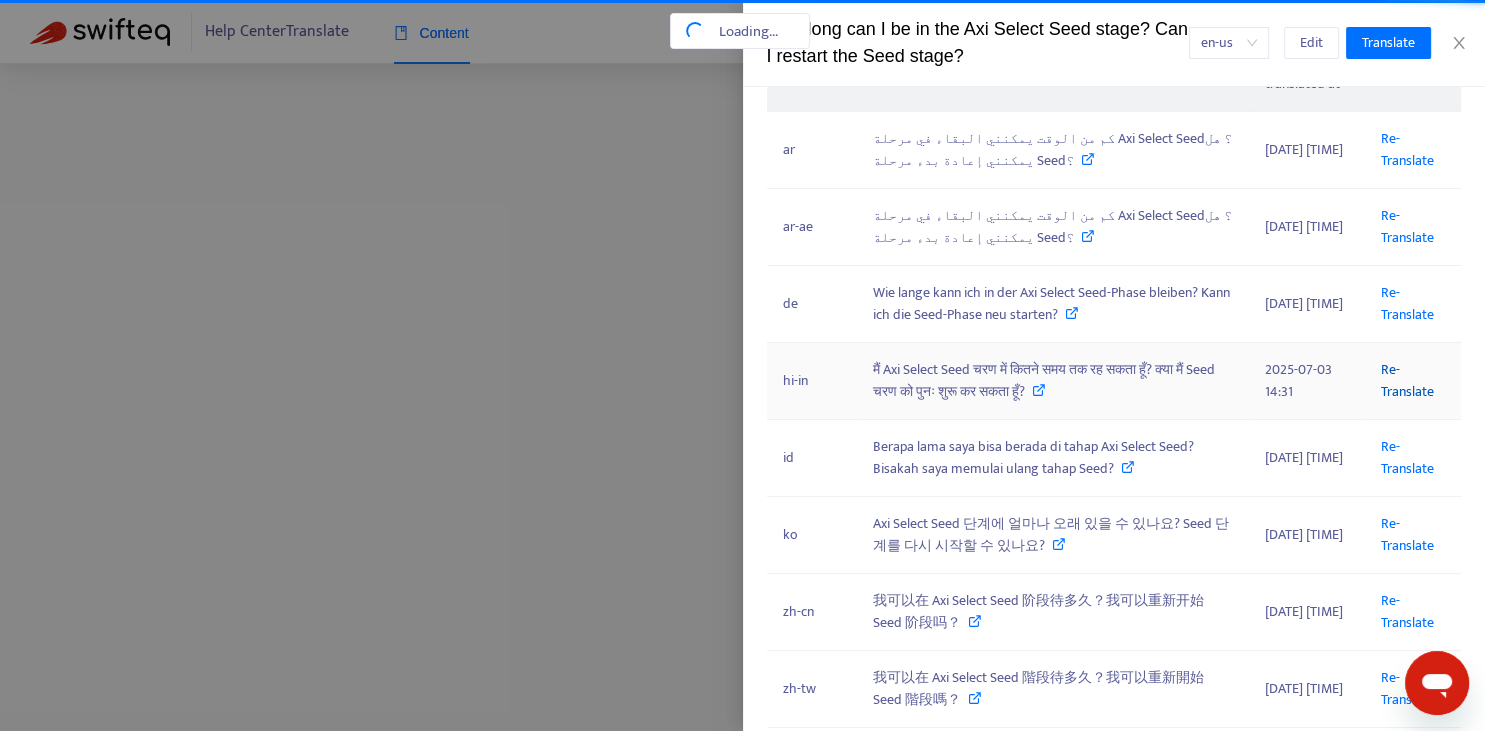 scroll, scrollTop: 0, scrollLeft: 279, axis: horizontal 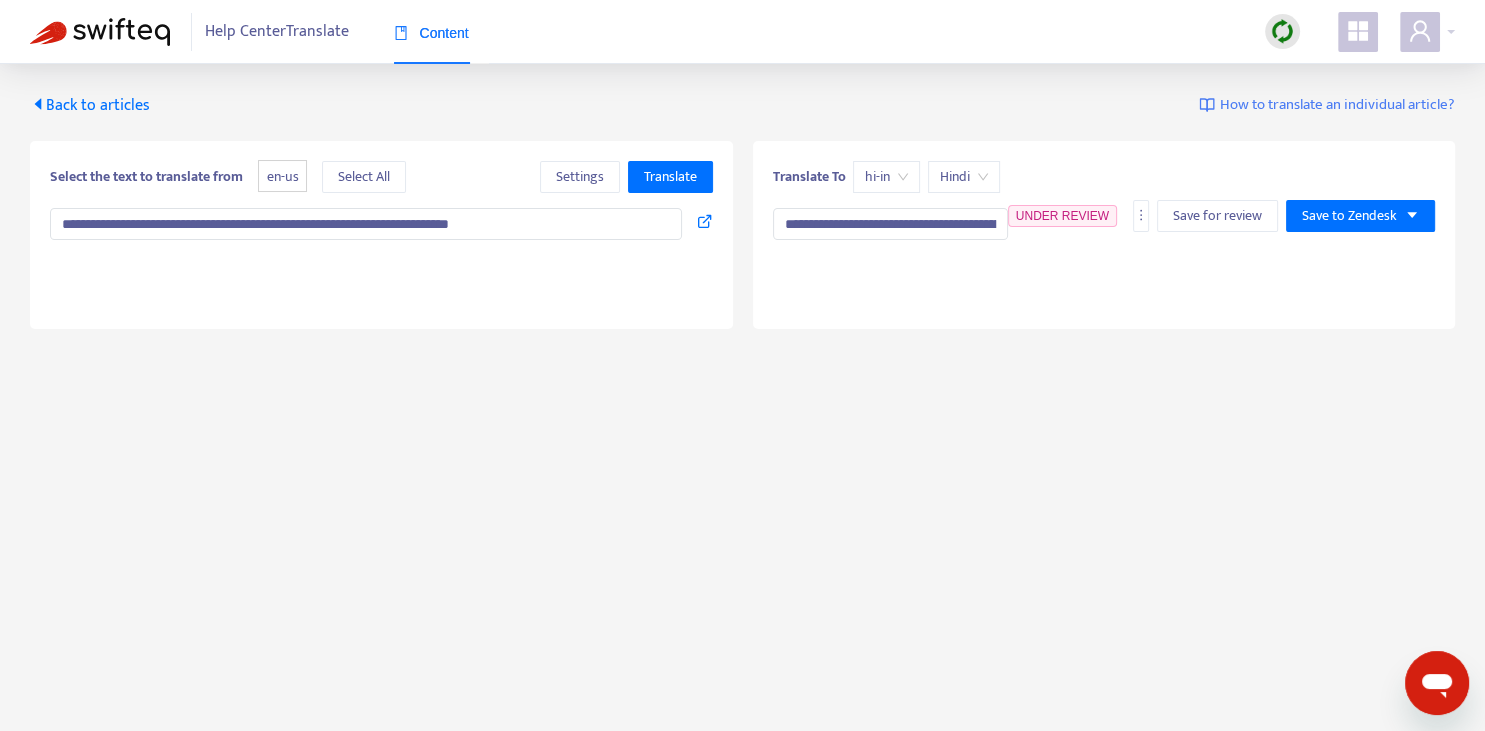 type on "**********" 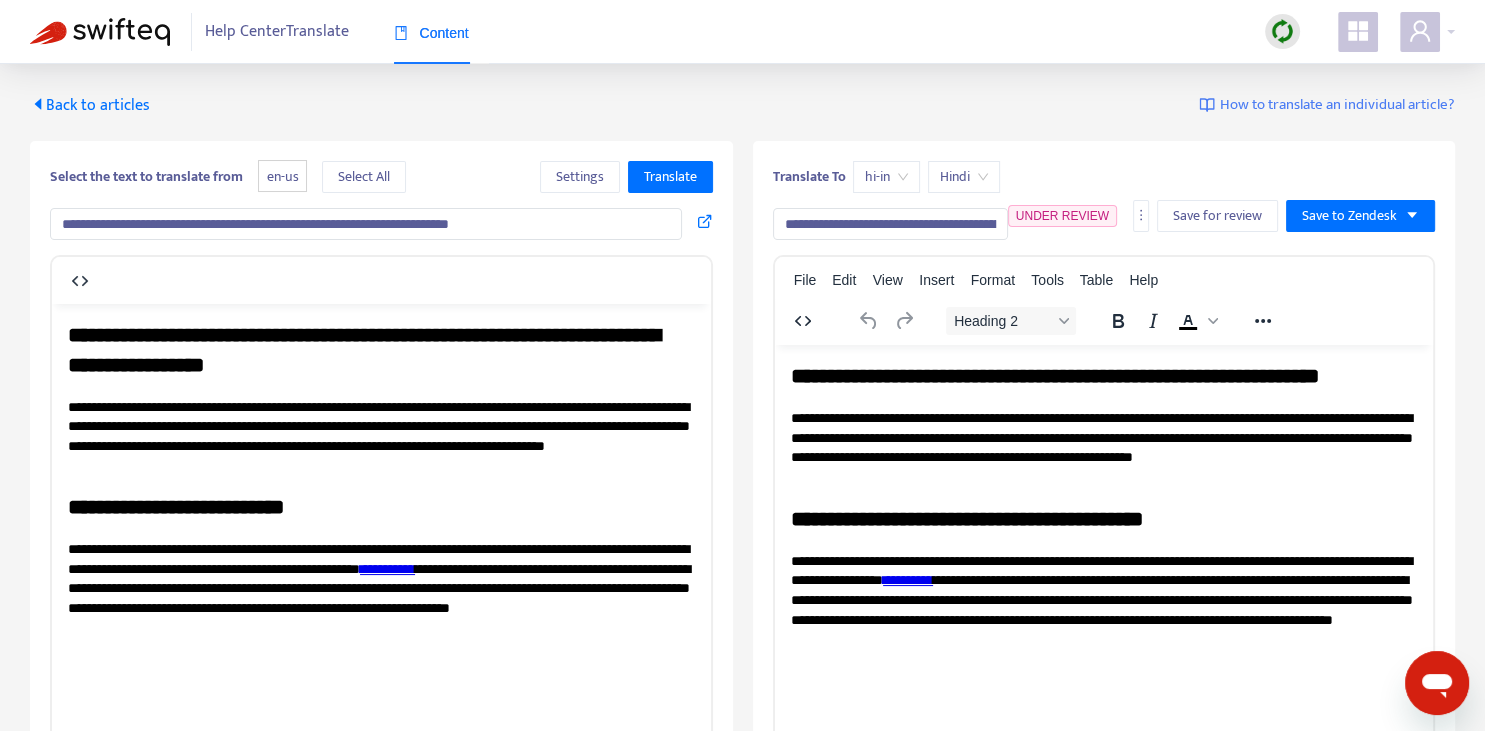 scroll, scrollTop: 343, scrollLeft: 0, axis: vertical 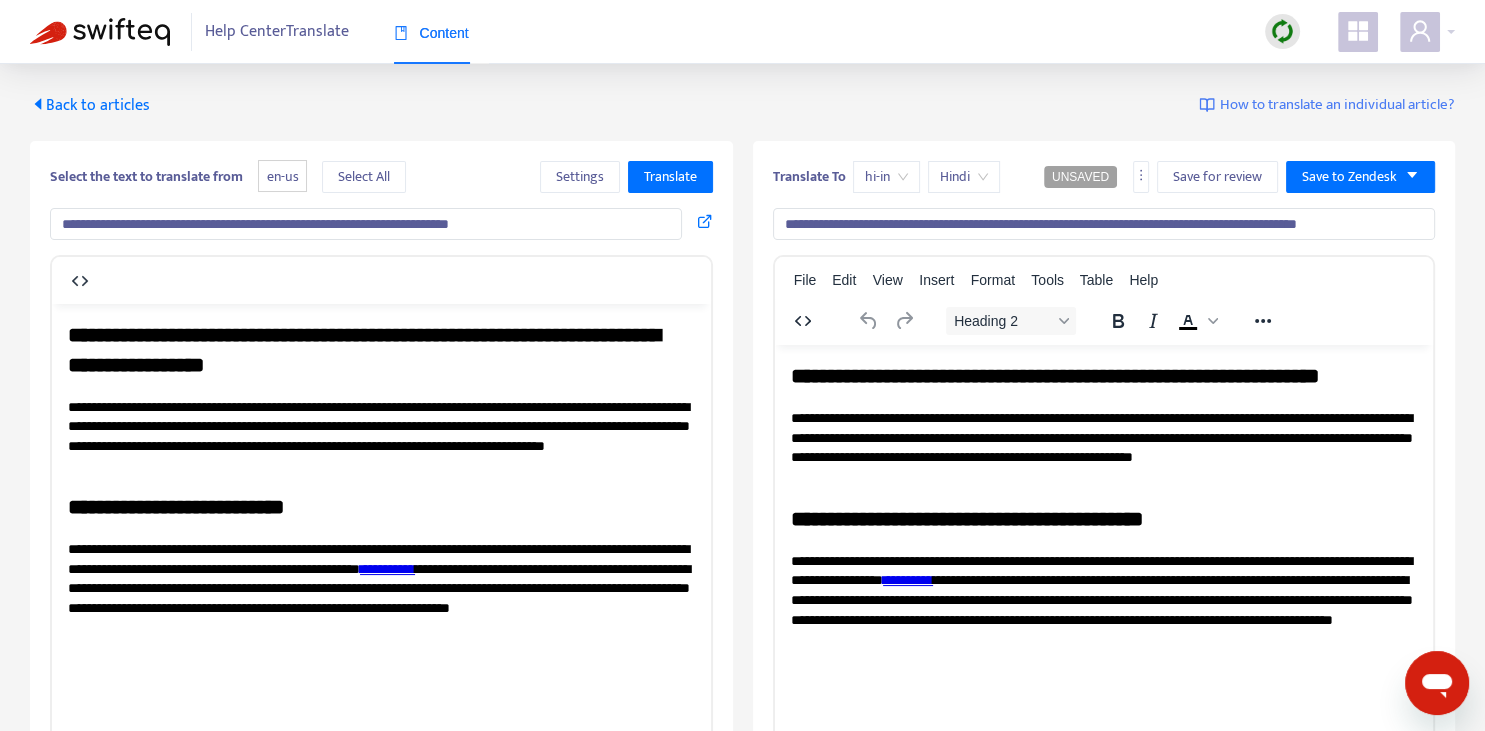 type on "**********" 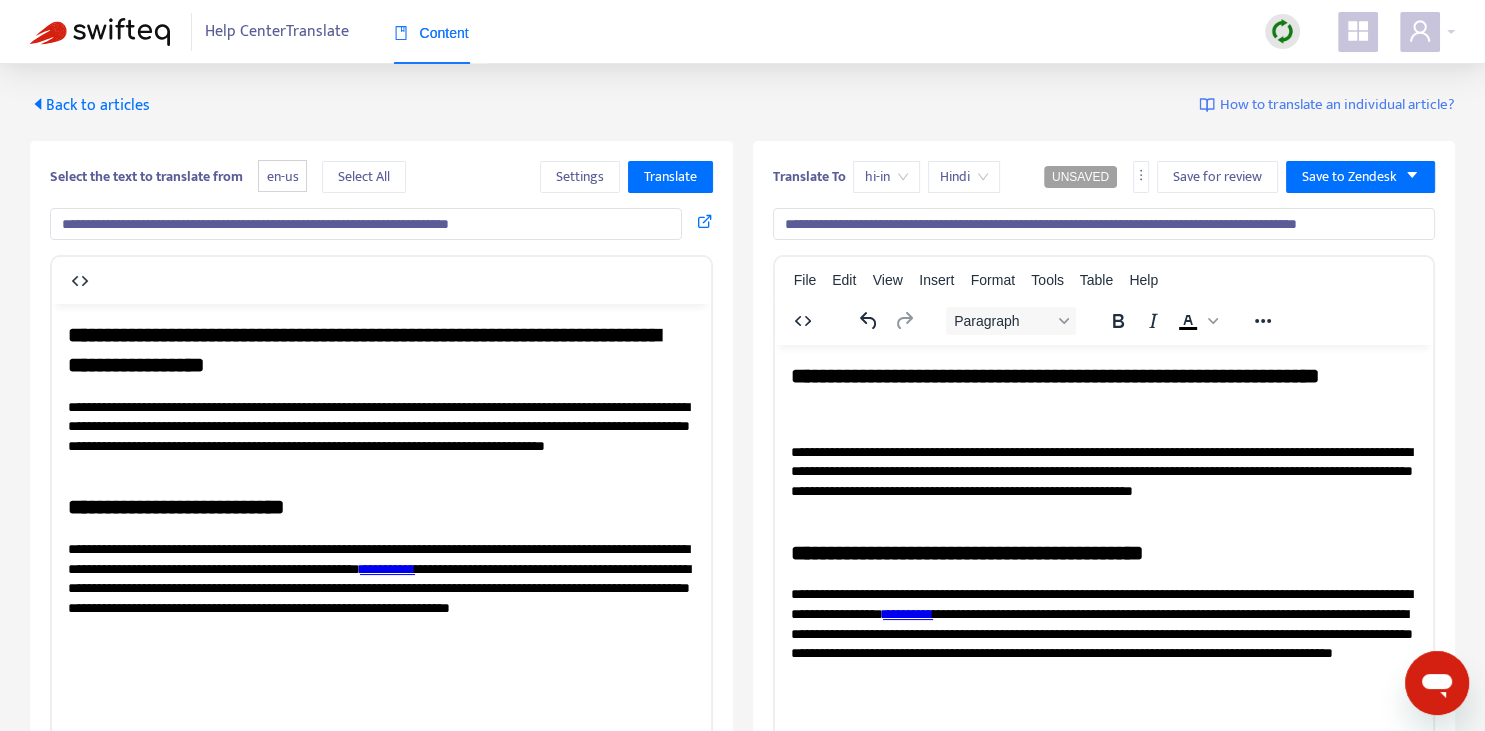 click on "**********" at bounding box center (1103, 375) 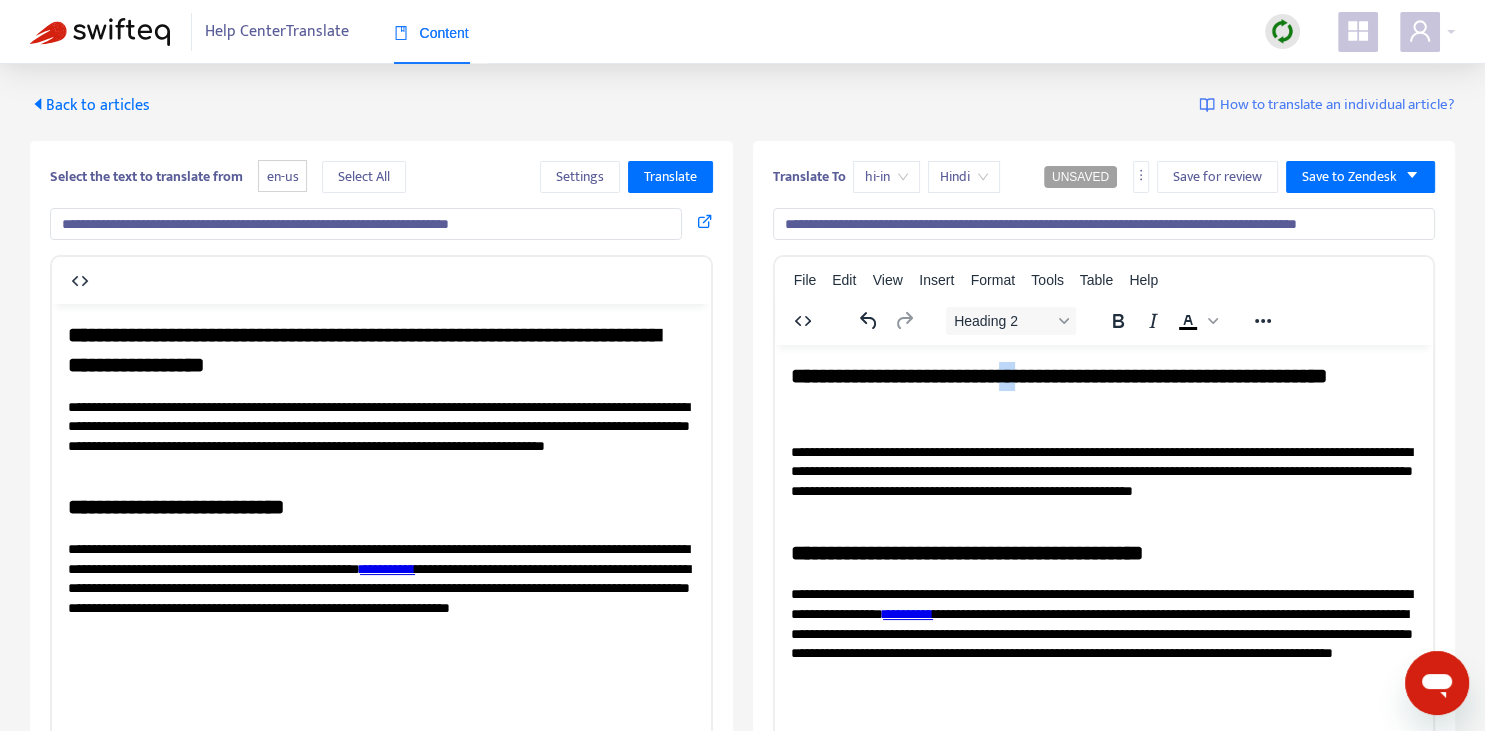 type 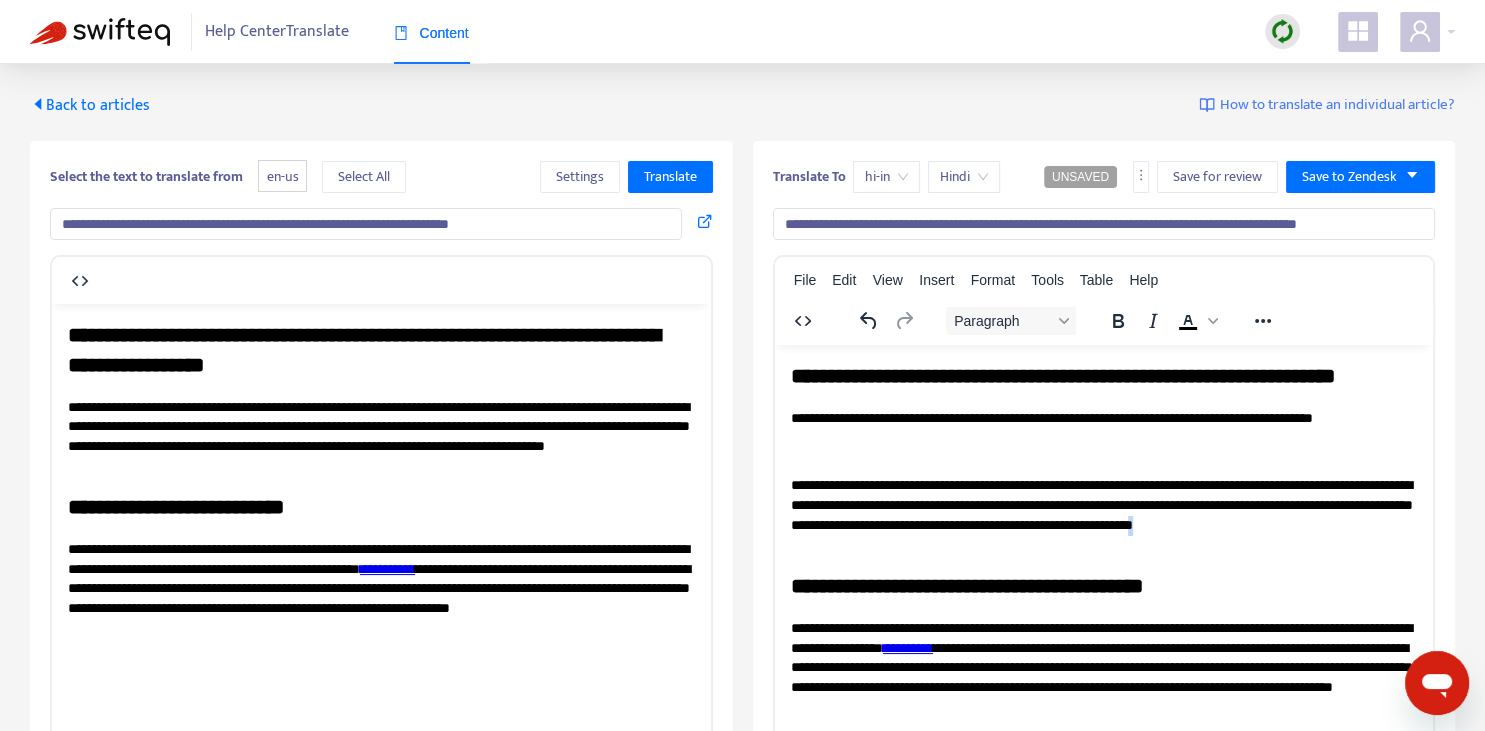 copy on "*" 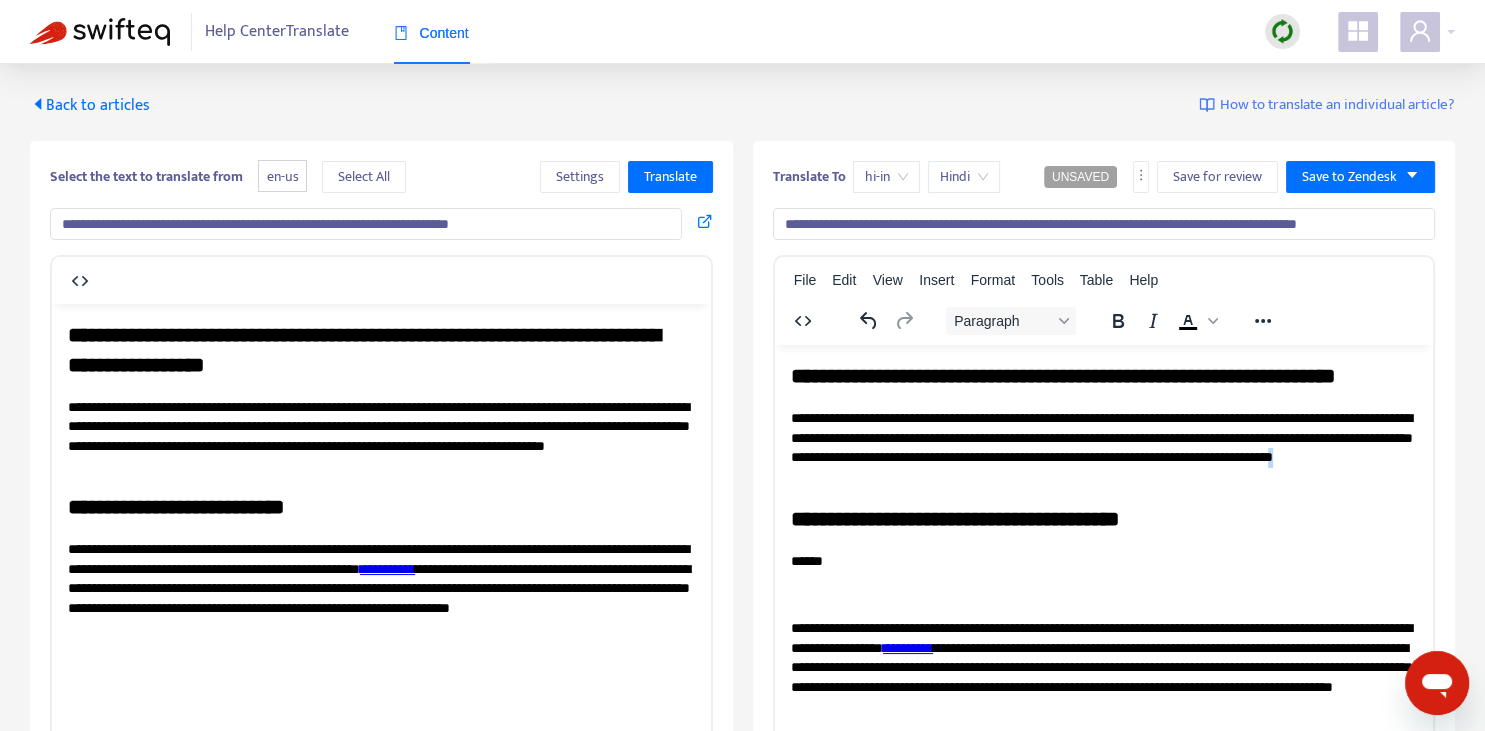 copy on "*" 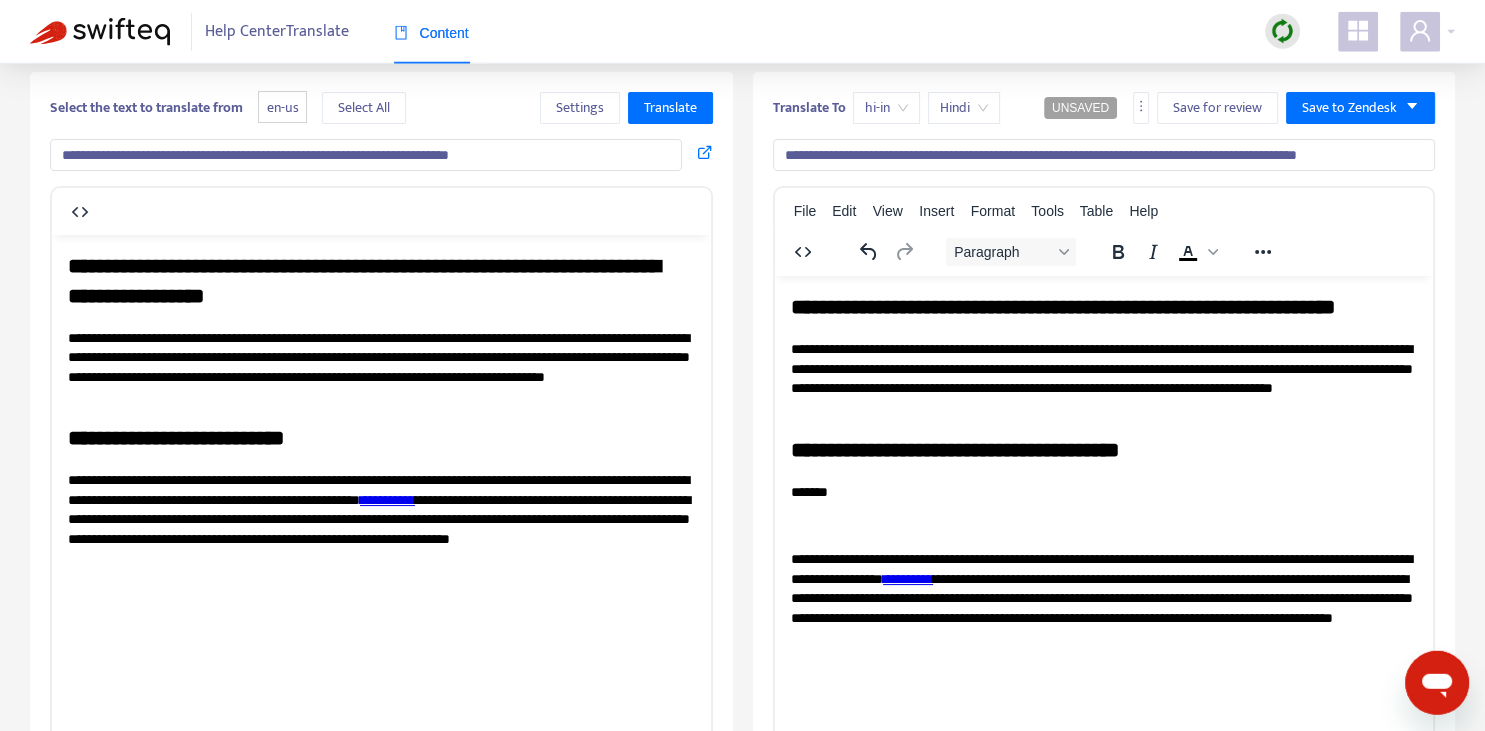 scroll, scrollTop: 70, scrollLeft: 0, axis: vertical 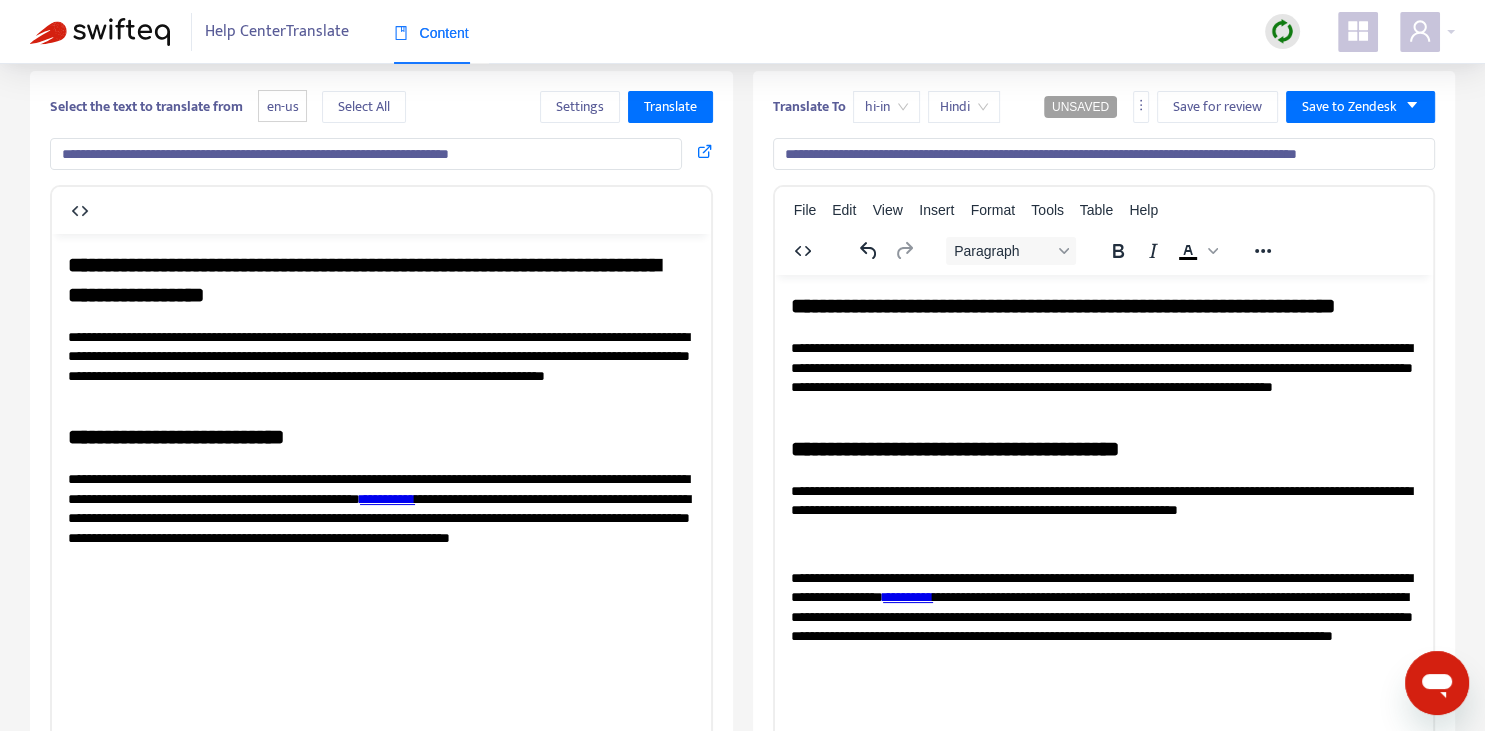 click on "**********" at bounding box center [387, 498] 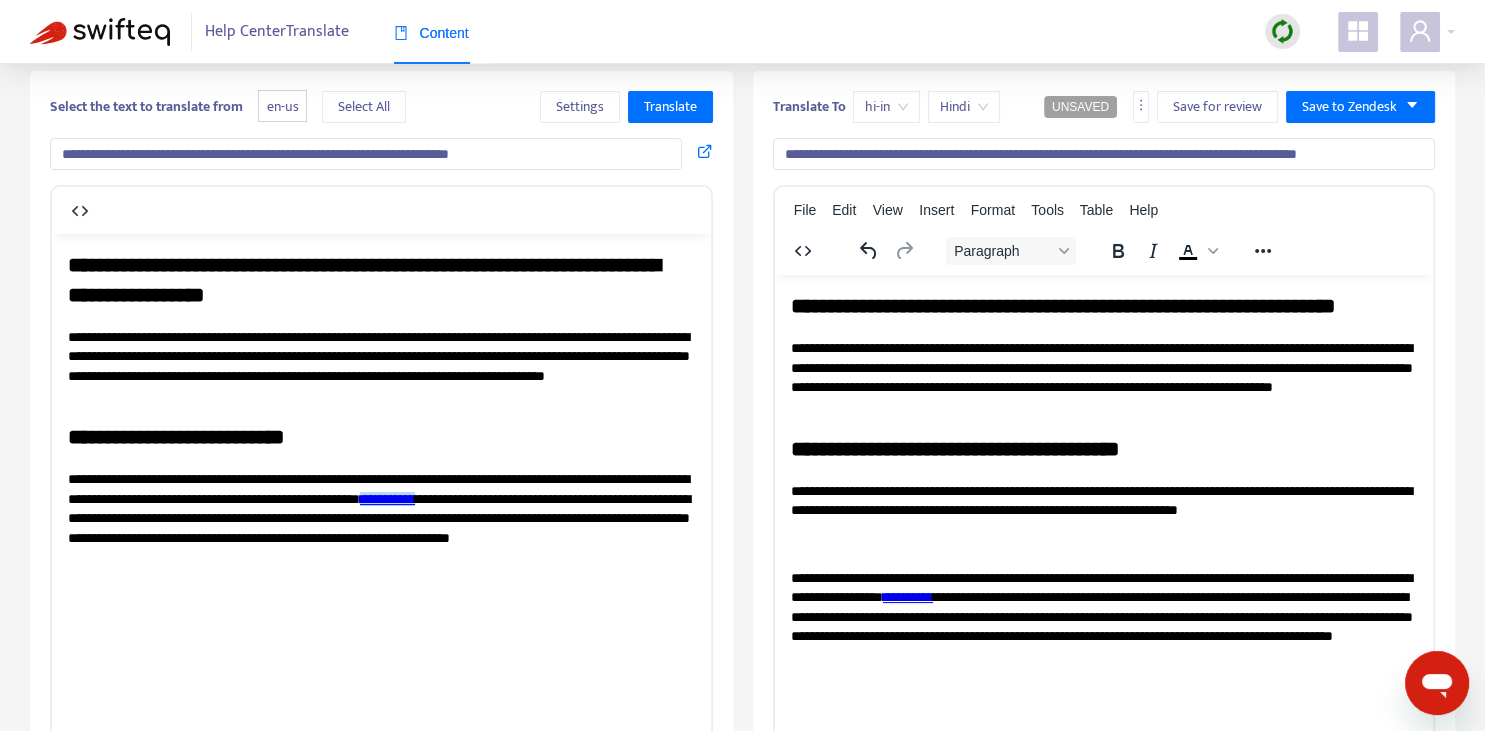 click on "**********" at bounding box center (1103, 500) 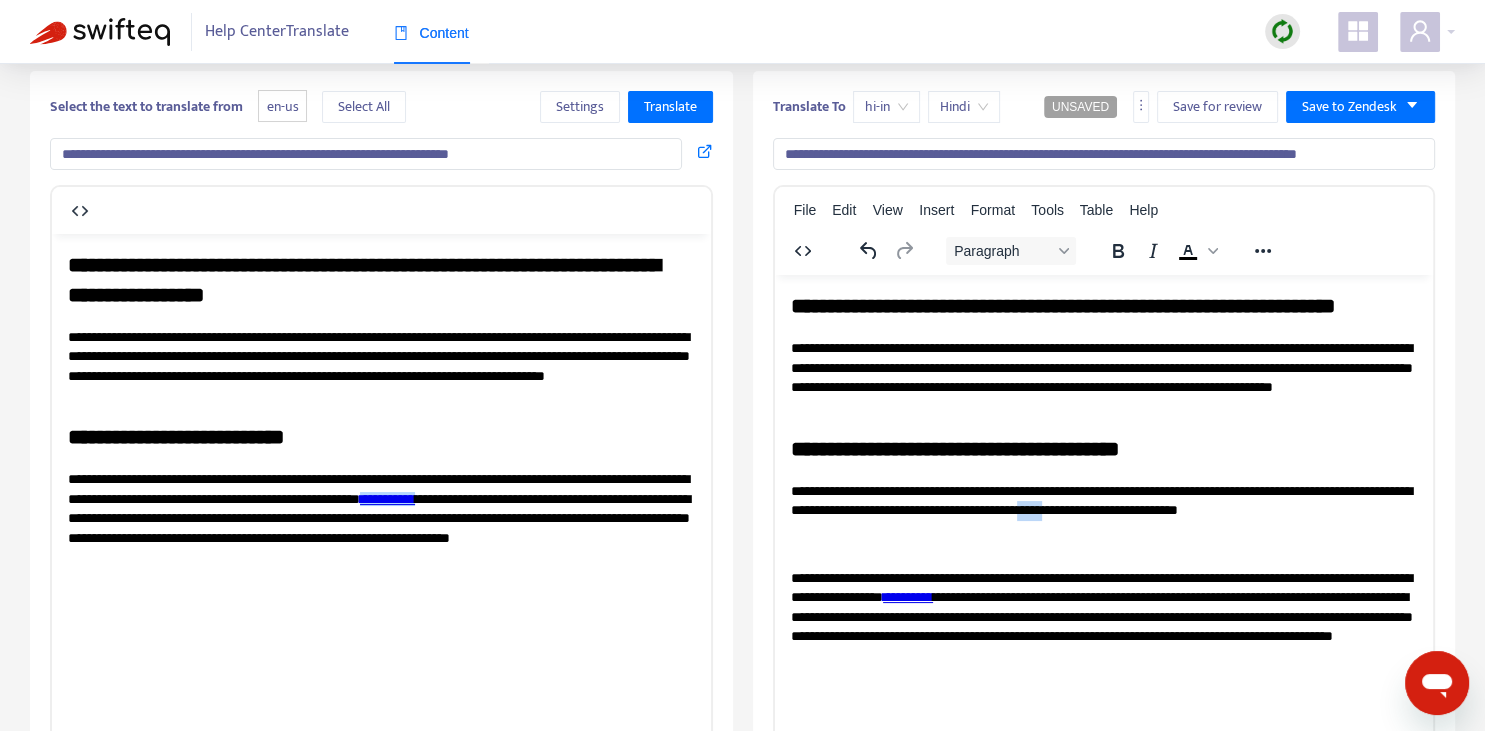 click on "**********" at bounding box center [1103, 500] 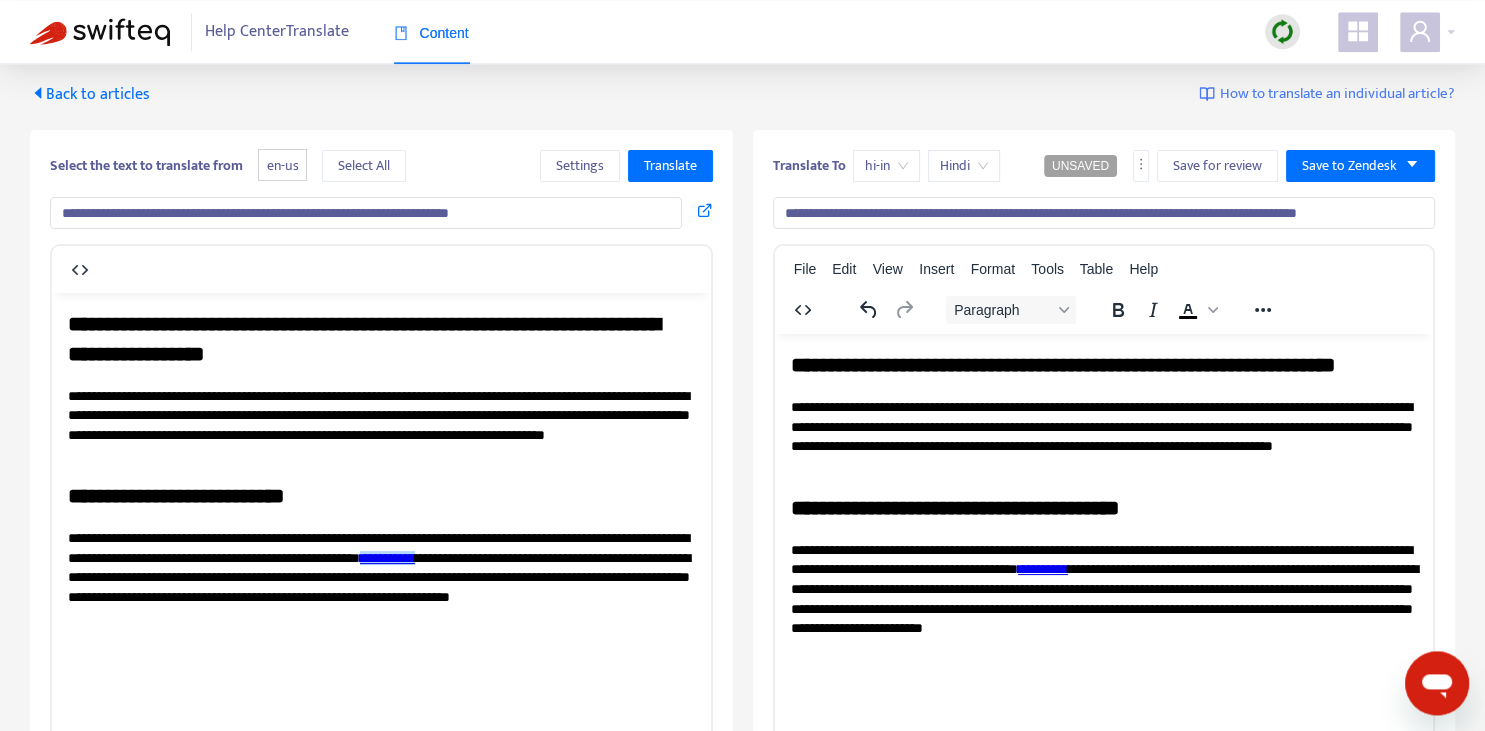 scroll, scrollTop: 10, scrollLeft: 0, axis: vertical 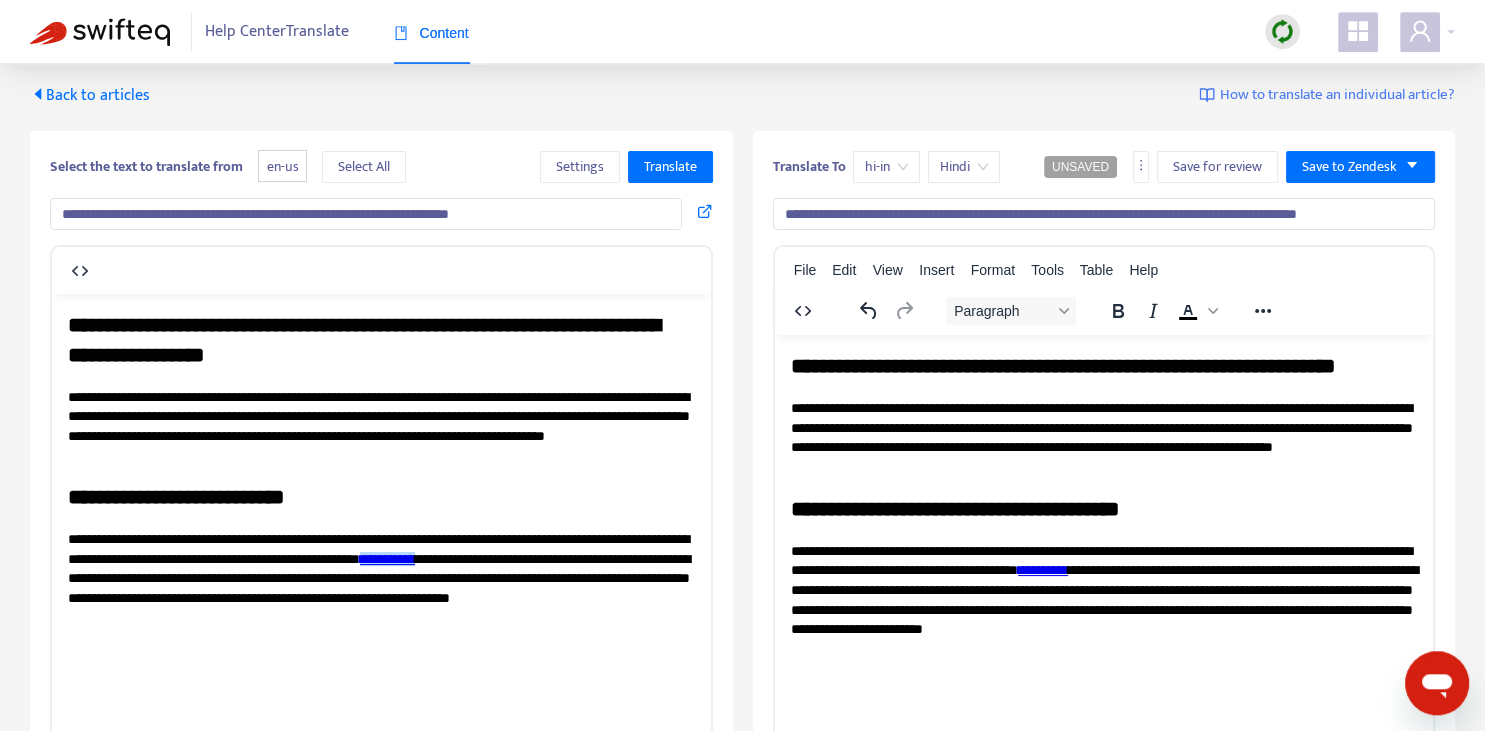 click on "**********" at bounding box center [1104, 214] 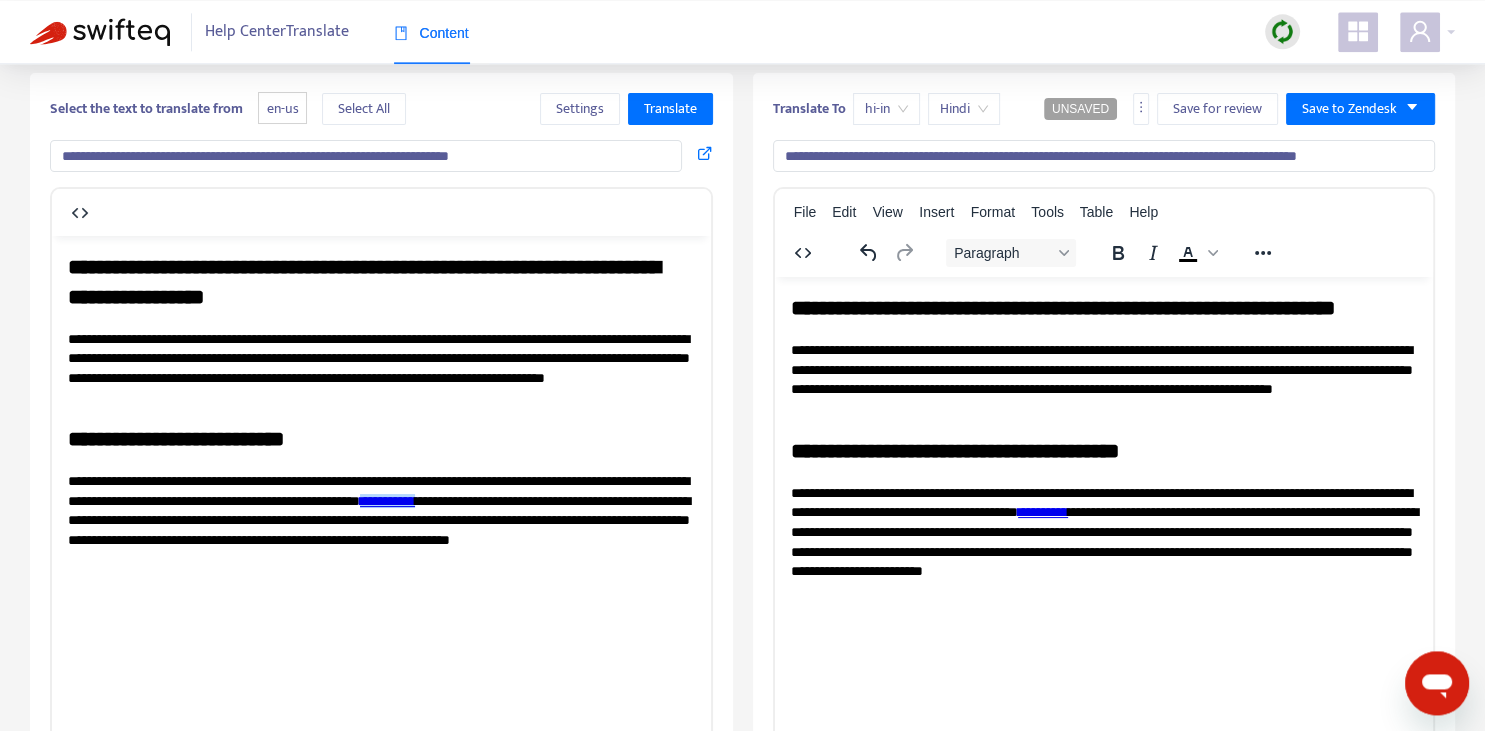 scroll, scrollTop: 80, scrollLeft: 0, axis: vertical 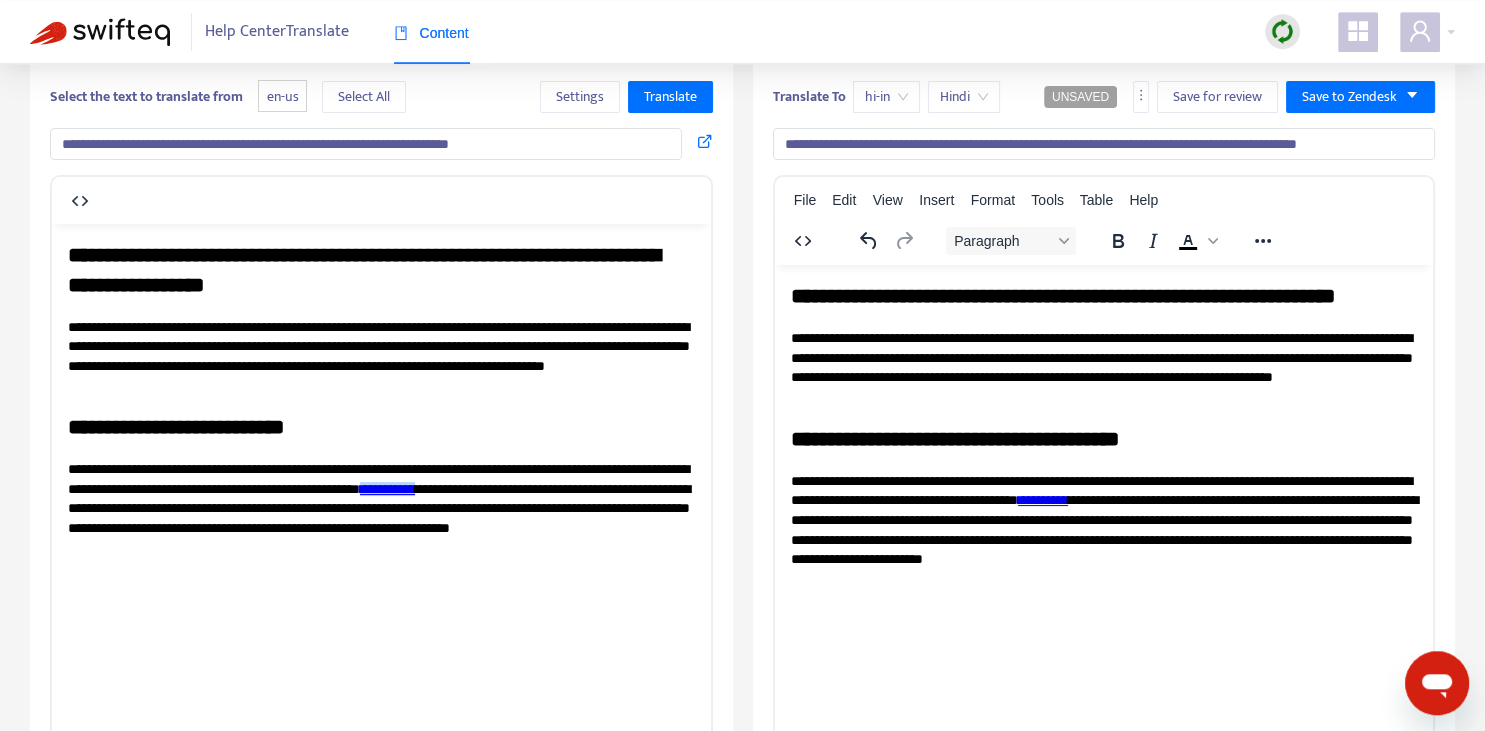 click on "**********" at bounding box center (1103, 295) 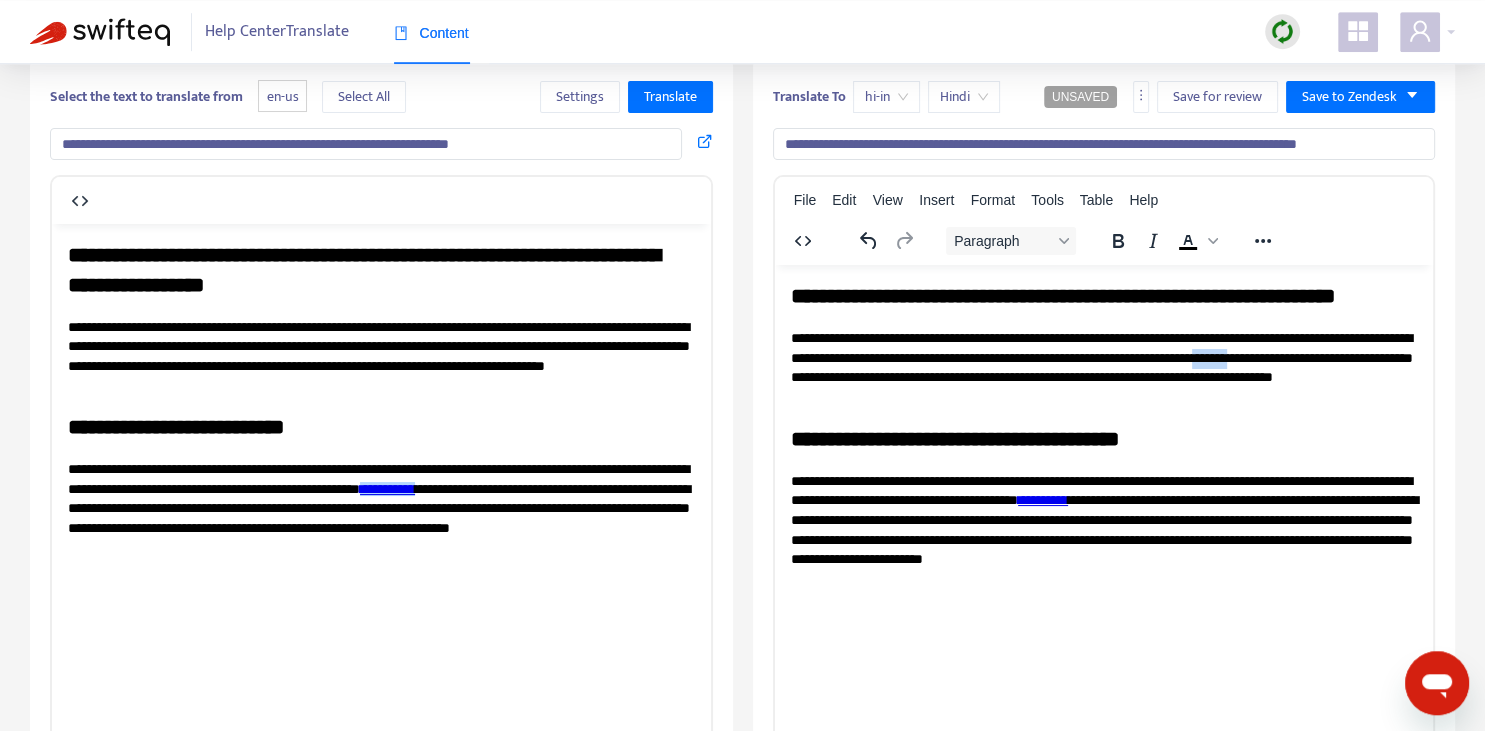 drag, startPoint x: 1356, startPoint y: 348, endPoint x: 1390, endPoint y: 348, distance: 34 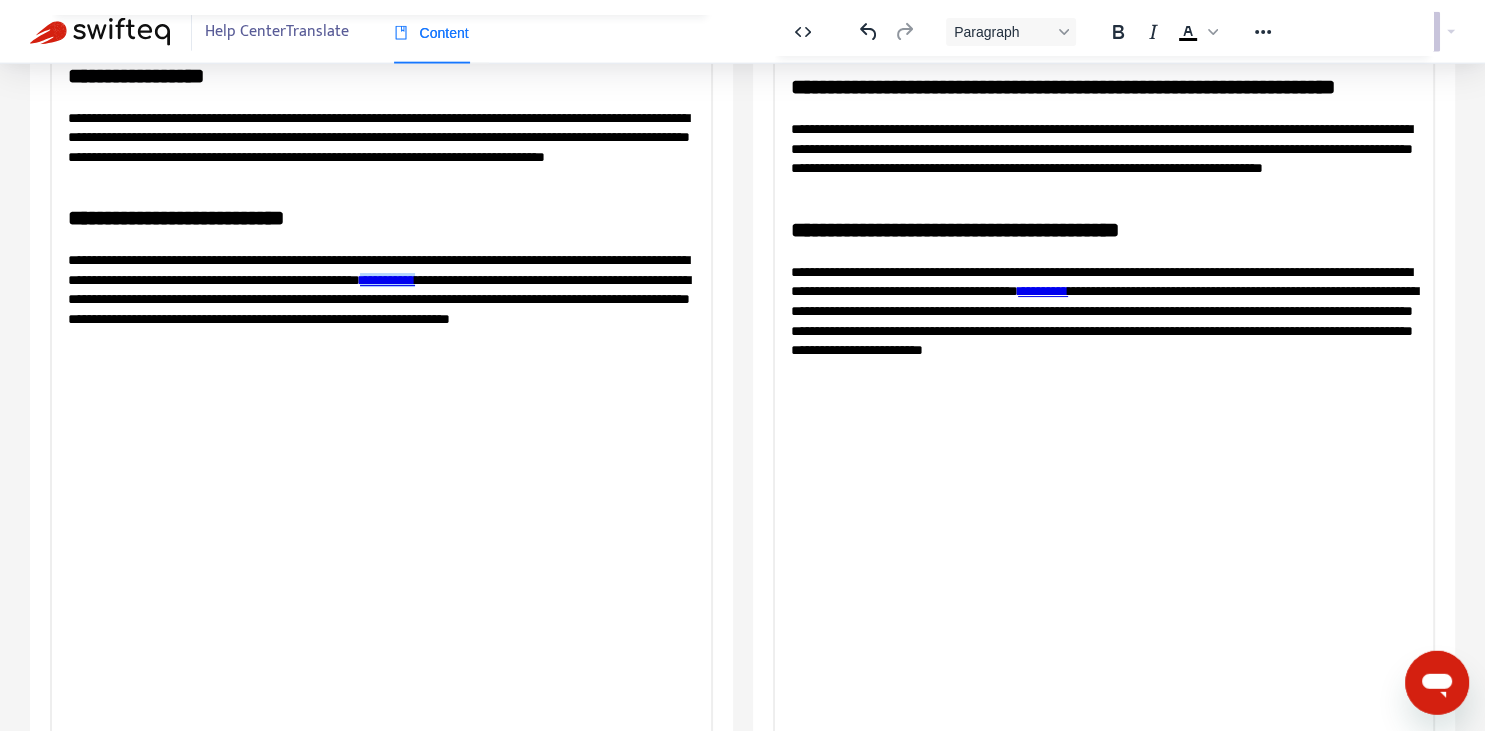scroll, scrollTop: 292, scrollLeft: 0, axis: vertical 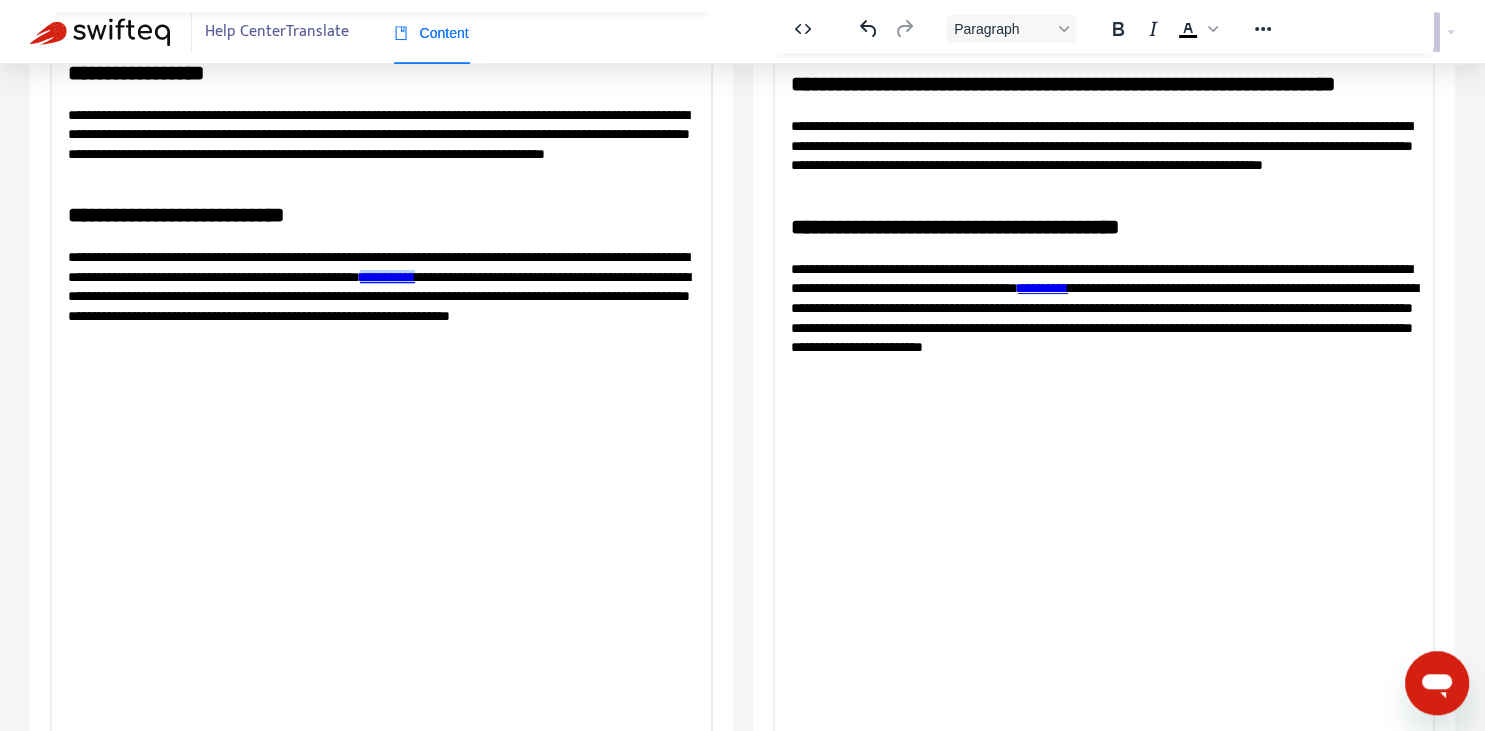 click on "**********" at bounding box center (1103, 318) 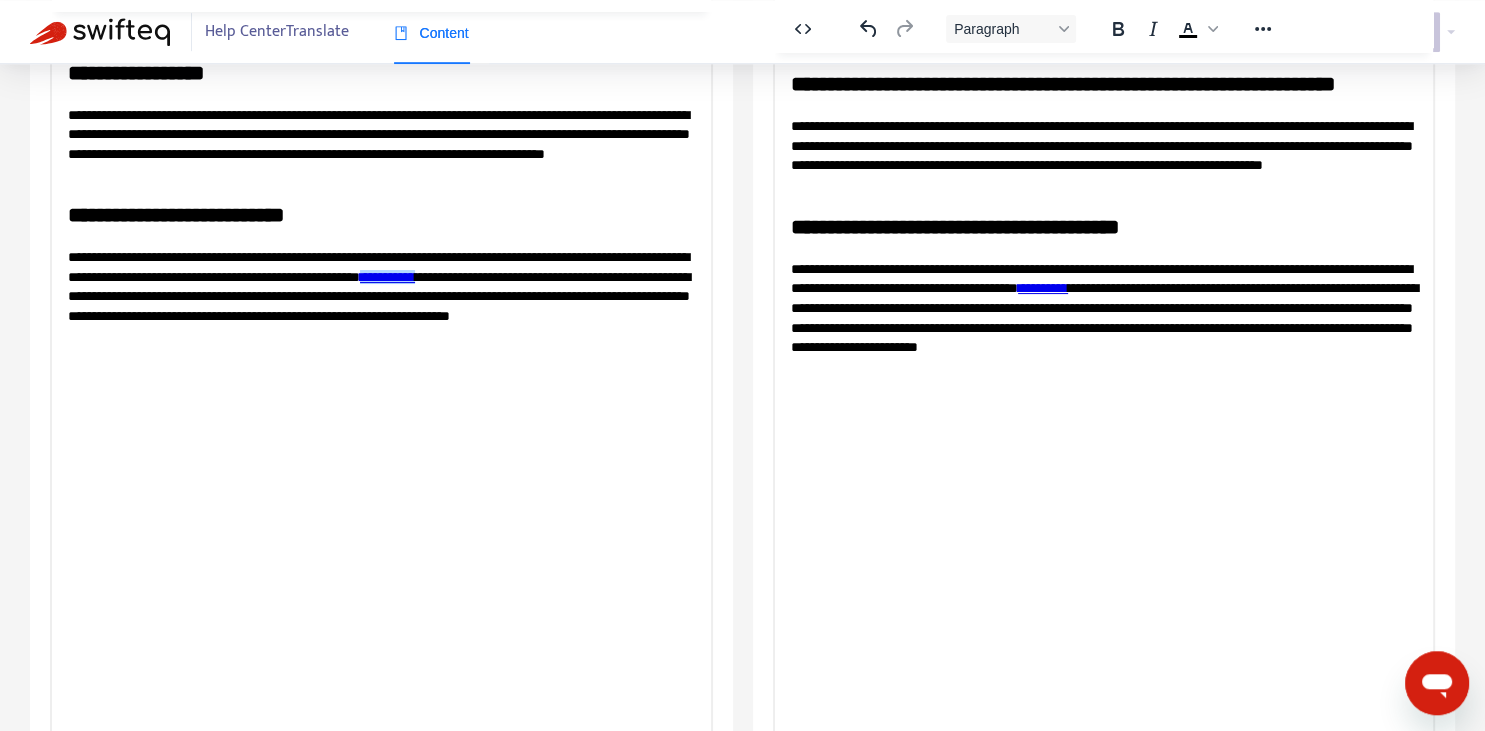 click on "**********" at bounding box center (1103, 318) 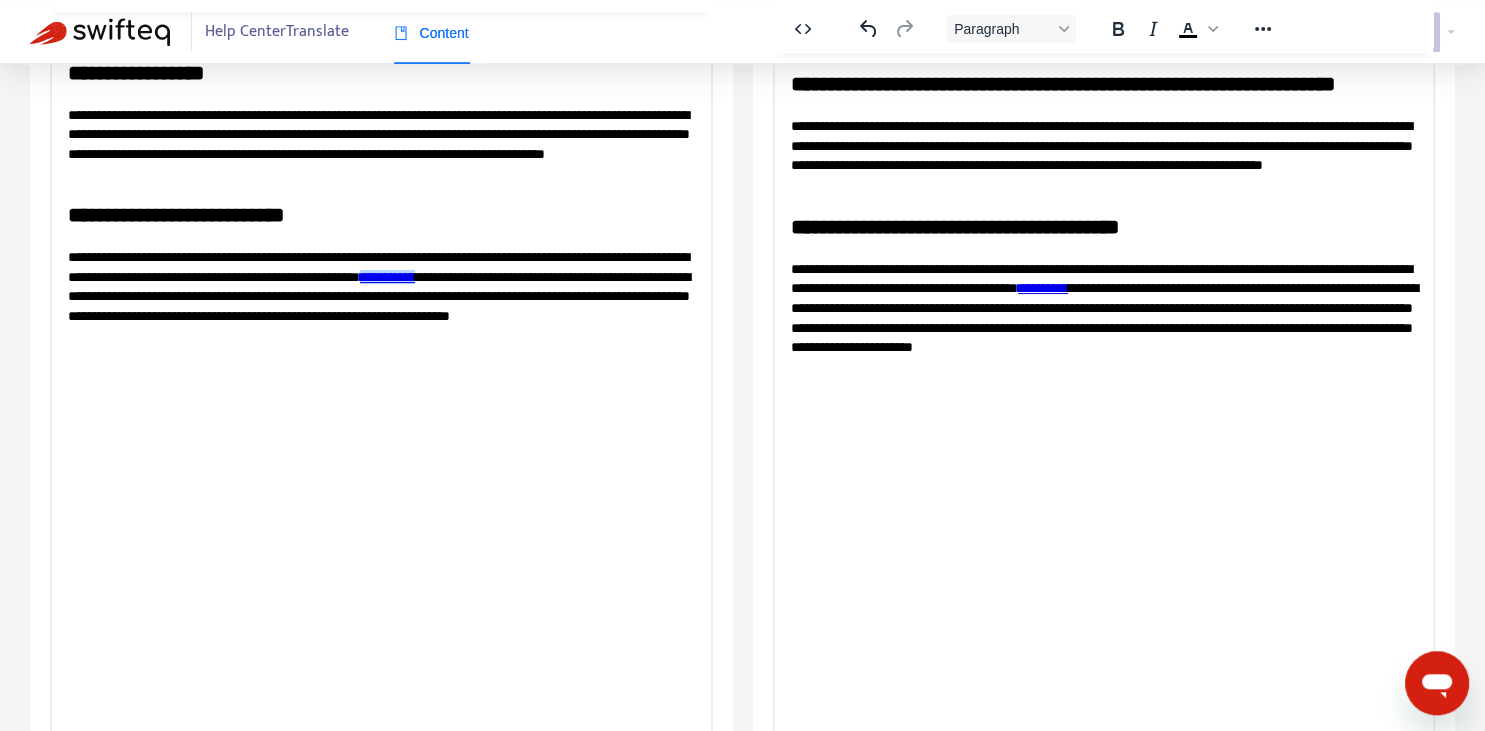 click on "**********" at bounding box center [1103, 318] 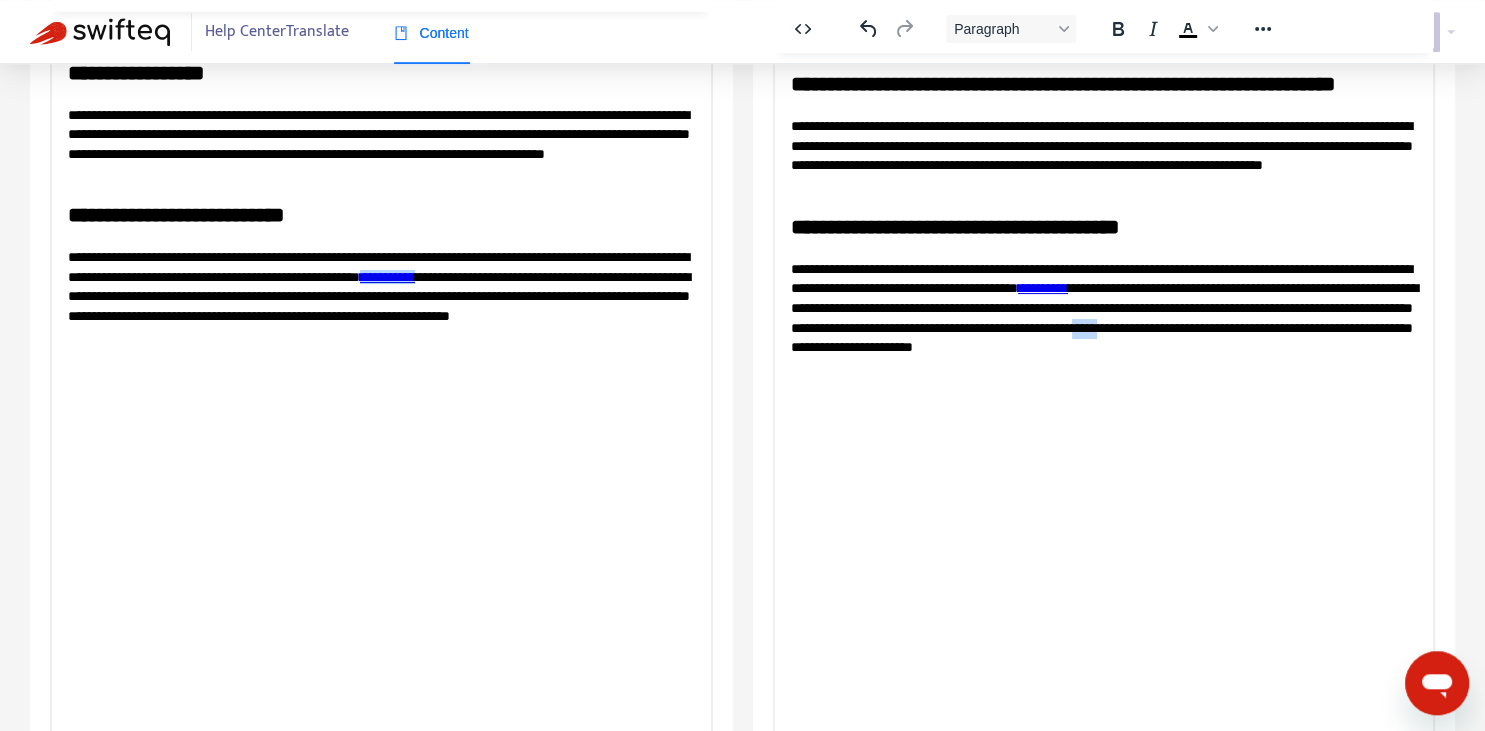 click on "**********" at bounding box center (1103, 318) 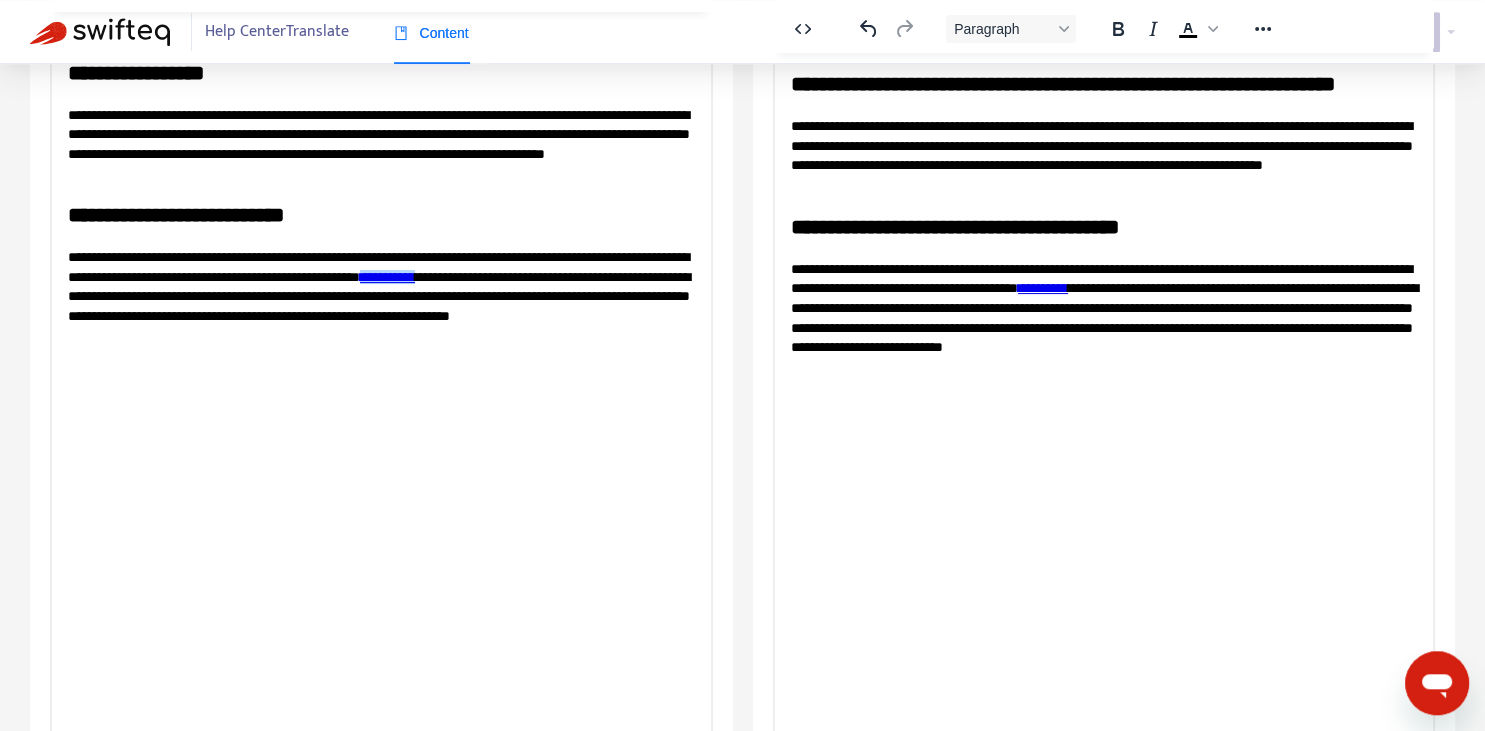 scroll, scrollTop: 0, scrollLeft: 0, axis: both 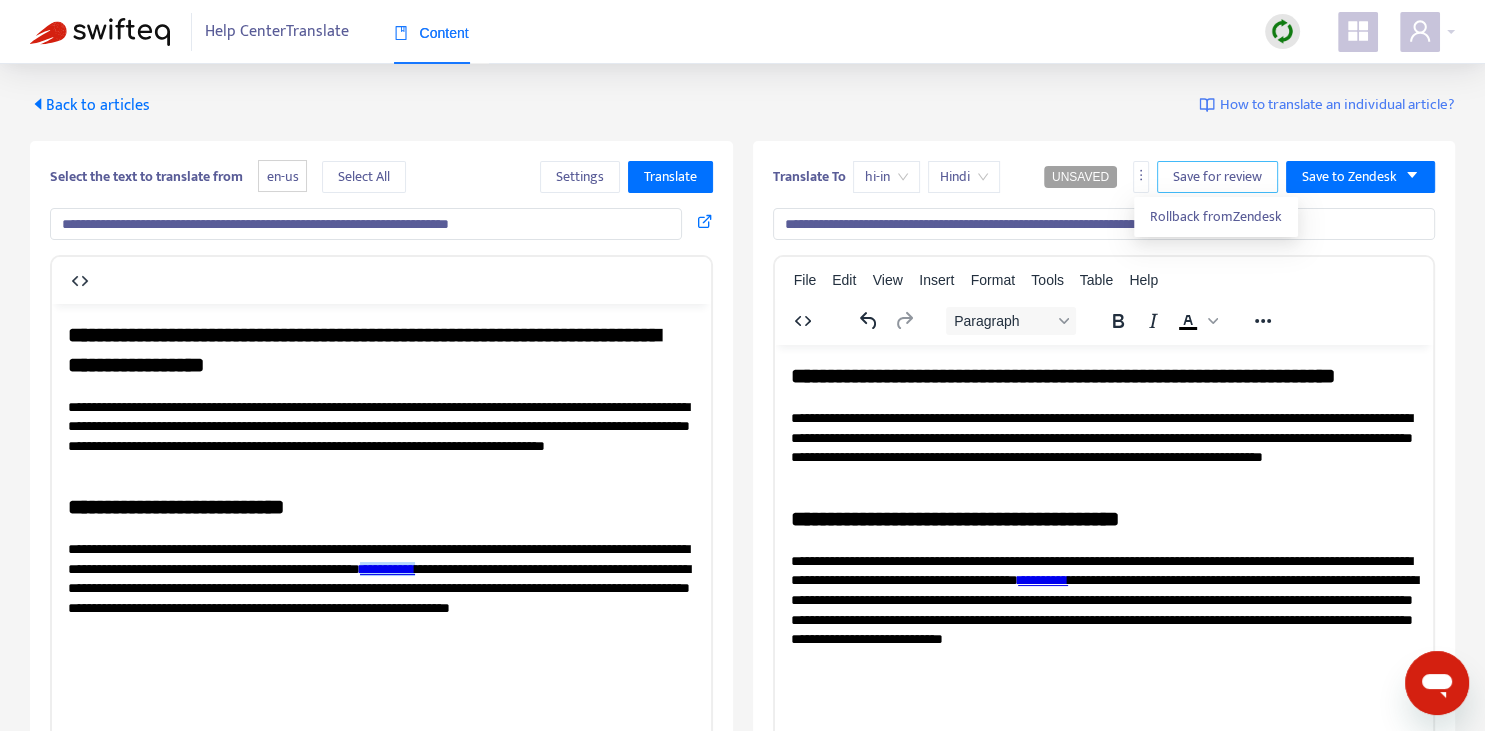 click on "Save for review" at bounding box center [1217, 177] 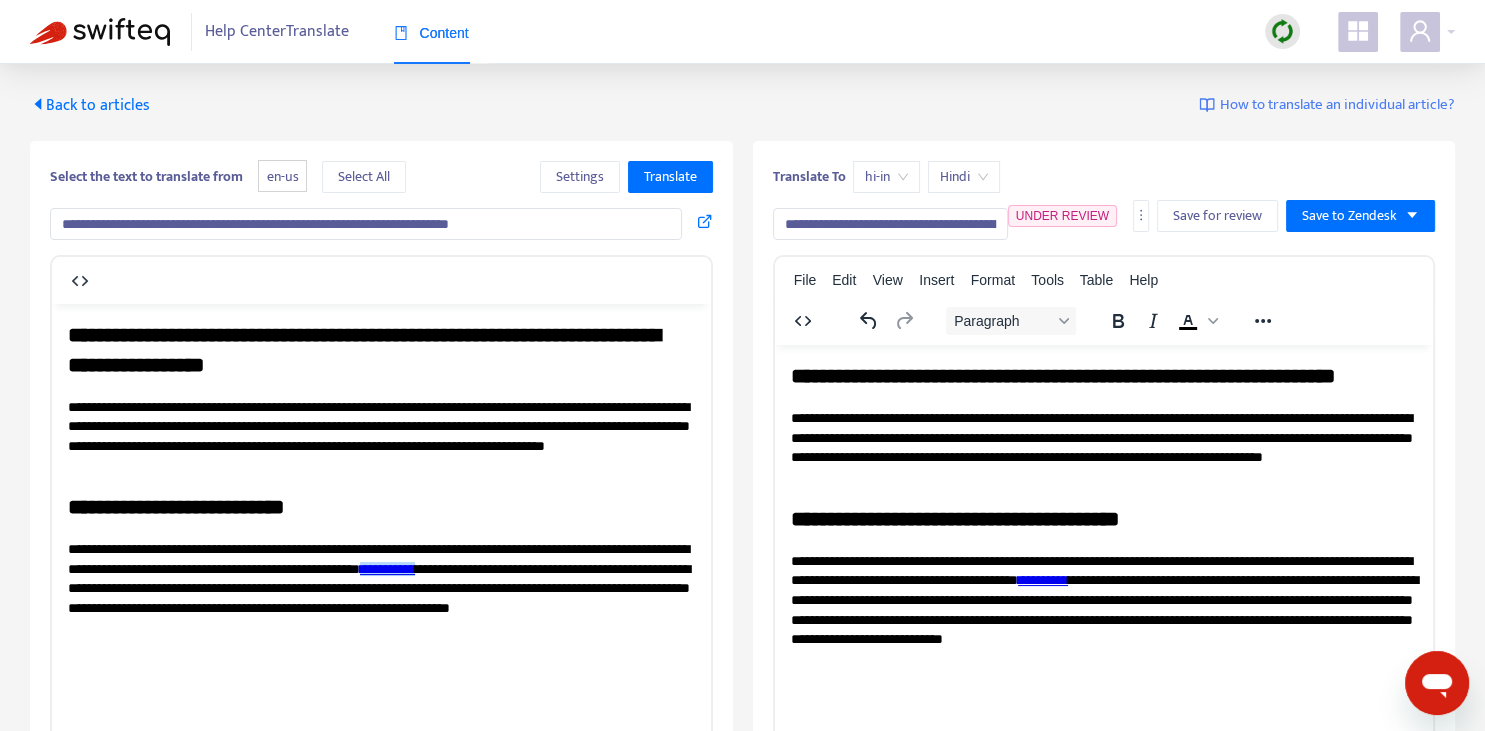 click on "Back to articles" at bounding box center [90, 105] 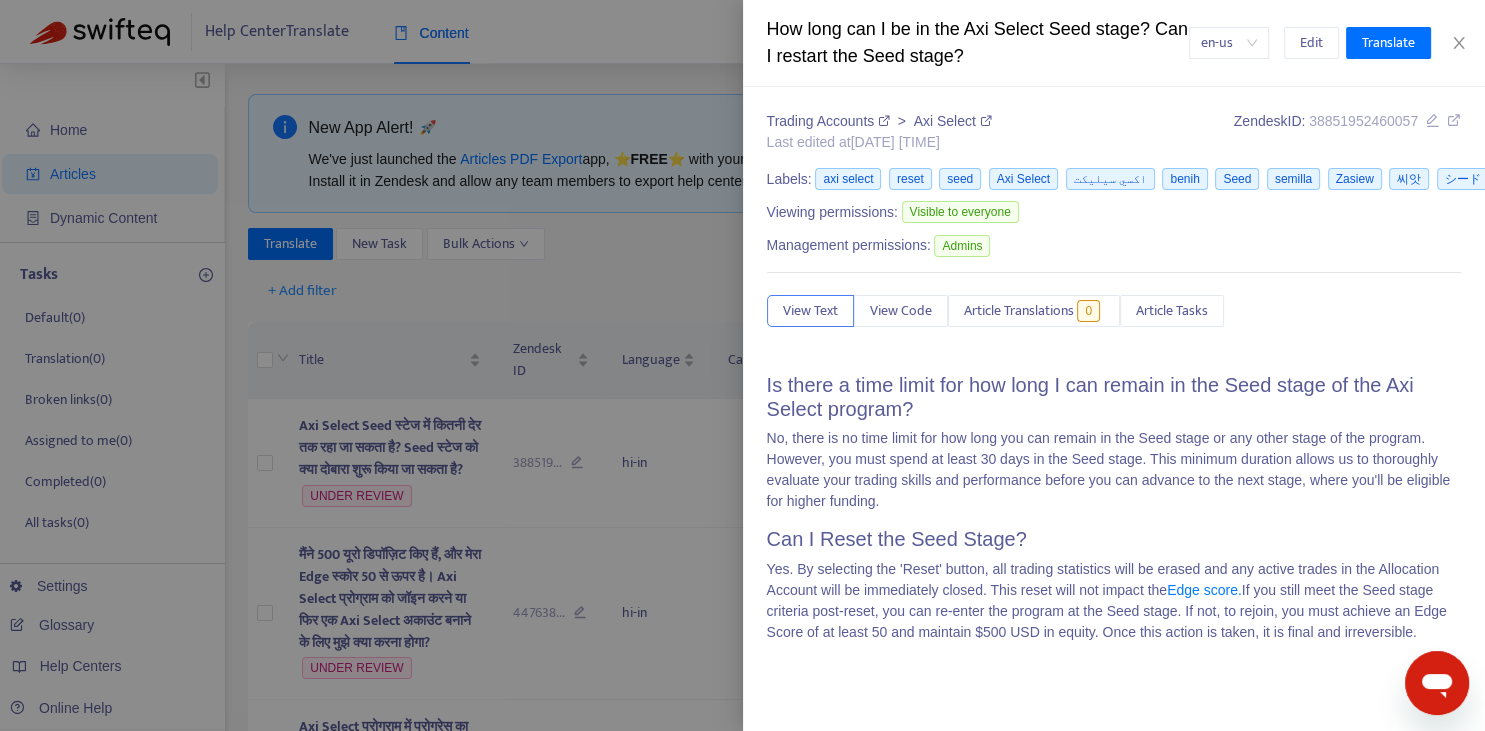 click at bounding box center [742, 365] 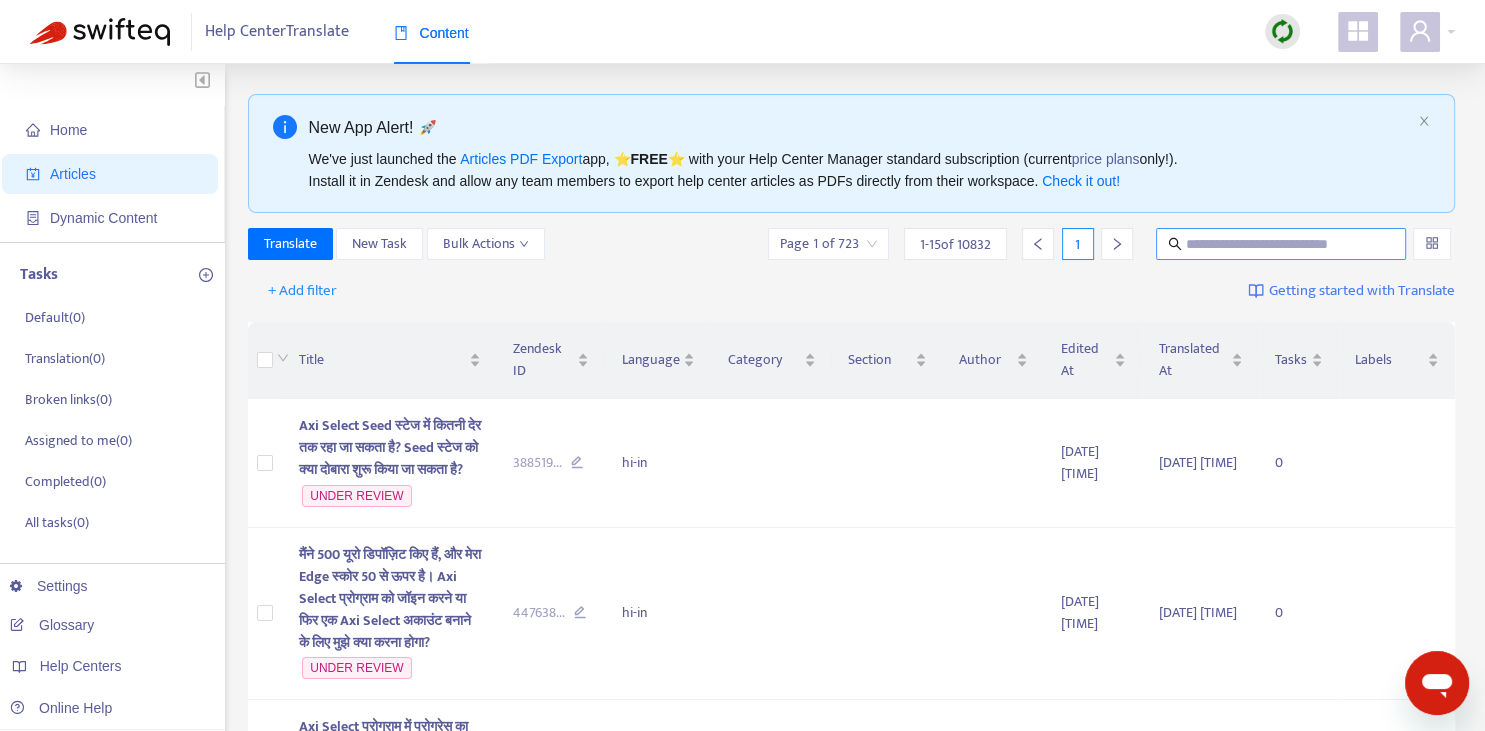 click at bounding box center (1388, 244) 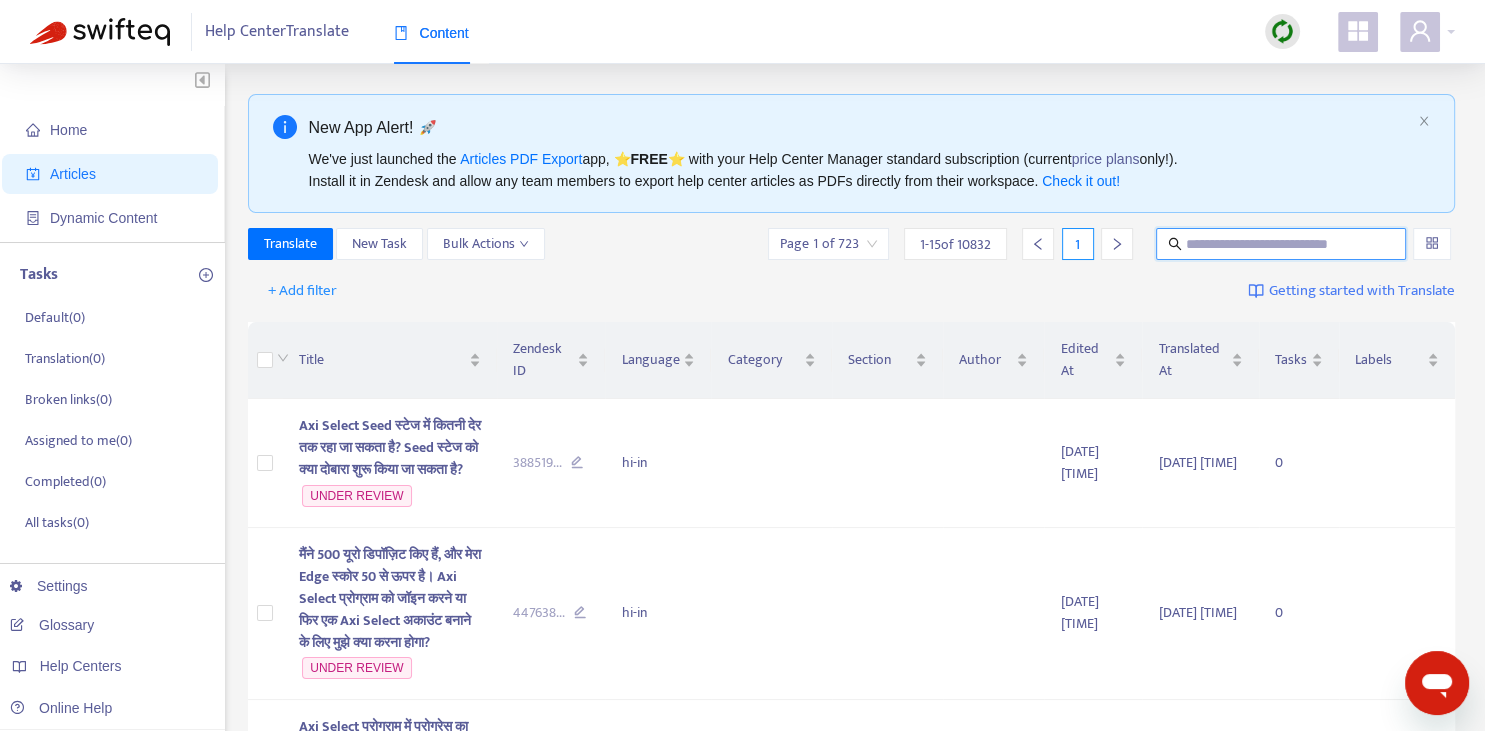 paste on "**********" 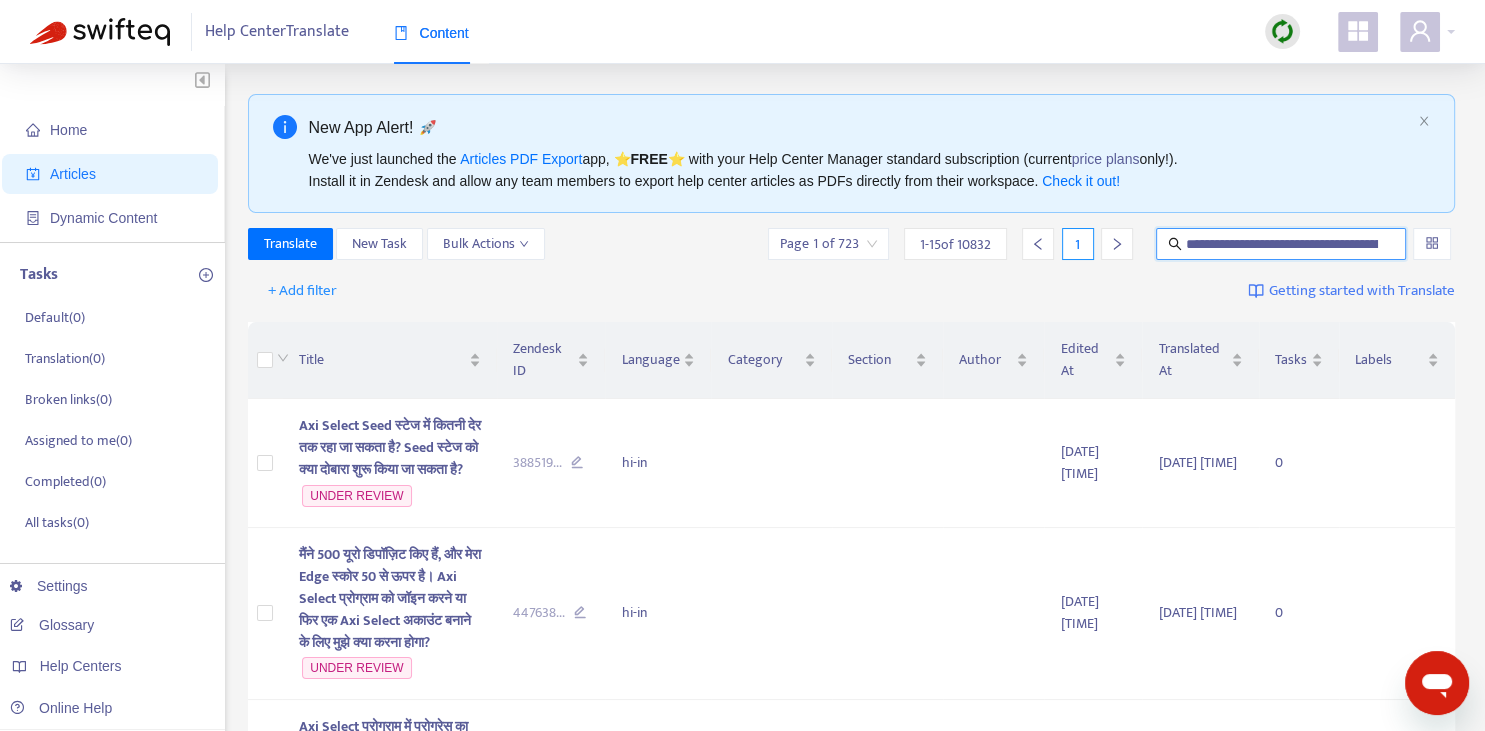 scroll, scrollTop: 0, scrollLeft: 459, axis: horizontal 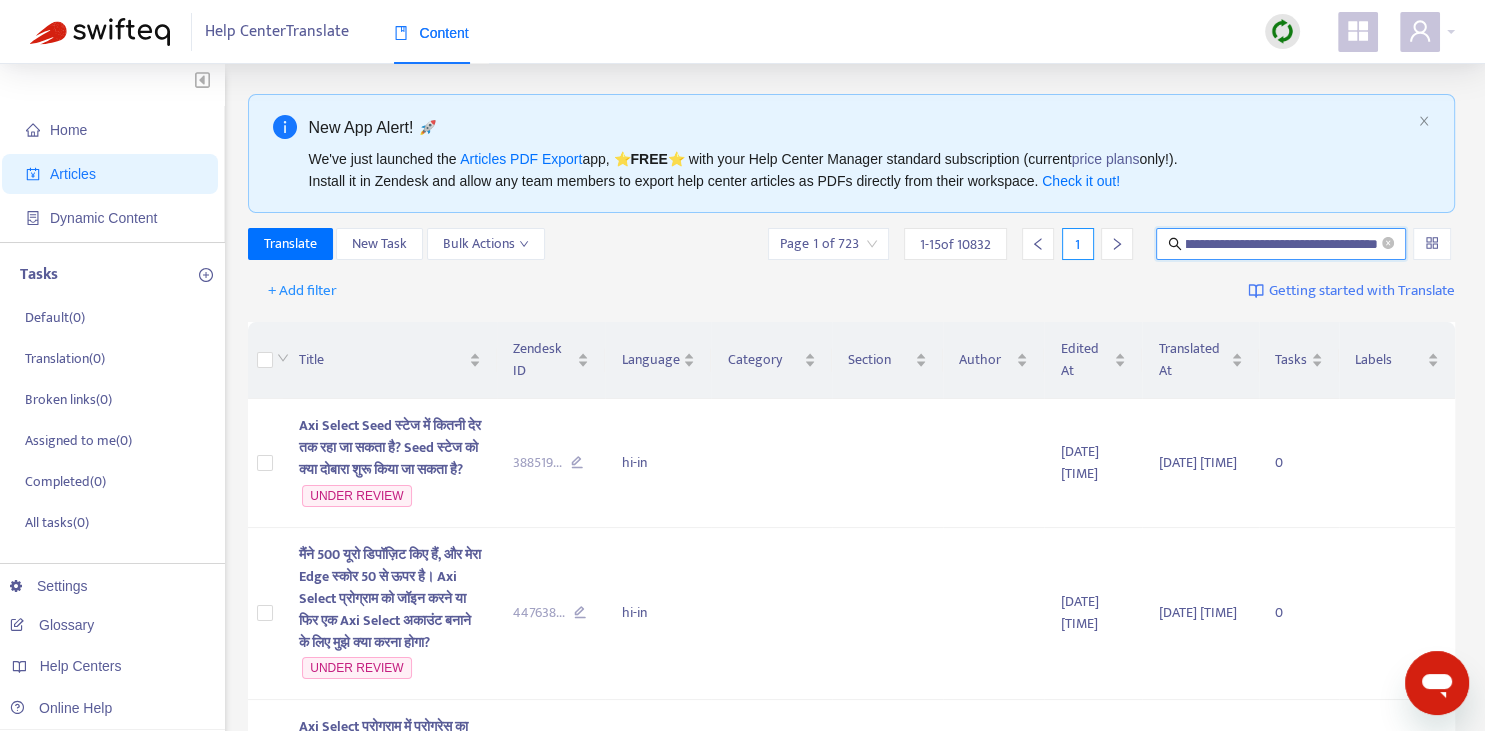 type on "**********" 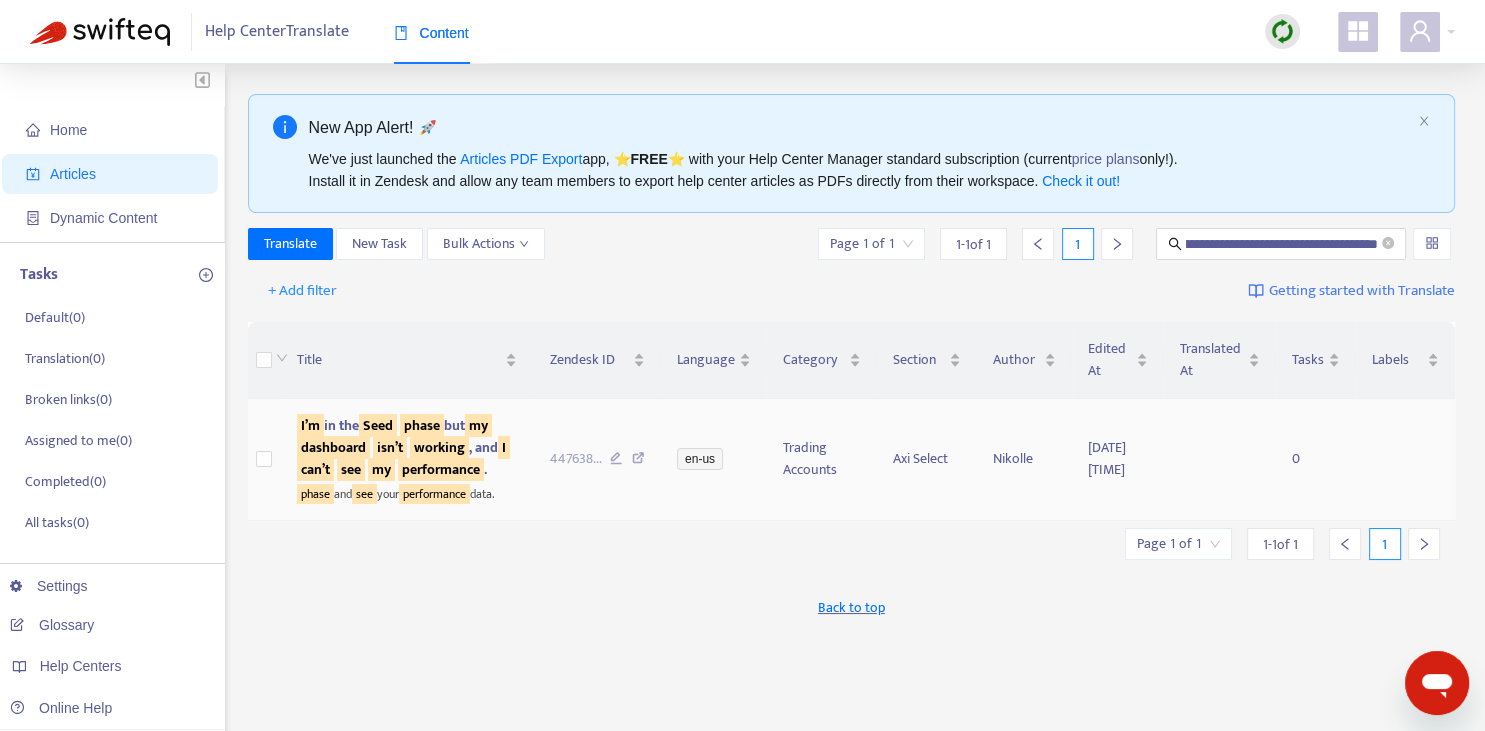 click on "working" at bounding box center [439, 447] 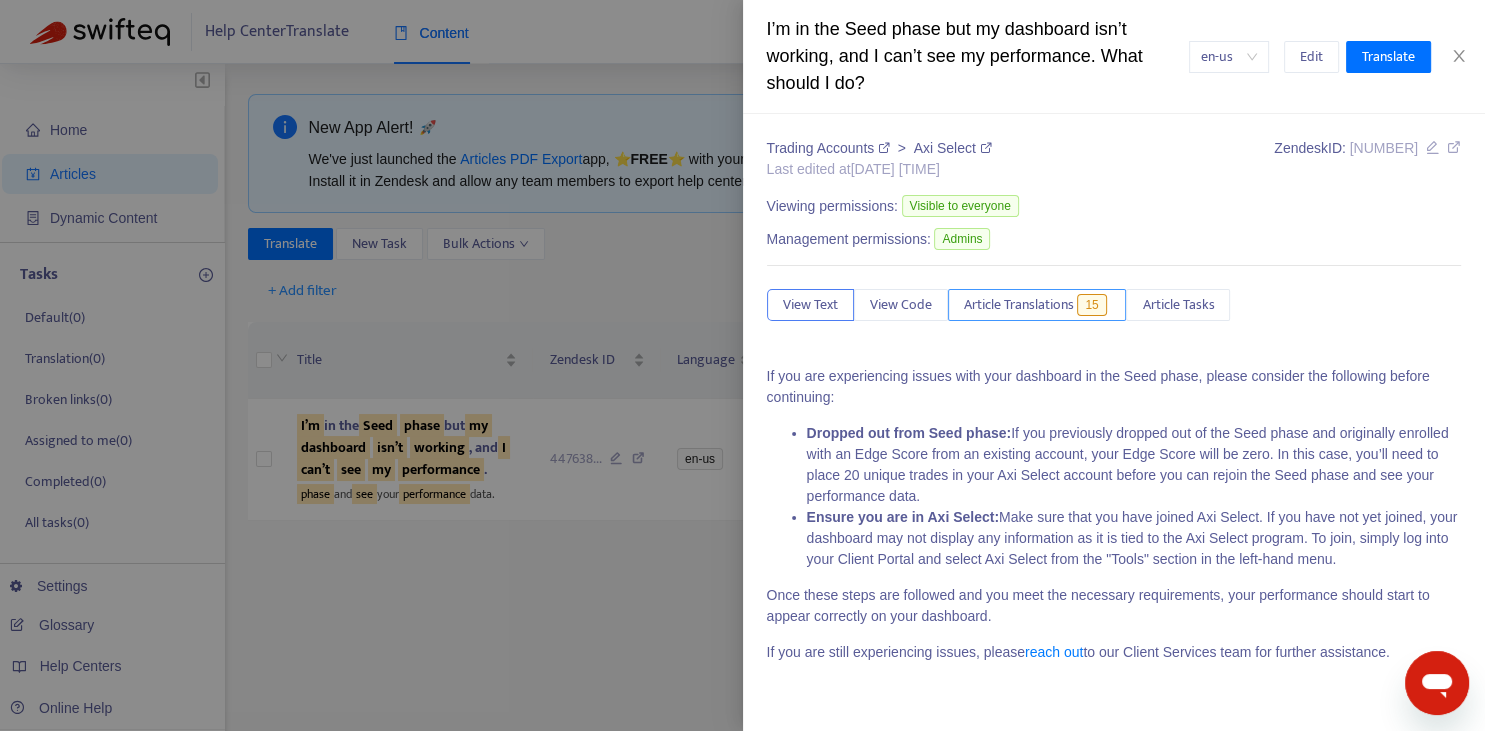 click on "Article Translations" at bounding box center [1019, 305] 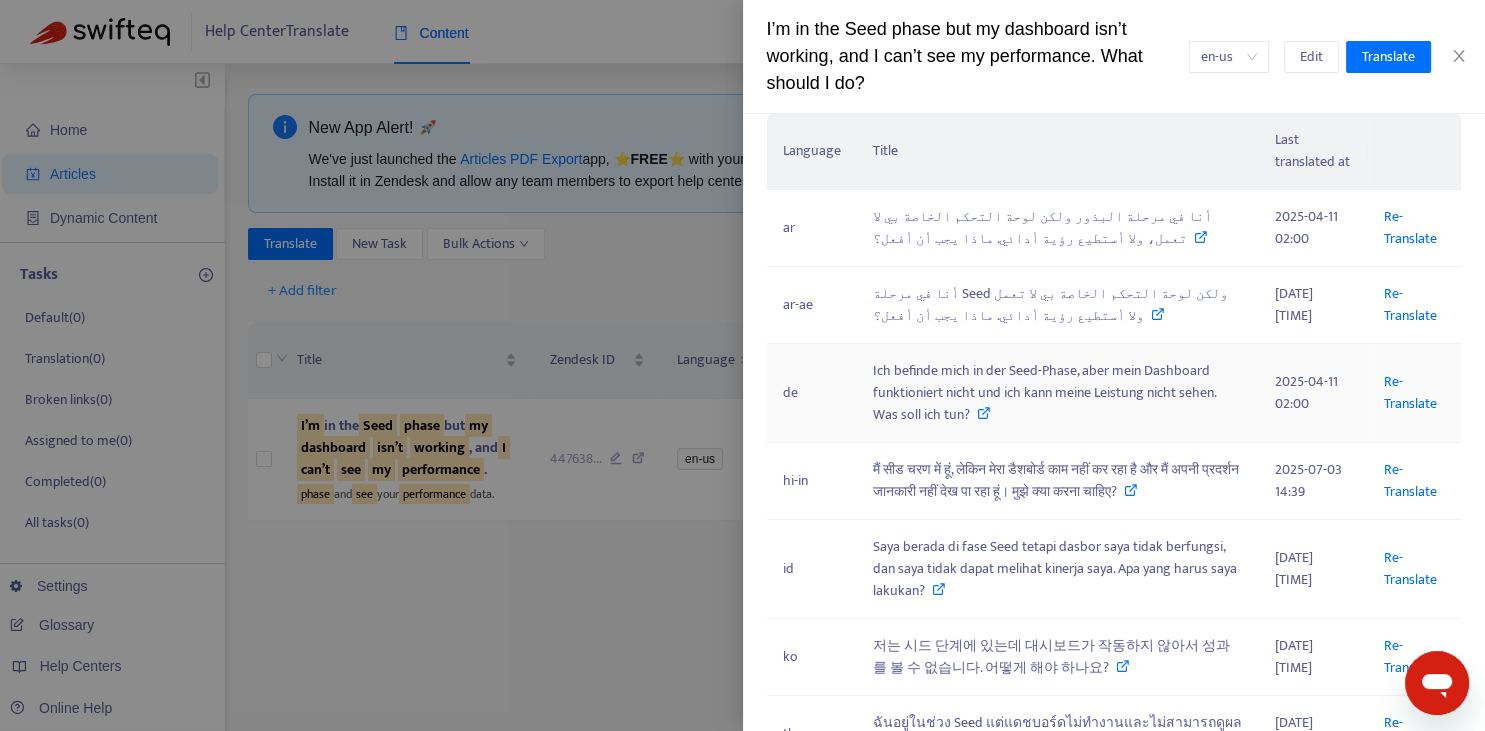 scroll, scrollTop: 368, scrollLeft: 0, axis: vertical 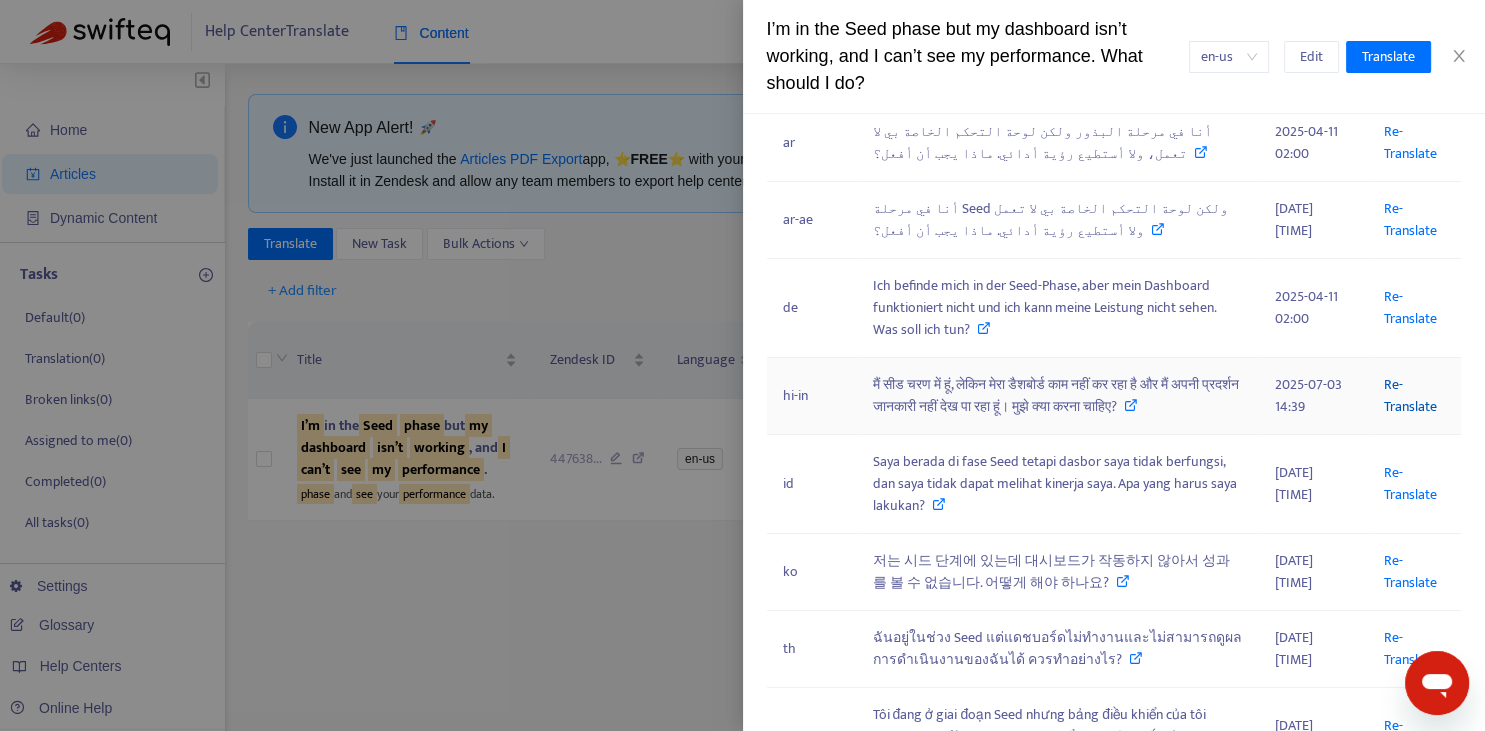 click on "Re-Translate" at bounding box center [1410, 395] 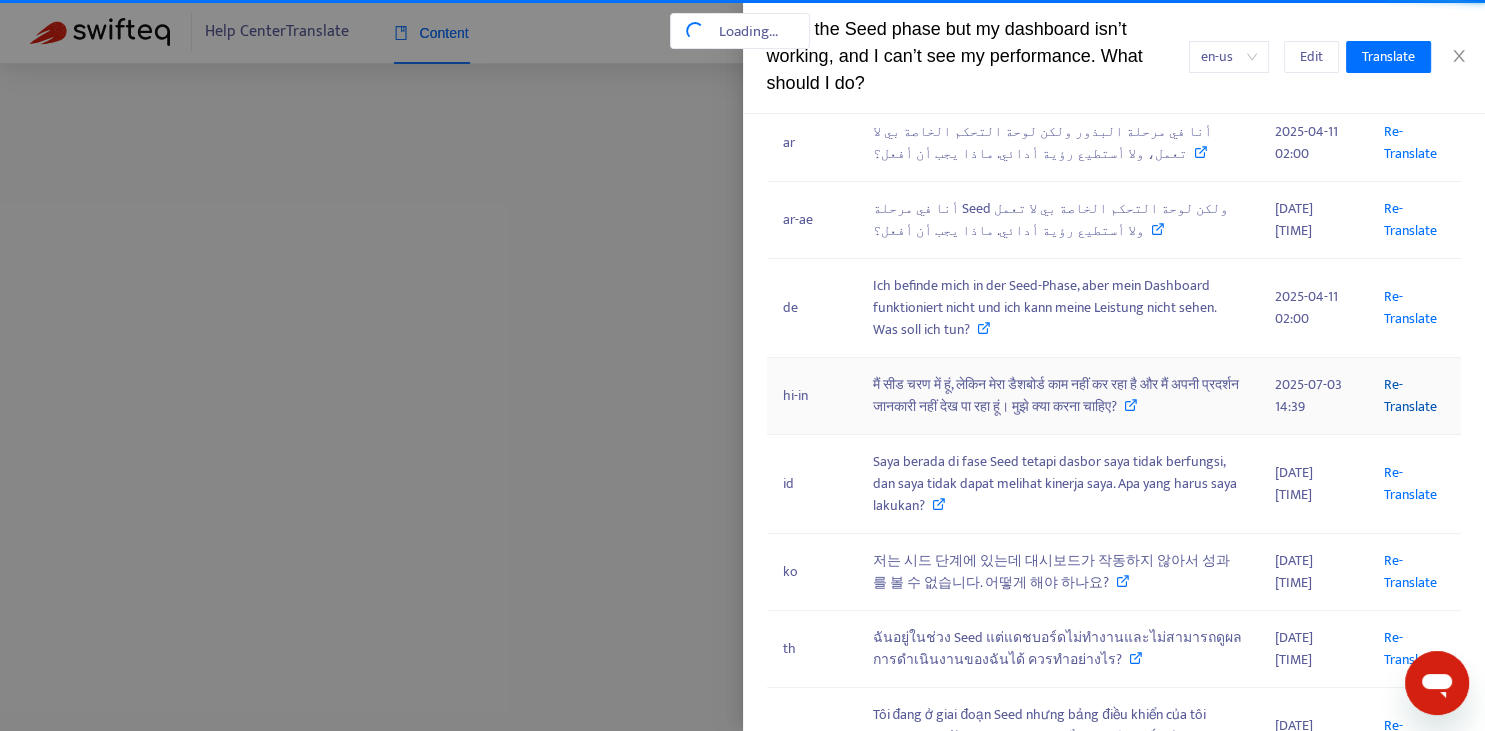 scroll, scrollTop: 0, scrollLeft: 459, axis: horizontal 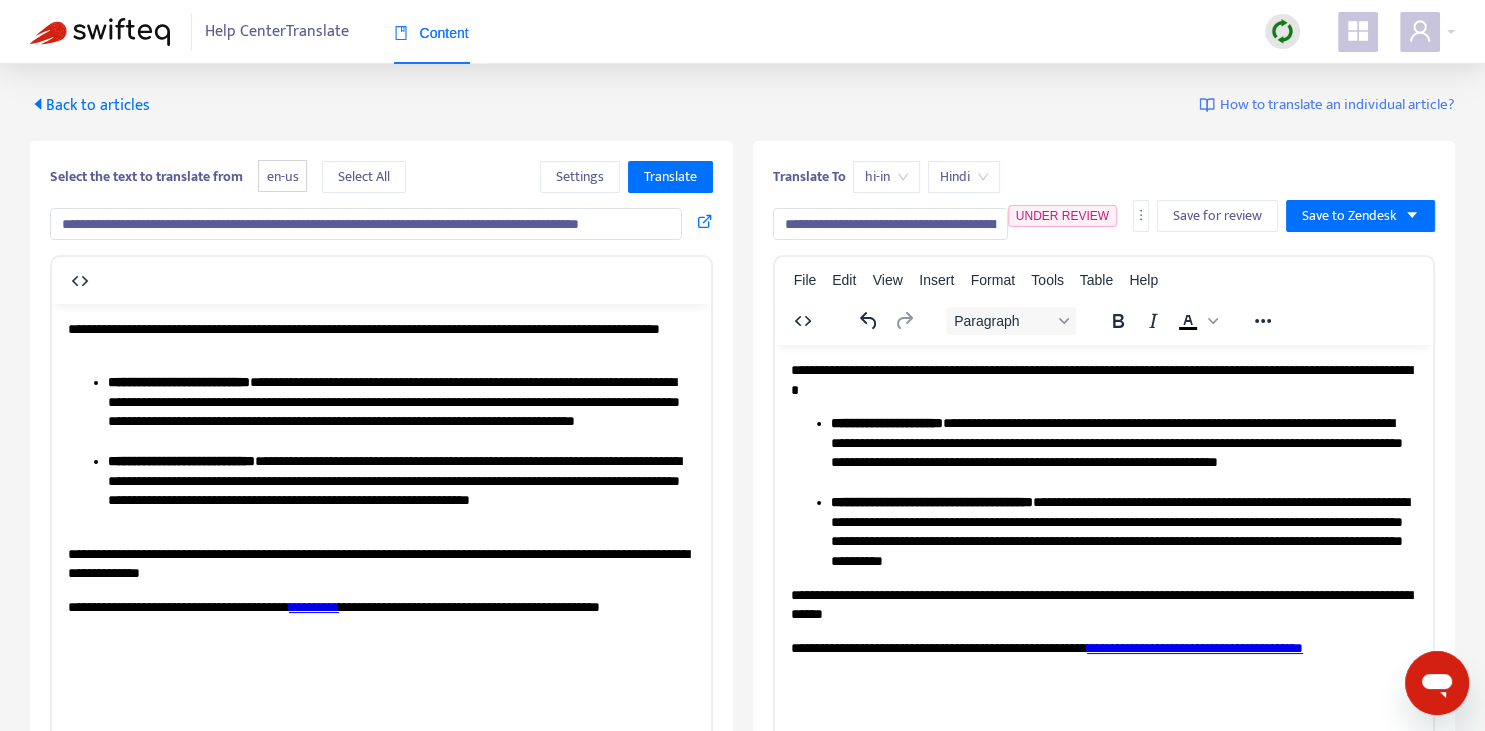 click on "**********" at bounding box center (890, 224) 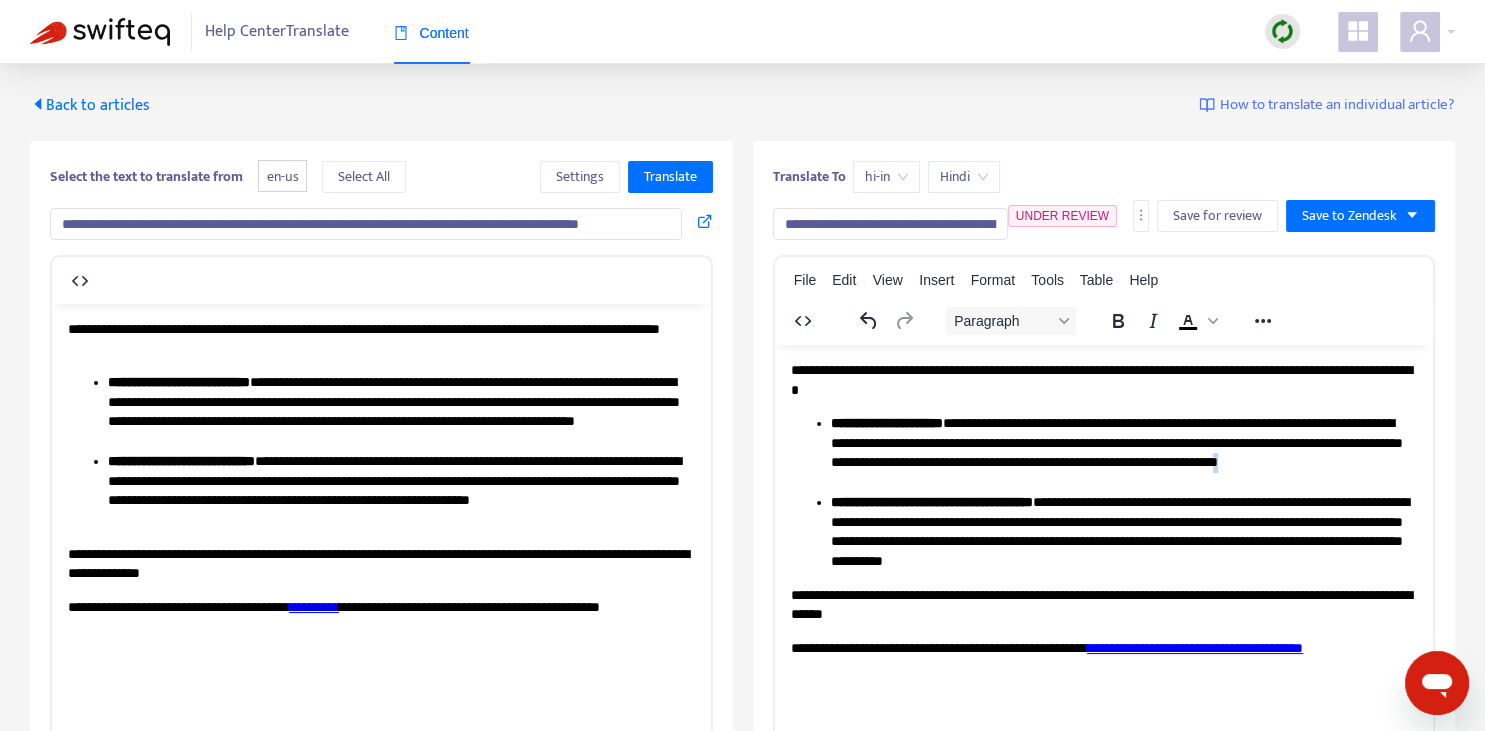 click on "**********" at bounding box center (1123, 452) 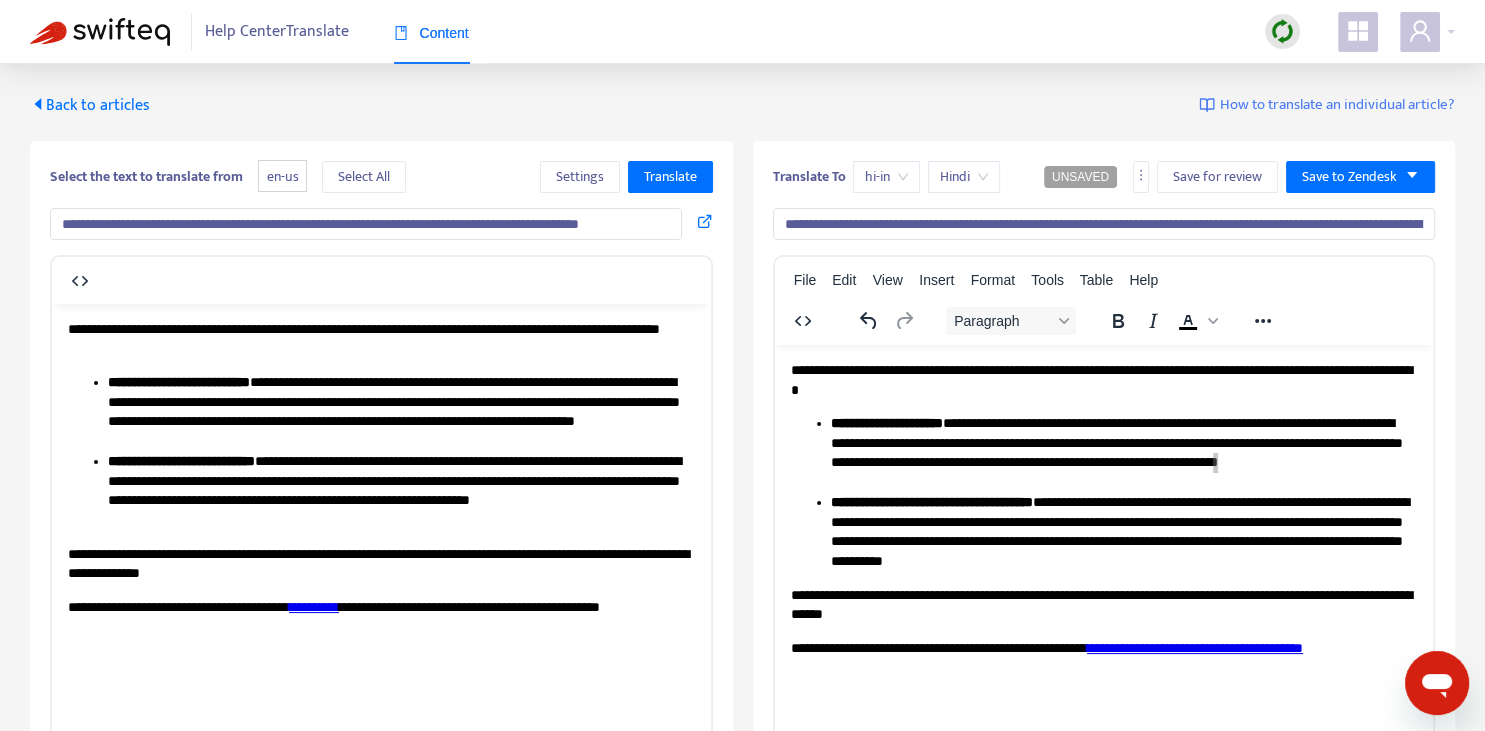 click on "**********" at bounding box center (1104, 224) 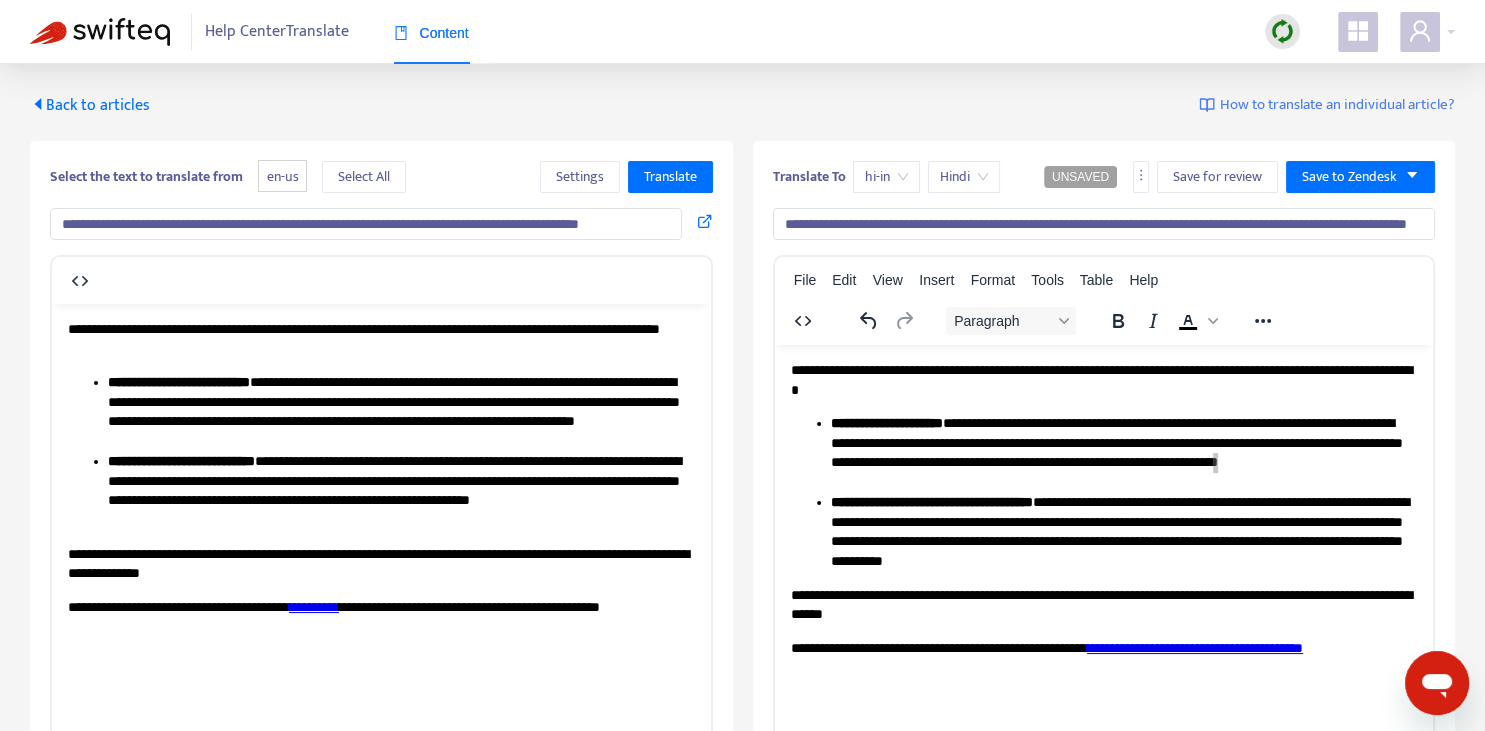 scroll, scrollTop: 0, scrollLeft: 46, axis: horizontal 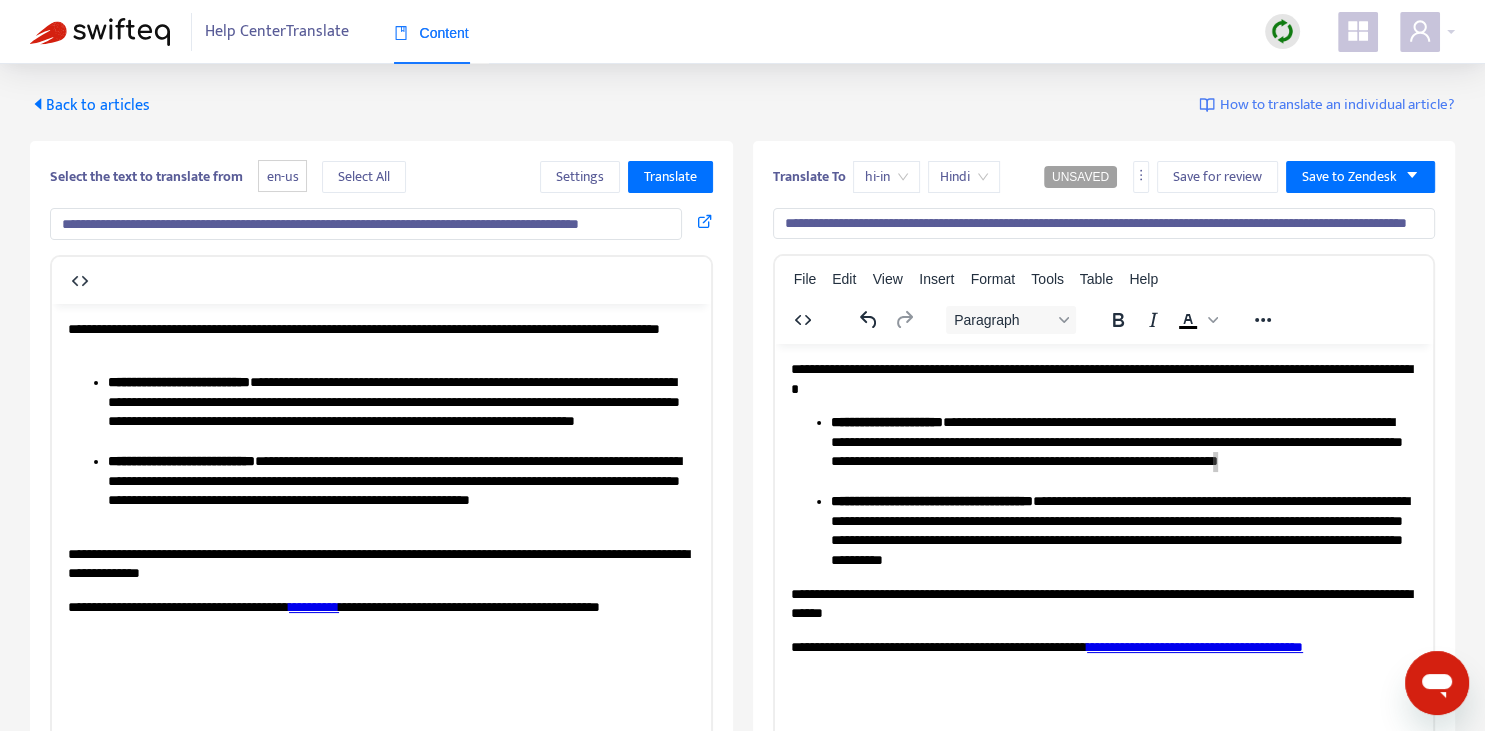 type on "**********" 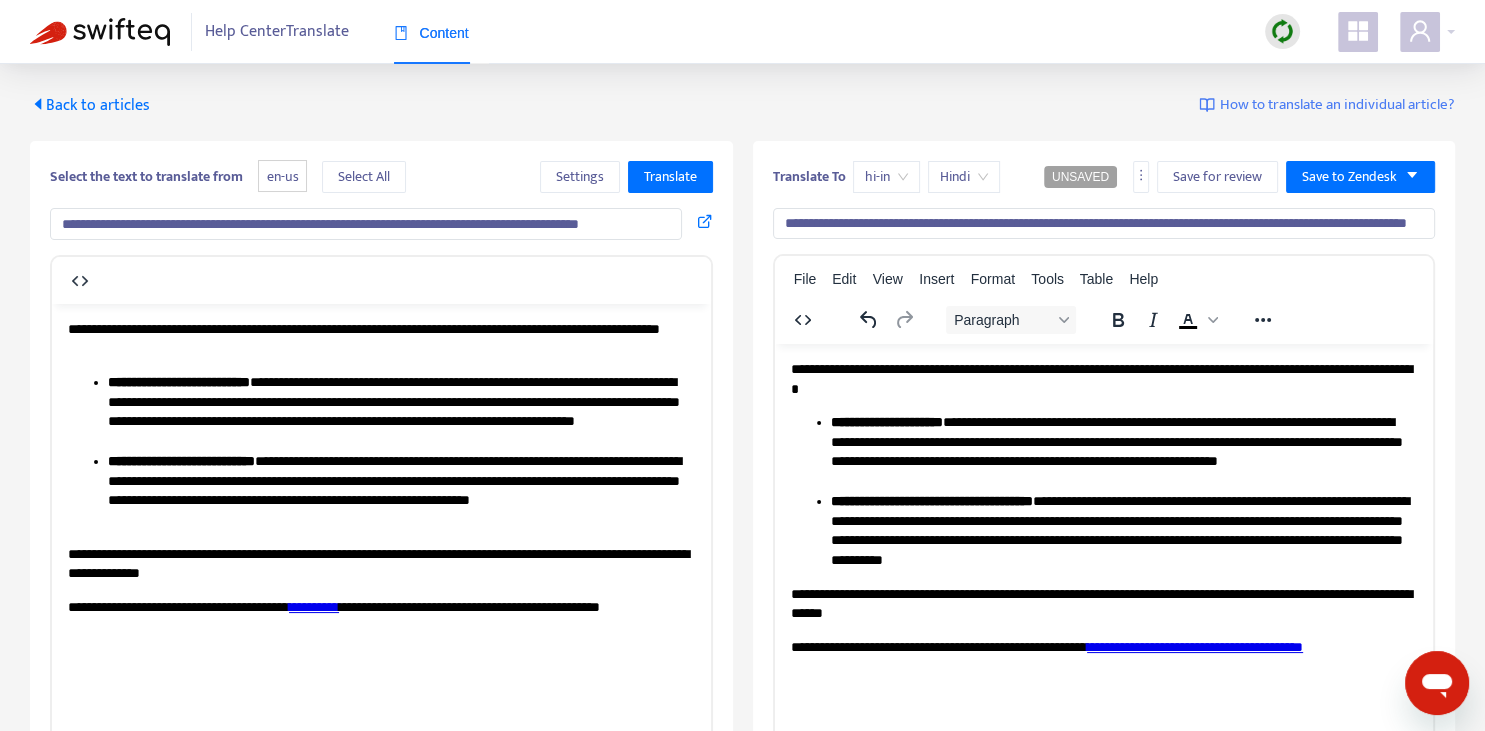 click on "**********" at bounding box center (1103, 379) 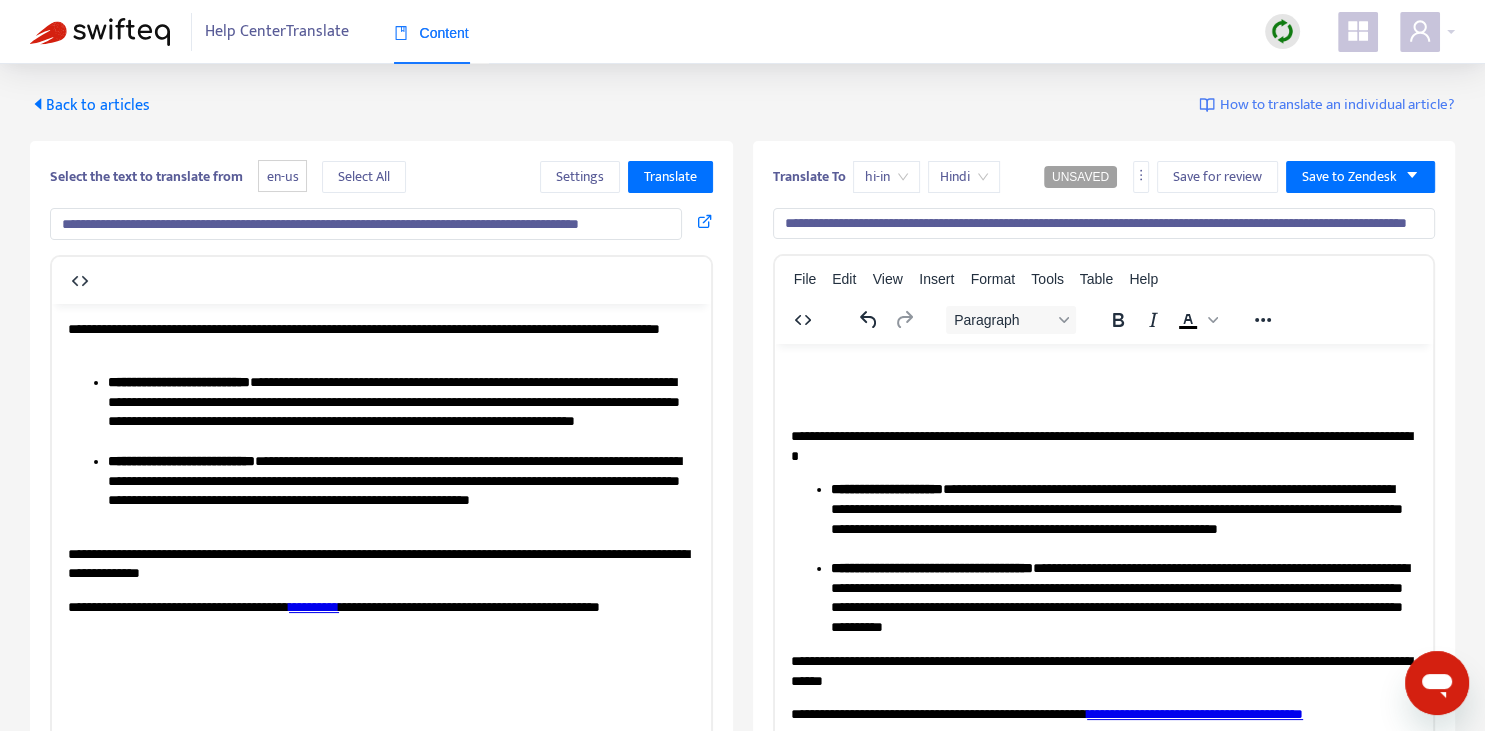type 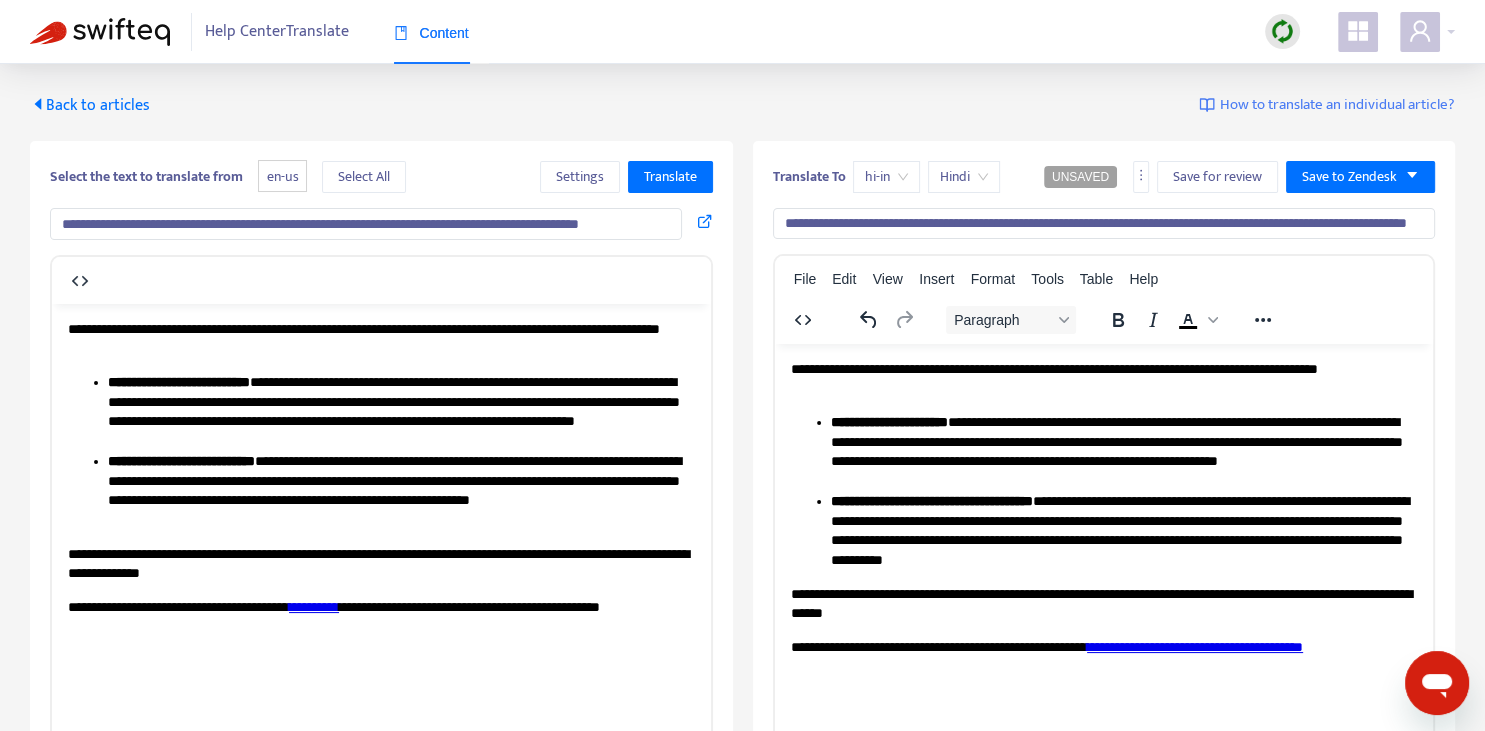 click on "**********" at bounding box center (1123, 452) 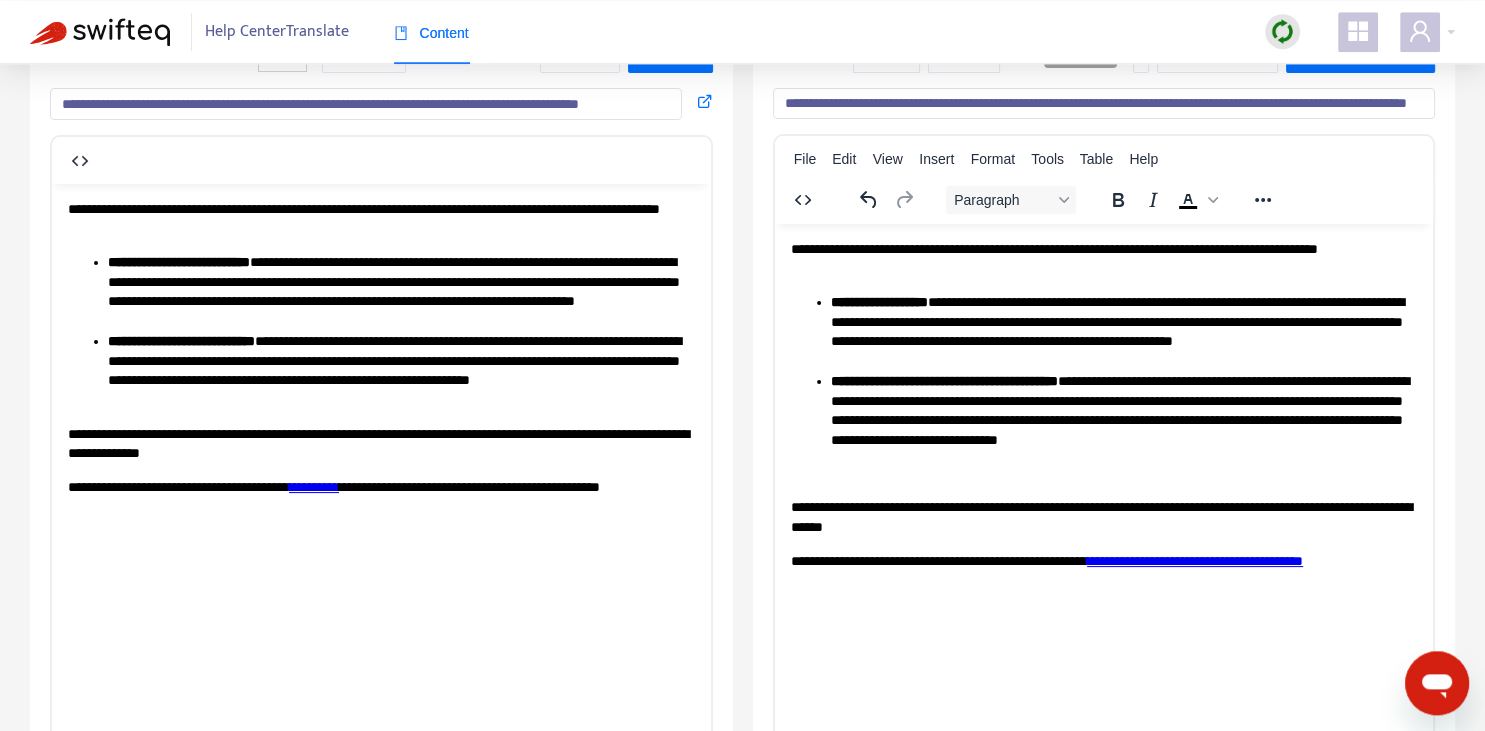 scroll, scrollTop: 211, scrollLeft: 0, axis: vertical 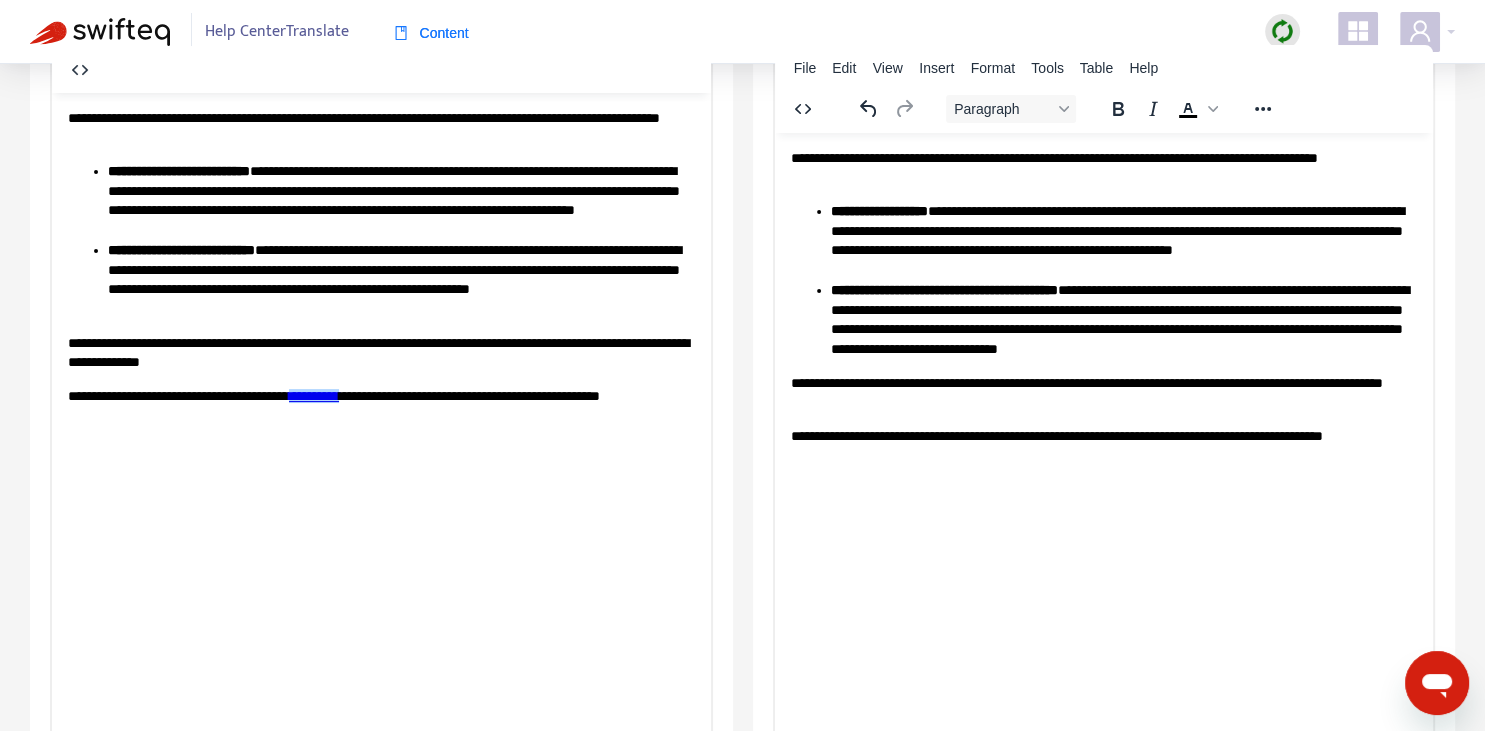 click on "**********" at bounding box center (1103, 446) 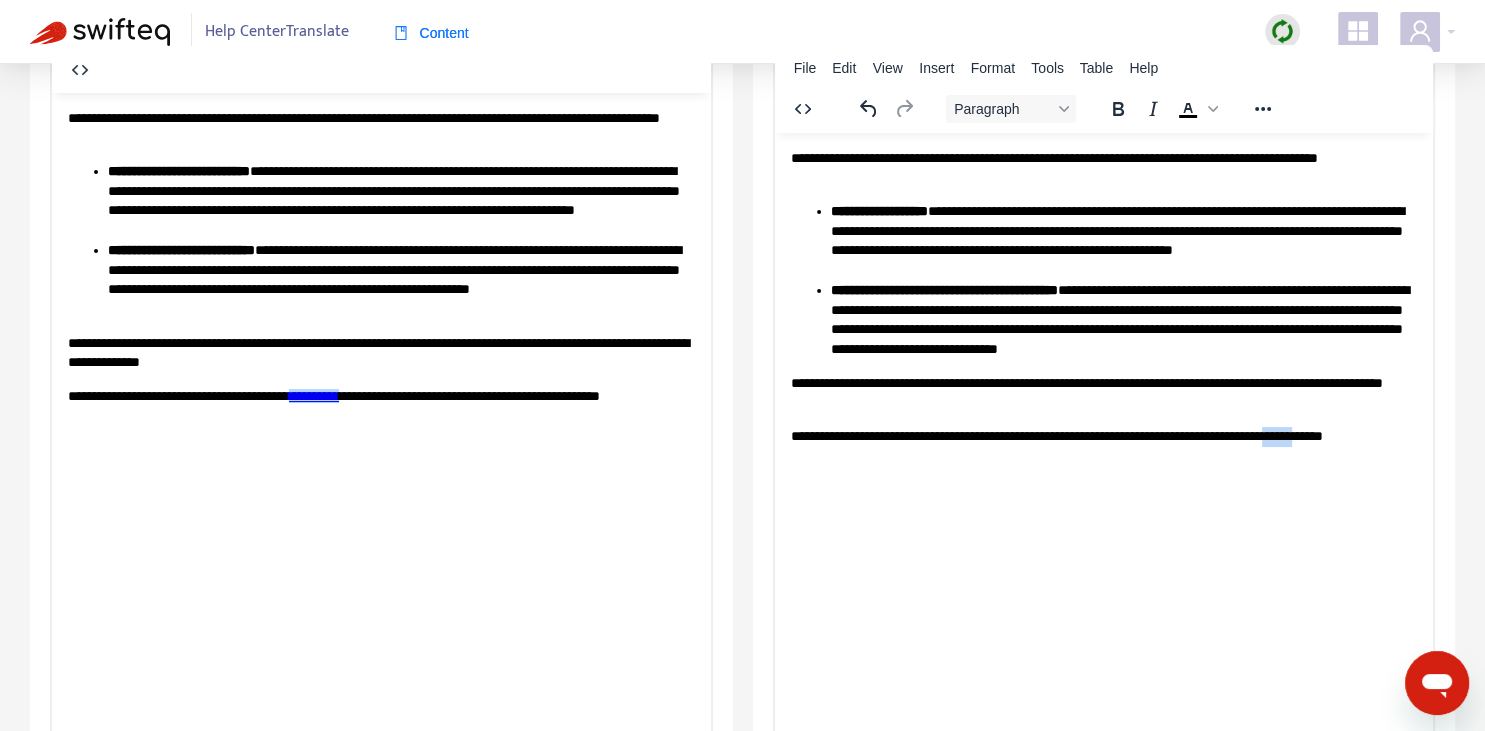 click on "**********" at bounding box center (1103, 446) 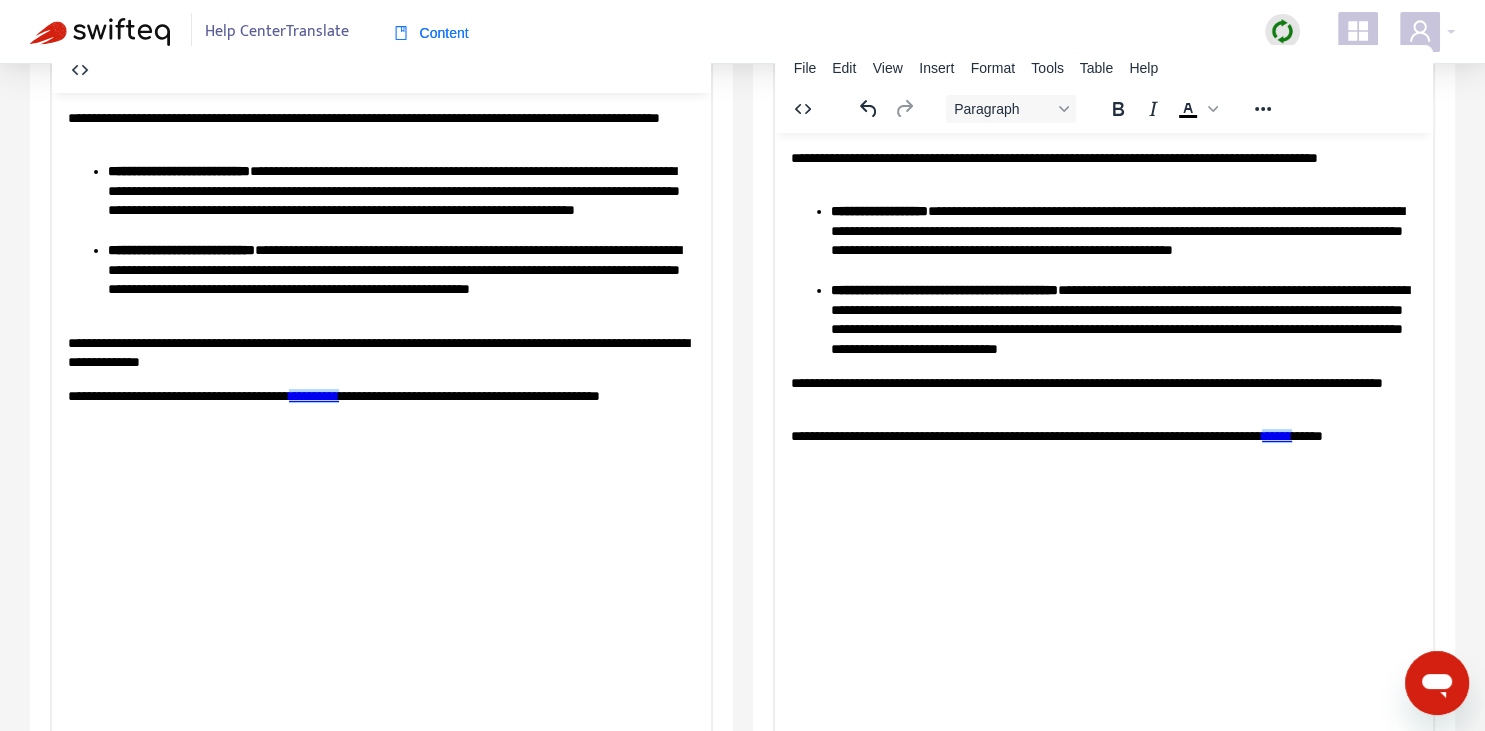 click on "**********" at bounding box center (1103, 393) 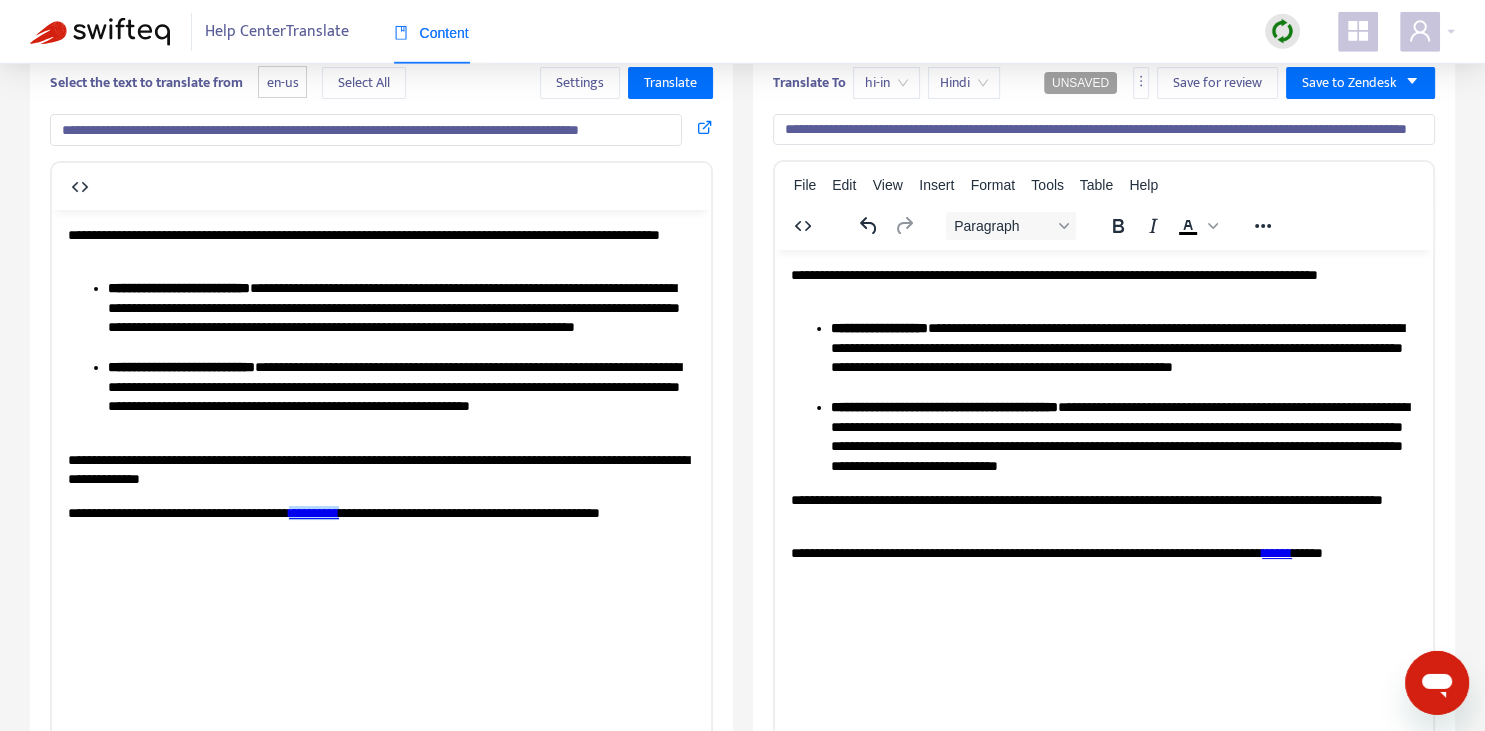 scroll, scrollTop: 0, scrollLeft: 0, axis: both 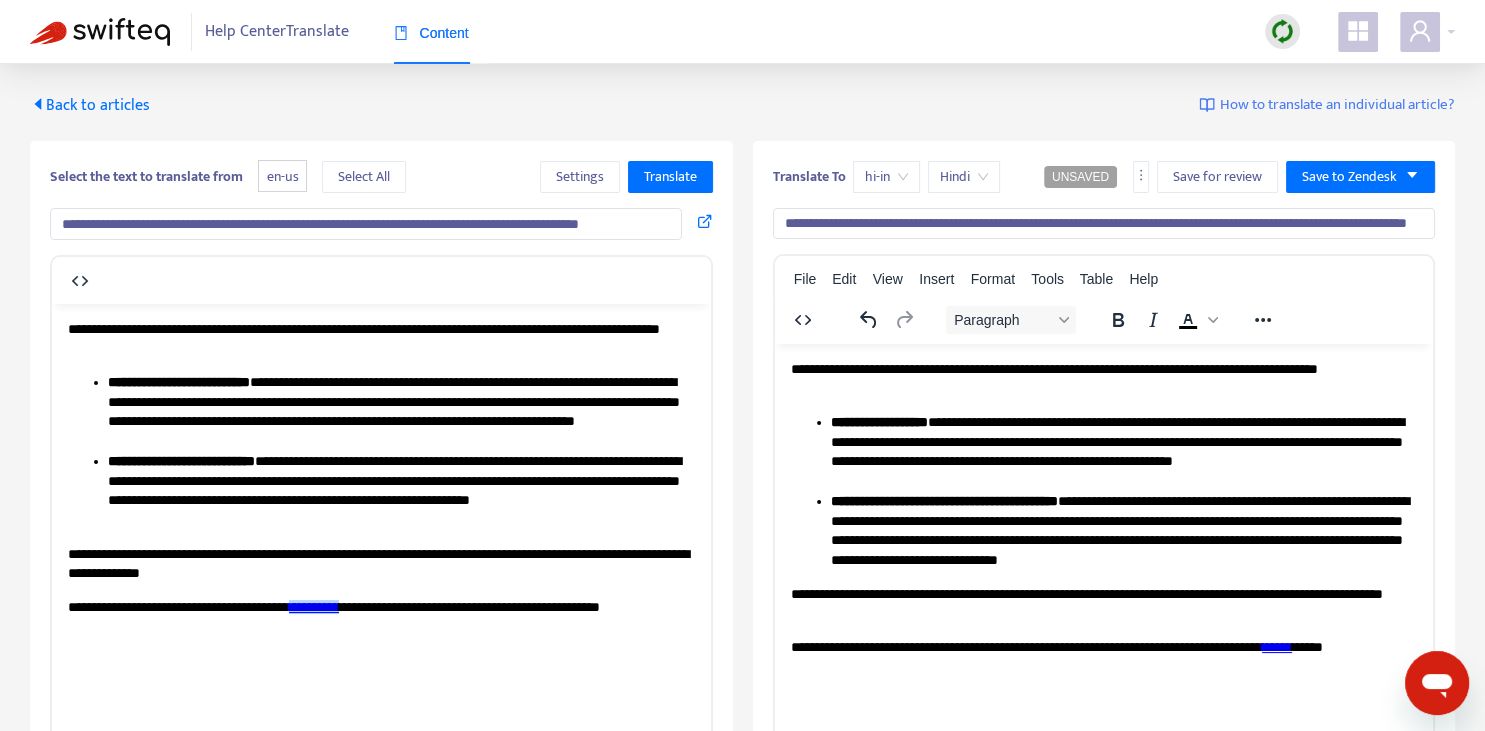 click on "**********" at bounding box center (1104, 224) 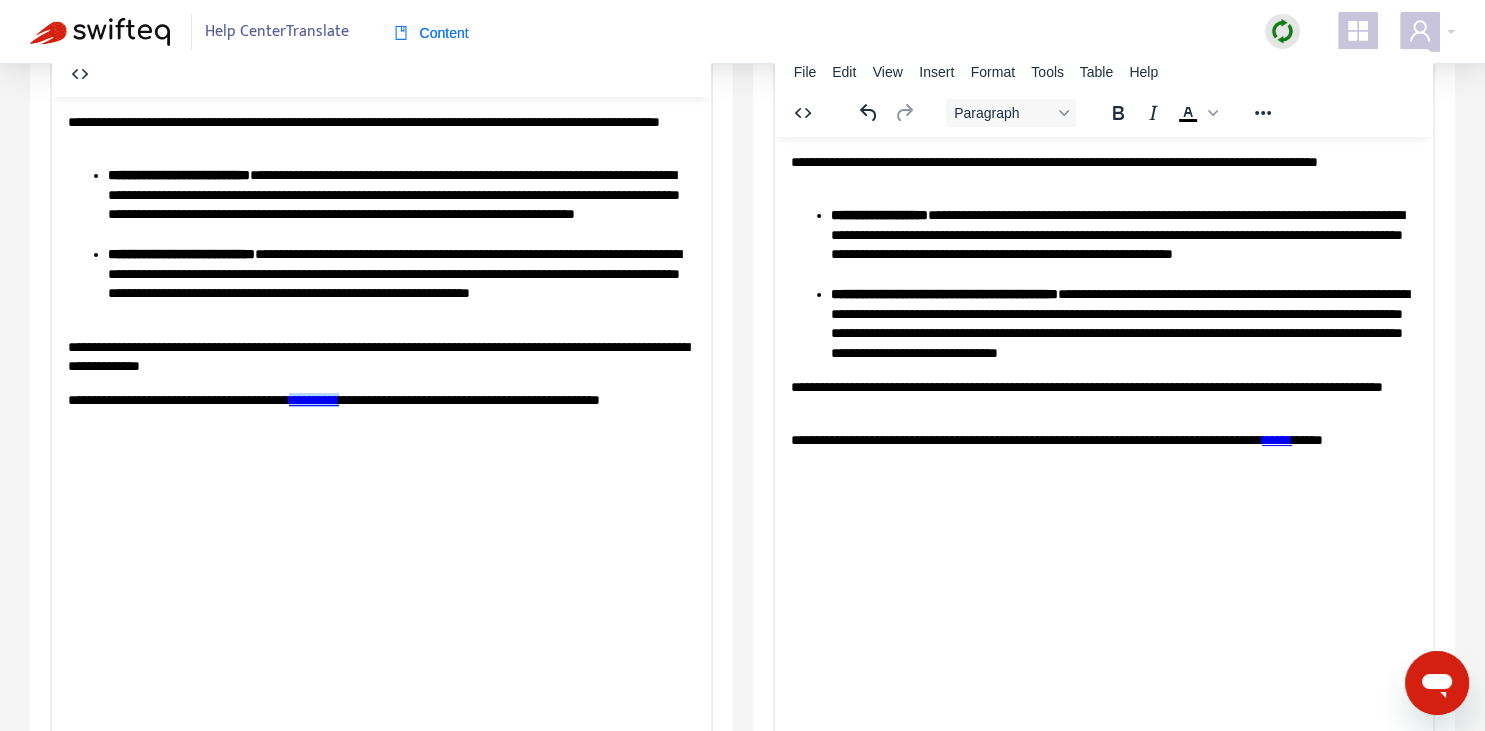 scroll, scrollTop: 211, scrollLeft: 0, axis: vertical 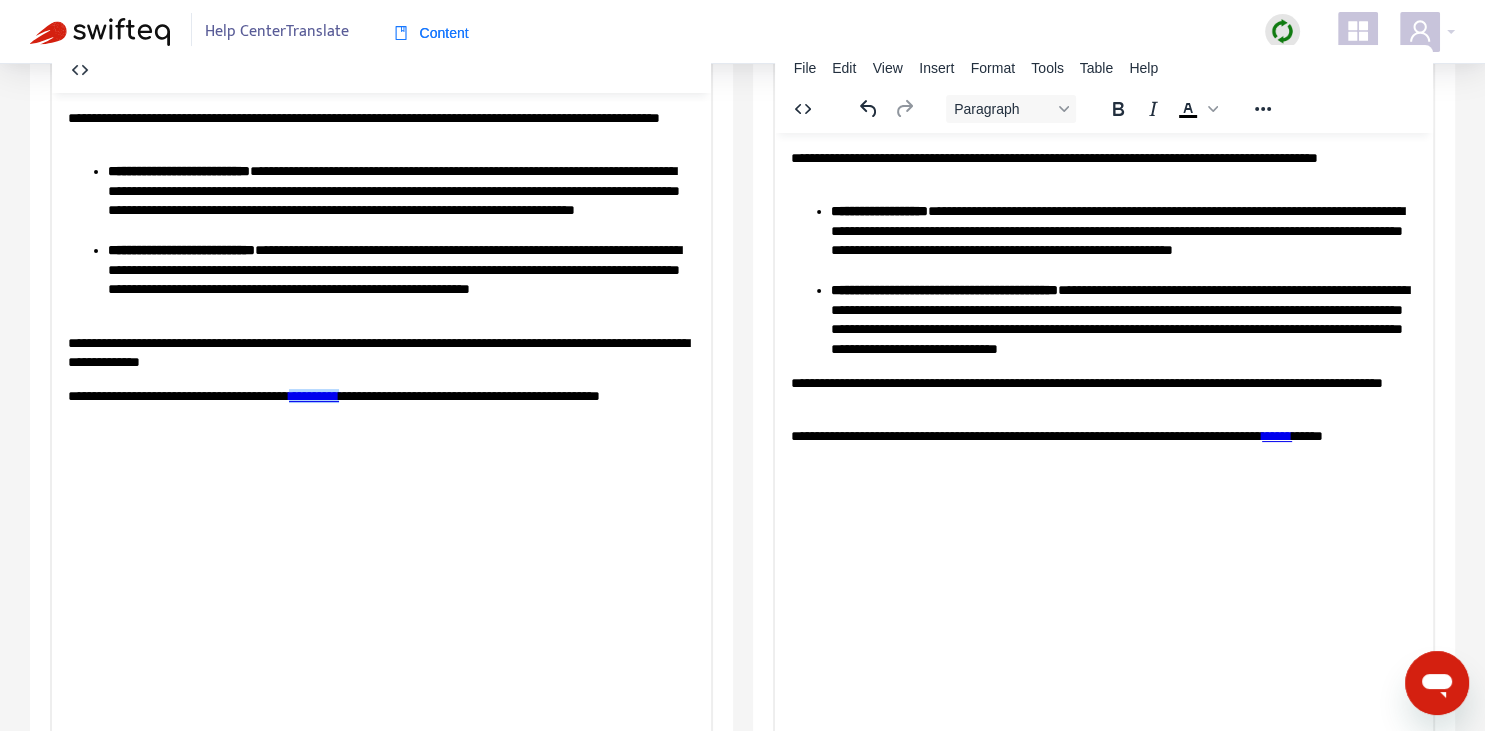 click on "**********" at bounding box center (1123, 241) 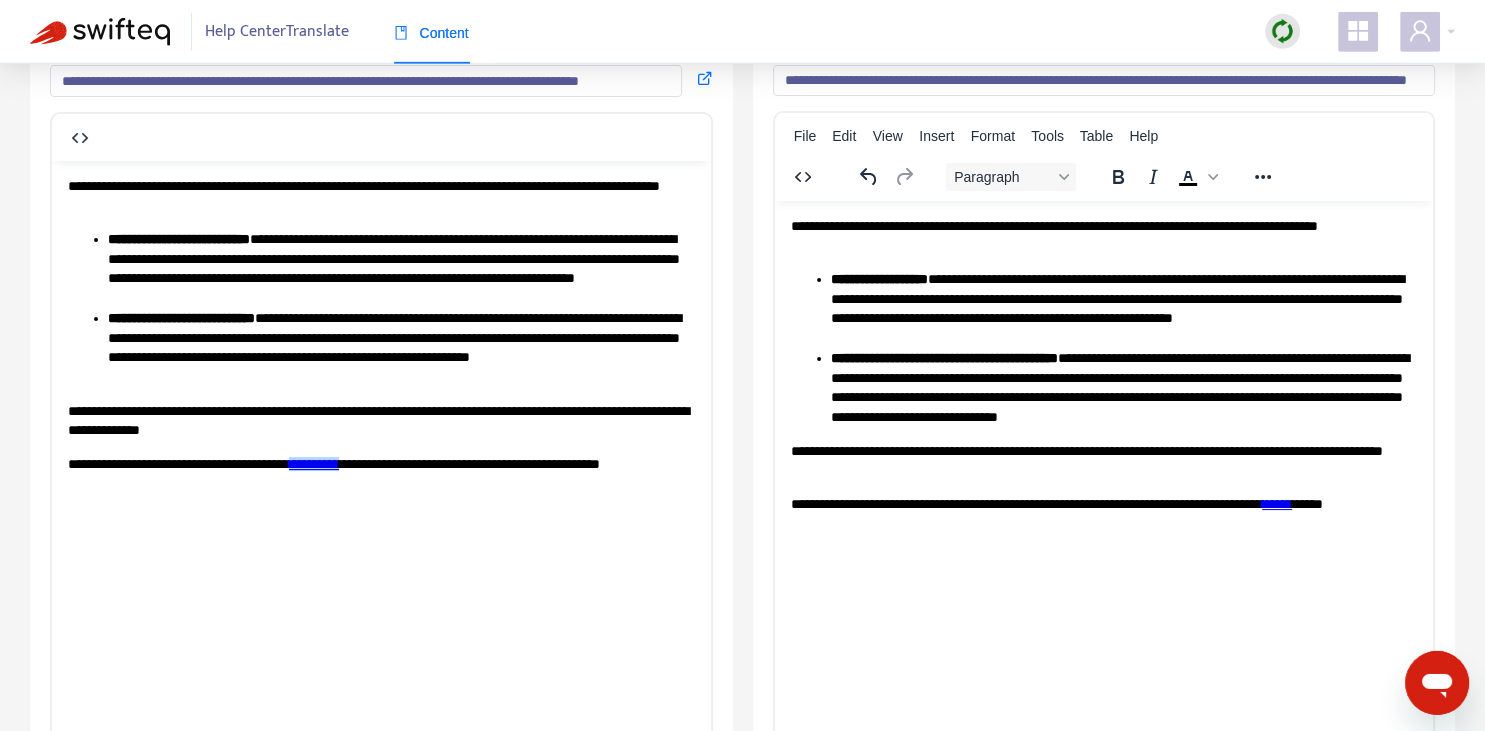 scroll, scrollTop: 132, scrollLeft: 0, axis: vertical 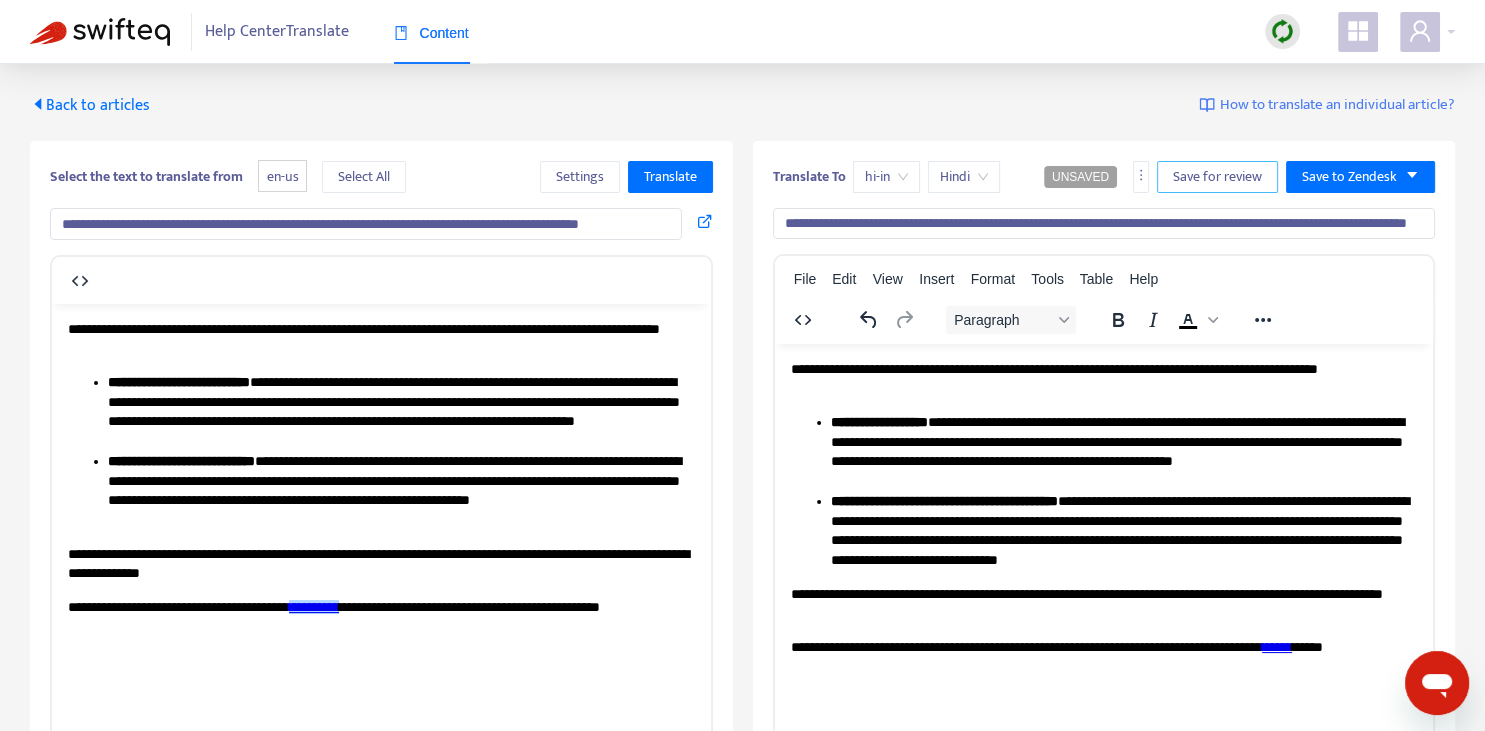 click on "Save for review" at bounding box center [1217, 177] 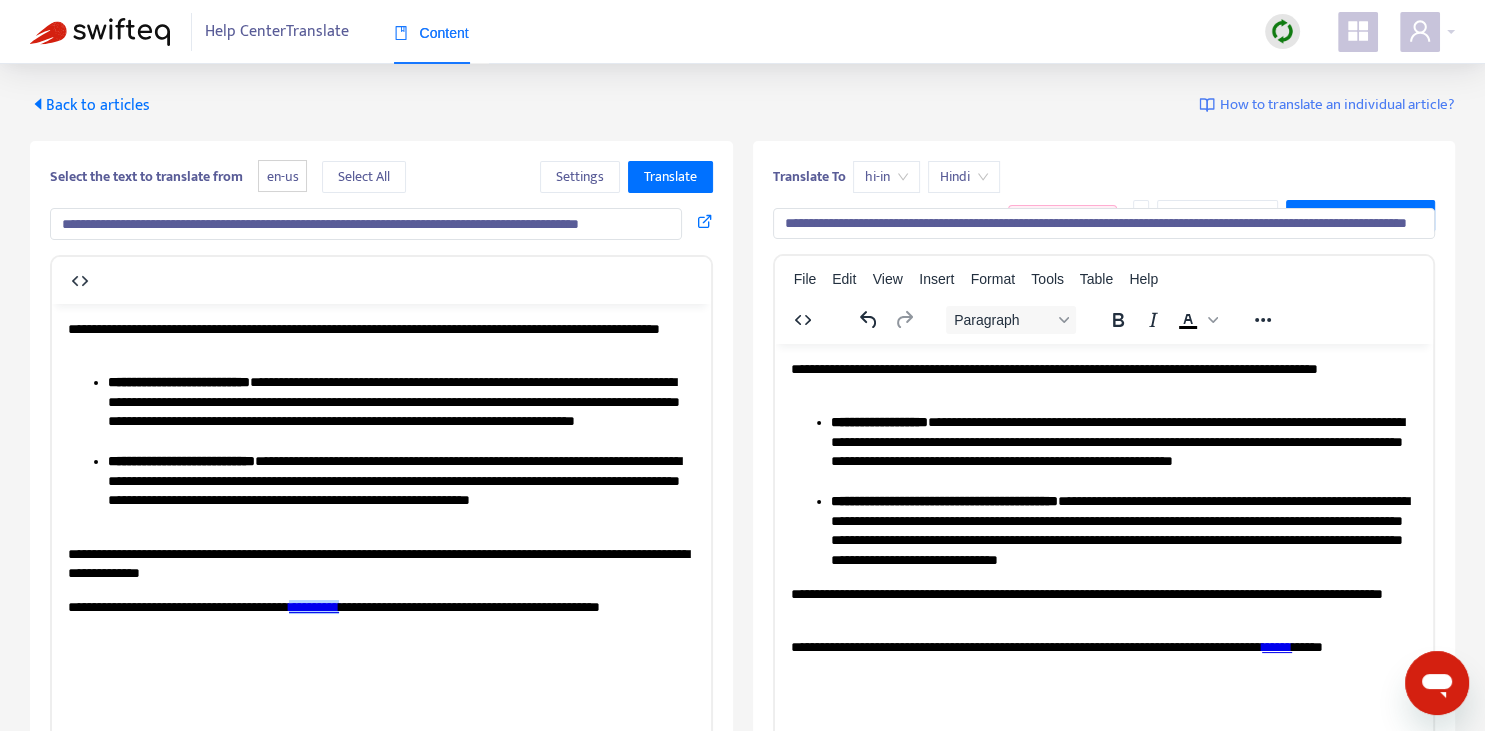 click on "Back to articles" at bounding box center [90, 105] 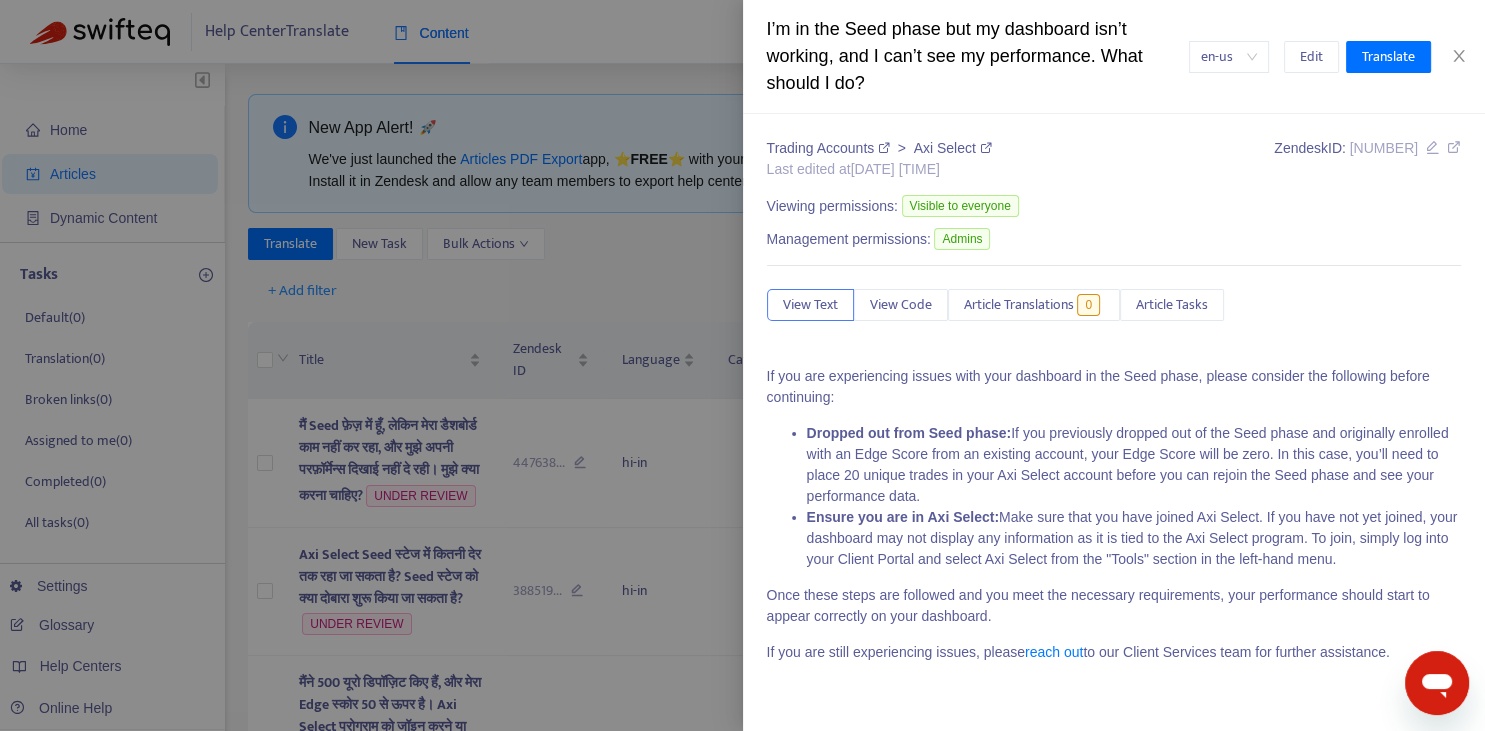 click at bounding box center [742, 365] 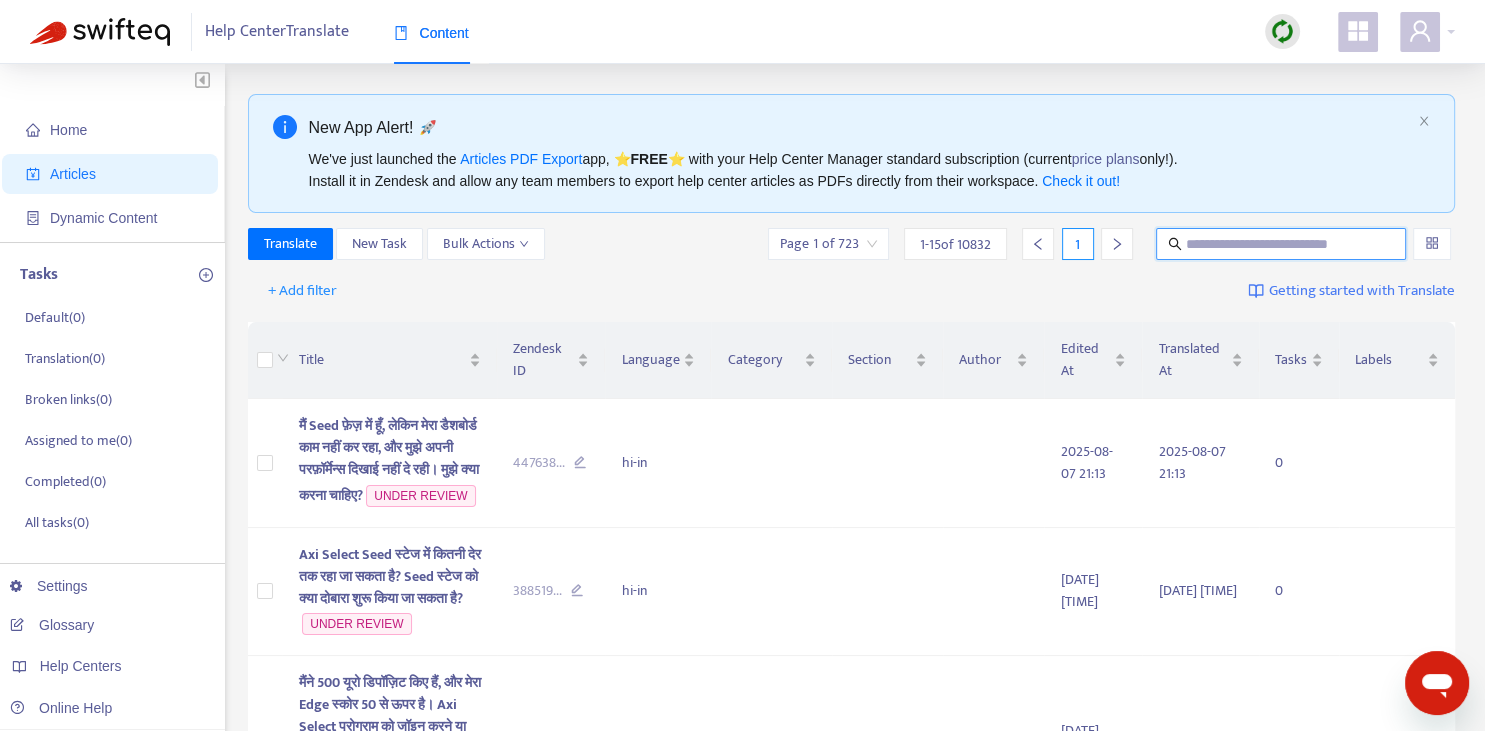click at bounding box center [1282, 244] 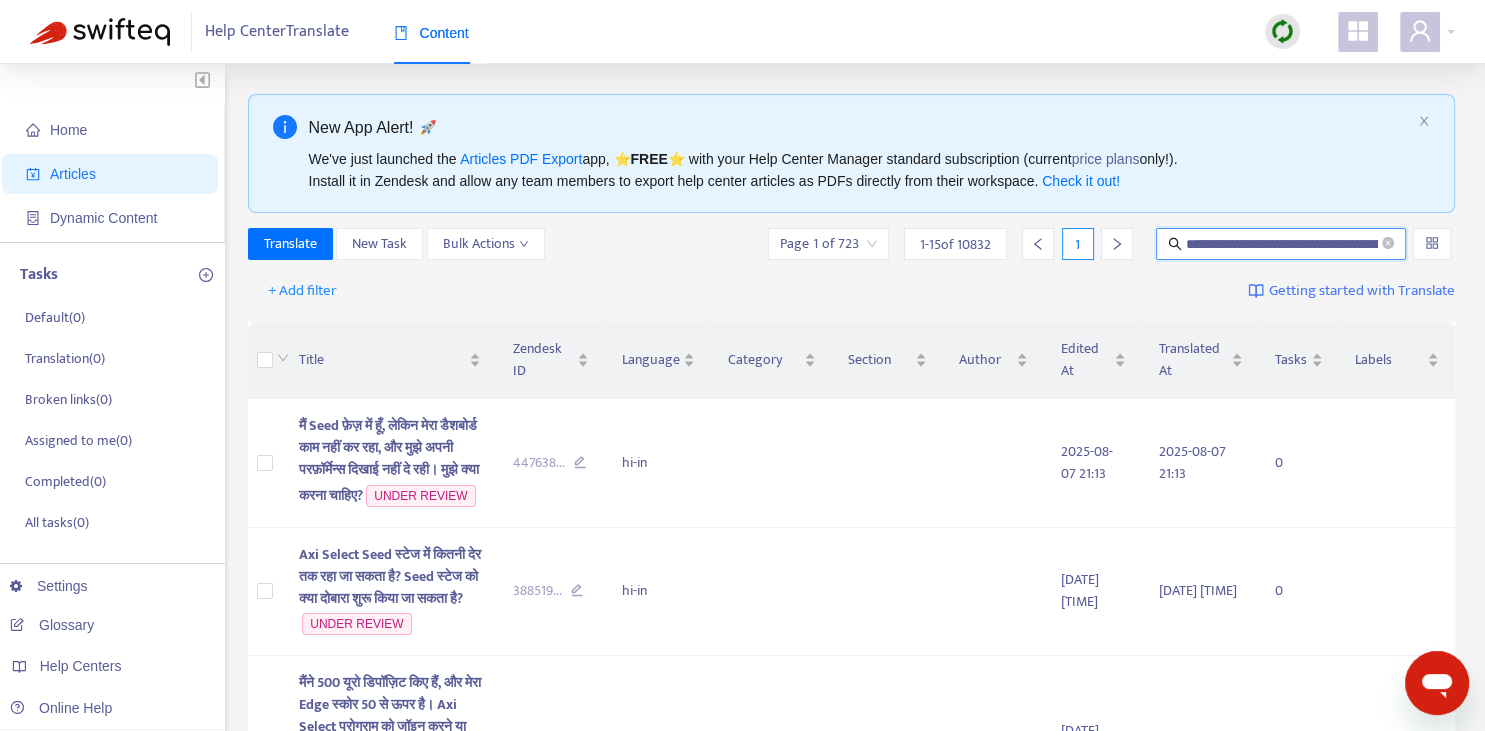scroll, scrollTop: 0, scrollLeft: 669, axis: horizontal 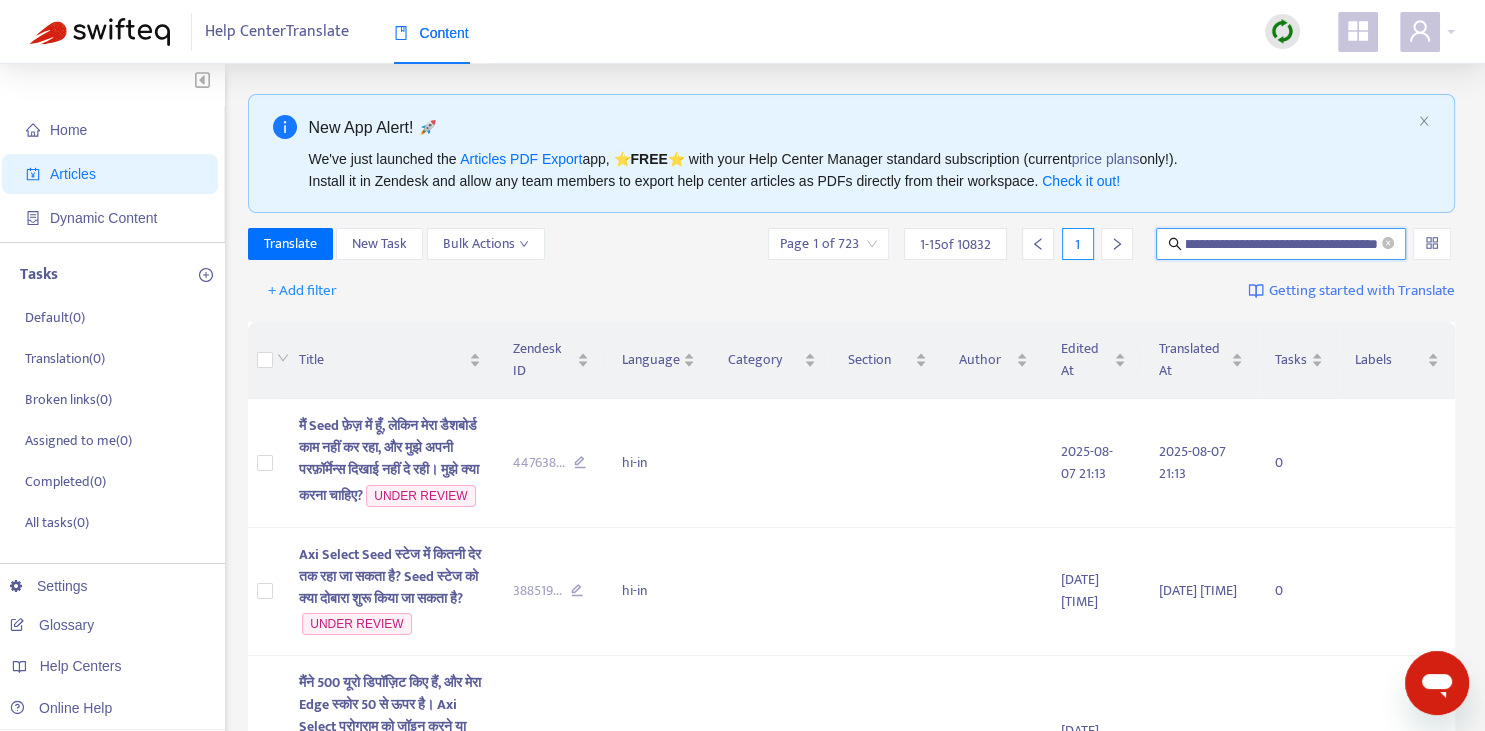 type on "**********" 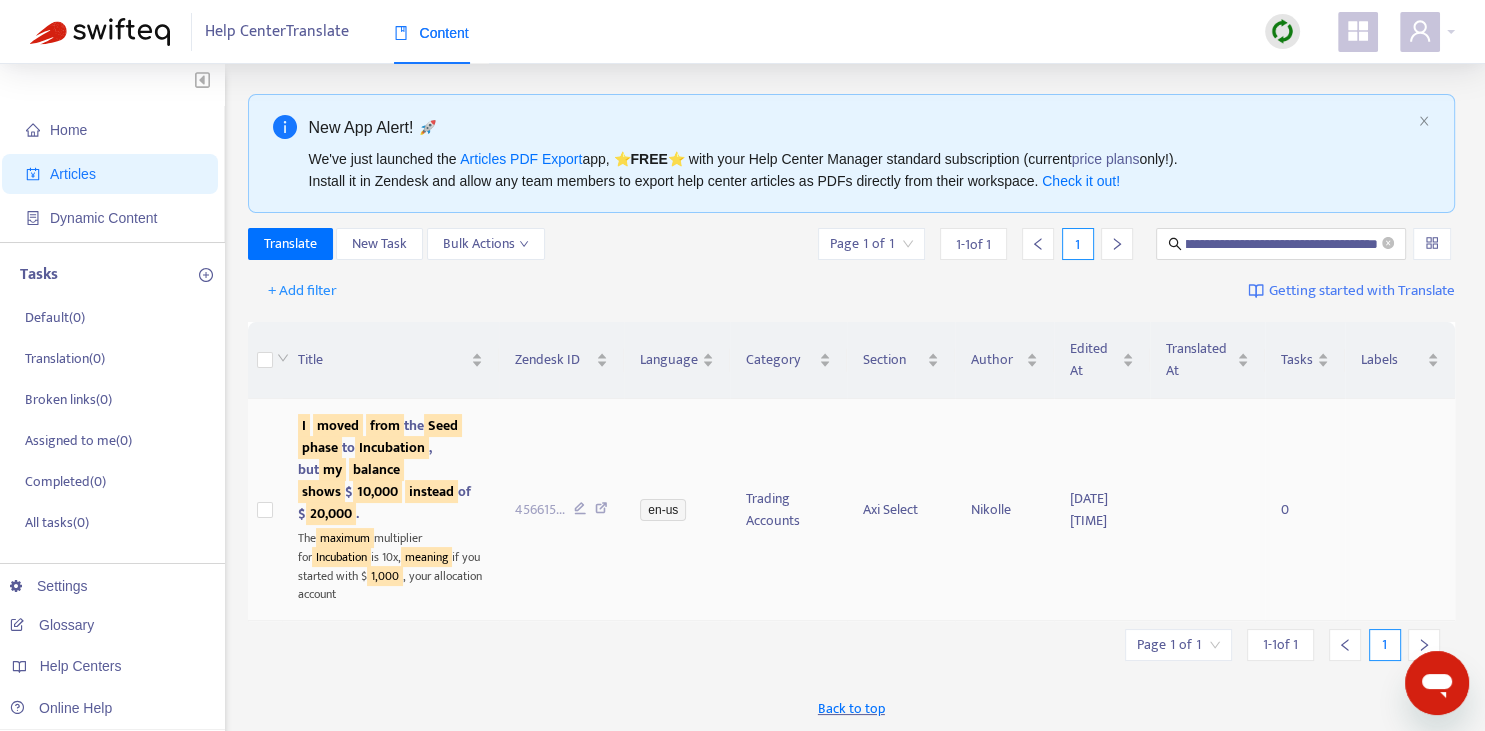 click on "phase" at bounding box center [320, 447] 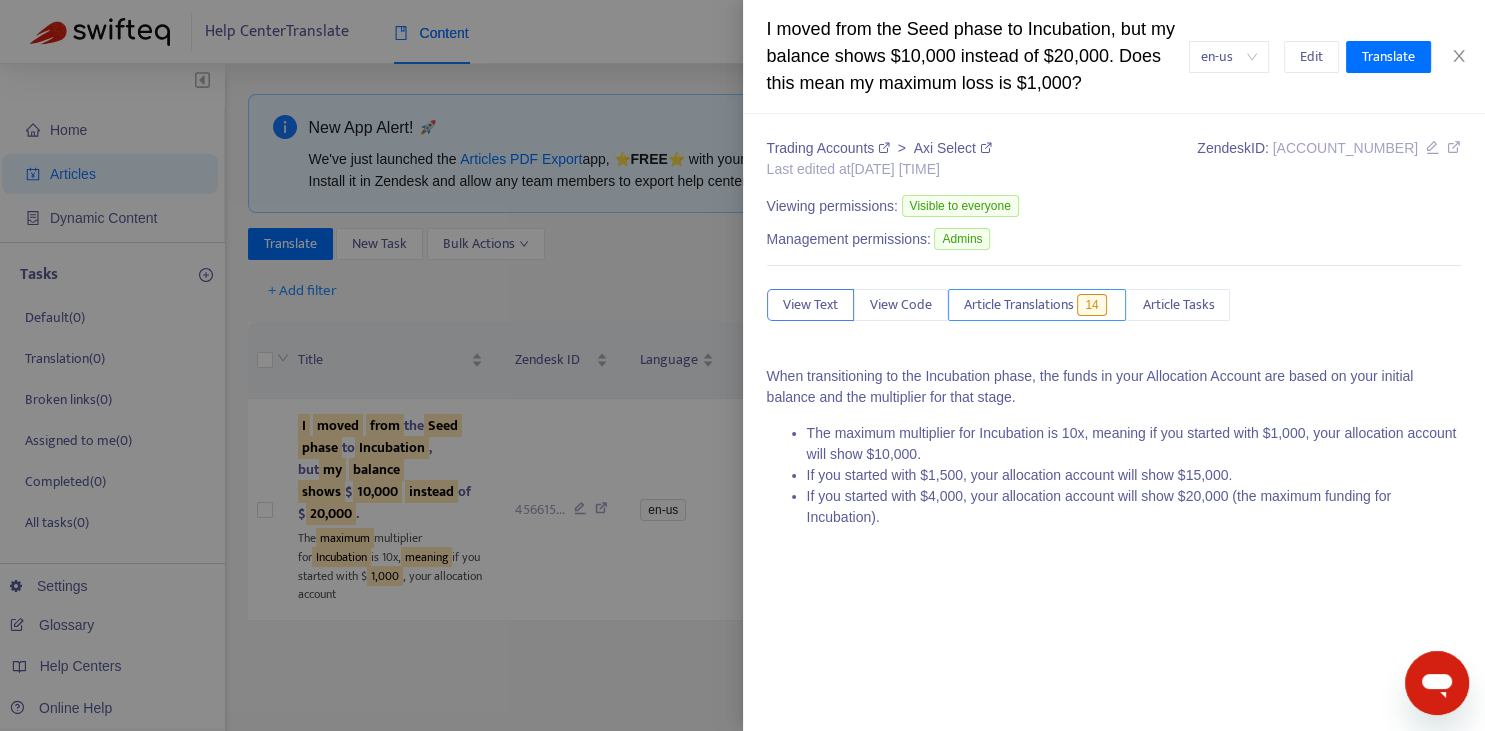 click on "Article Translations" at bounding box center (1019, 305) 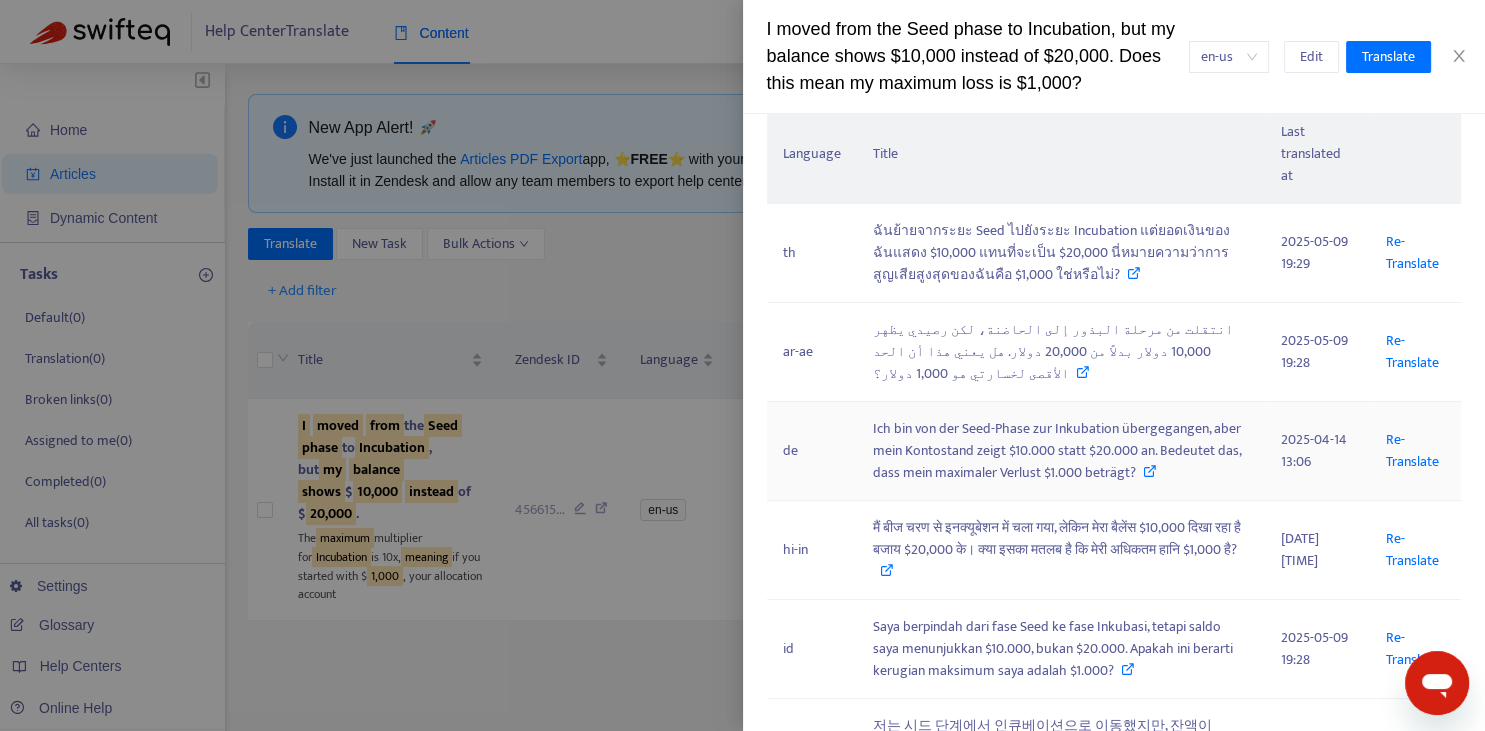 scroll, scrollTop: 294, scrollLeft: 0, axis: vertical 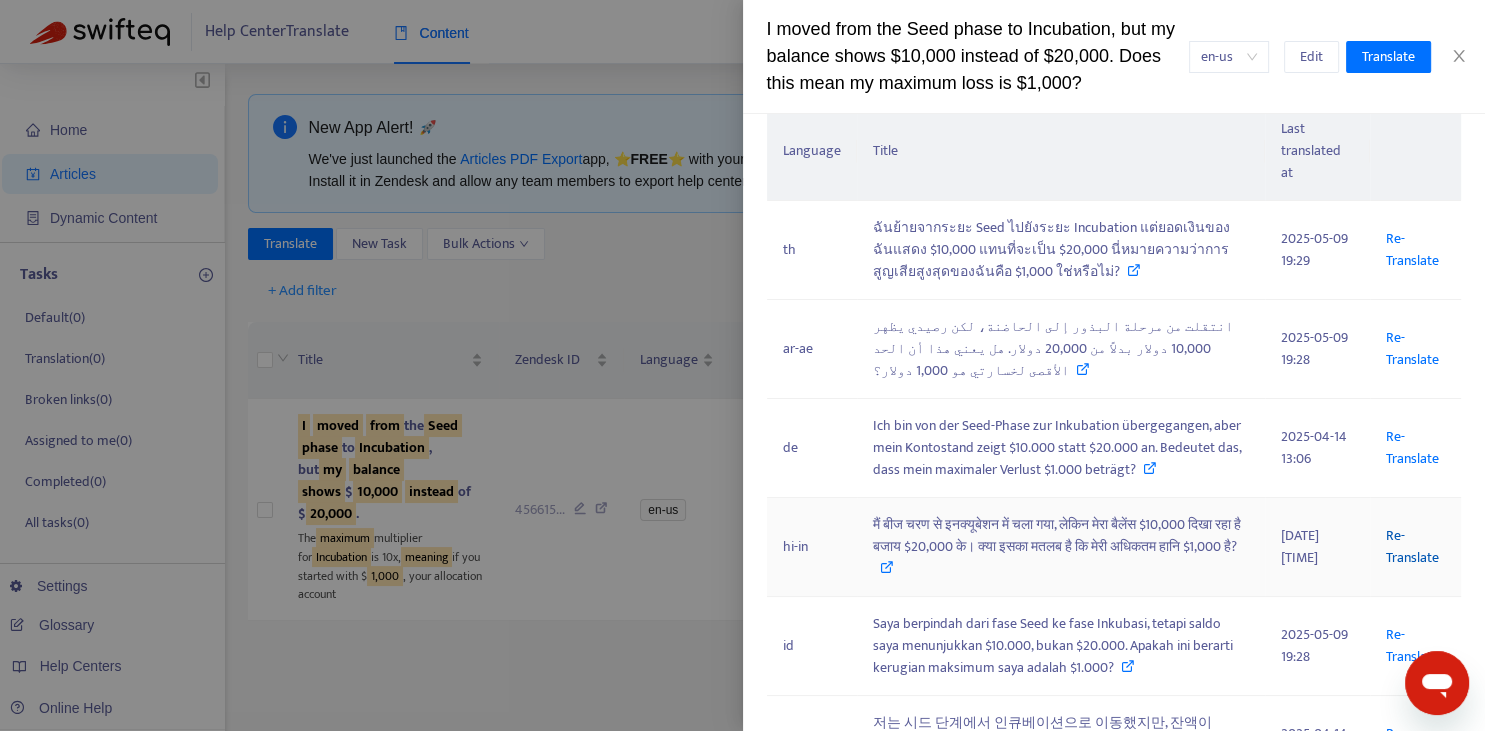 click on "Re-Translate" at bounding box center (1412, 546) 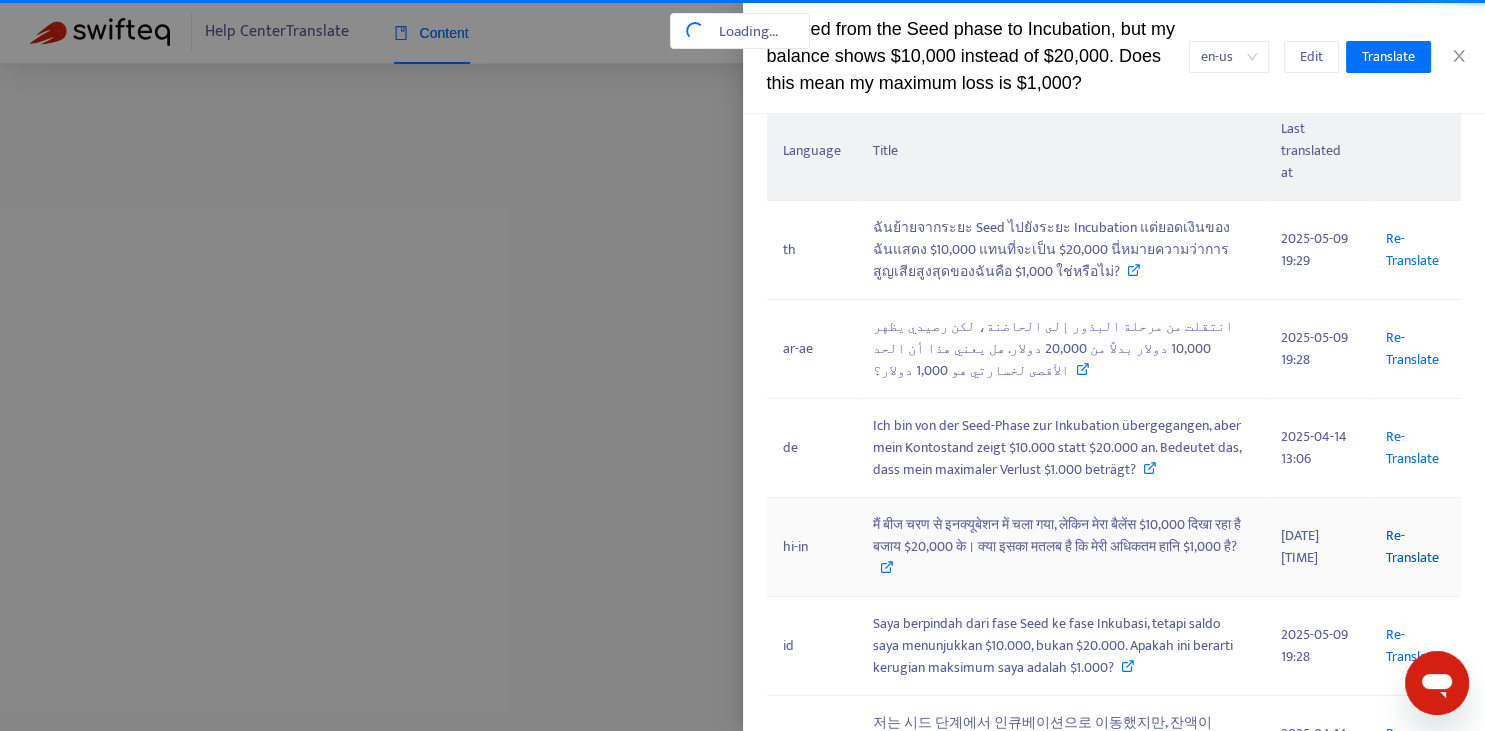 scroll, scrollTop: 0, scrollLeft: 669, axis: horizontal 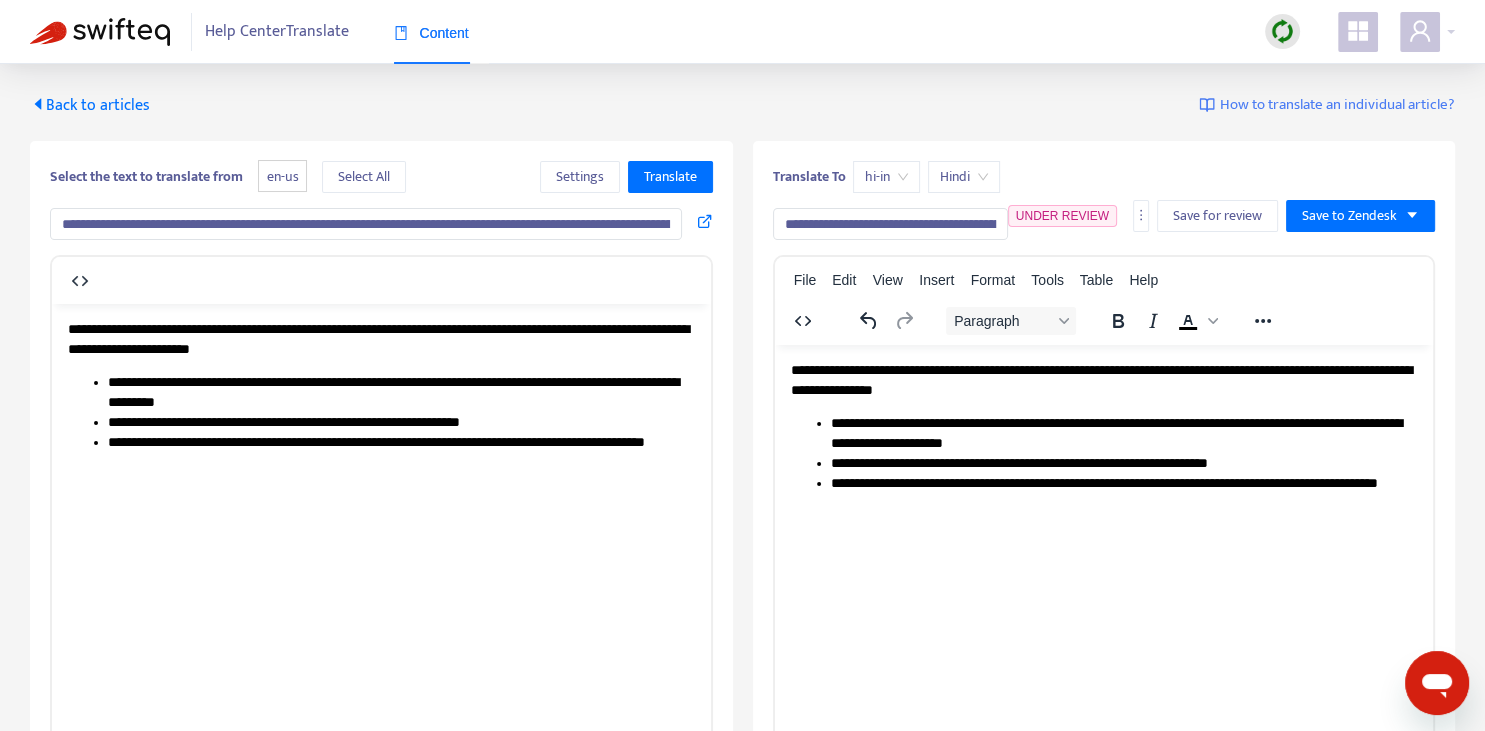 click on "**********" at bounding box center (366, 224) 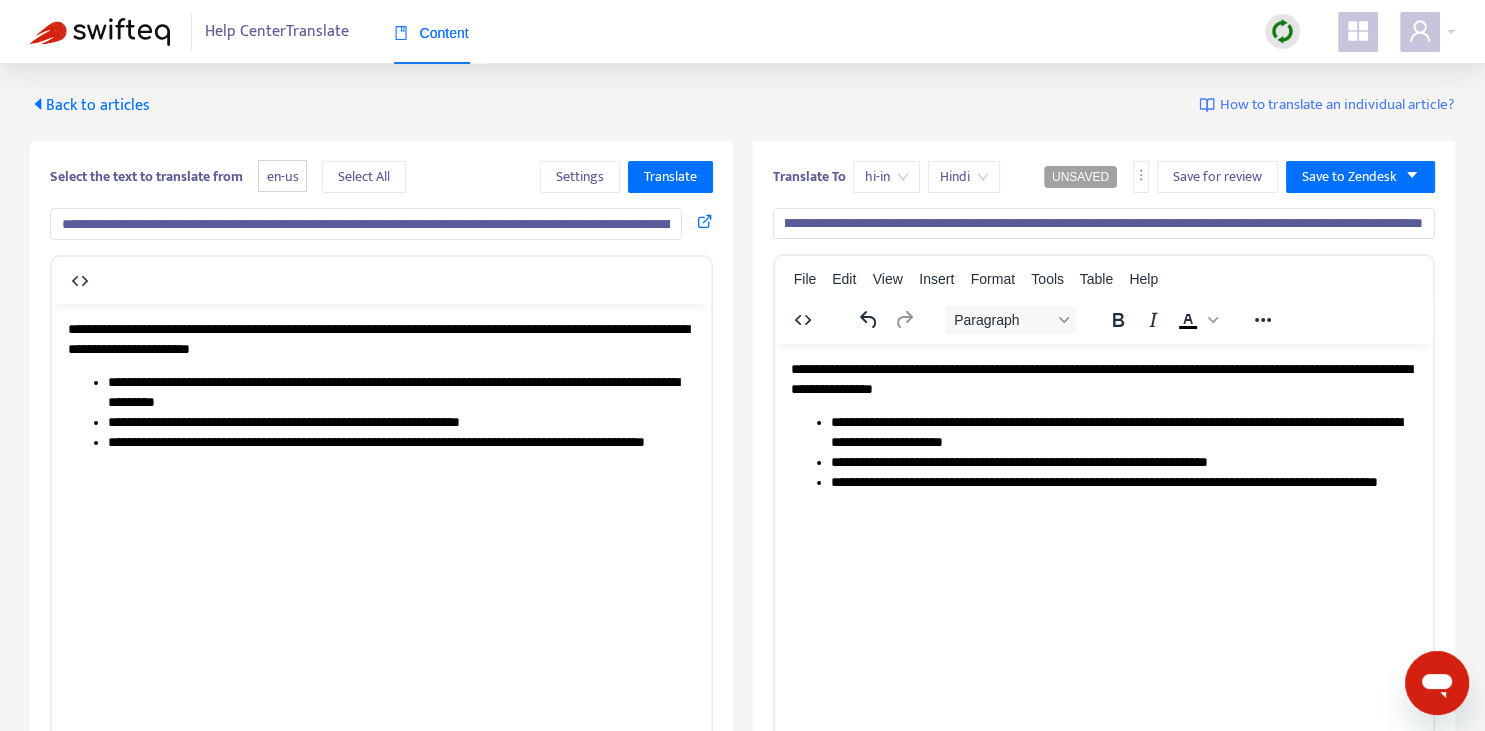 type on "**********" 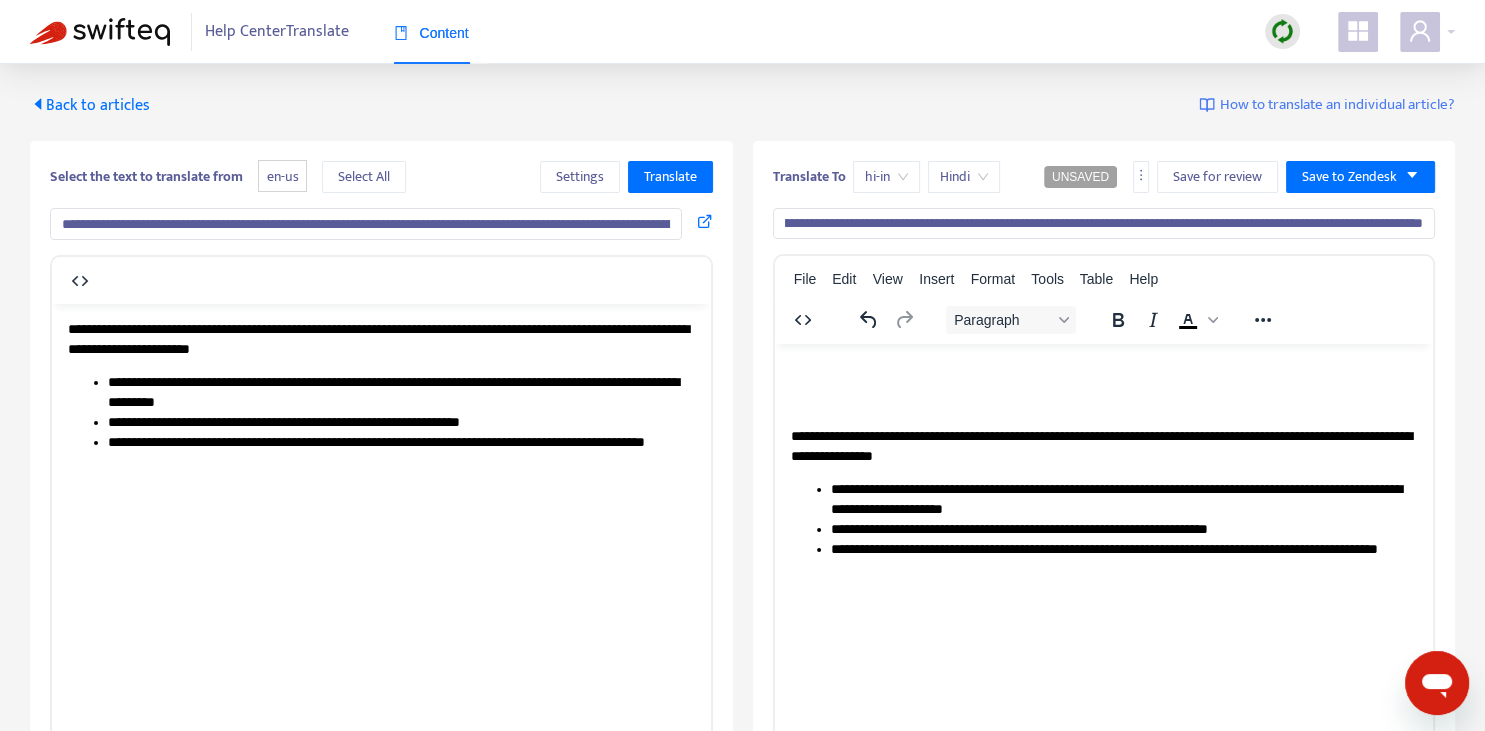 type 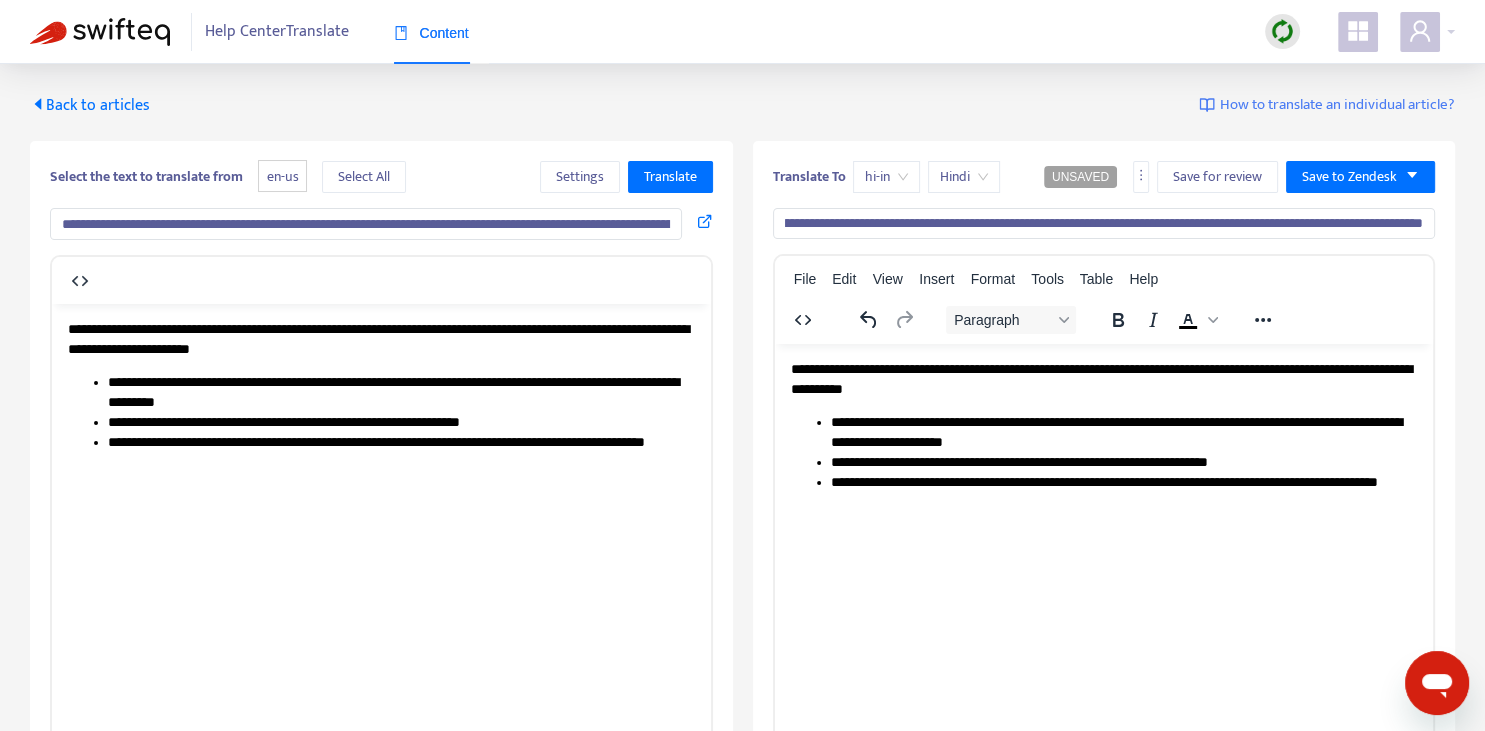 copy on "*" 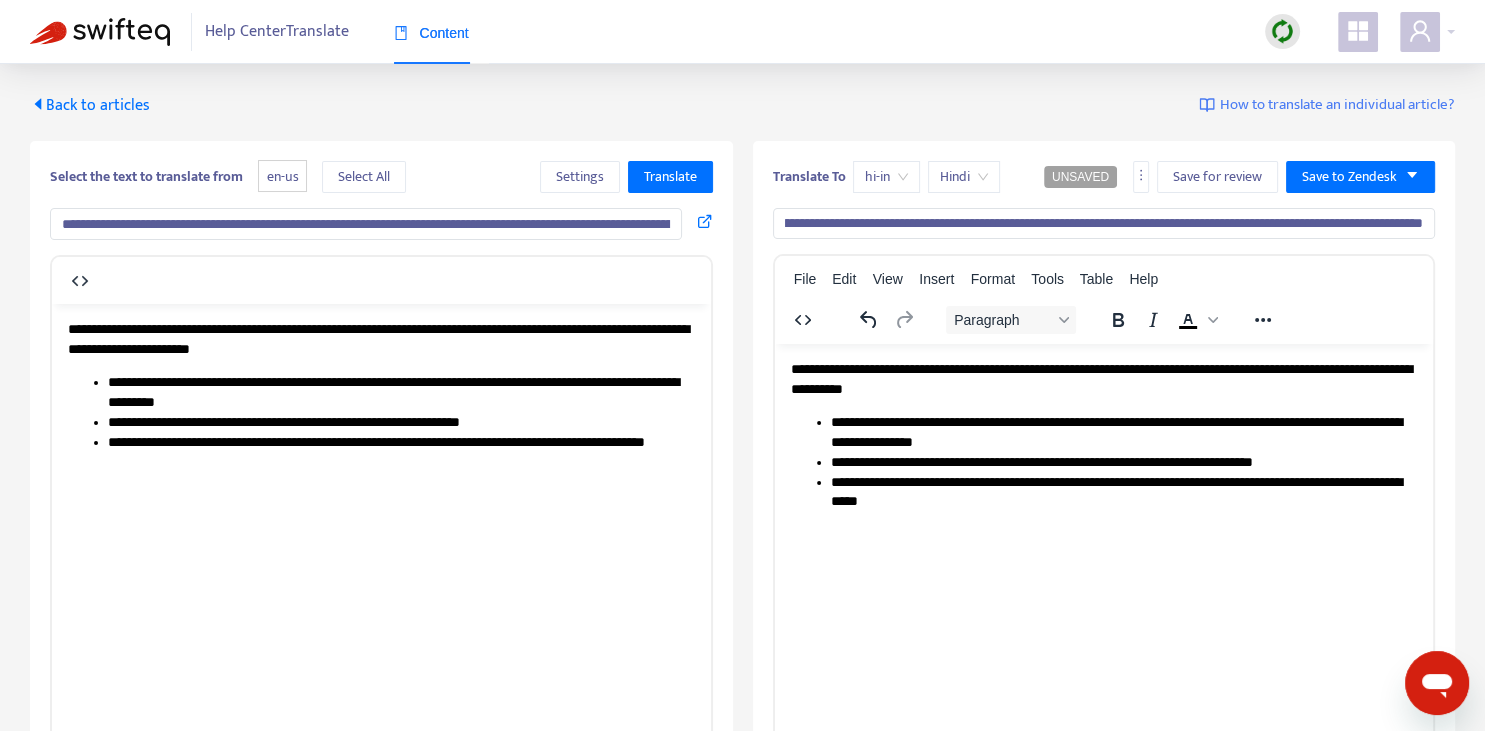 click on "**********" at bounding box center [1104, 224] 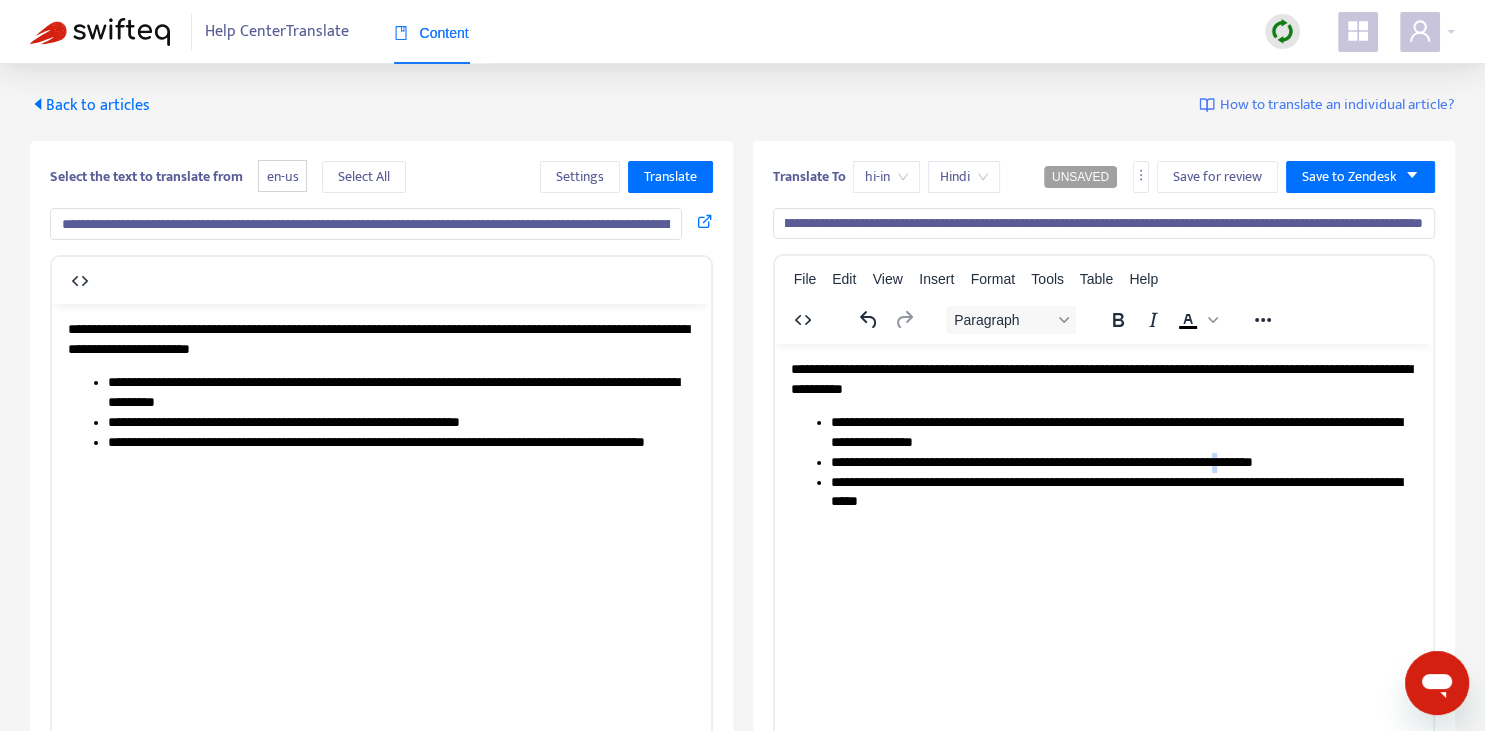 click on "**********" at bounding box center (1123, 463) 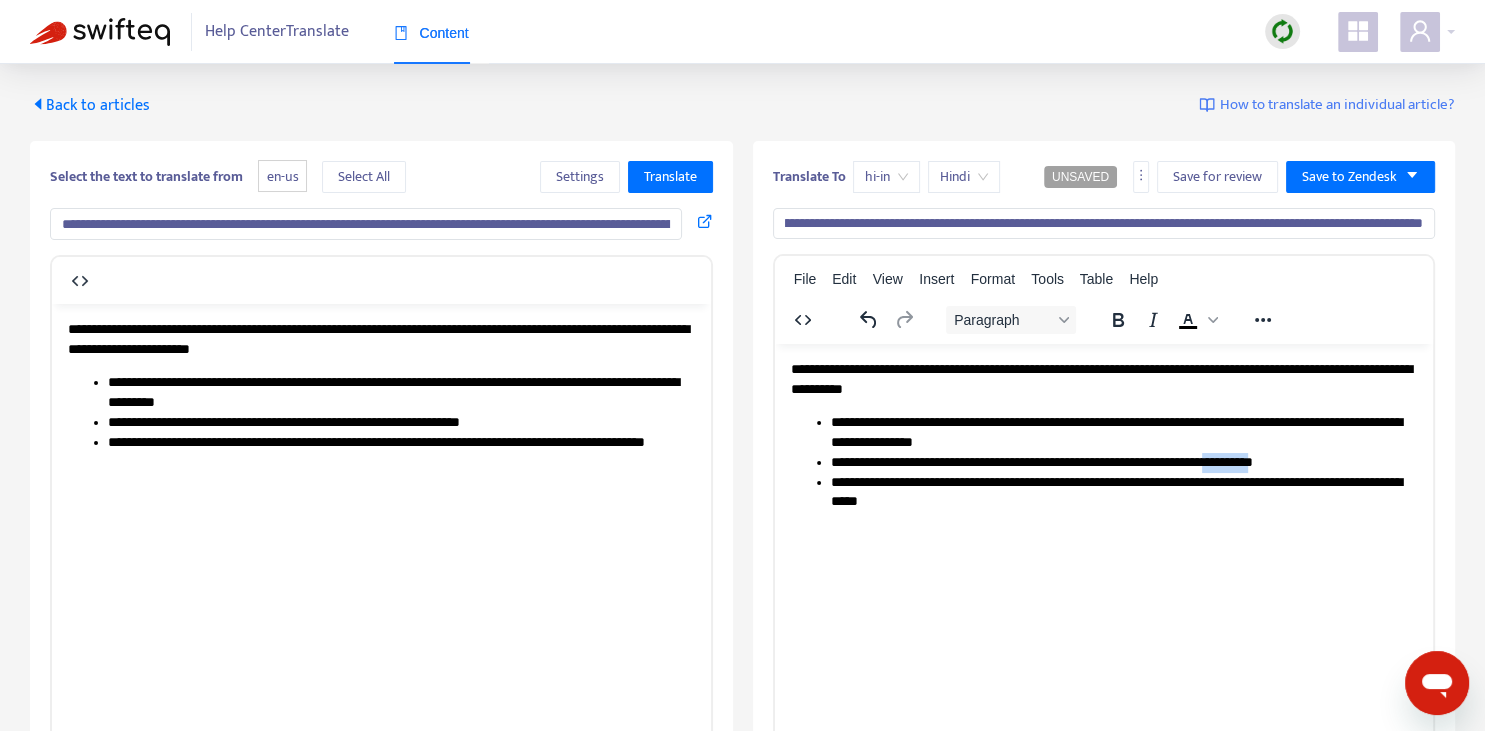 drag, startPoint x: 1310, startPoint y: 454, endPoint x: 1351, endPoint y: 453, distance: 41.01219 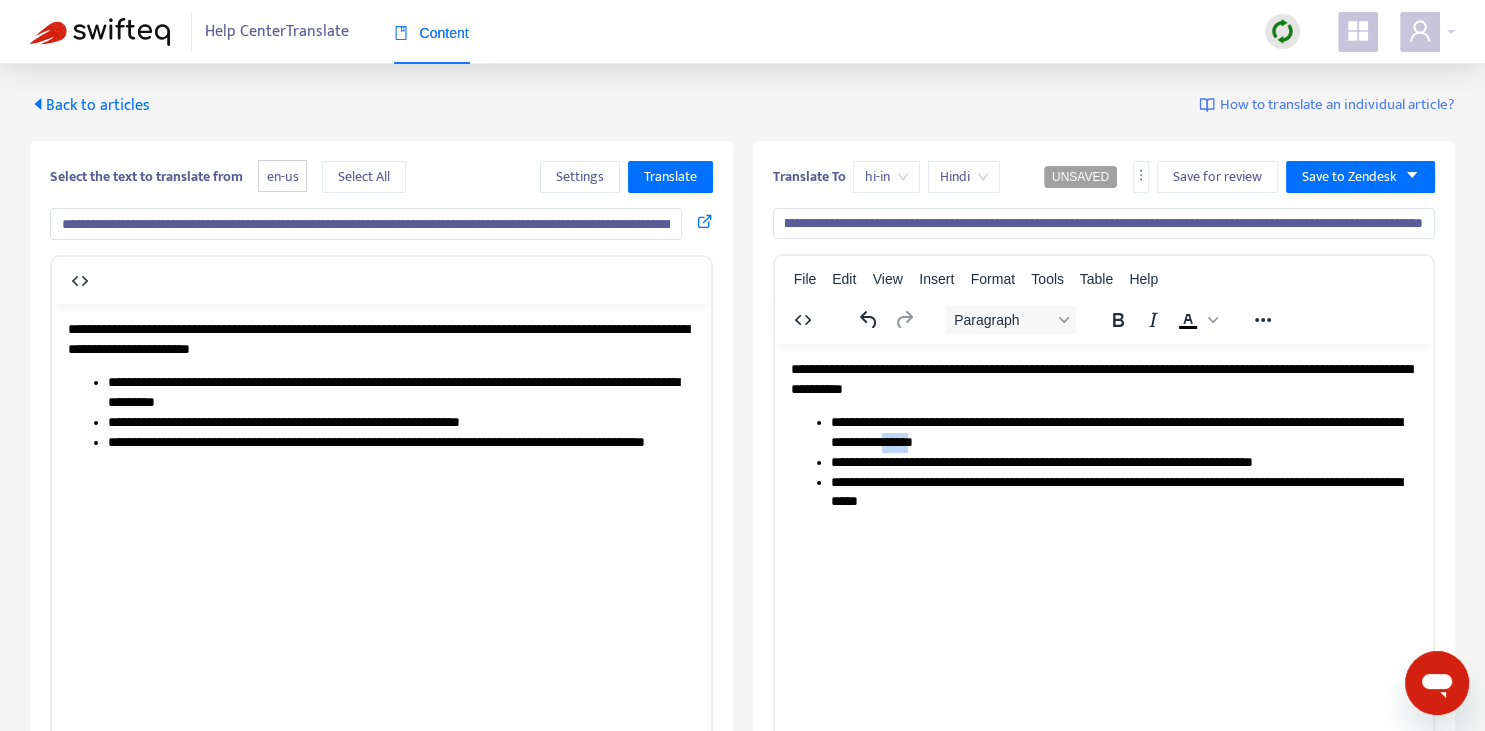 drag, startPoint x: 1048, startPoint y: 442, endPoint x: 1058, endPoint y: 441, distance: 10.049875 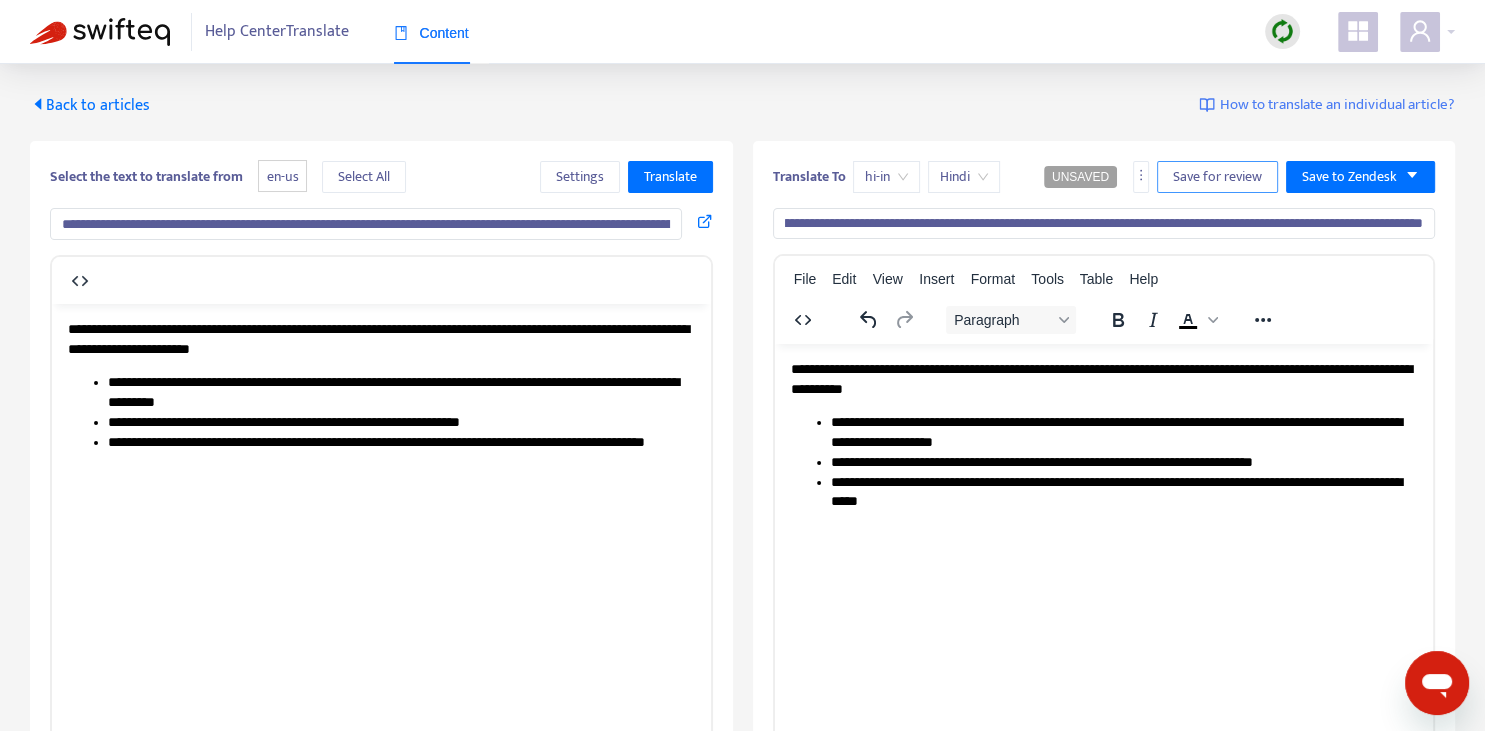 click on "Save for review" at bounding box center [1217, 177] 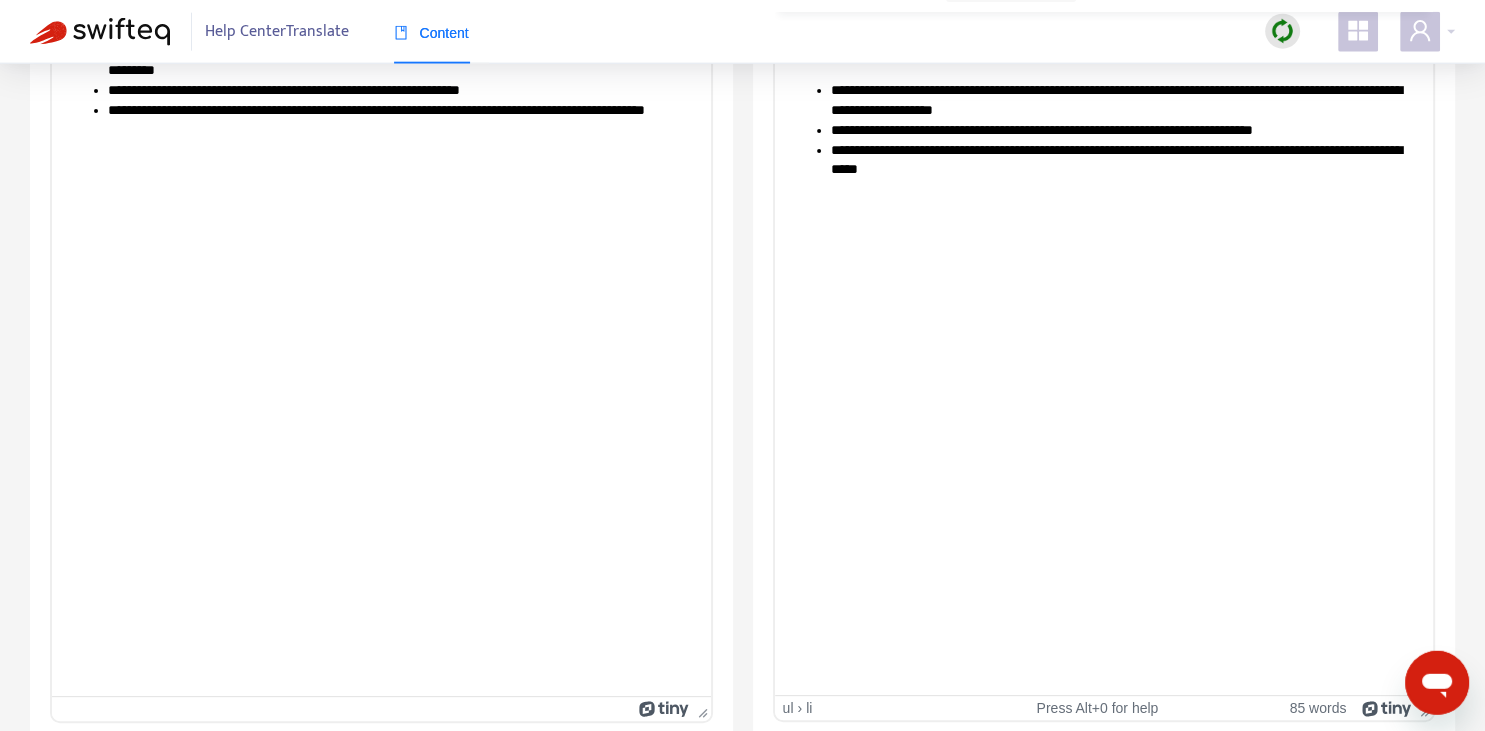 scroll, scrollTop: 343, scrollLeft: 0, axis: vertical 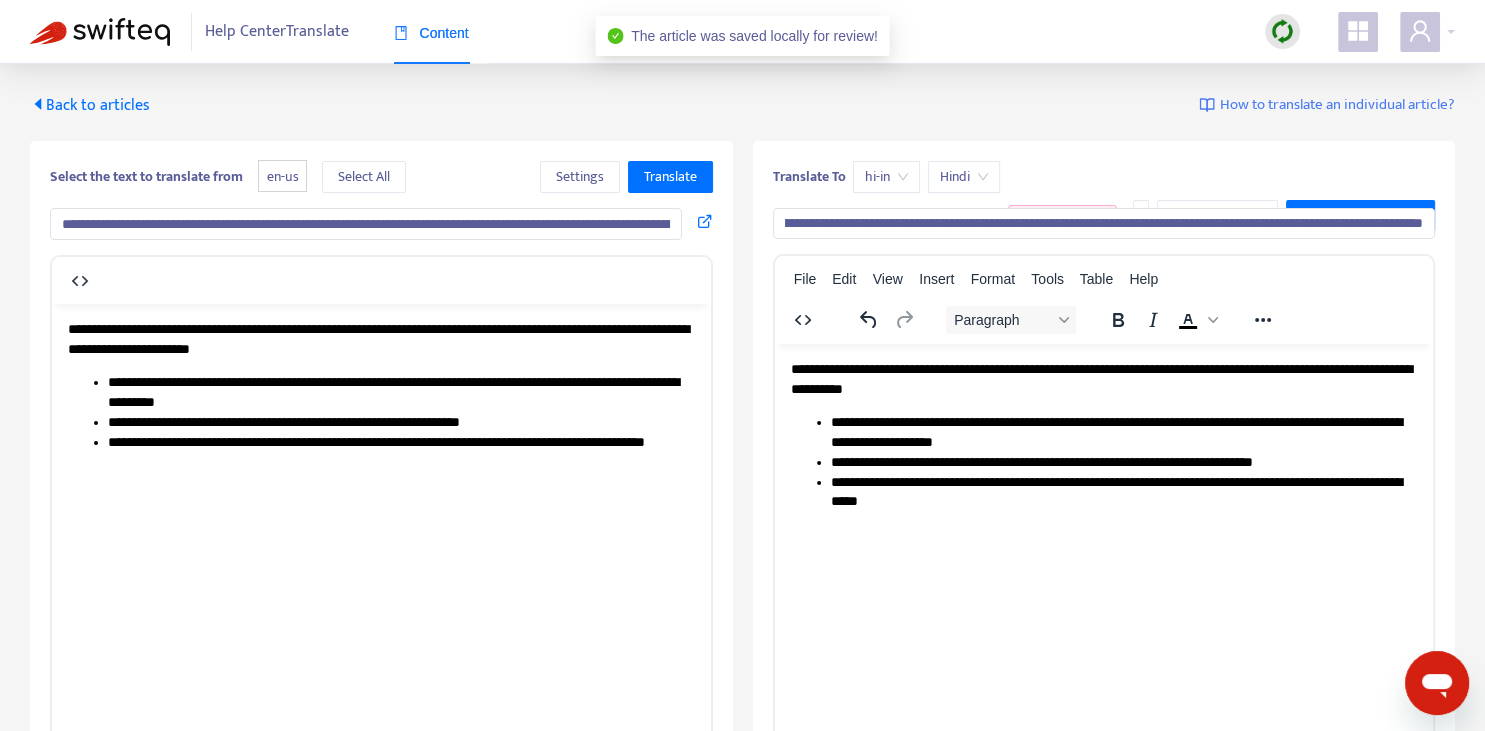 click on "Back to articles" at bounding box center (90, 105) 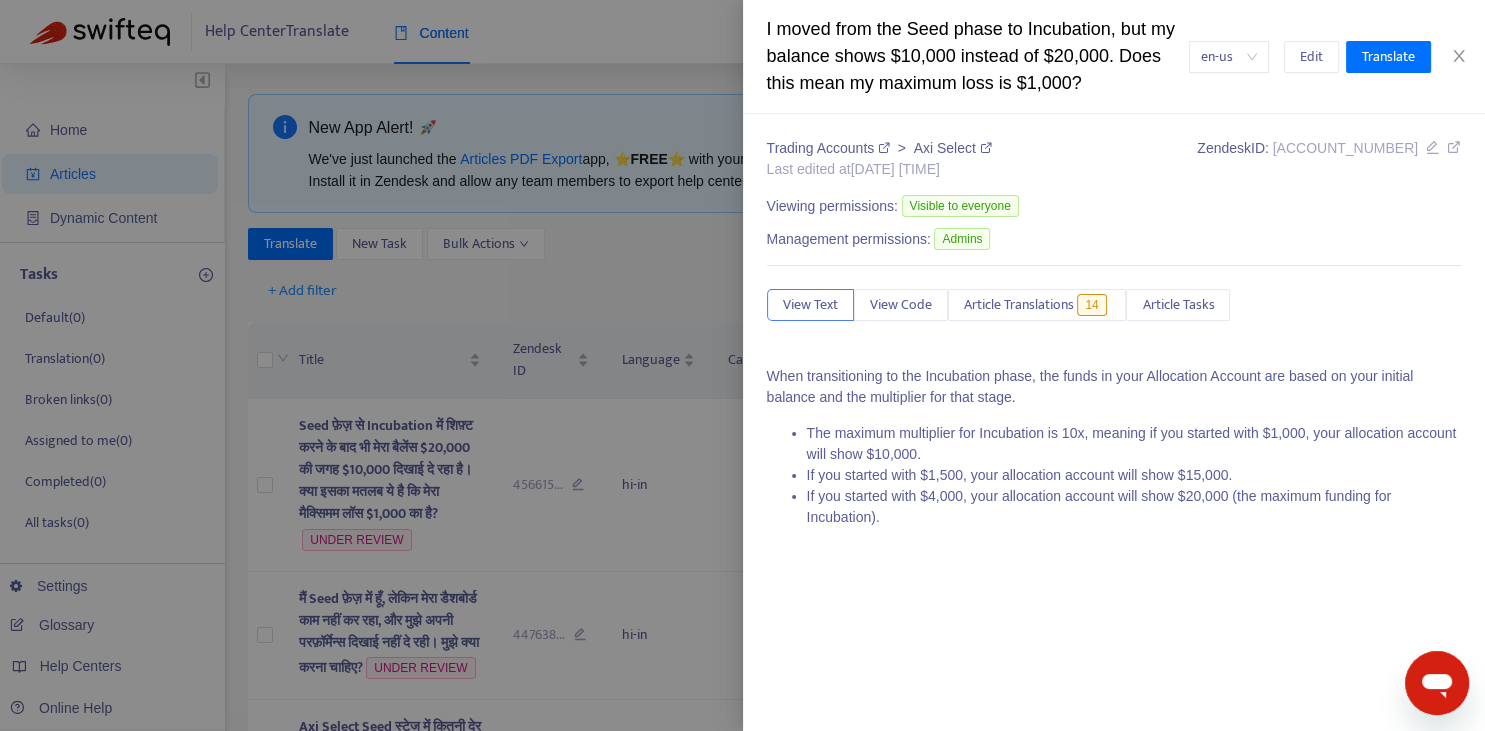 click at bounding box center (742, 365) 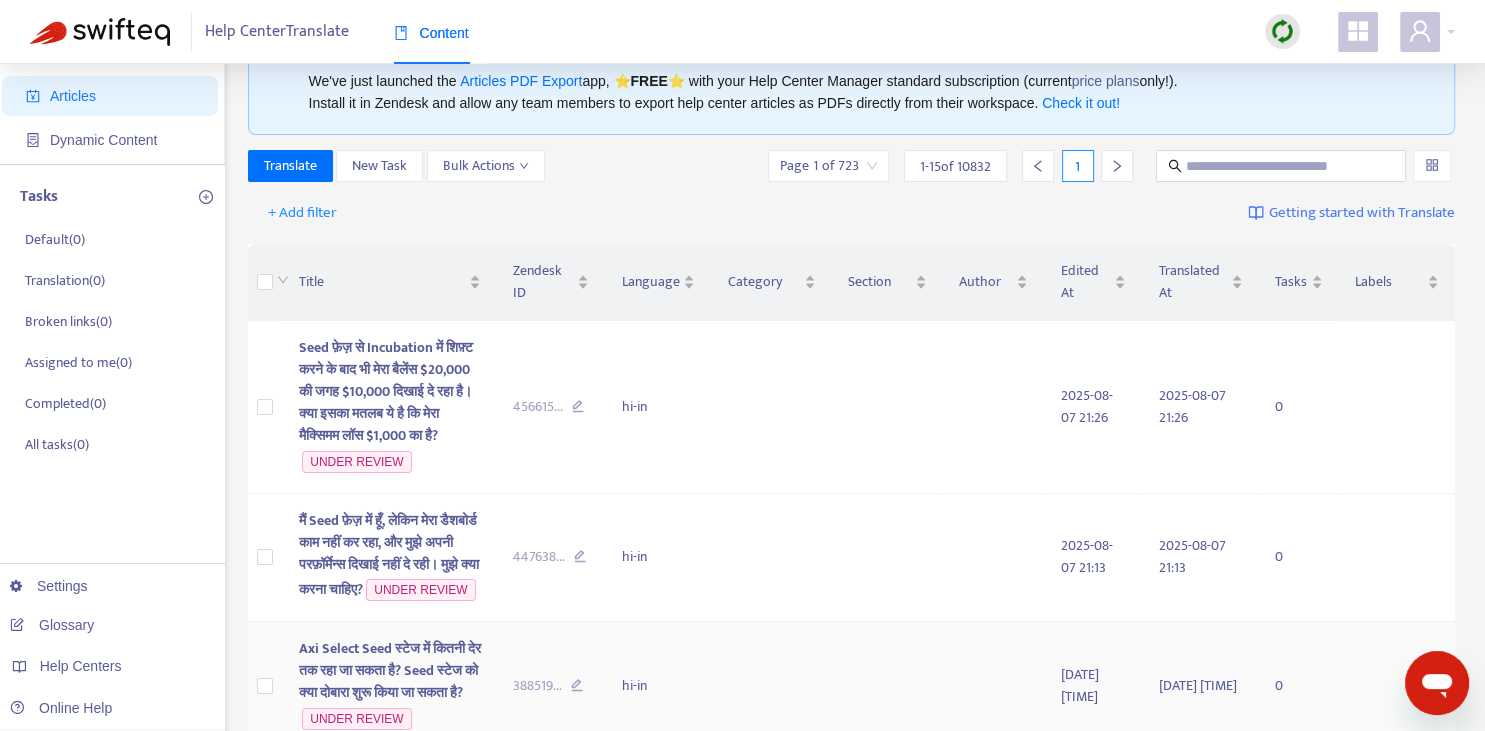scroll, scrollTop: 0, scrollLeft: 0, axis: both 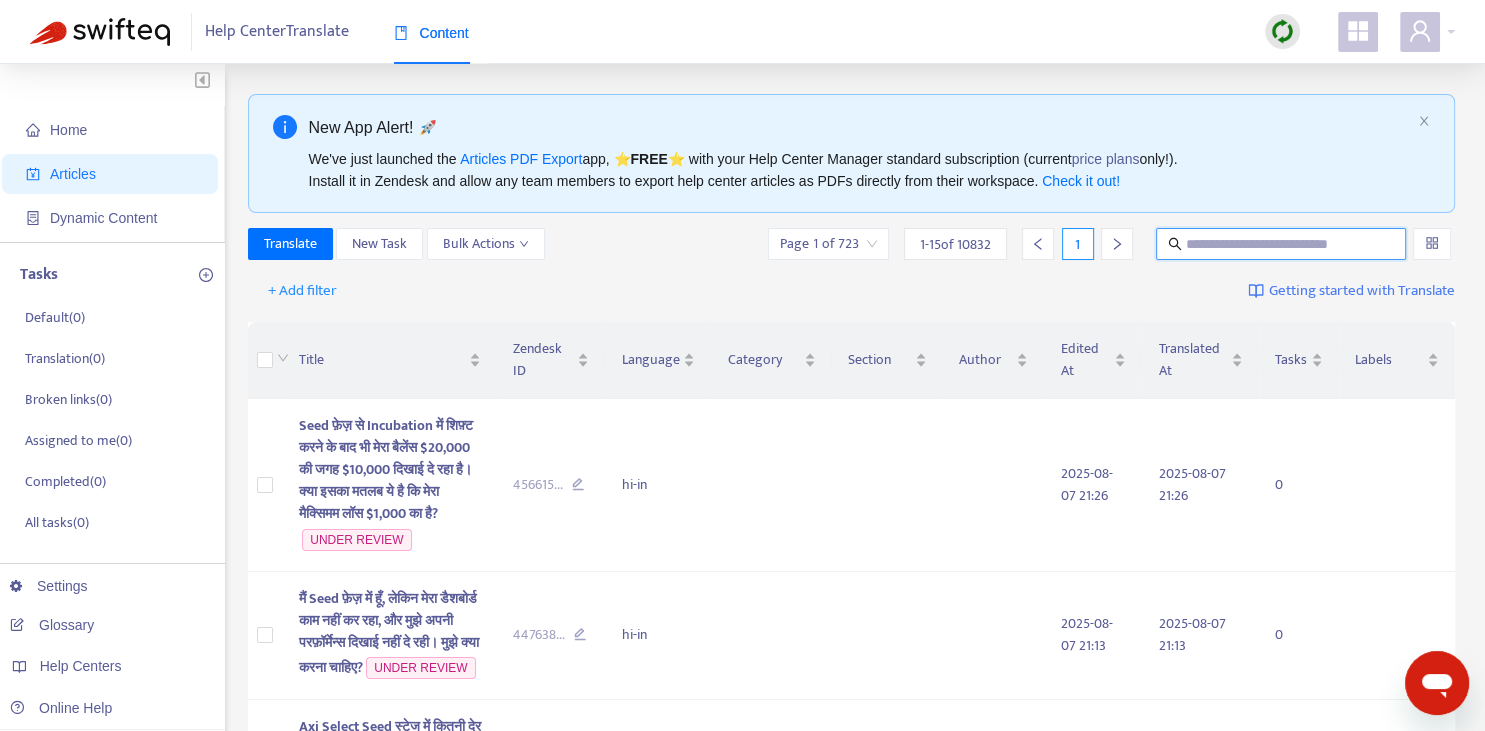click at bounding box center (1282, 244) 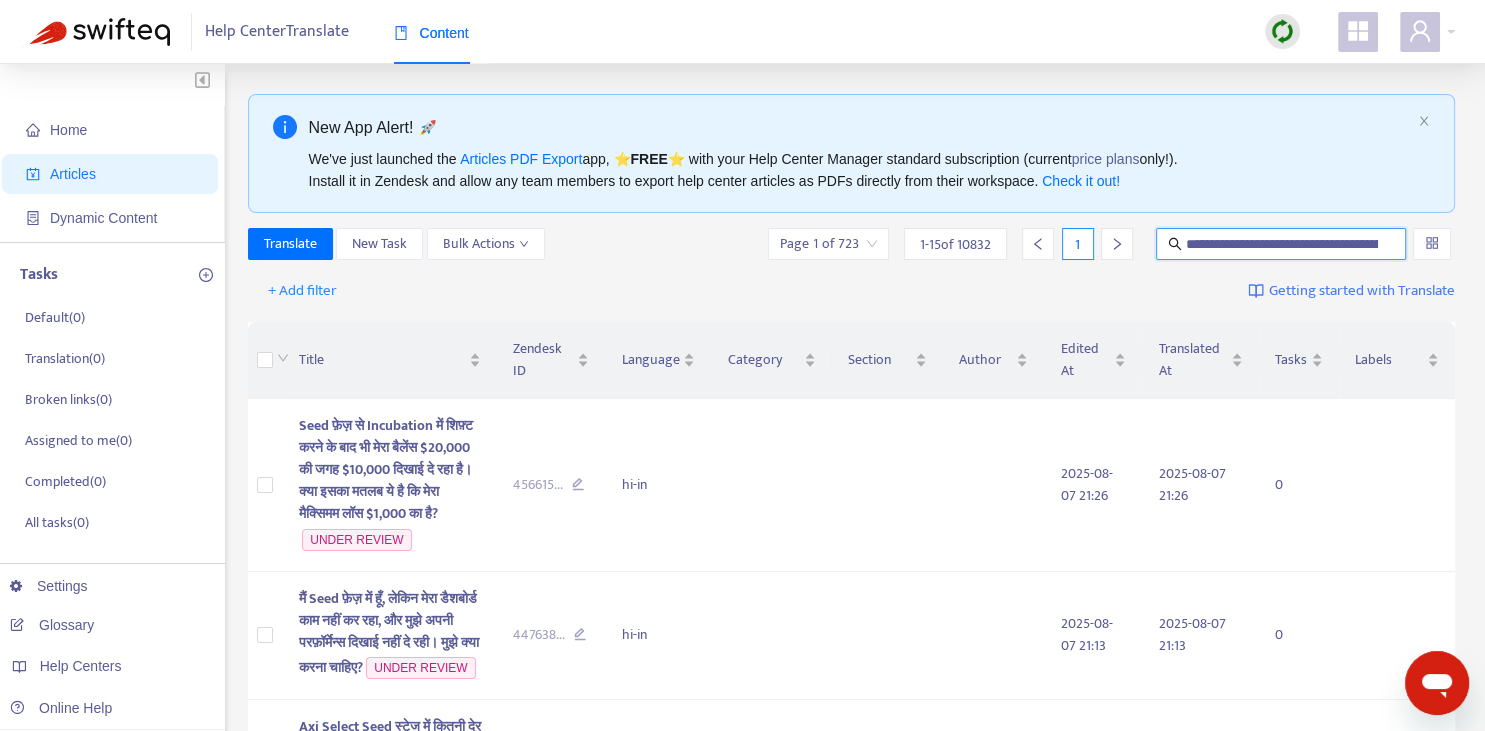scroll, scrollTop: 0, scrollLeft: 452, axis: horizontal 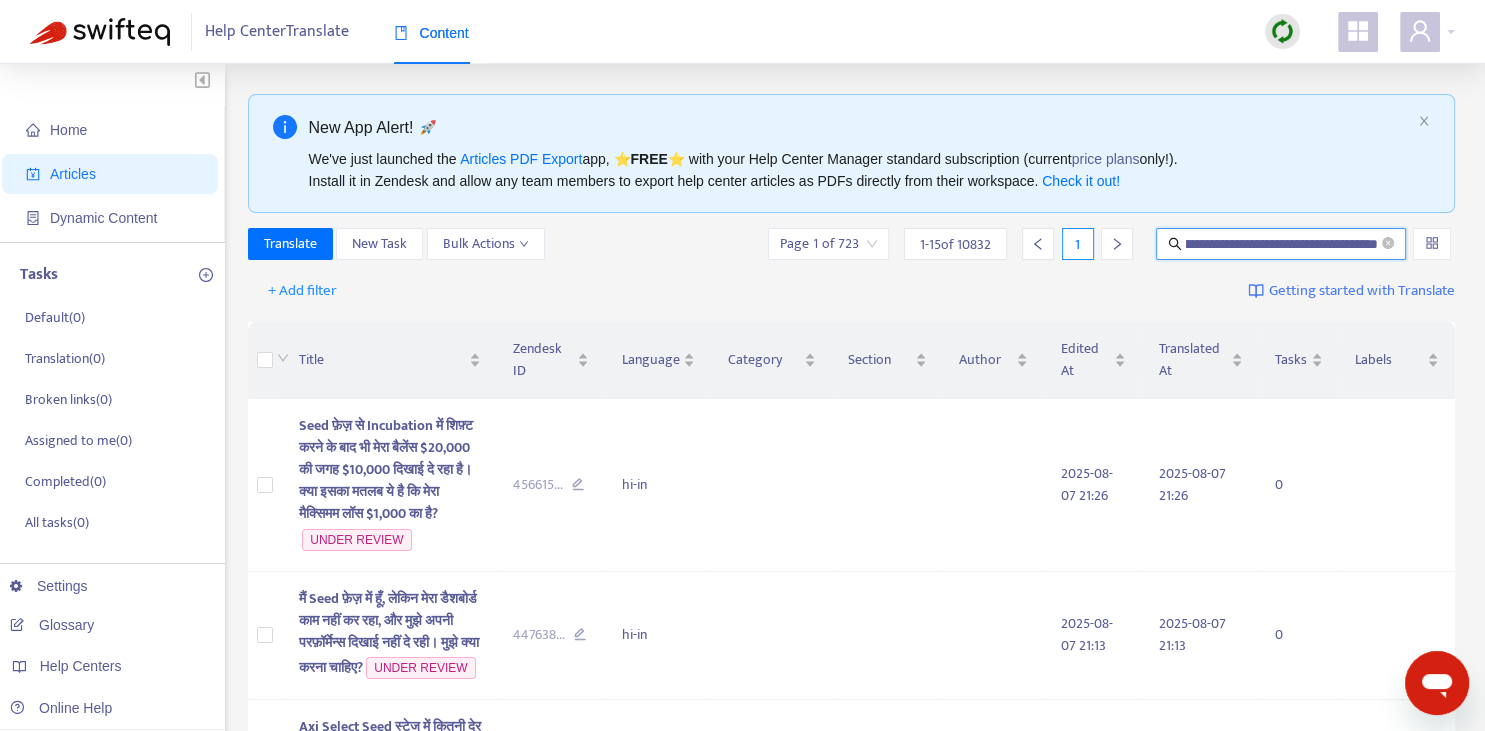 type on "**********" 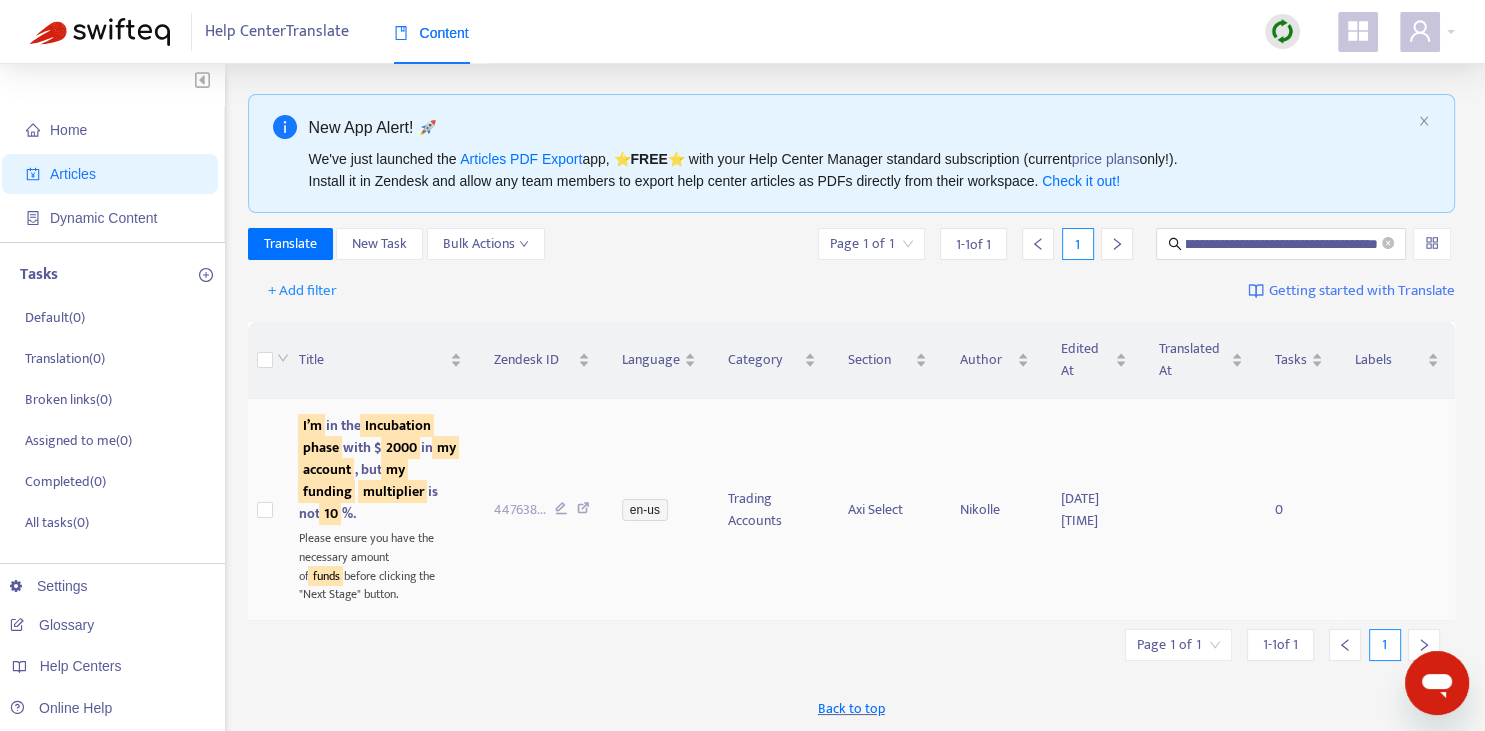 click on "I’m  in the  Incubation   phase  with $ 2000  in  my   account , but  my   funding   multiplier  is not  10 %." at bounding box center (378, 469) 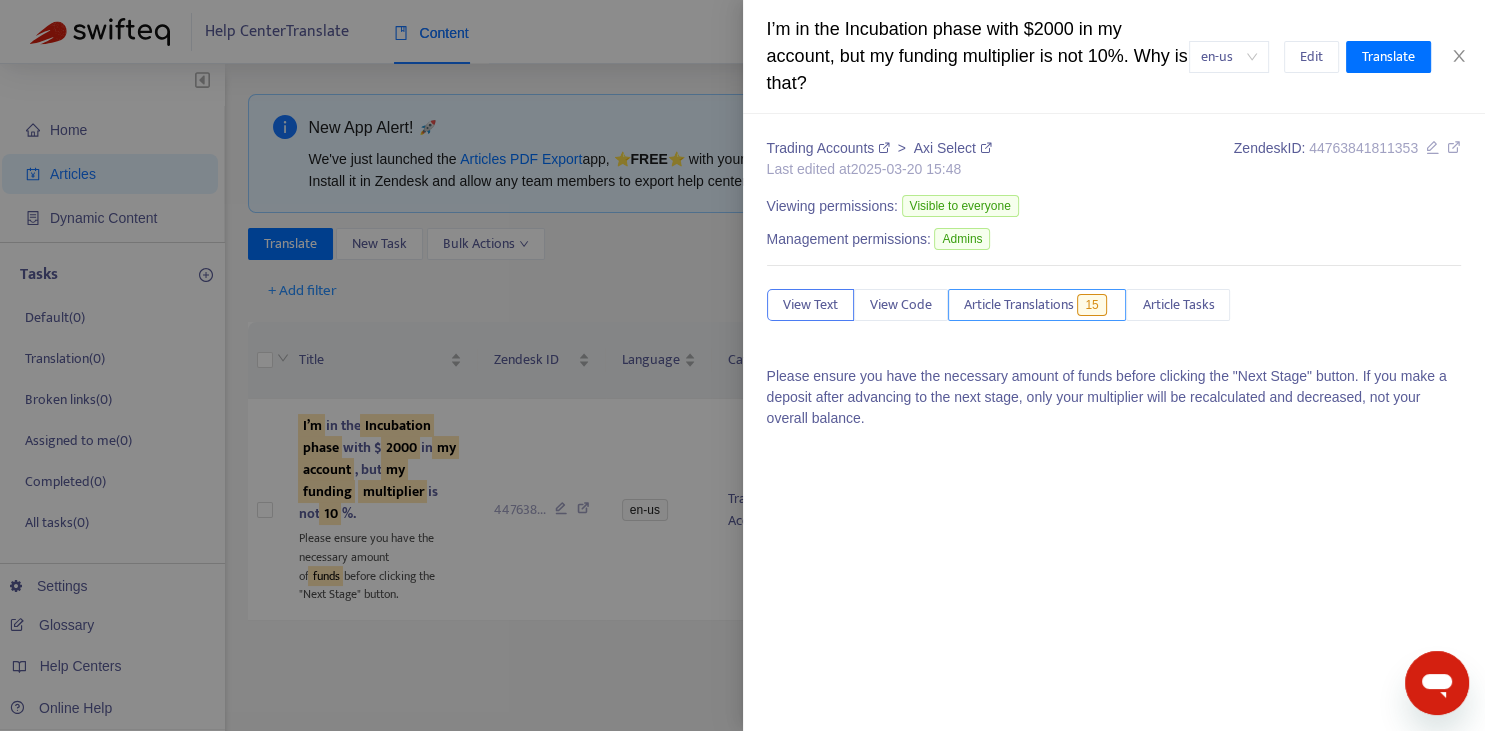 click on "Article Translations" at bounding box center [1019, 305] 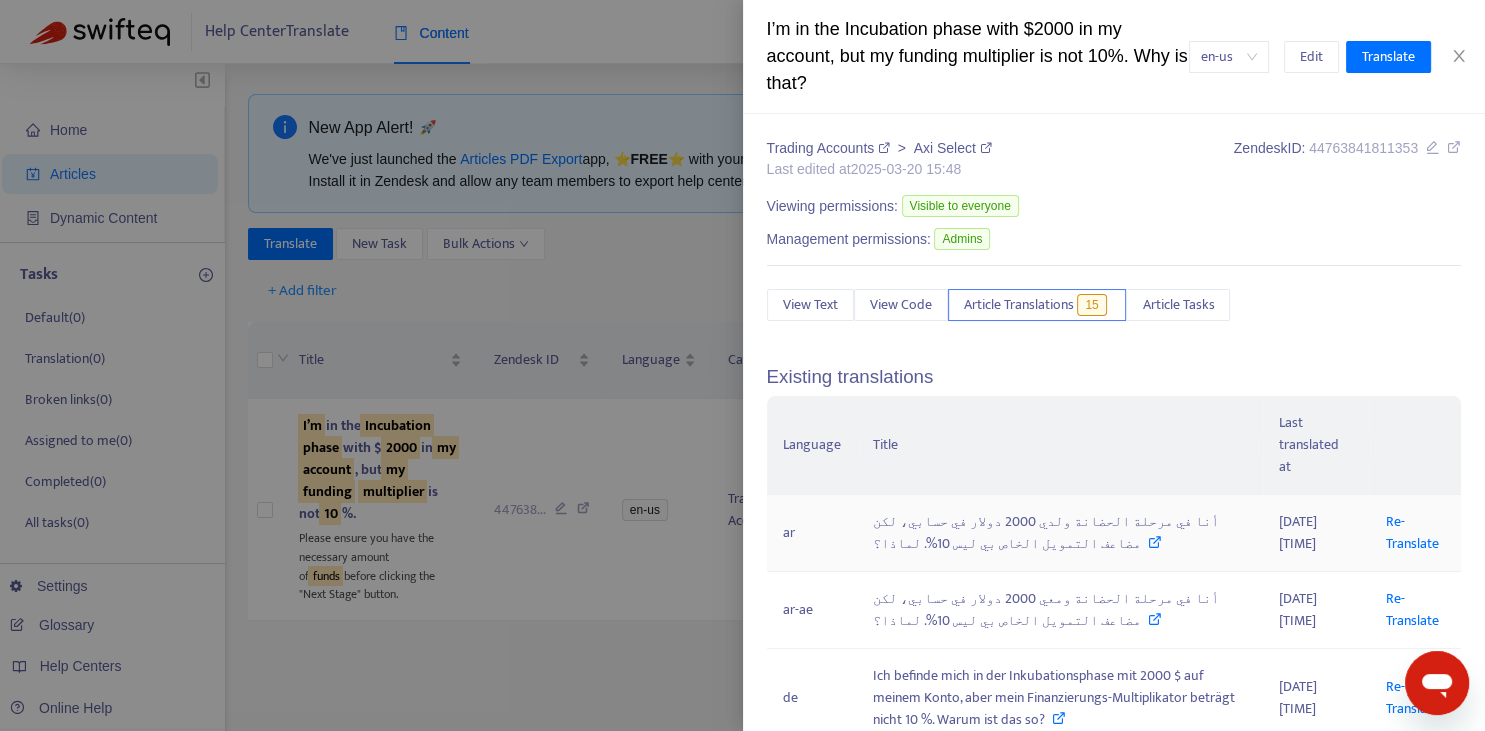 scroll, scrollTop: 294, scrollLeft: 0, axis: vertical 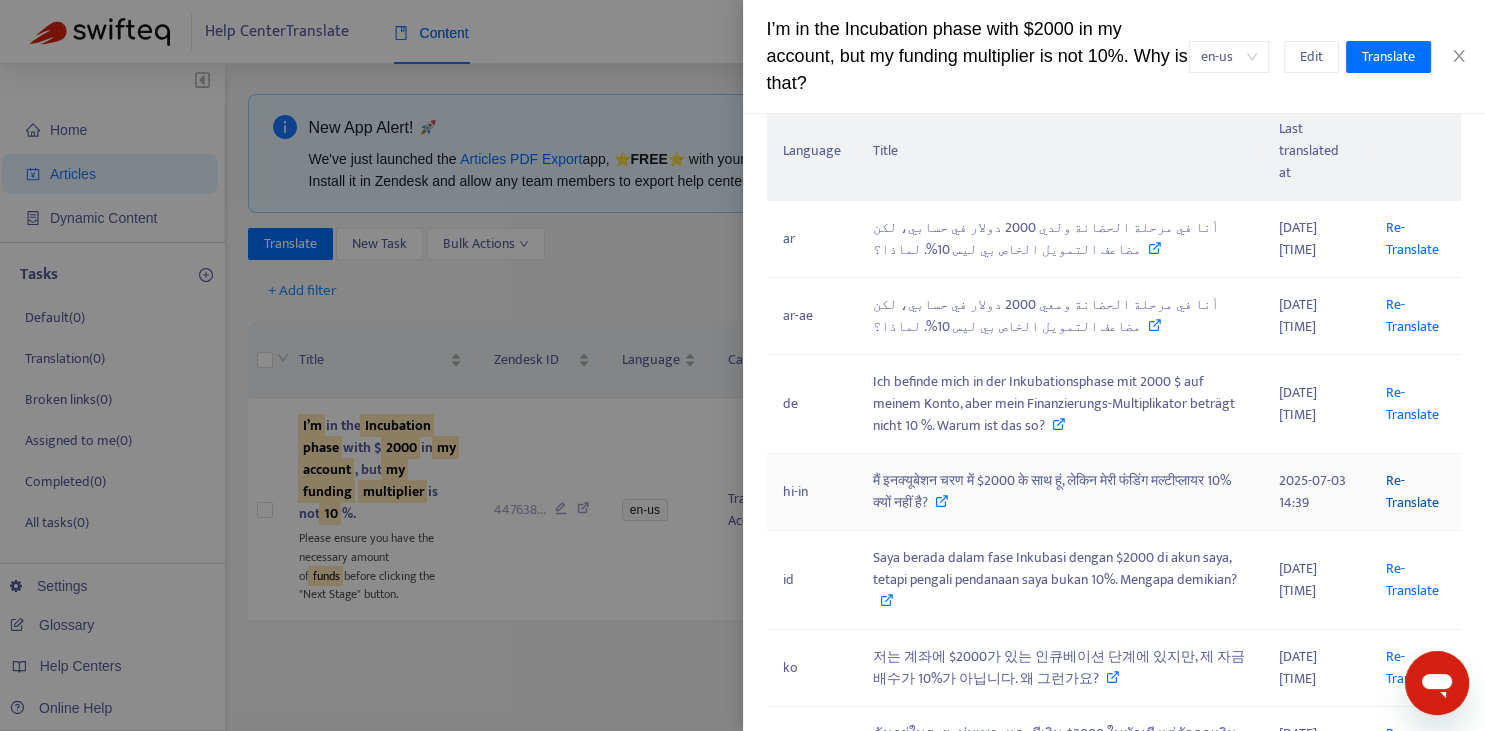 click on "Re-Translate" at bounding box center (1411, 491) 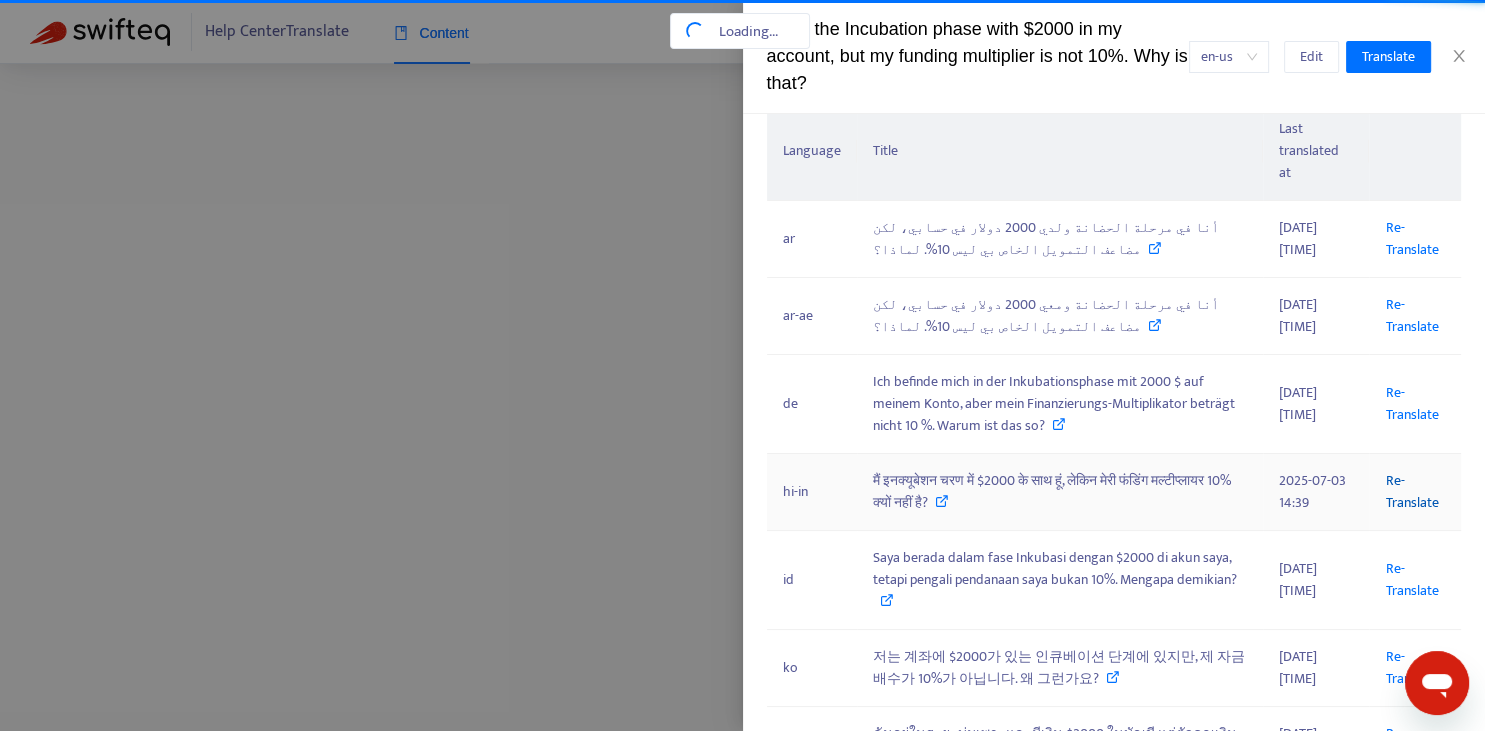 scroll, scrollTop: 0, scrollLeft: 452, axis: horizontal 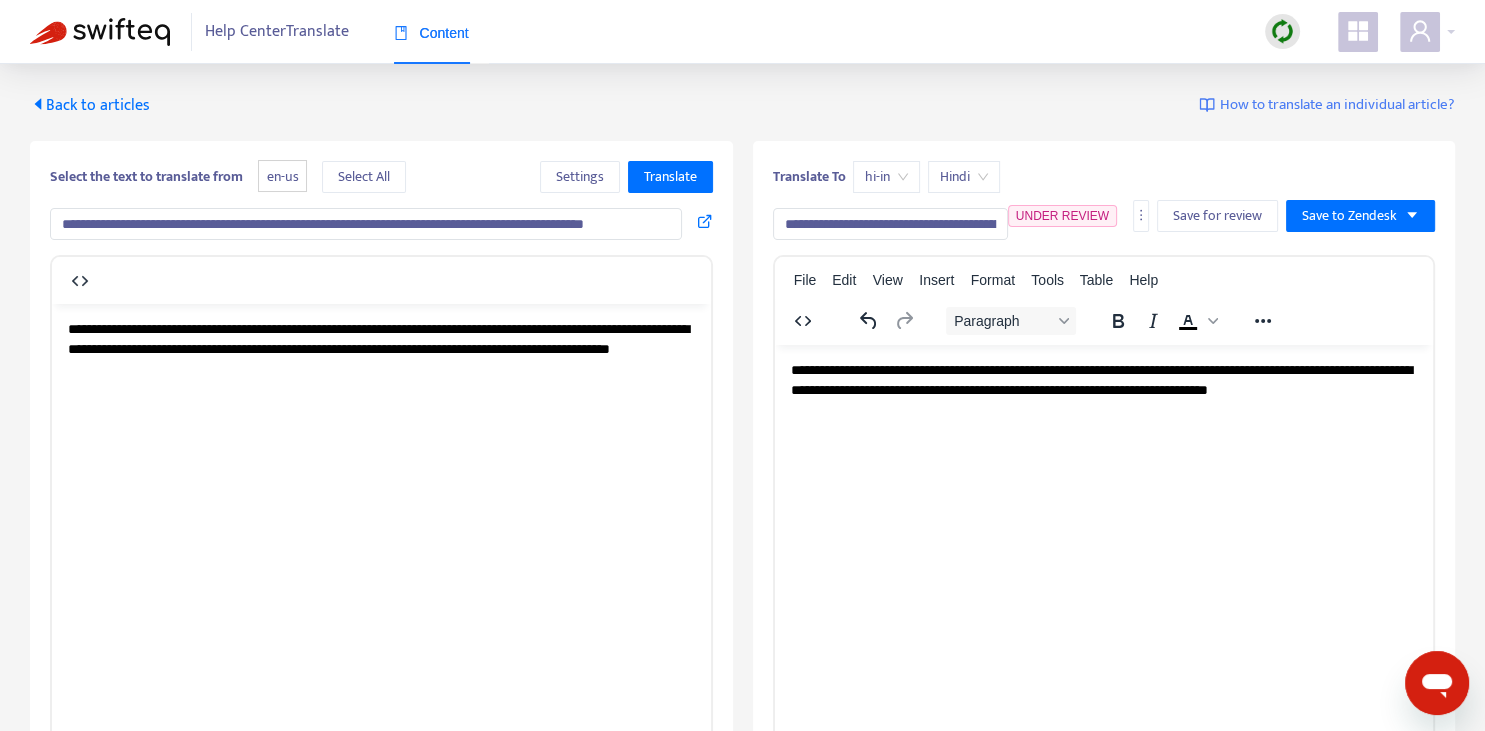 click on "**********" at bounding box center [366, 224] 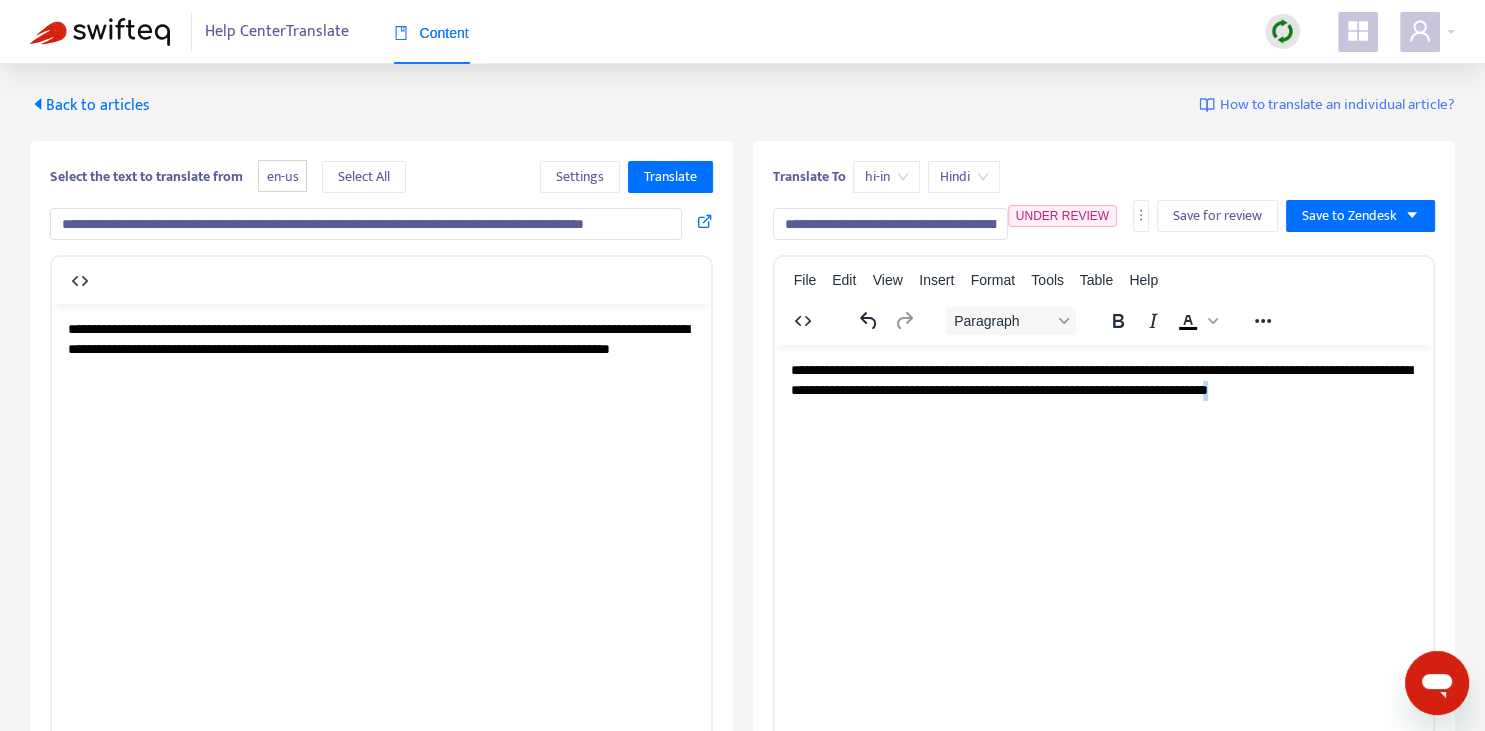 drag, startPoint x: 862, startPoint y: 415, endPoint x: 878, endPoint y: 425, distance: 18.867962 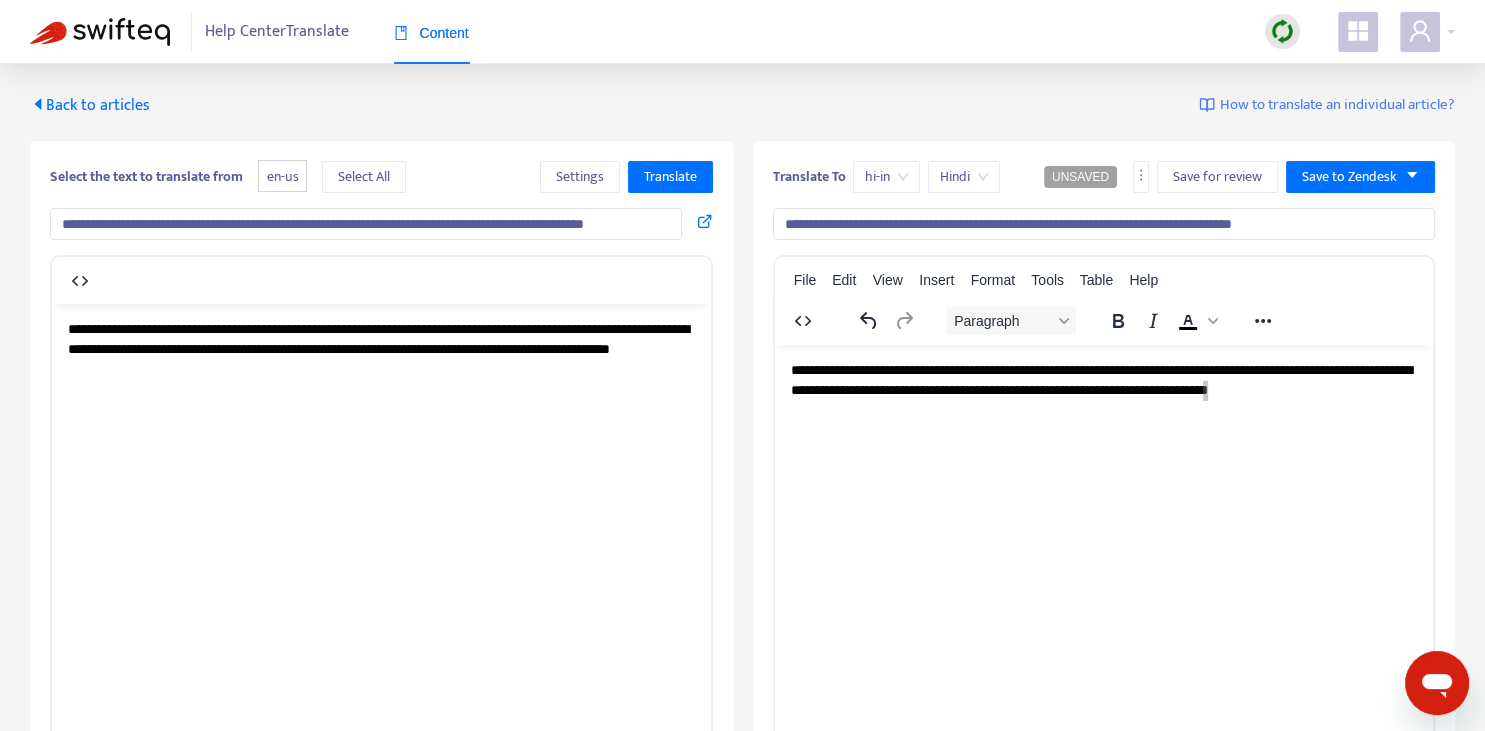click on "**********" at bounding box center [1104, 224] 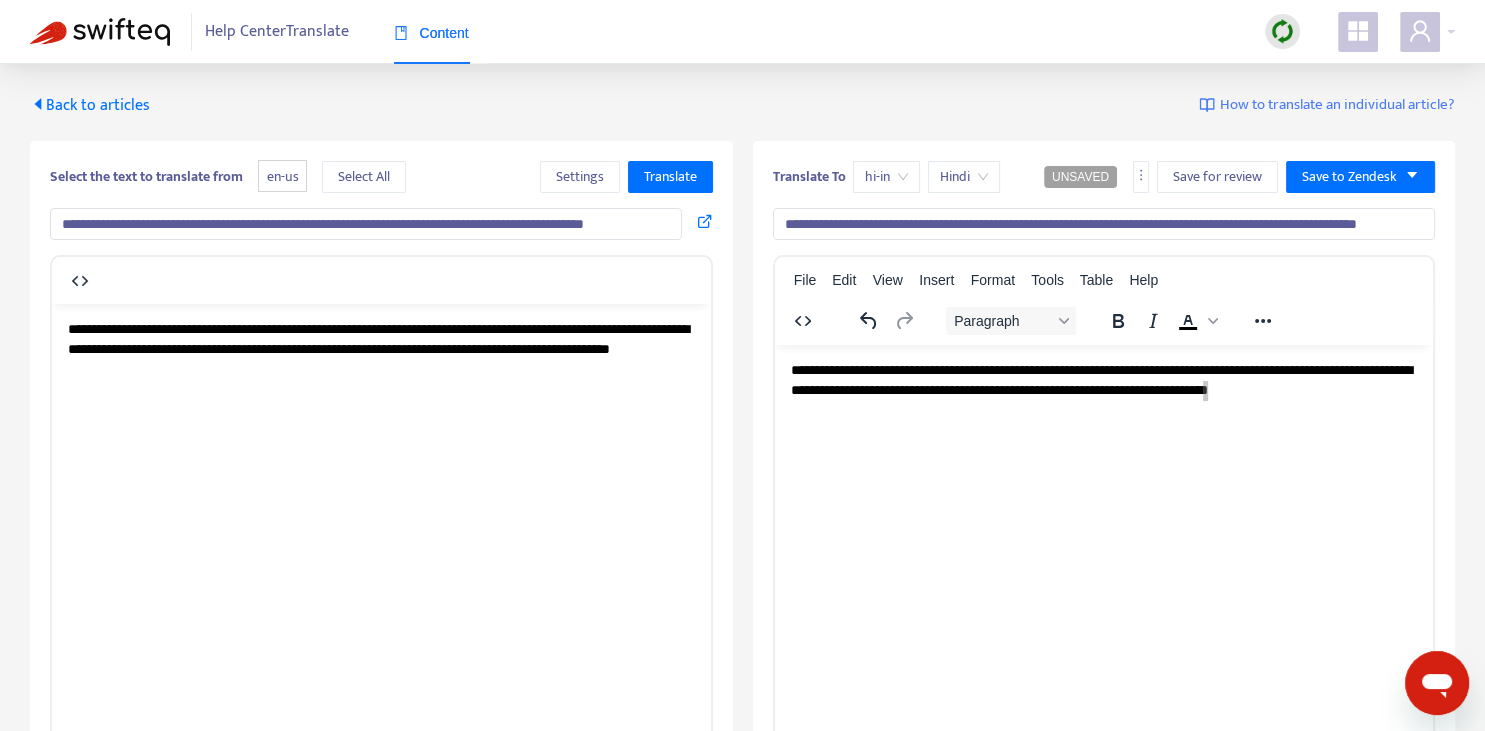 type on "**********" 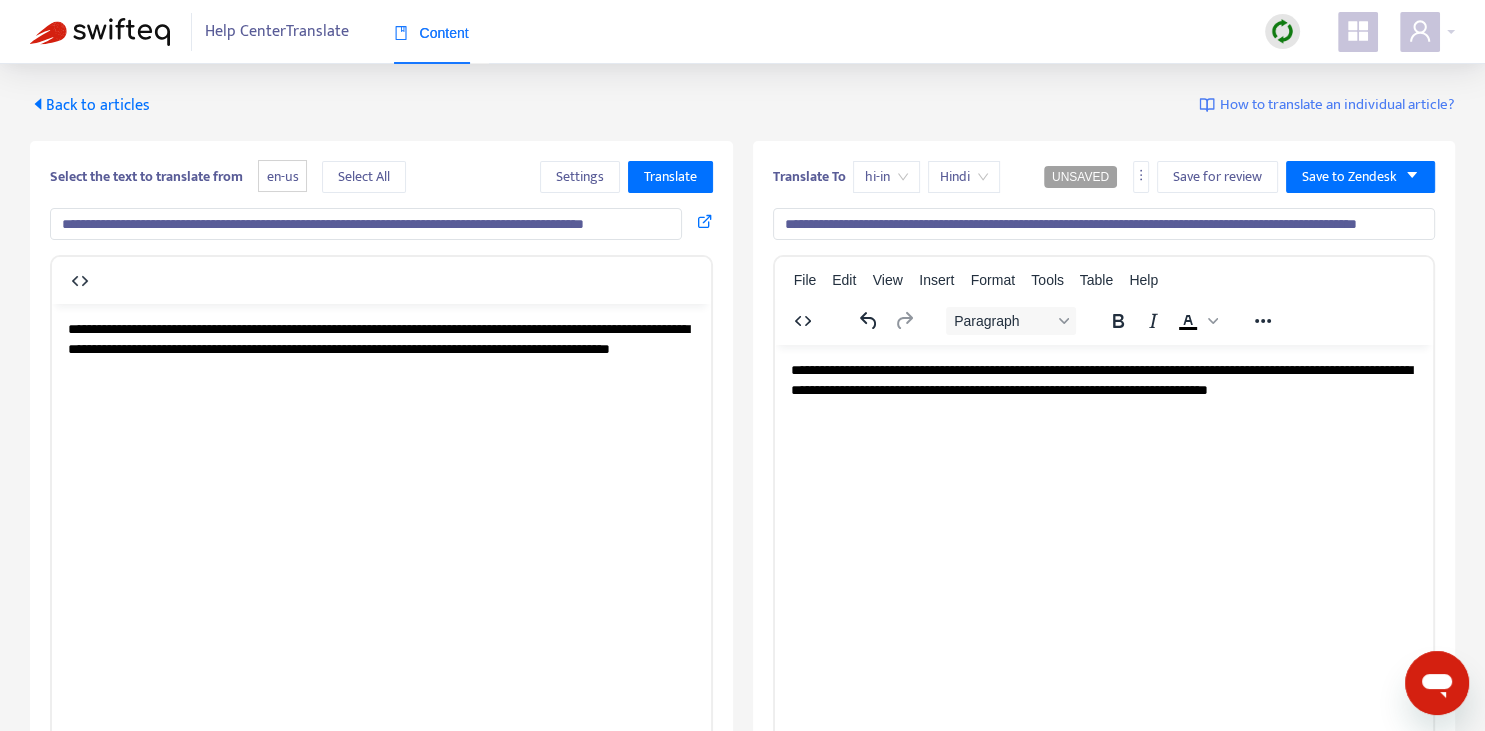 click on "**********" at bounding box center (1103, 389) 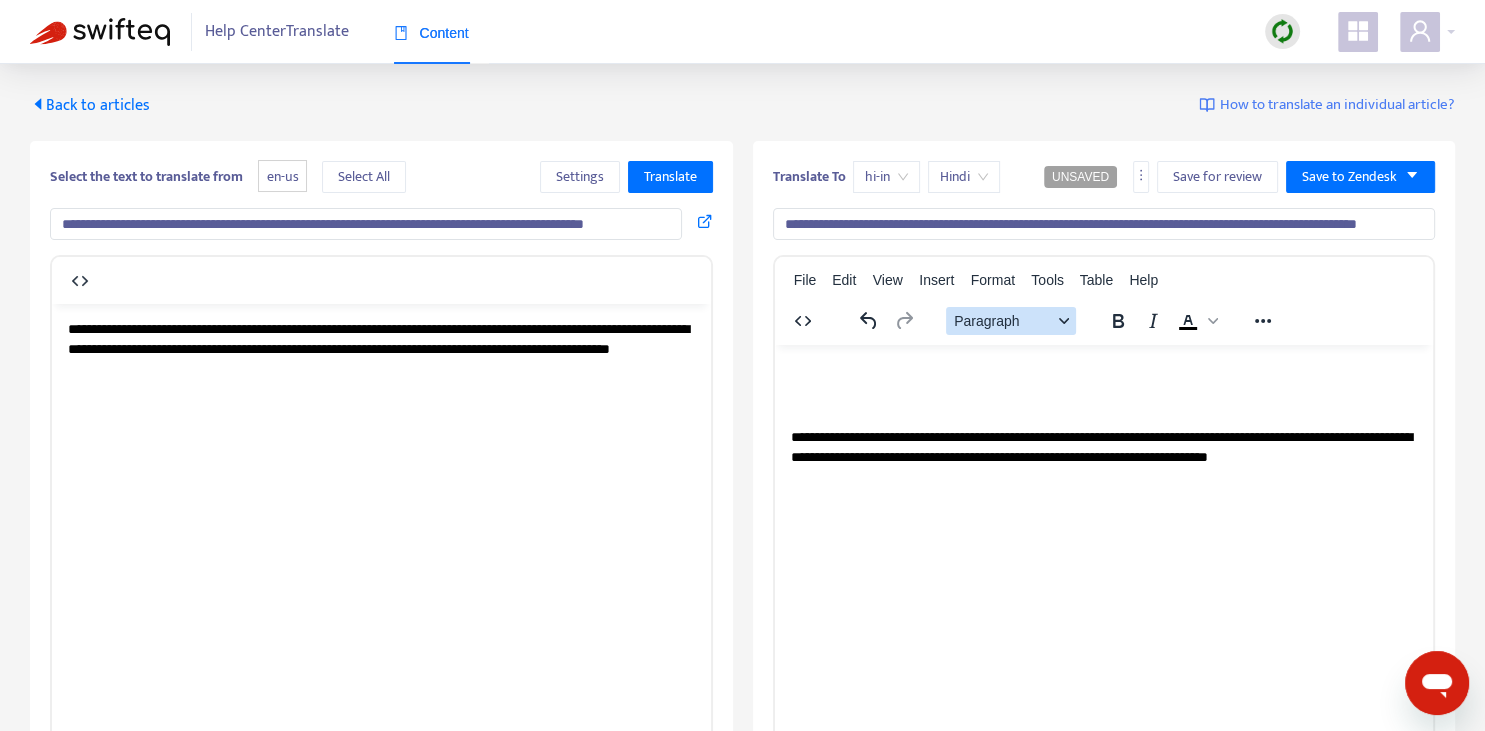 type 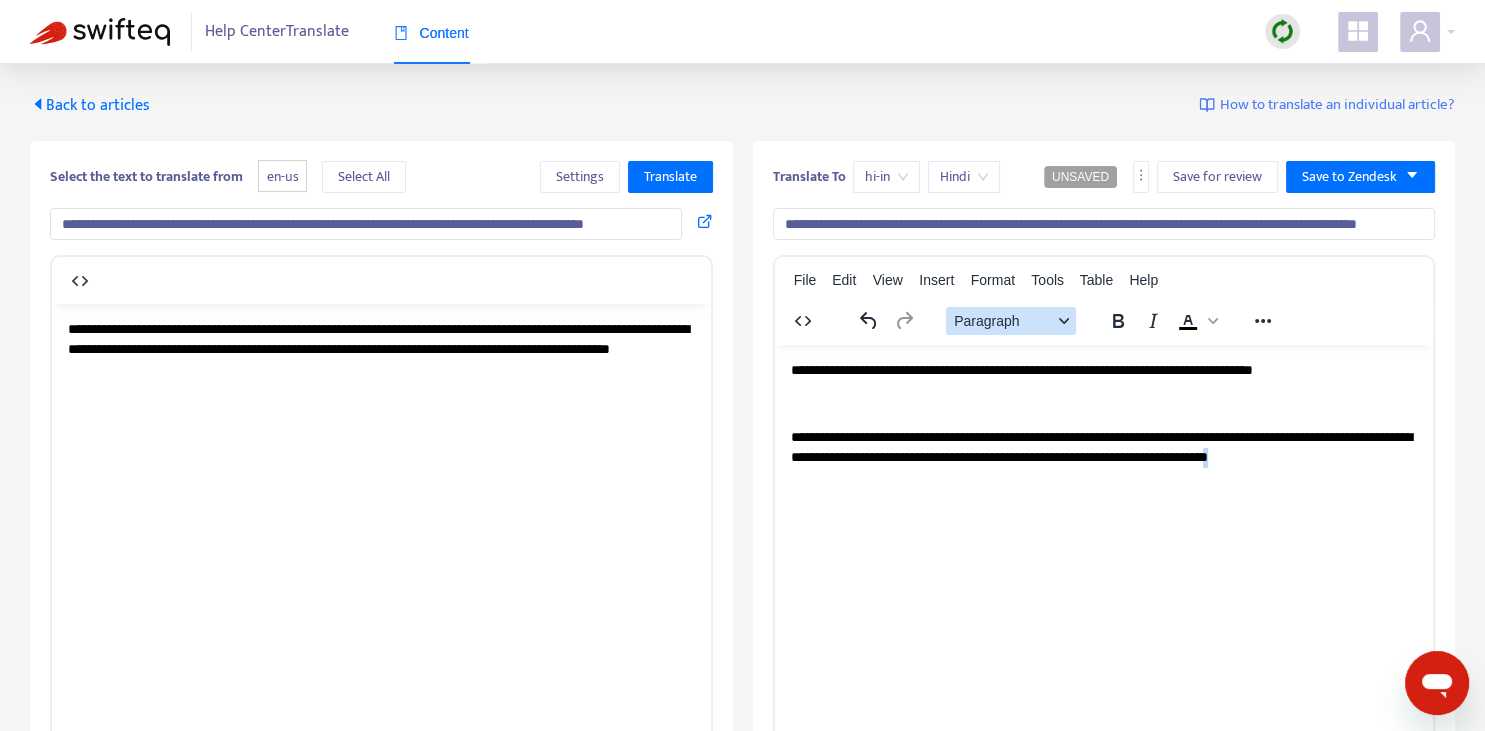 copy on "*" 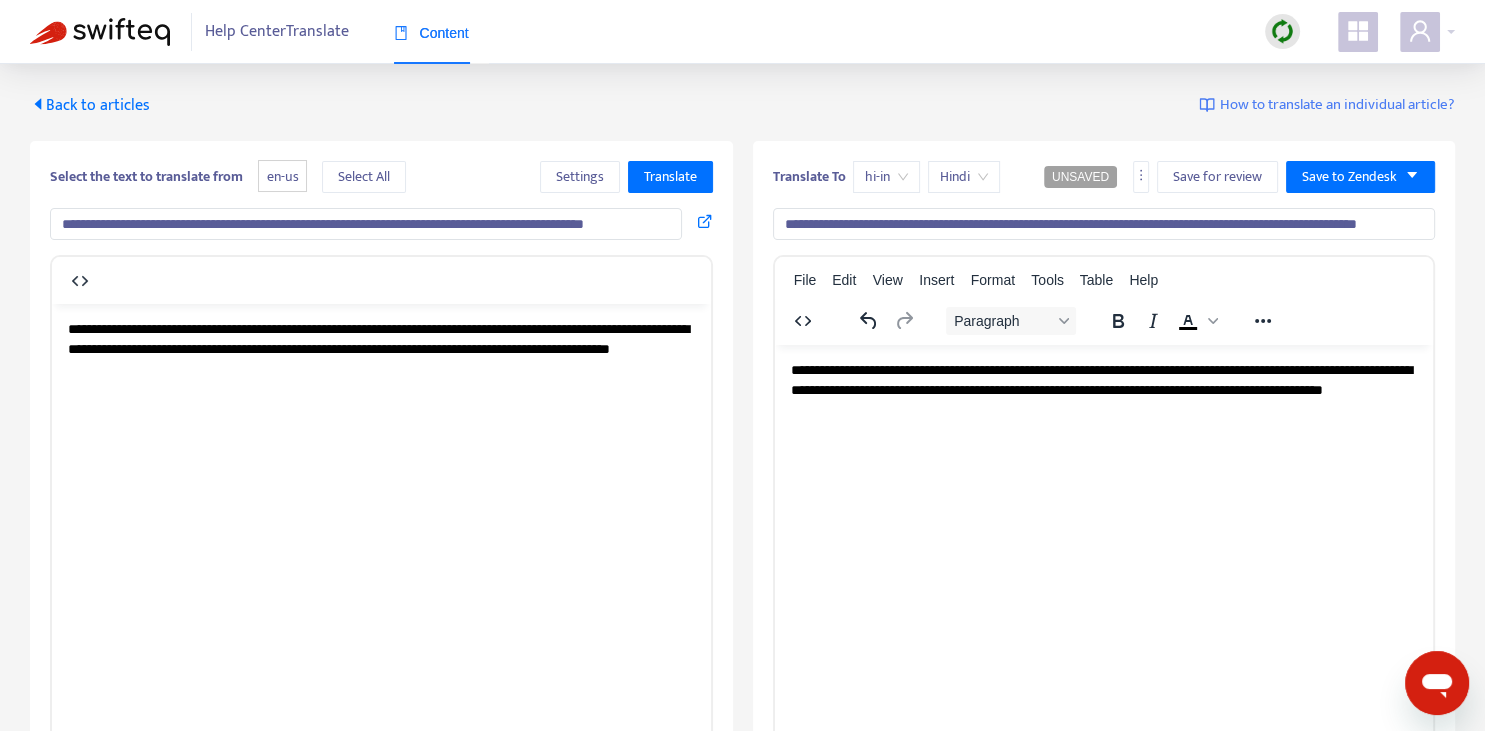 click on "**********" at bounding box center [1104, 224] 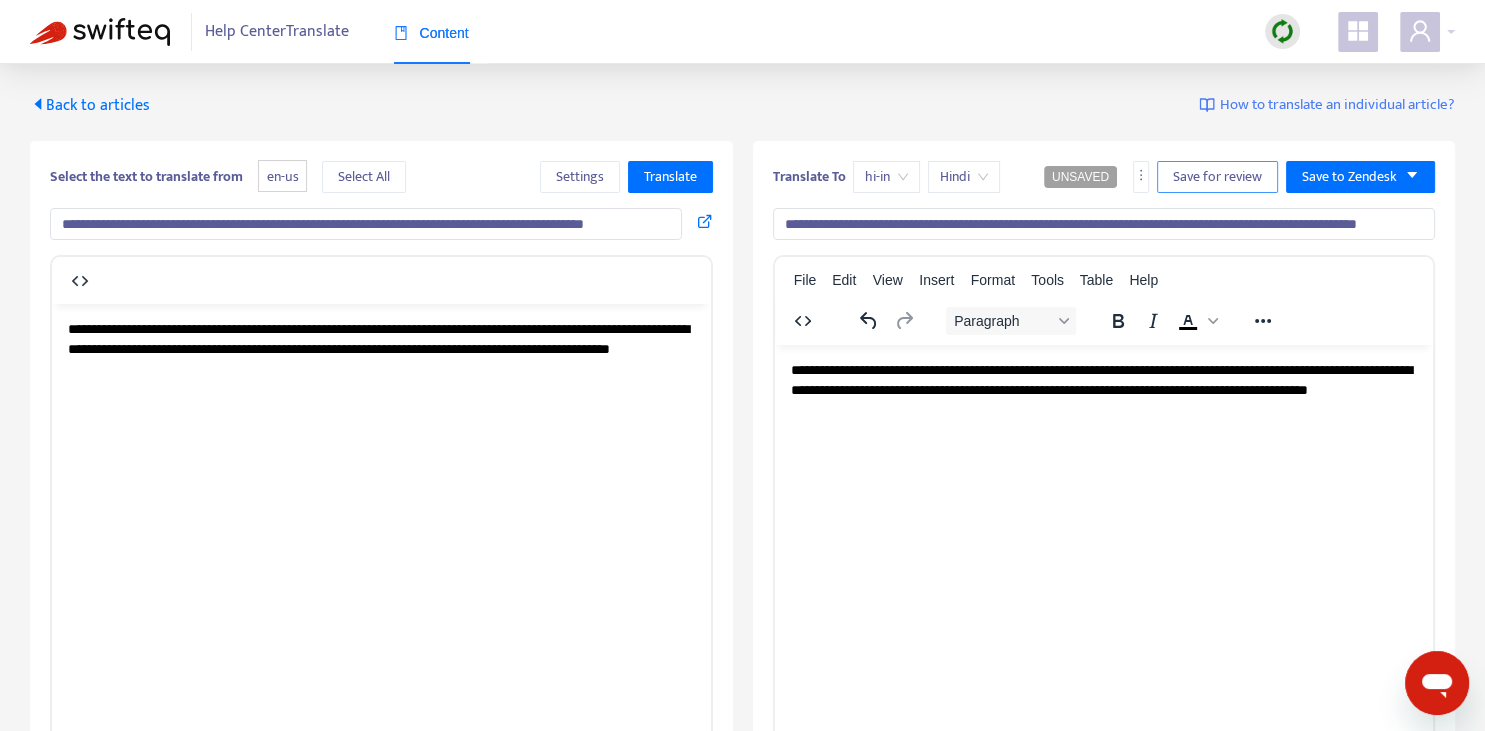 click on "Save for review" at bounding box center [1217, 177] 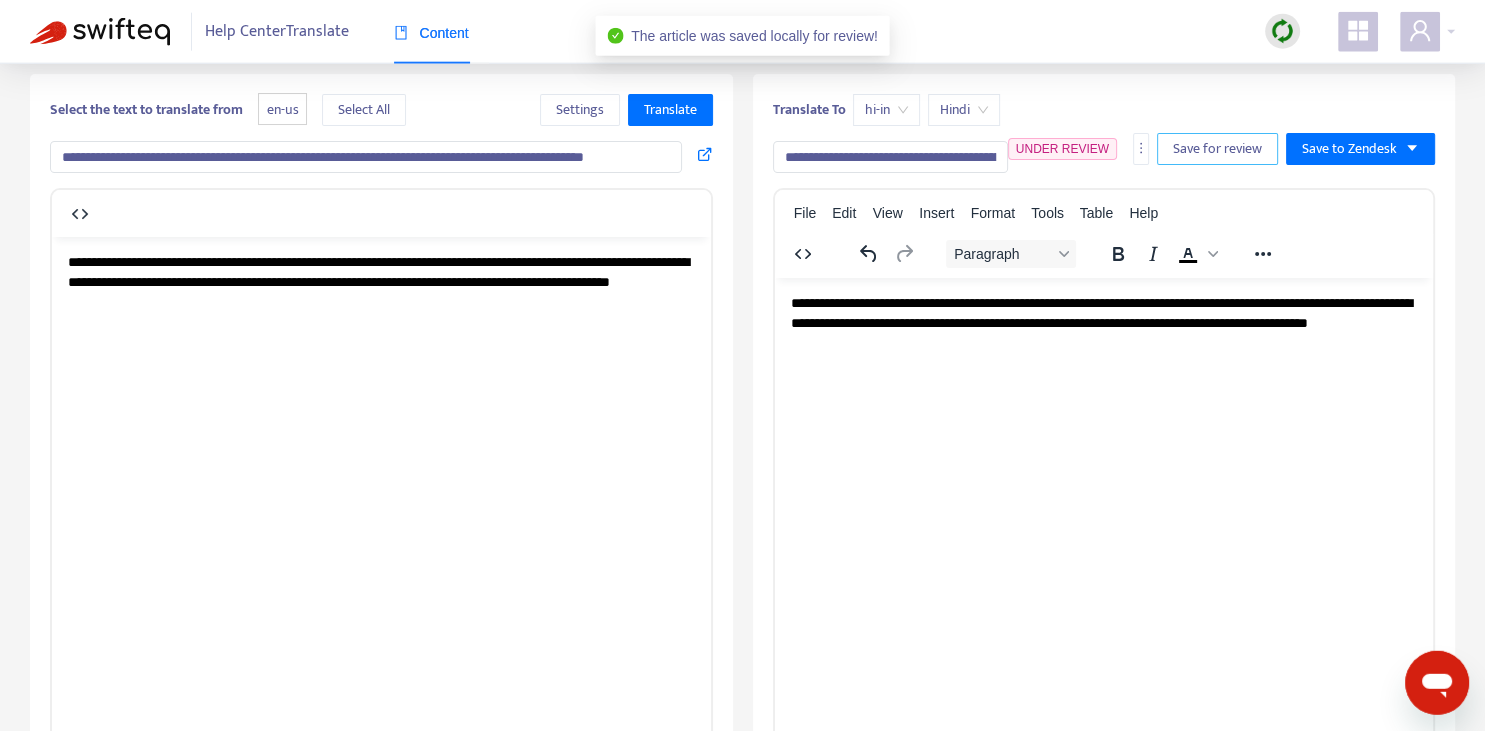 scroll, scrollTop: 70, scrollLeft: 0, axis: vertical 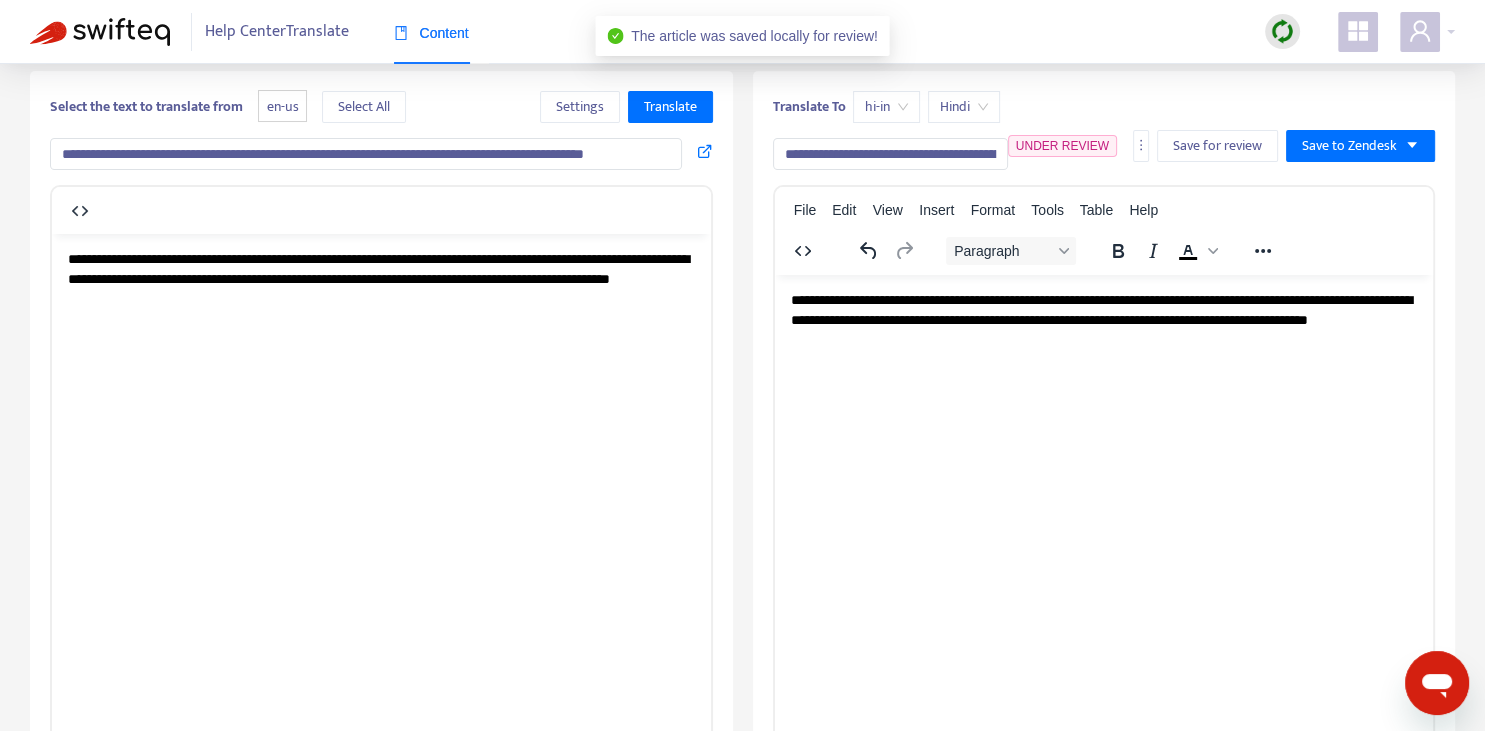 click on "**********" at bounding box center (1103, 319) 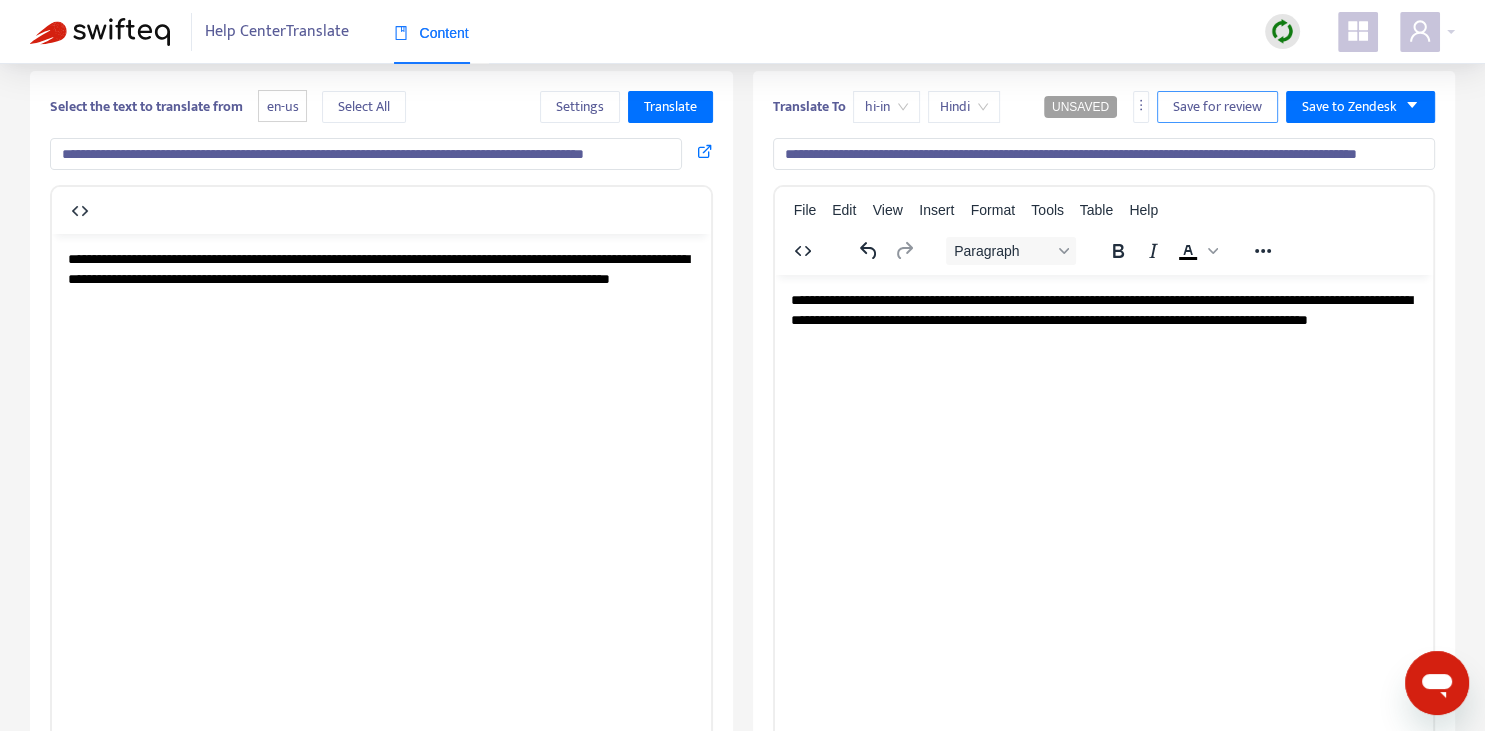 click on "Save for review" at bounding box center [1217, 107] 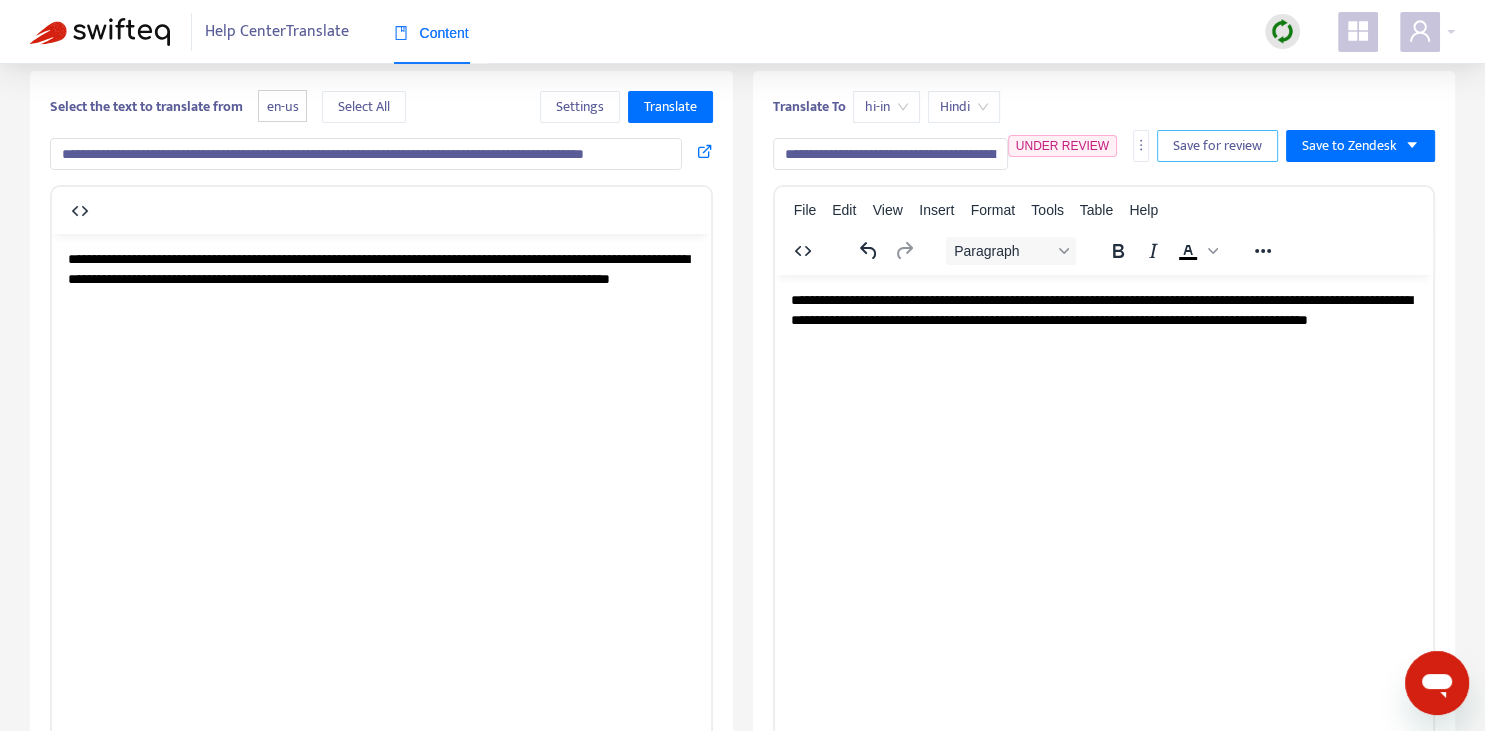 scroll, scrollTop: 0, scrollLeft: 0, axis: both 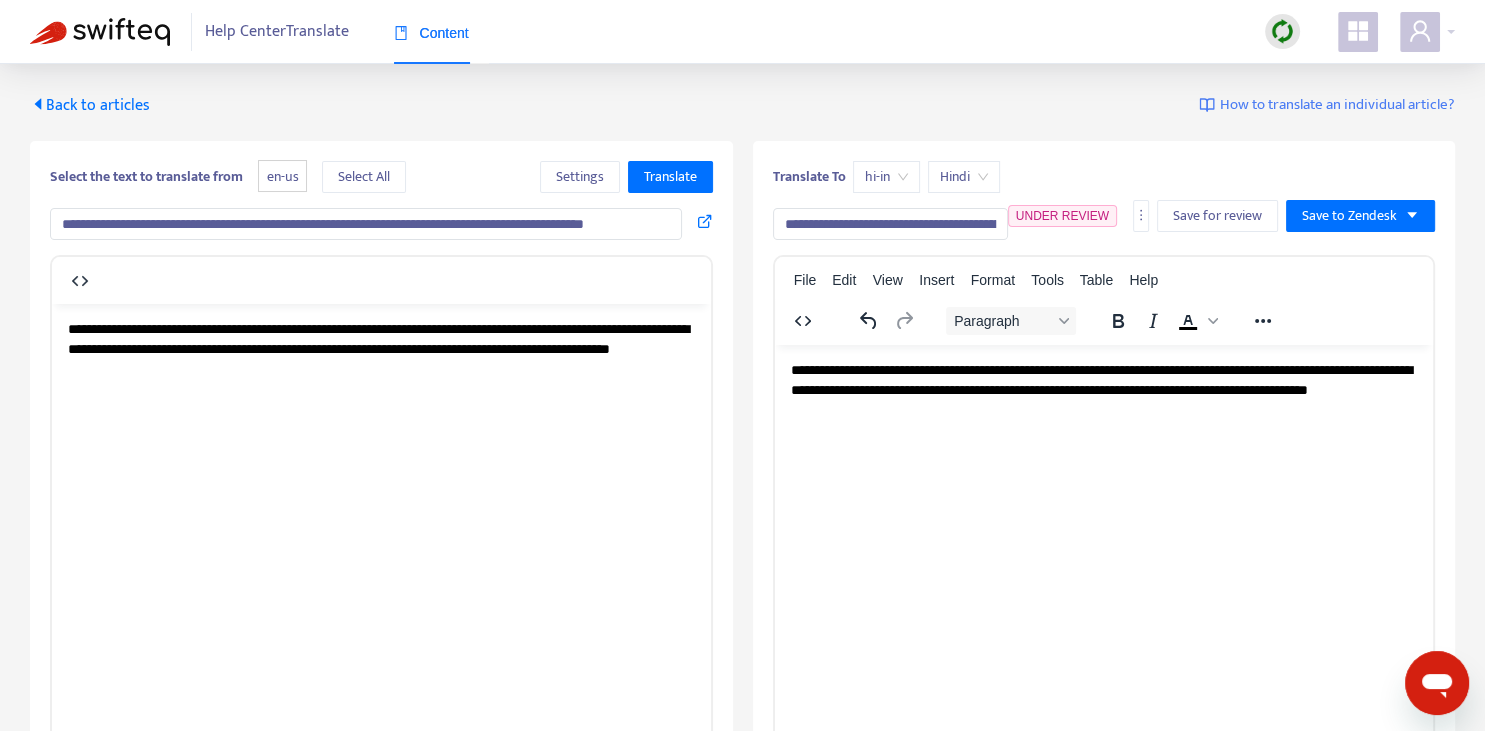 click on "Back to articles" at bounding box center [90, 105] 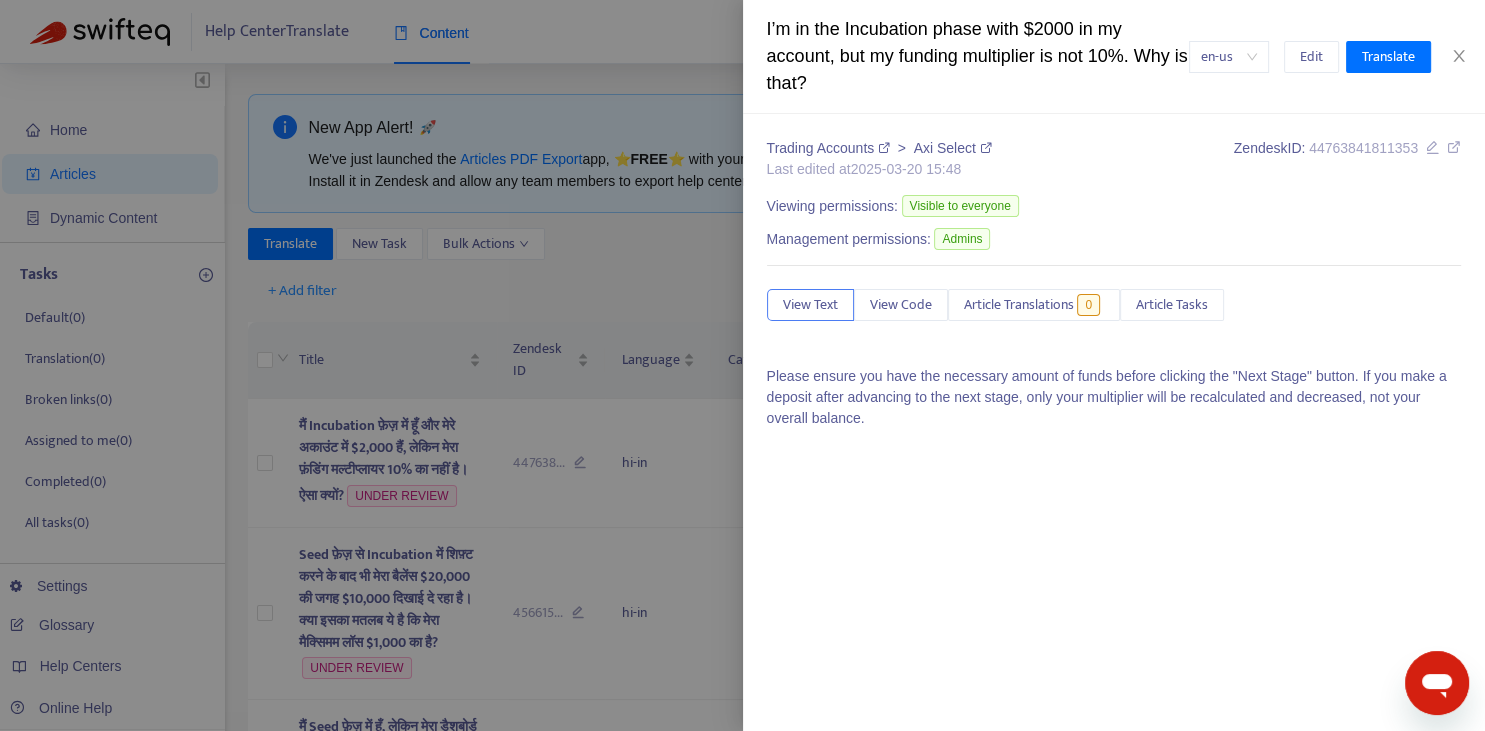 click at bounding box center [742, 365] 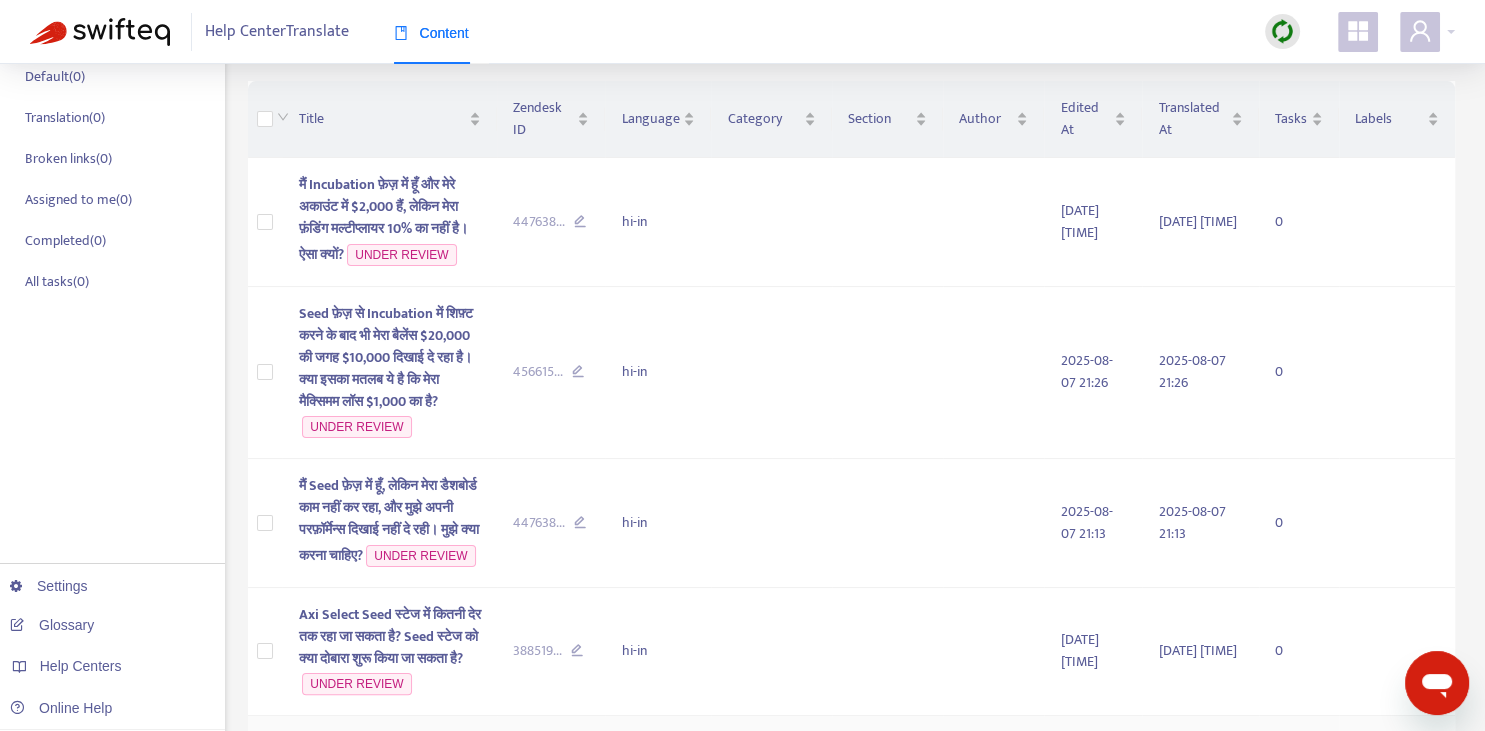 scroll, scrollTop: 0, scrollLeft: 0, axis: both 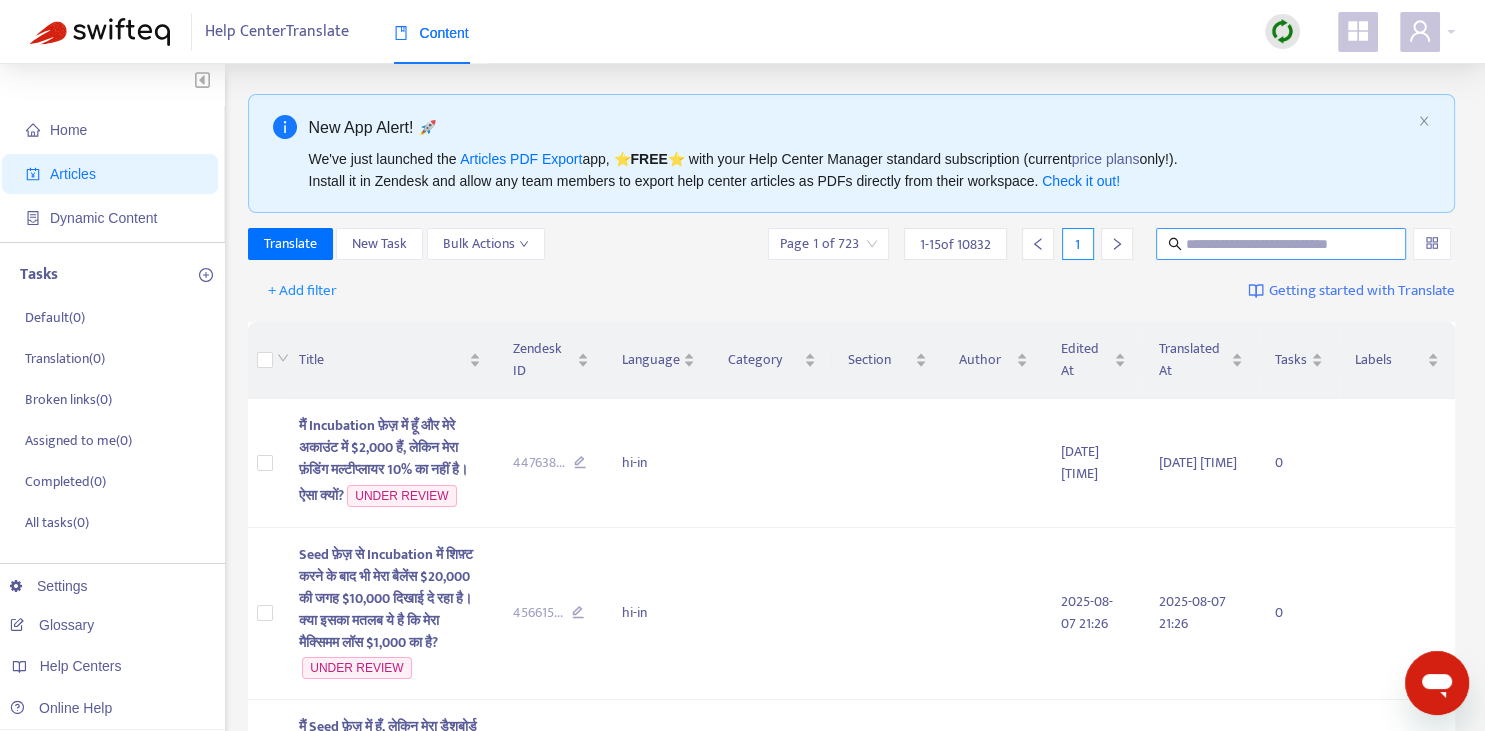 click at bounding box center [1282, 244] 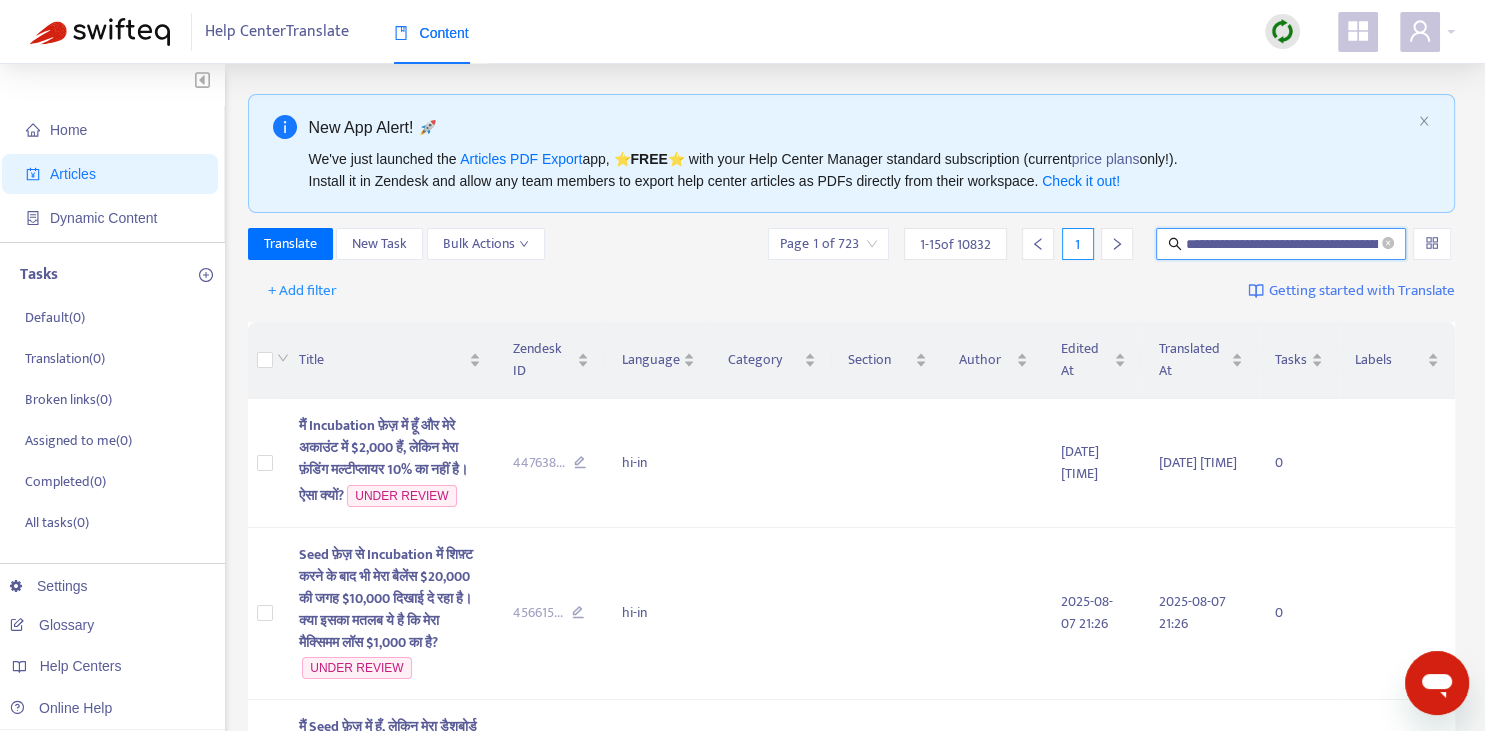 type on "**********" 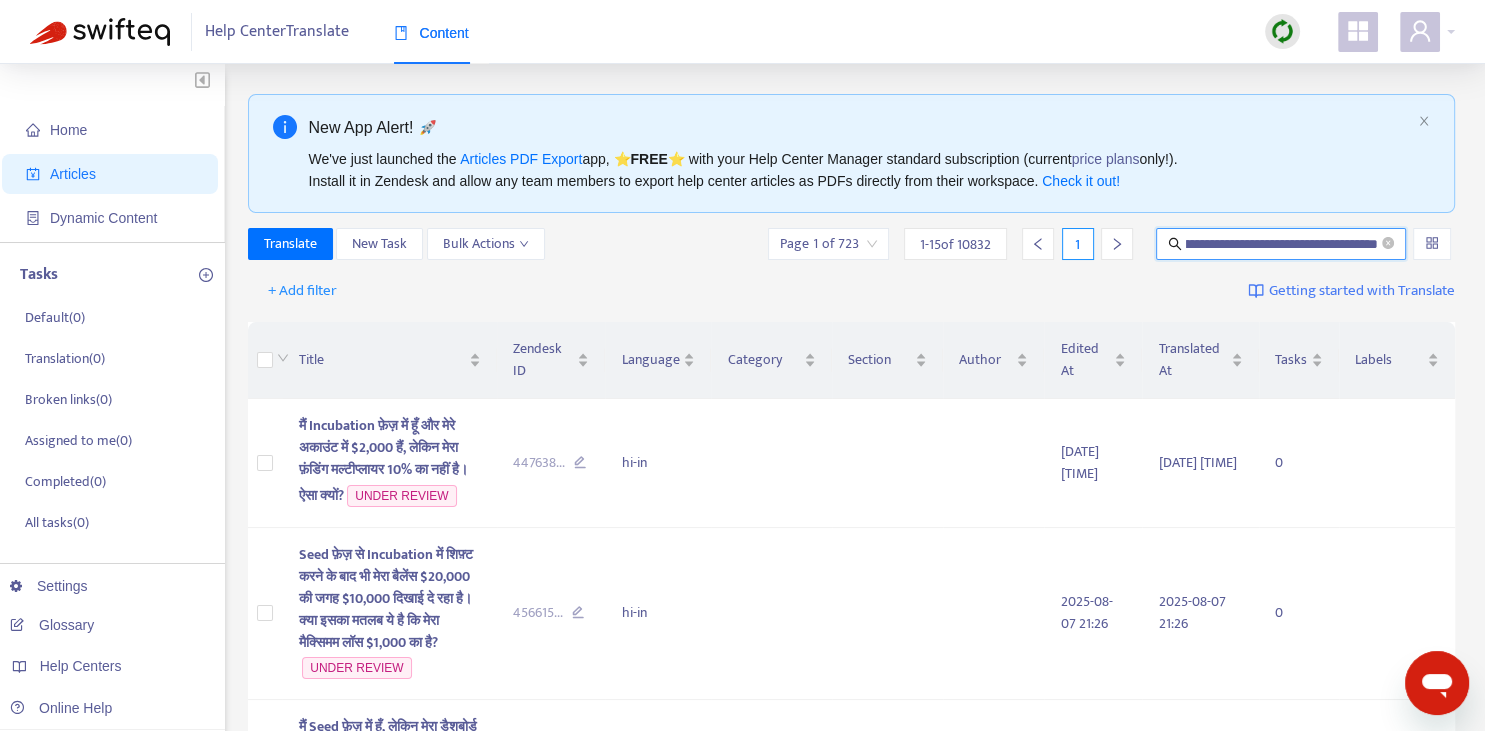 click on "**********" at bounding box center (1281, 244) 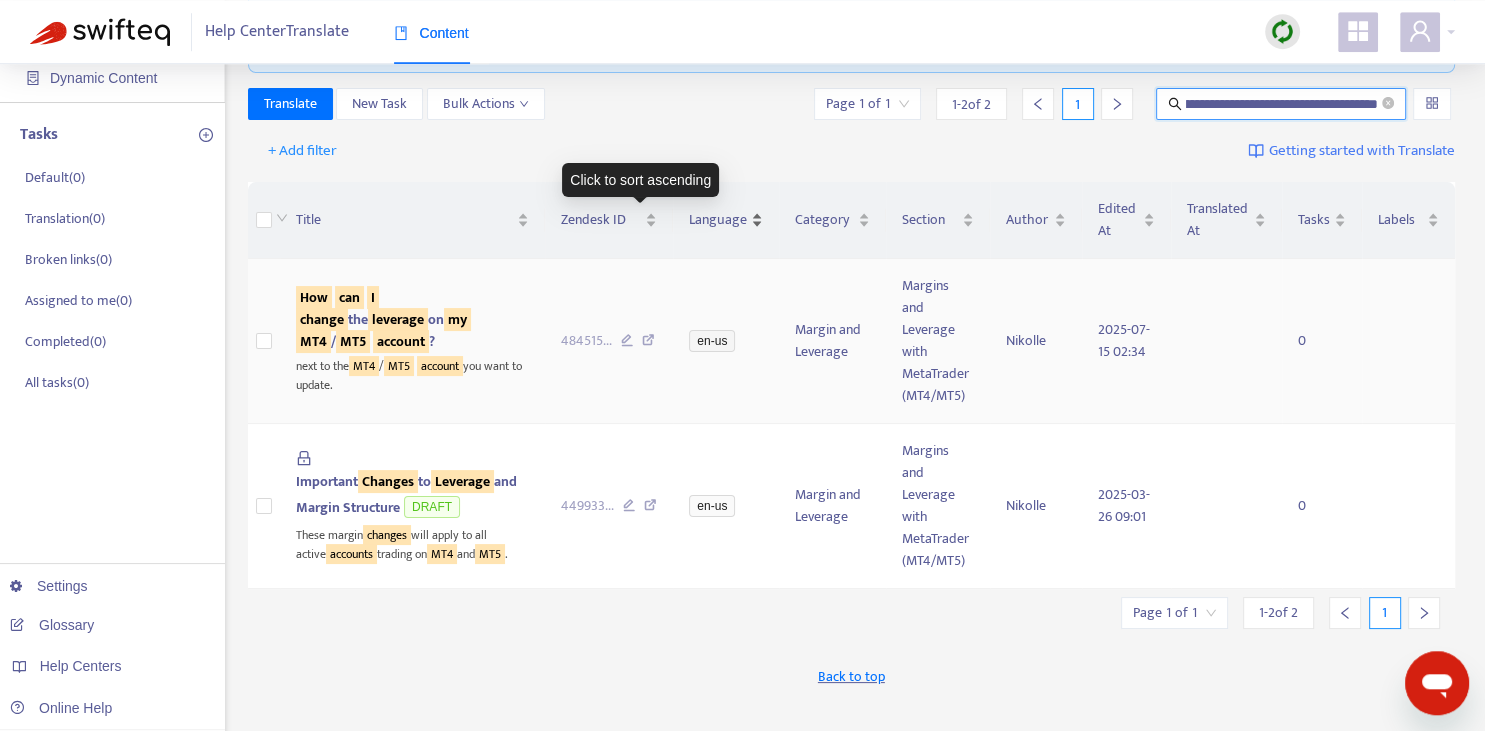 scroll, scrollTop: 140, scrollLeft: 0, axis: vertical 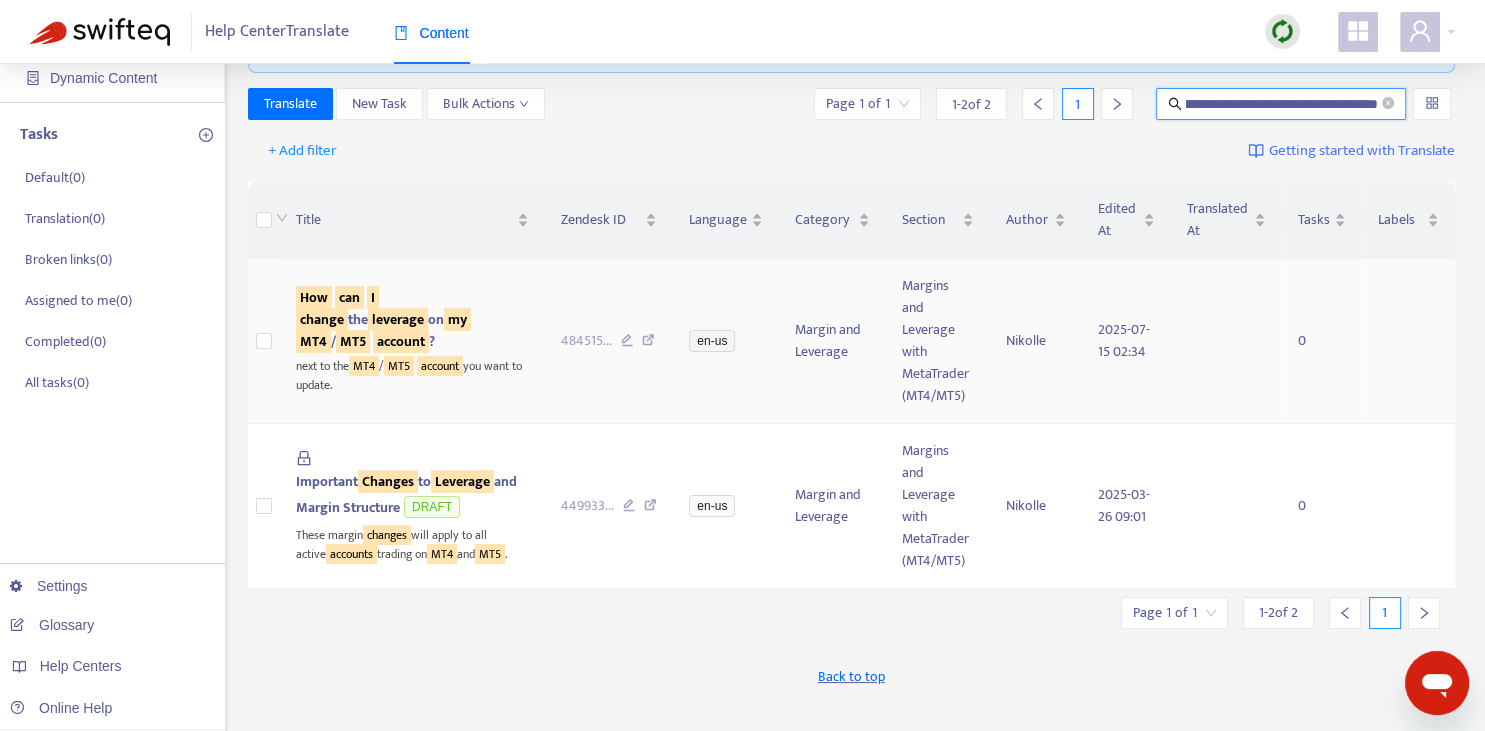 click on "How   can   I   change  the  leverage  on  my   MT4 / MT5   account ?" at bounding box center [383, 319] 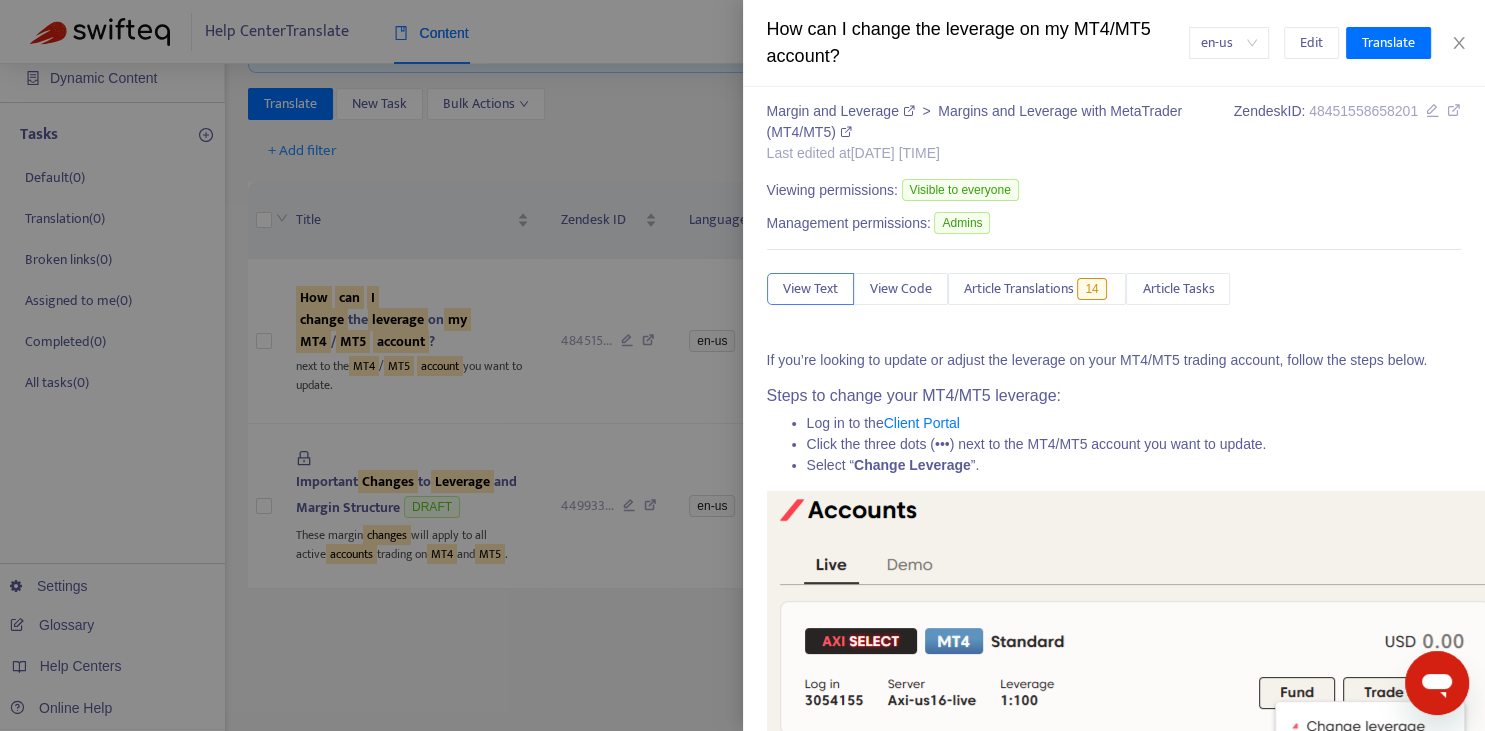 scroll, scrollTop: 0, scrollLeft: 0, axis: both 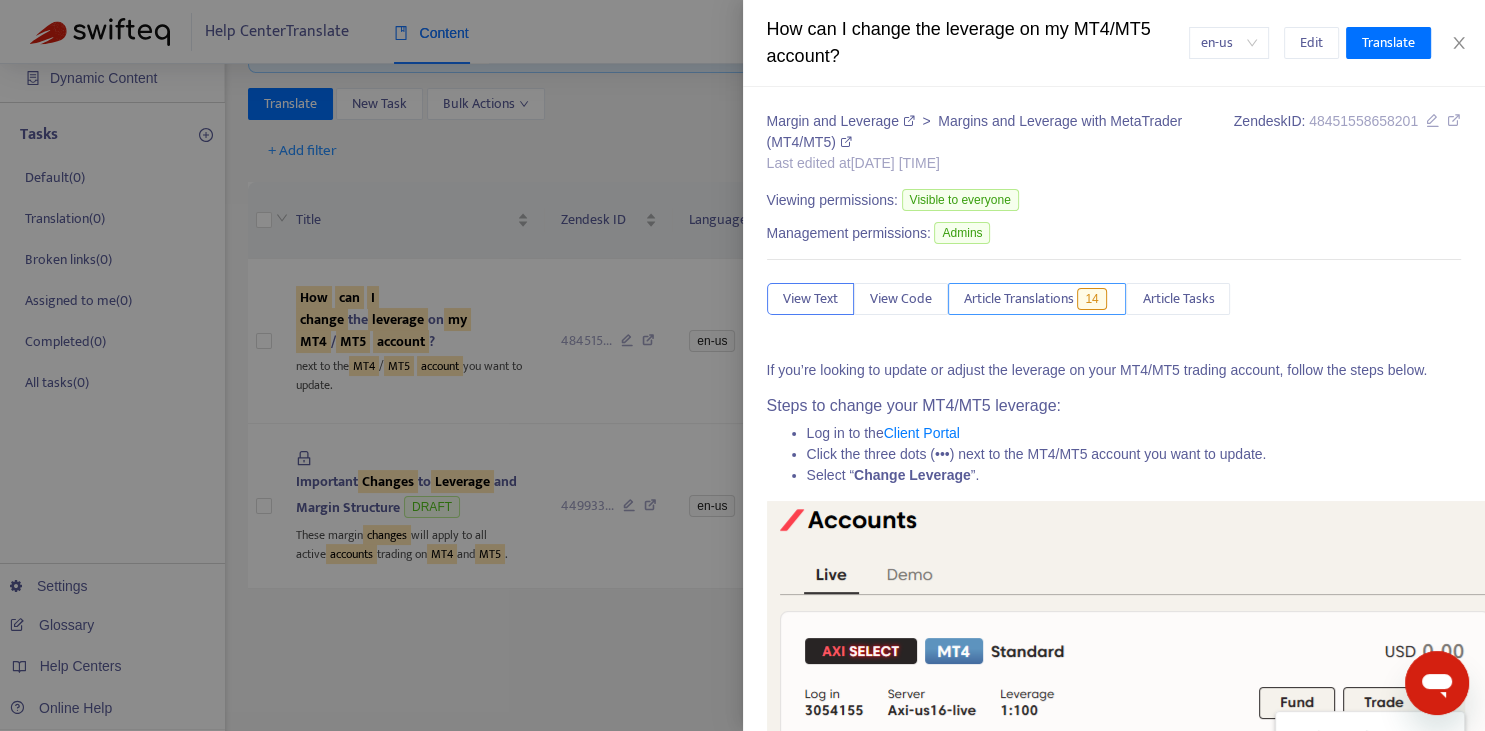 click on "14" at bounding box center (1091, 299) 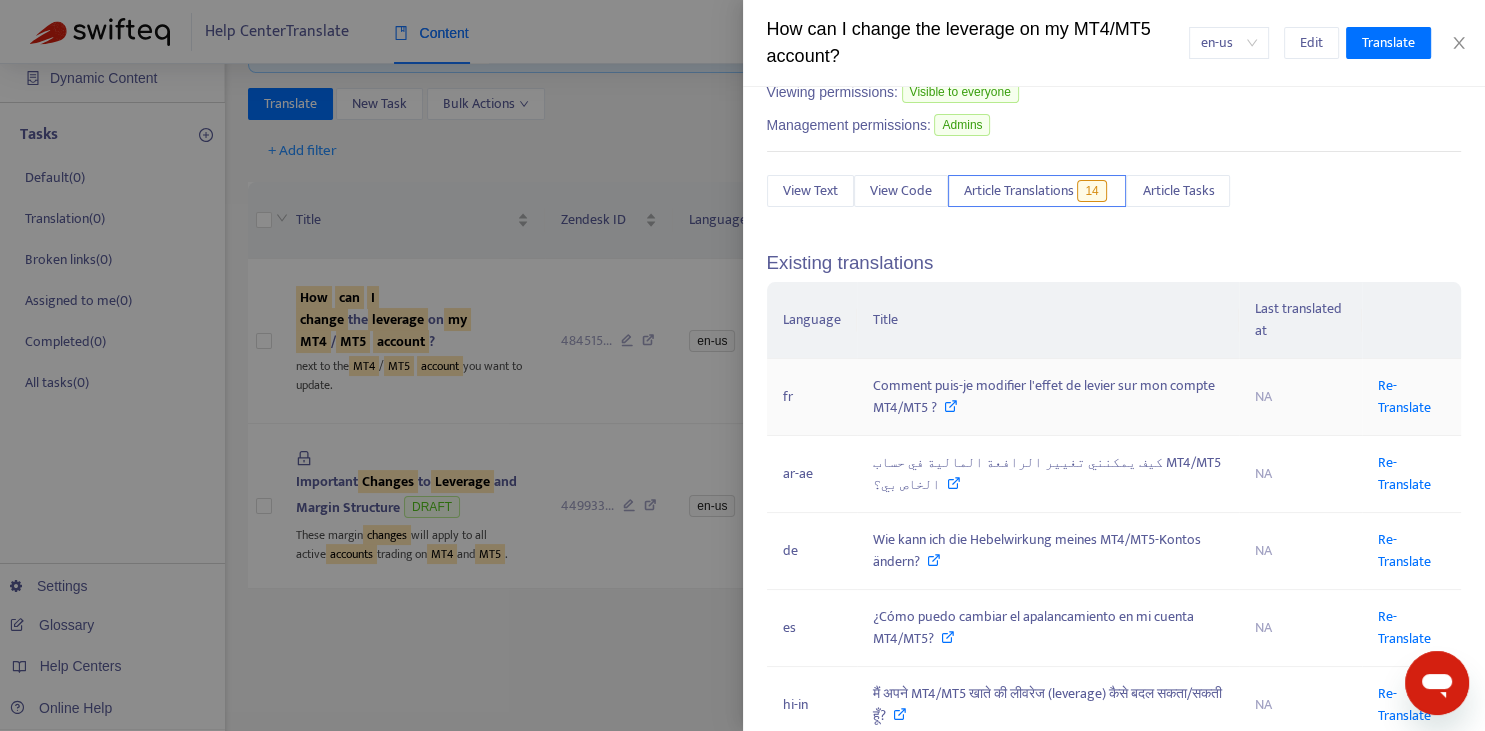 scroll, scrollTop: 294, scrollLeft: 0, axis: vertical 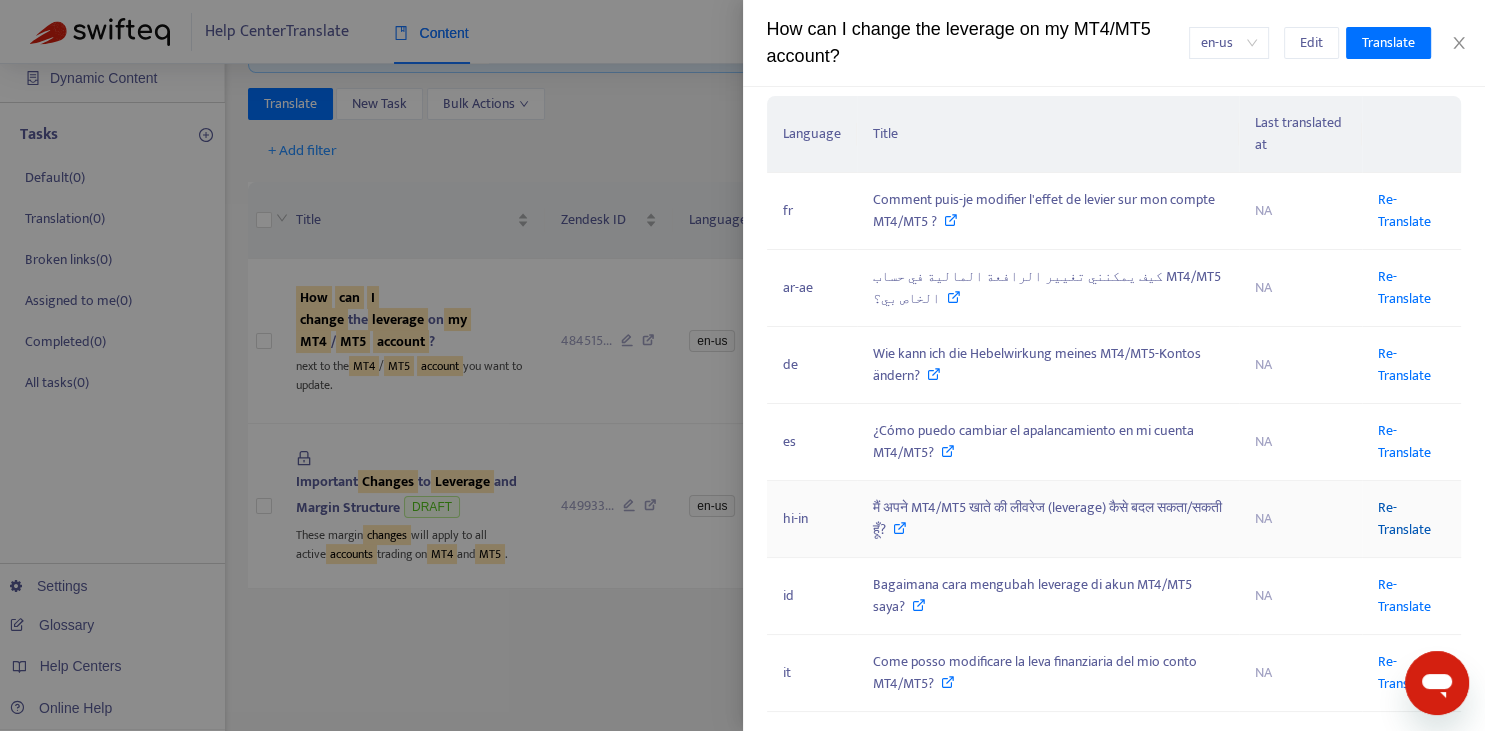 click on "Re-Translate" at bounding box center [1404, 518] 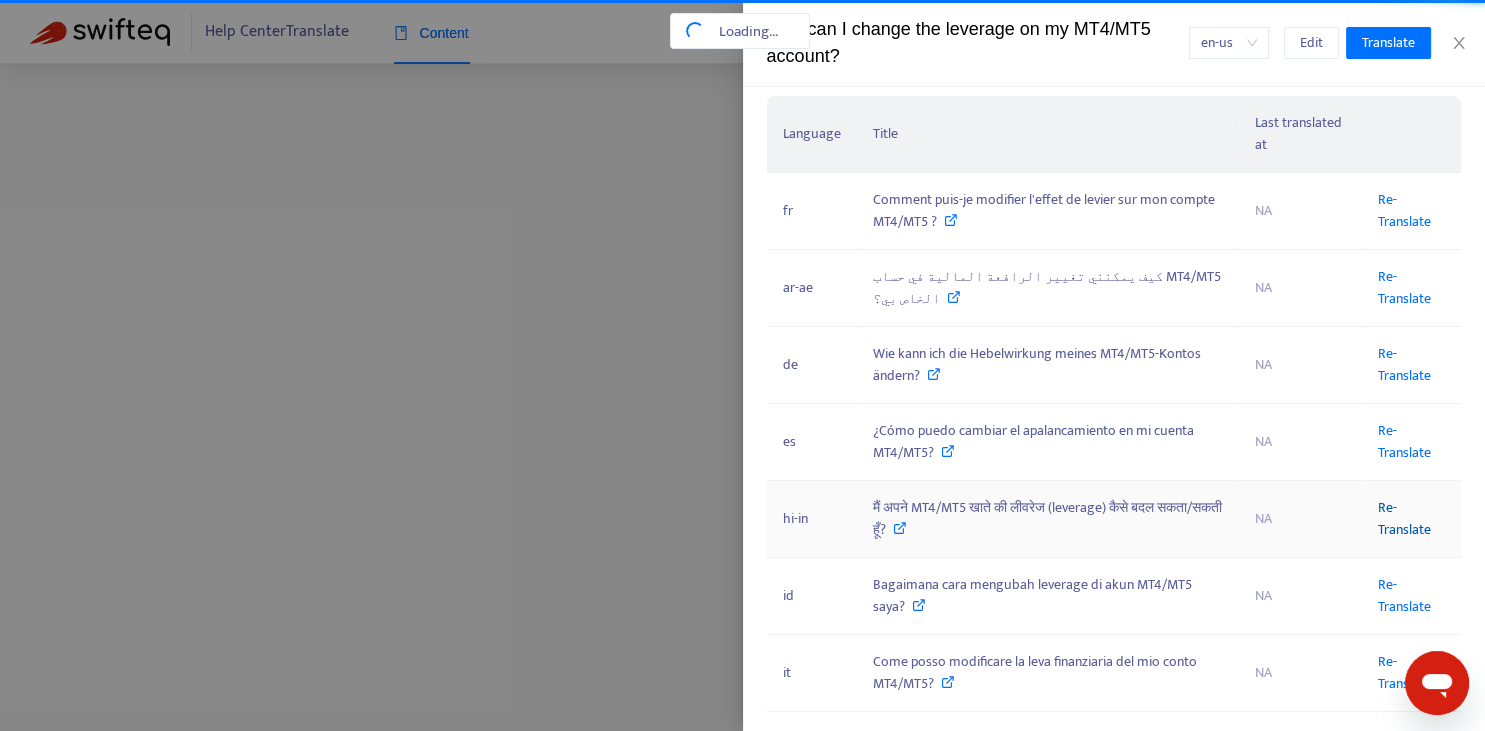 scroll, scrollTop: 0, scrollLeft: 0, axis: both 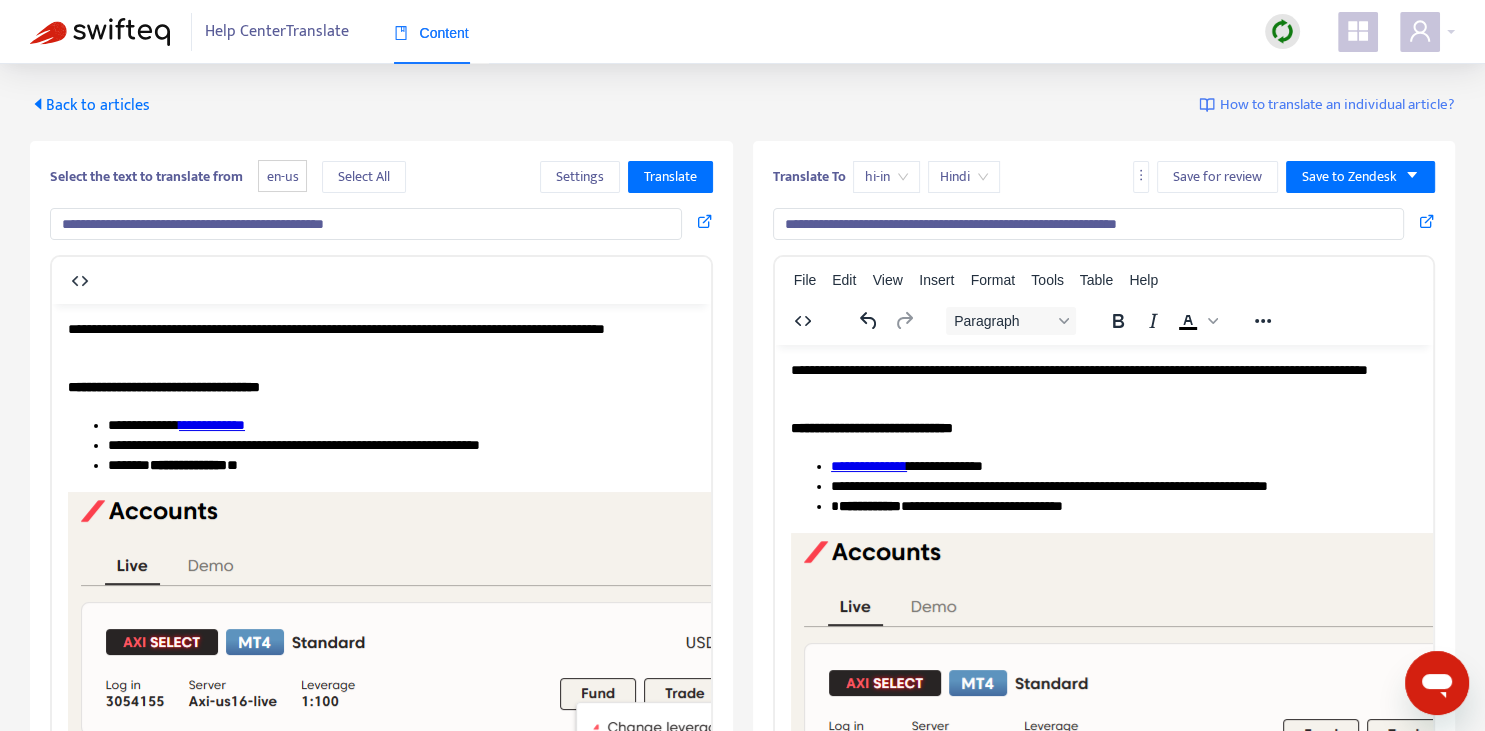 click on "**********" at bounding box center (1089, 224) 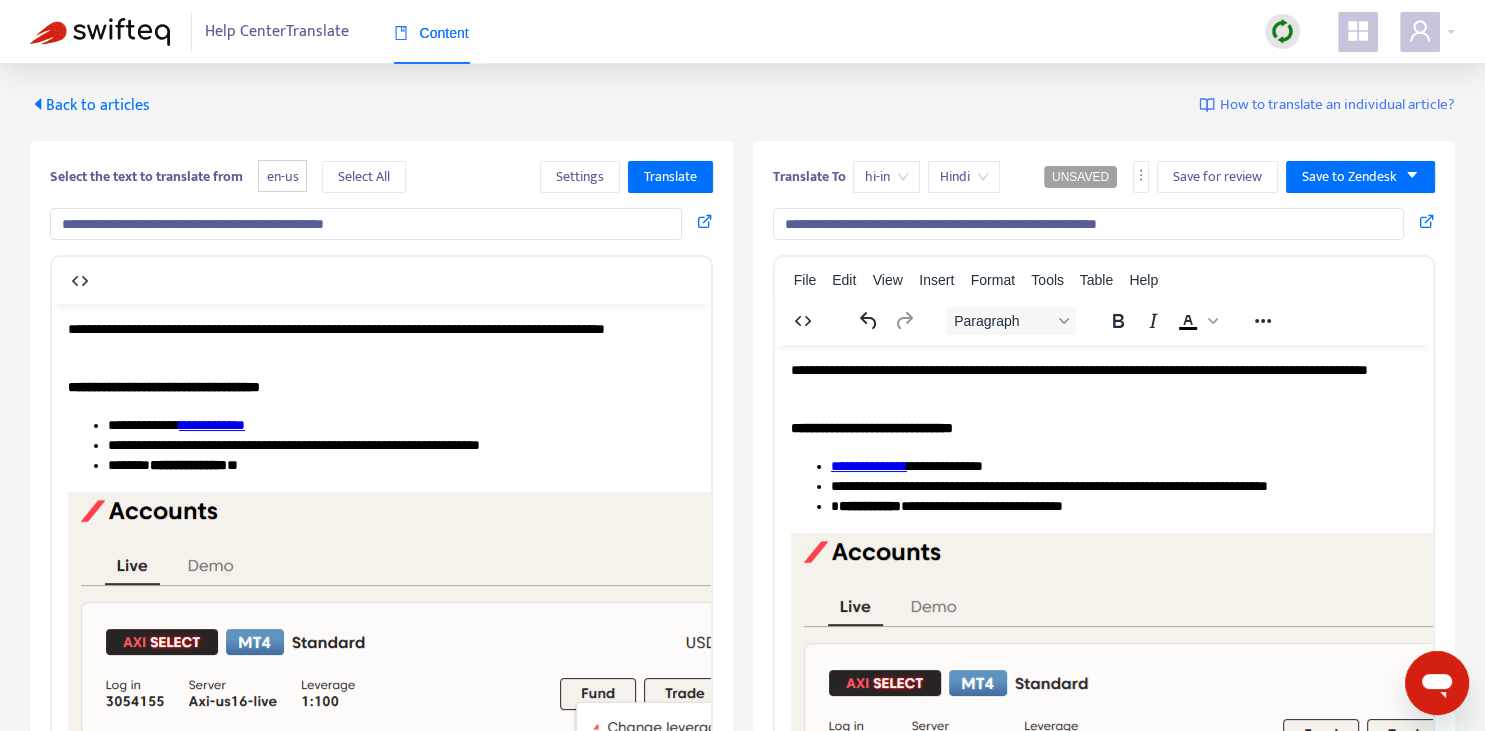 click on "**********" at bounding box center [1089, 224] 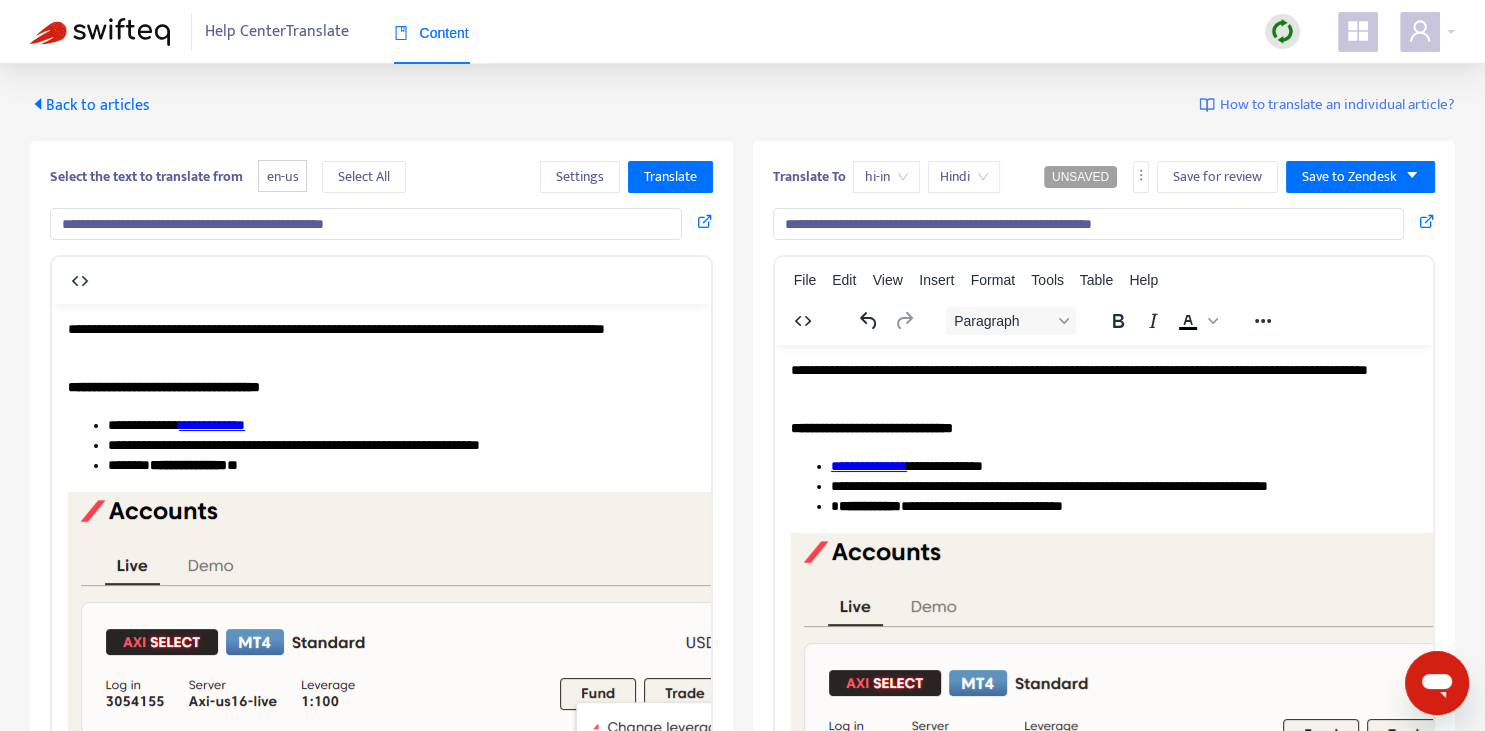 type on "**********" 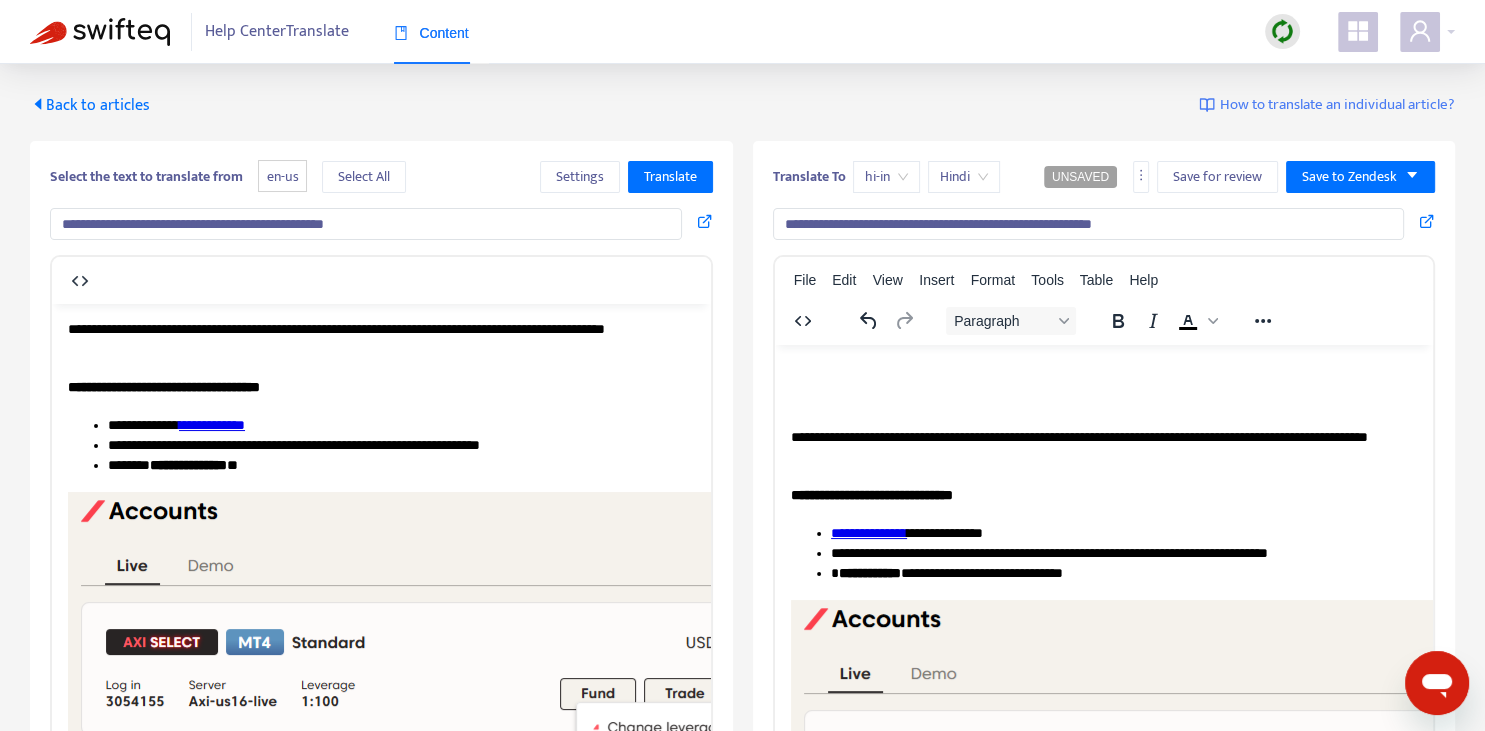 type 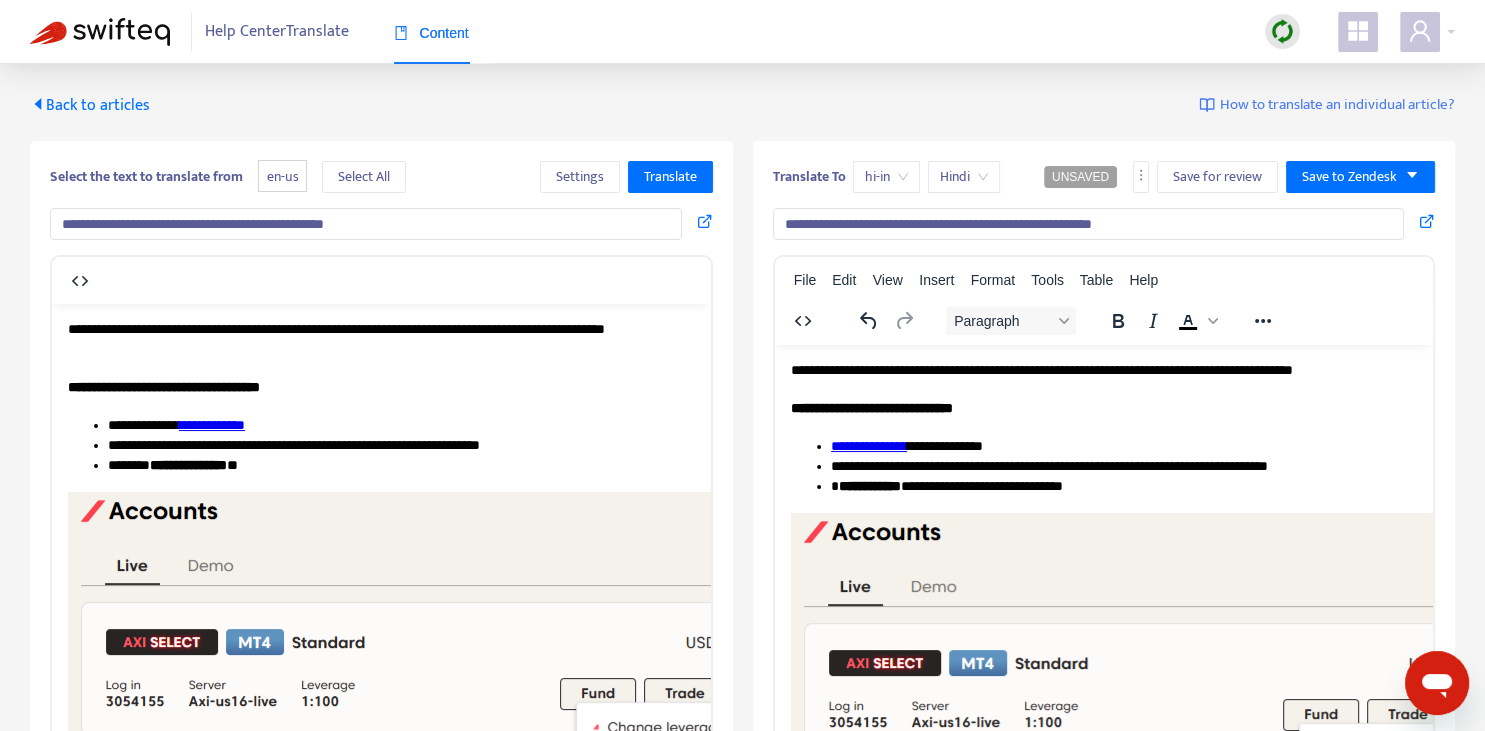 copy on "*" 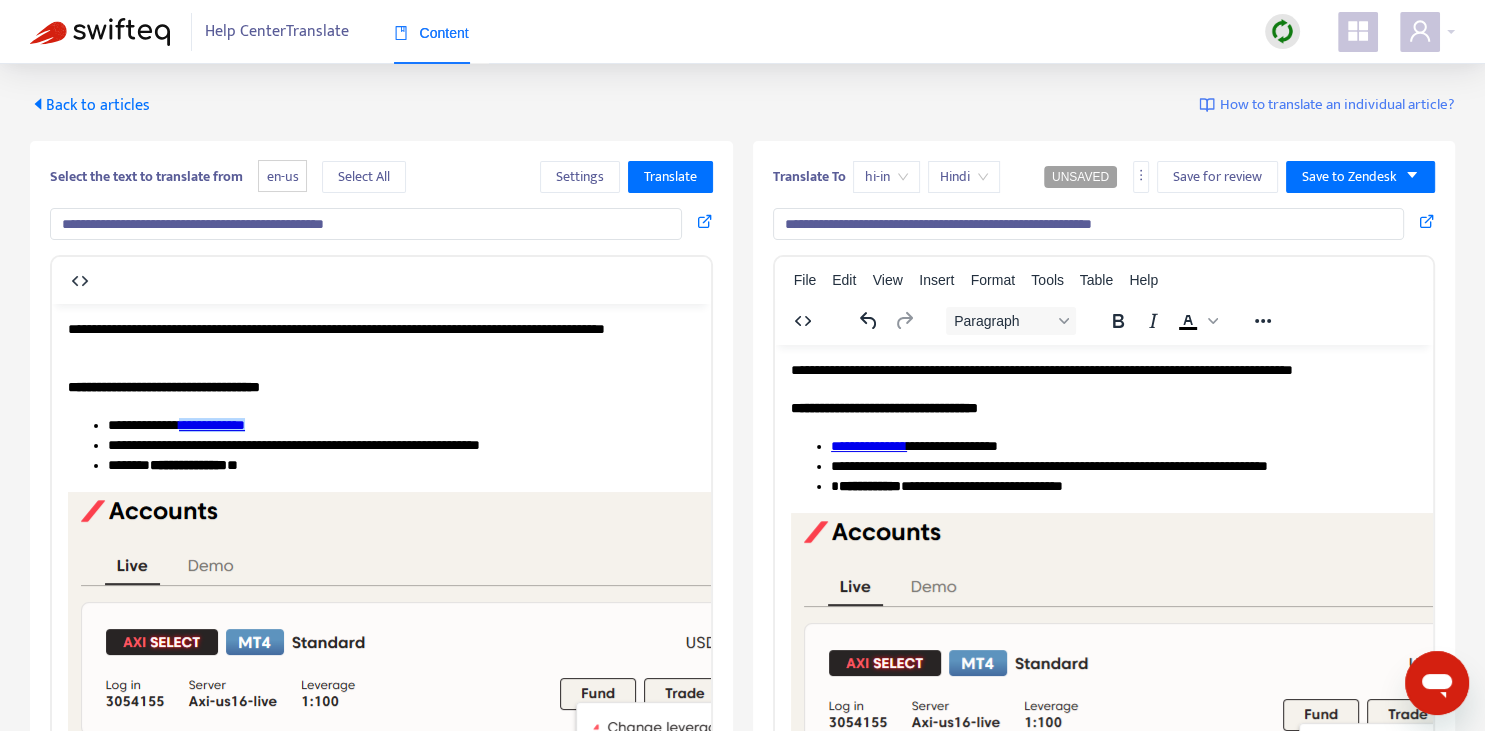 click on "**********" at bounding box center [212, 424] 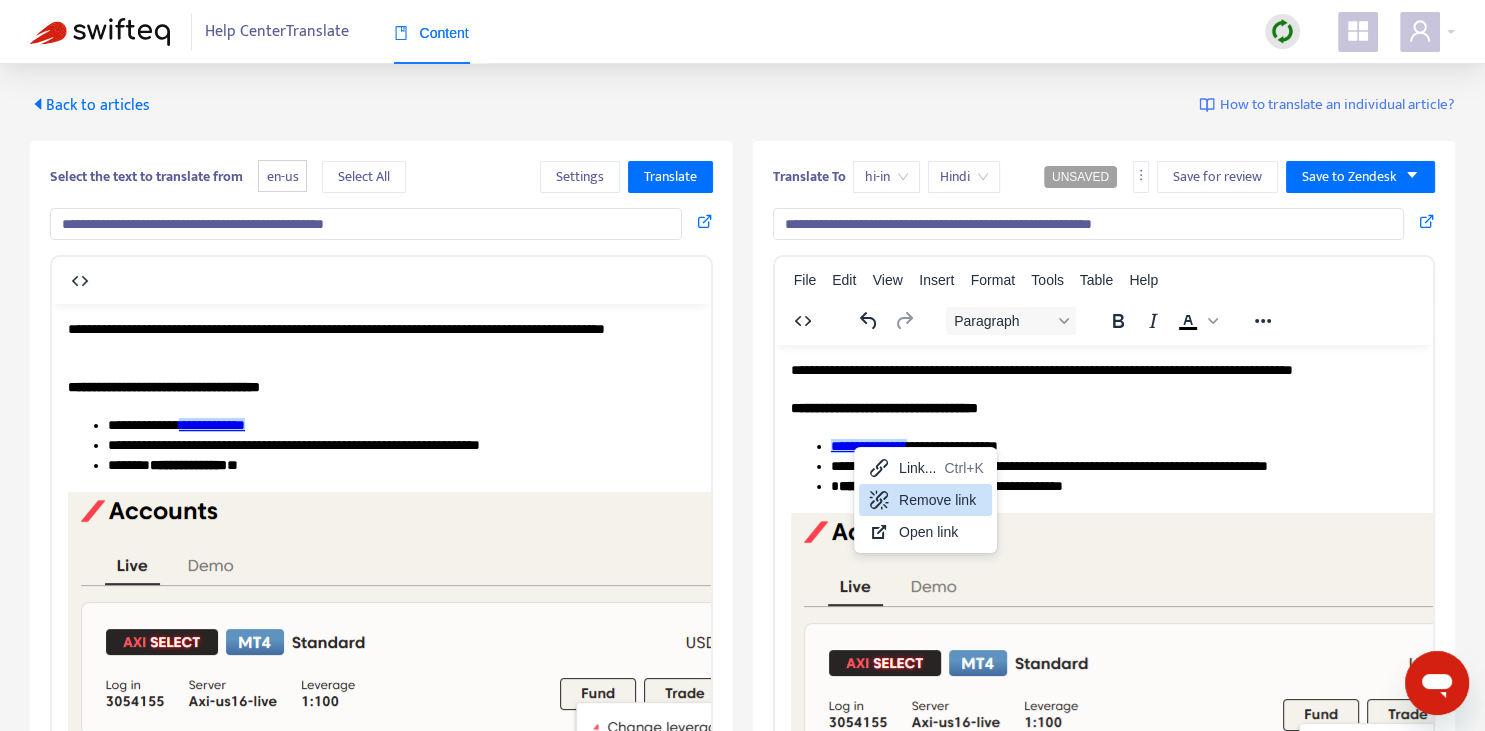 drag, startPoint x: 917, startPoint y: 495, endPoint x: 81, endPoint y: 93, distance: 927.6314 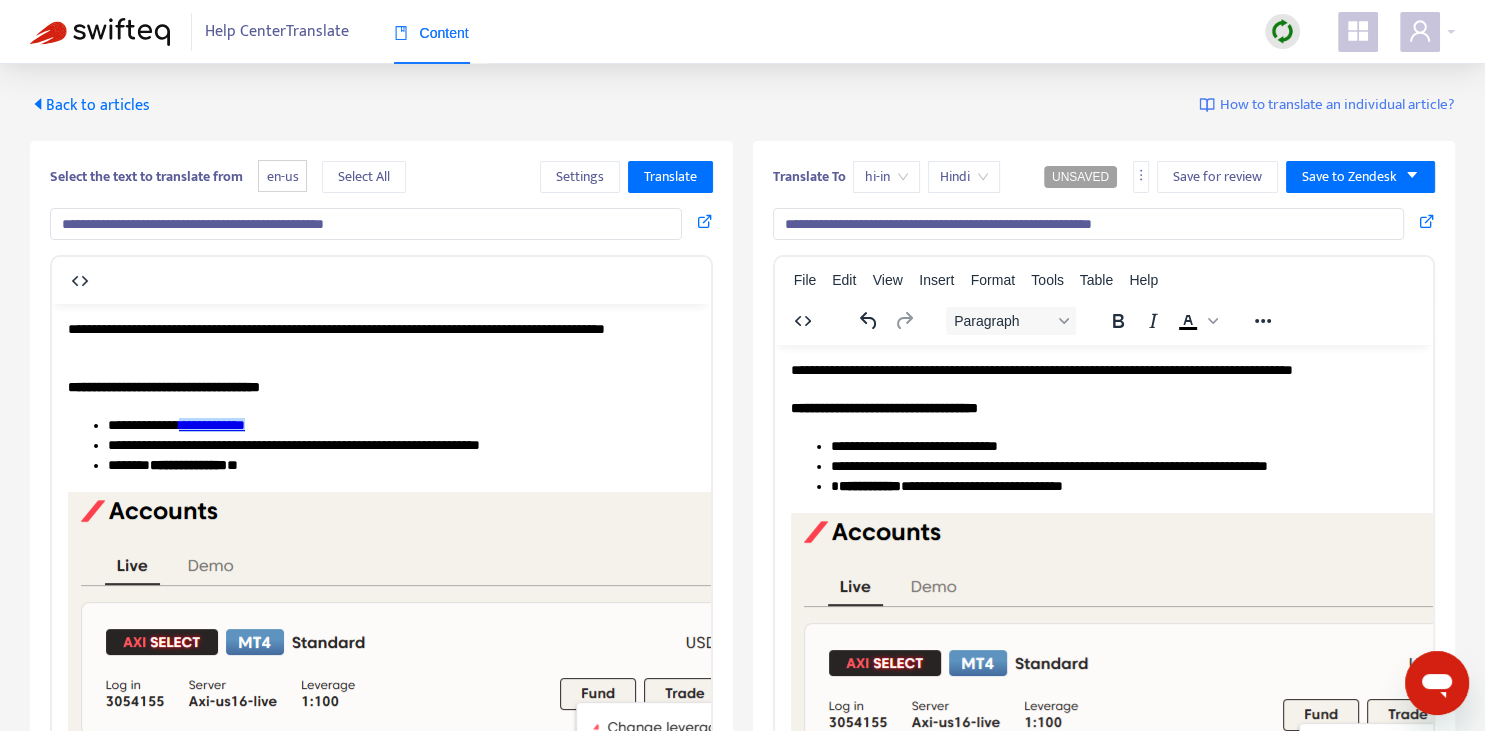 click on "**********" at bounding box center (1123, 446) 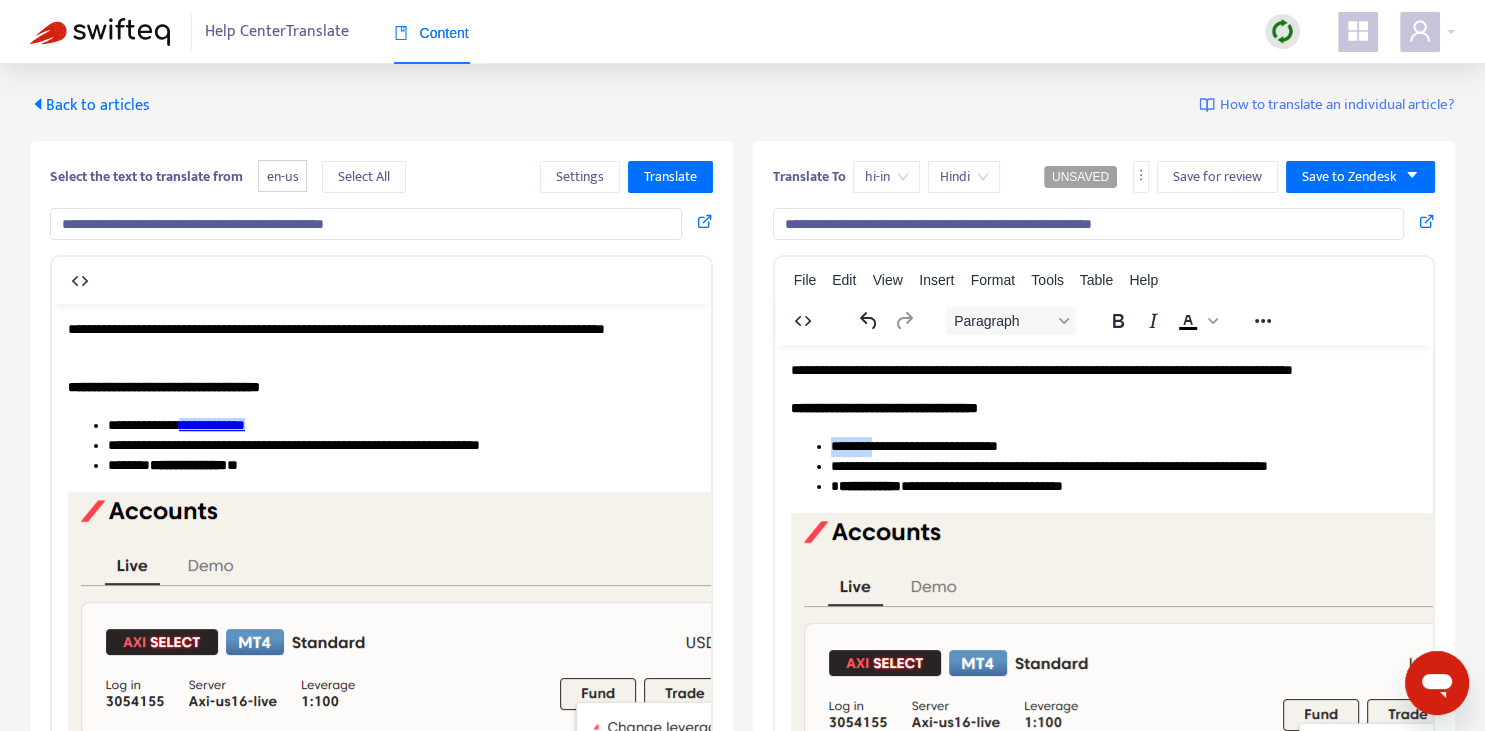 click on "**********" at bounding box center (1123, 446) 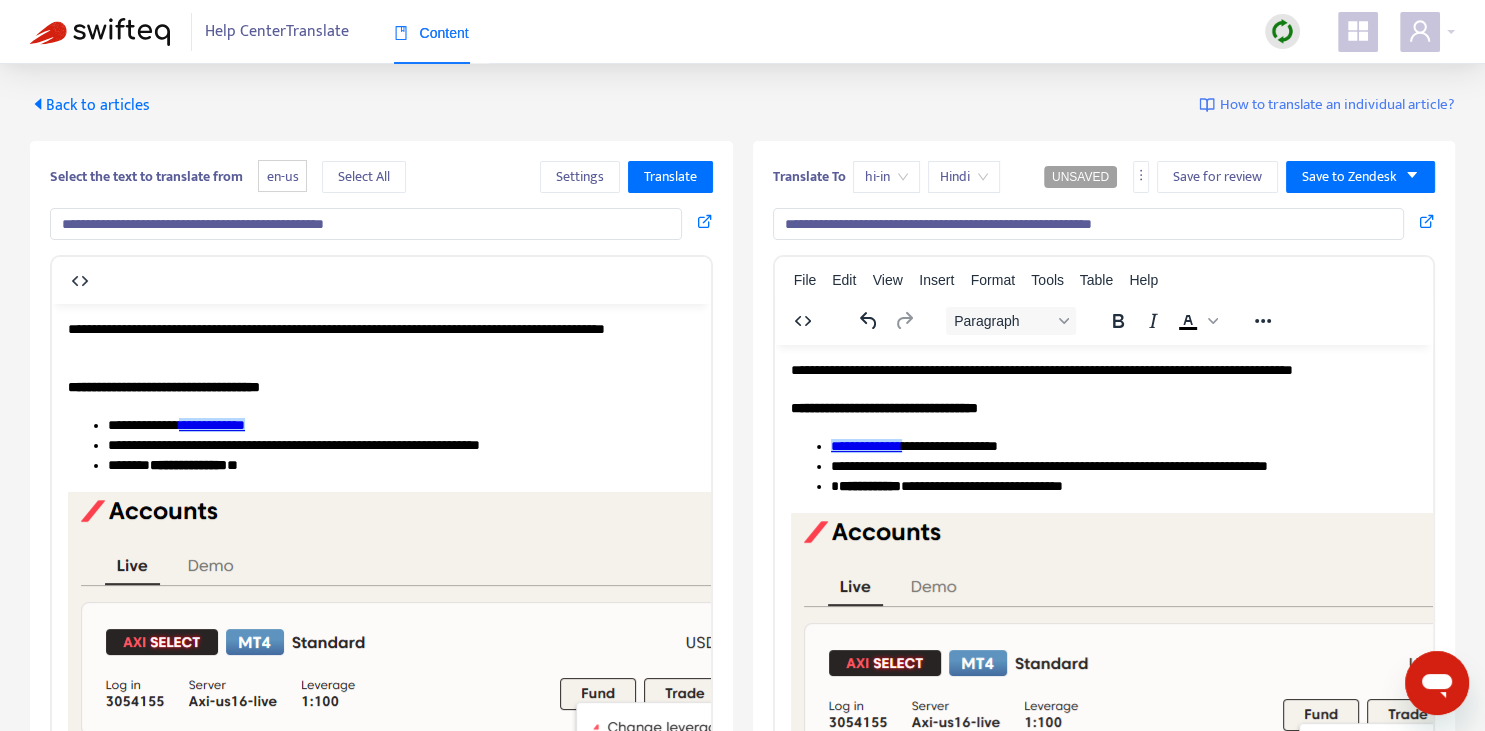 click on "**********" at bounding box center (1123, 446) 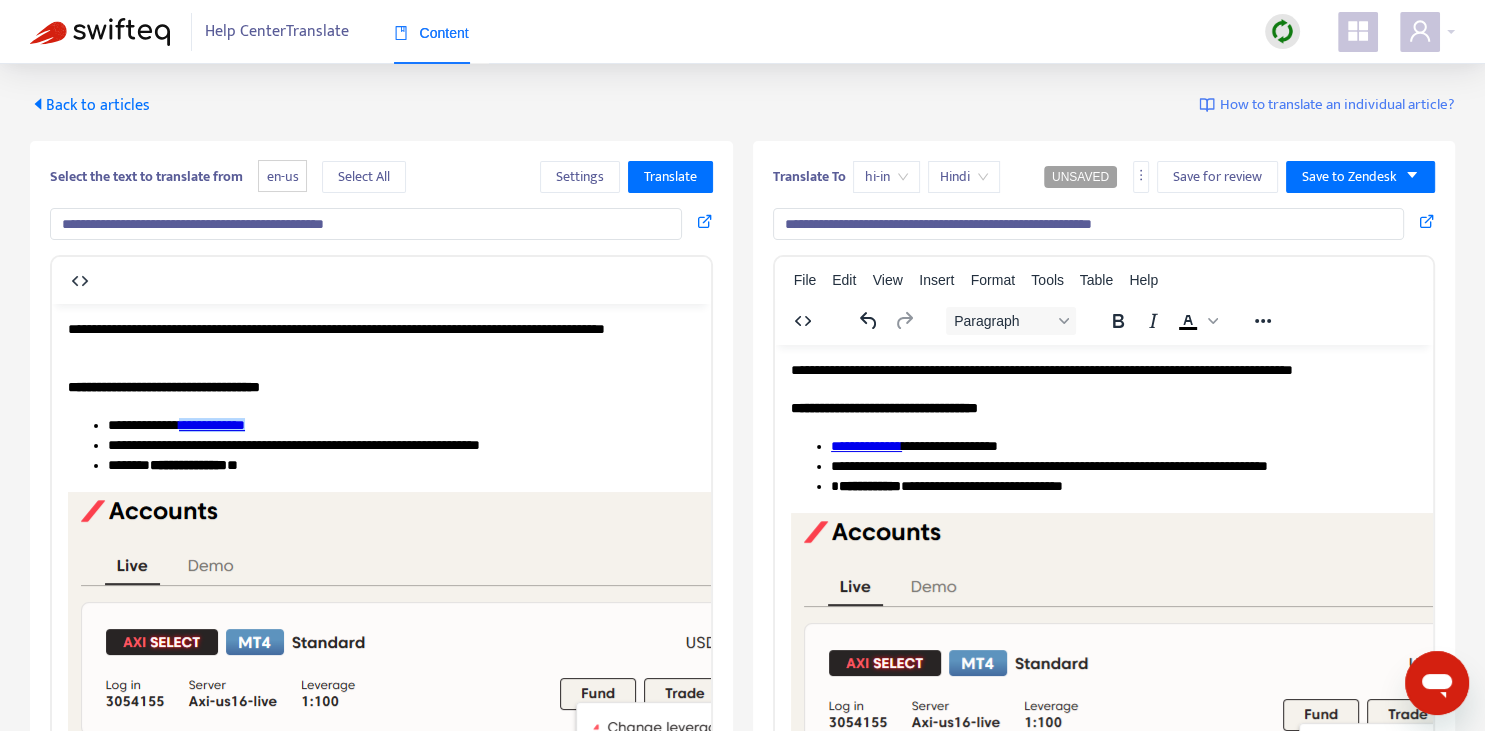 click on "**********" at bounding box center [1123, 446] 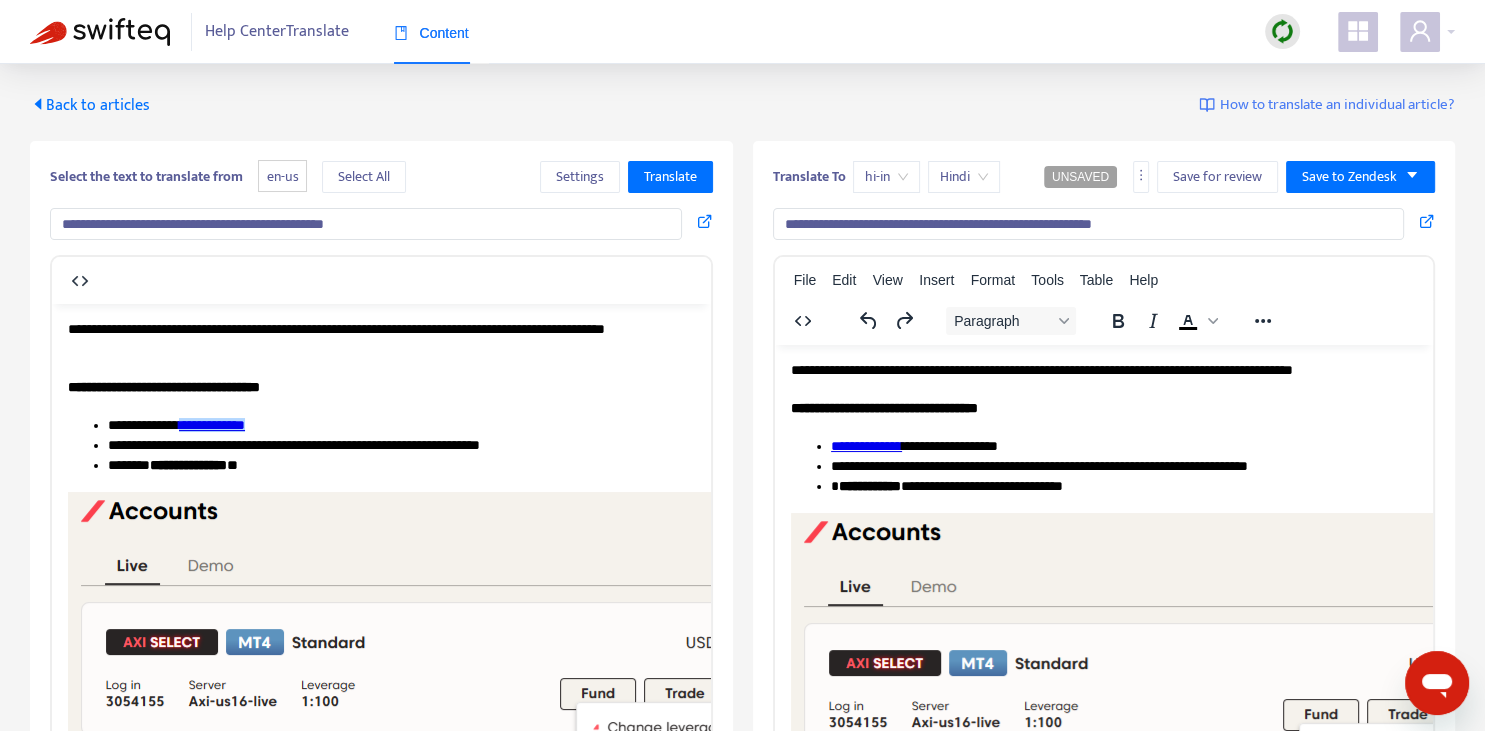 click on "**********" at bounding box center (1123, 466) 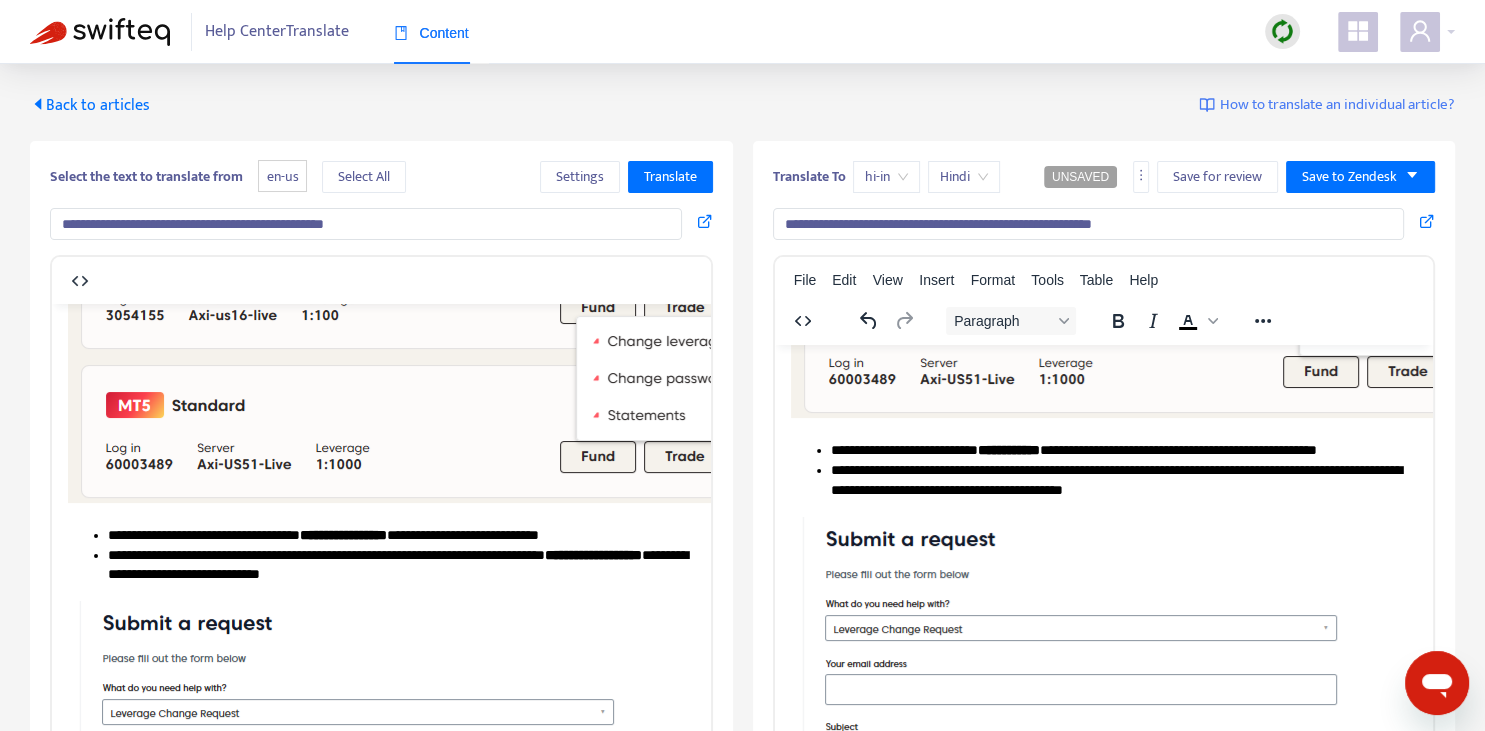 scroll, scrollTop: 492, scrollLeft: 0, axis: vertical 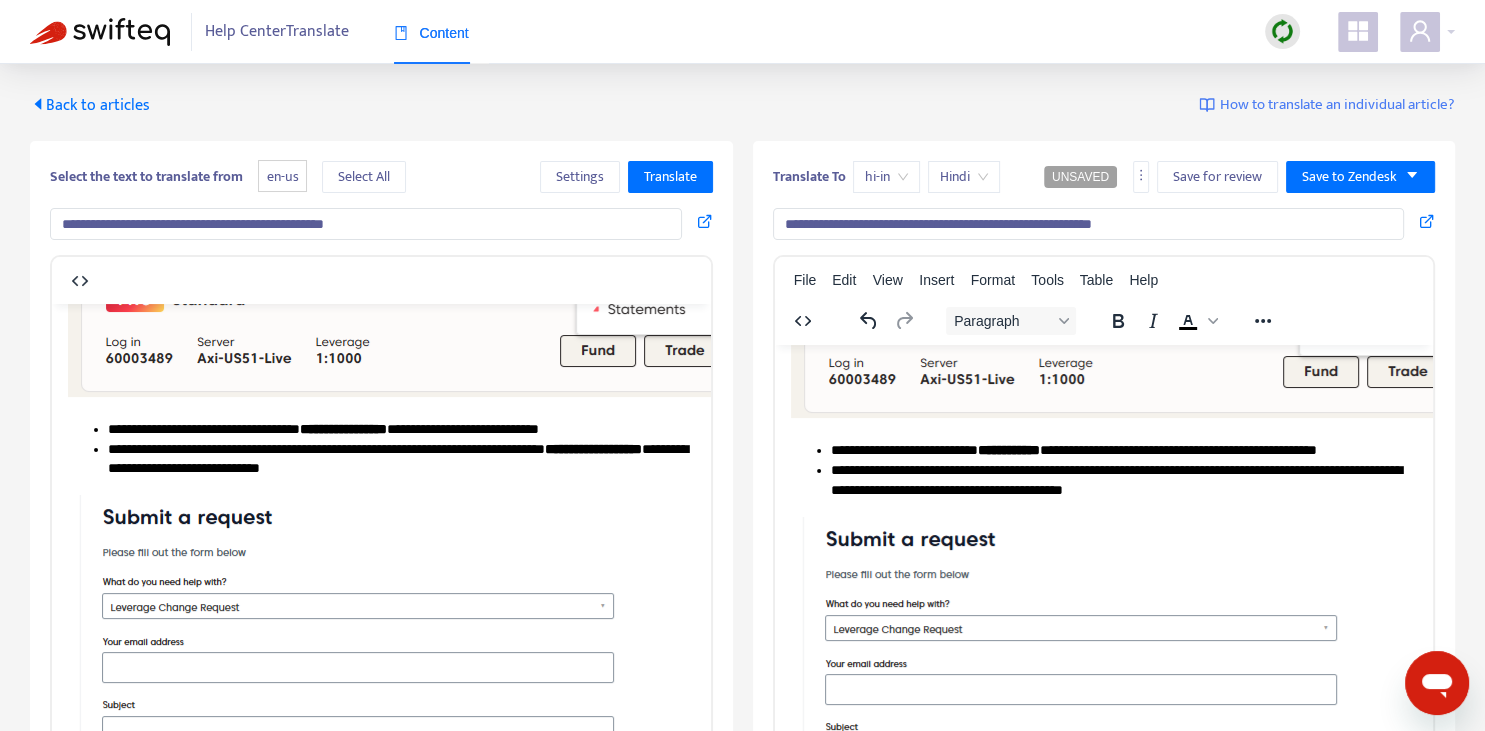 click on "**********" at bounding box center [1123, 450] 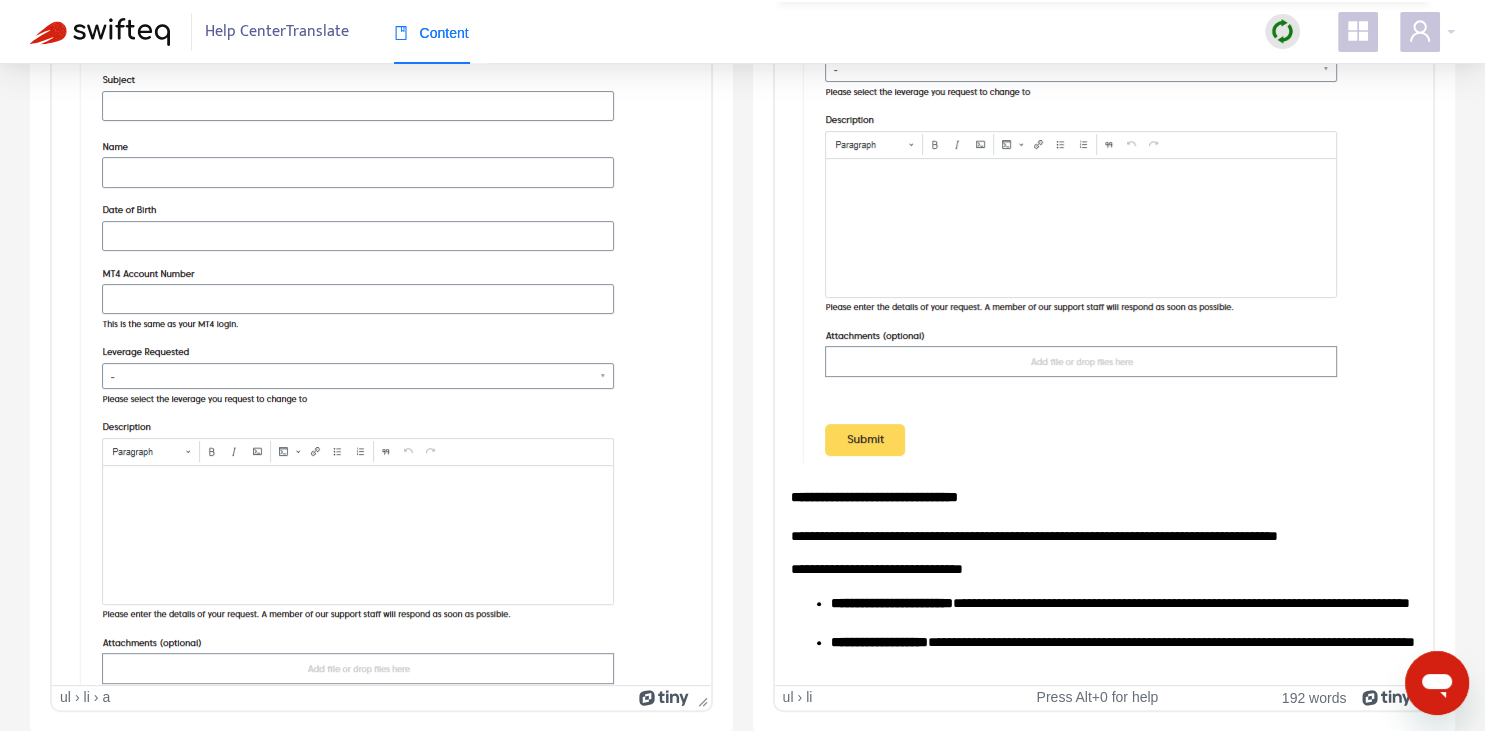 scroll, scrollTop: 1081, scrollLeft: 0, axis: vertical 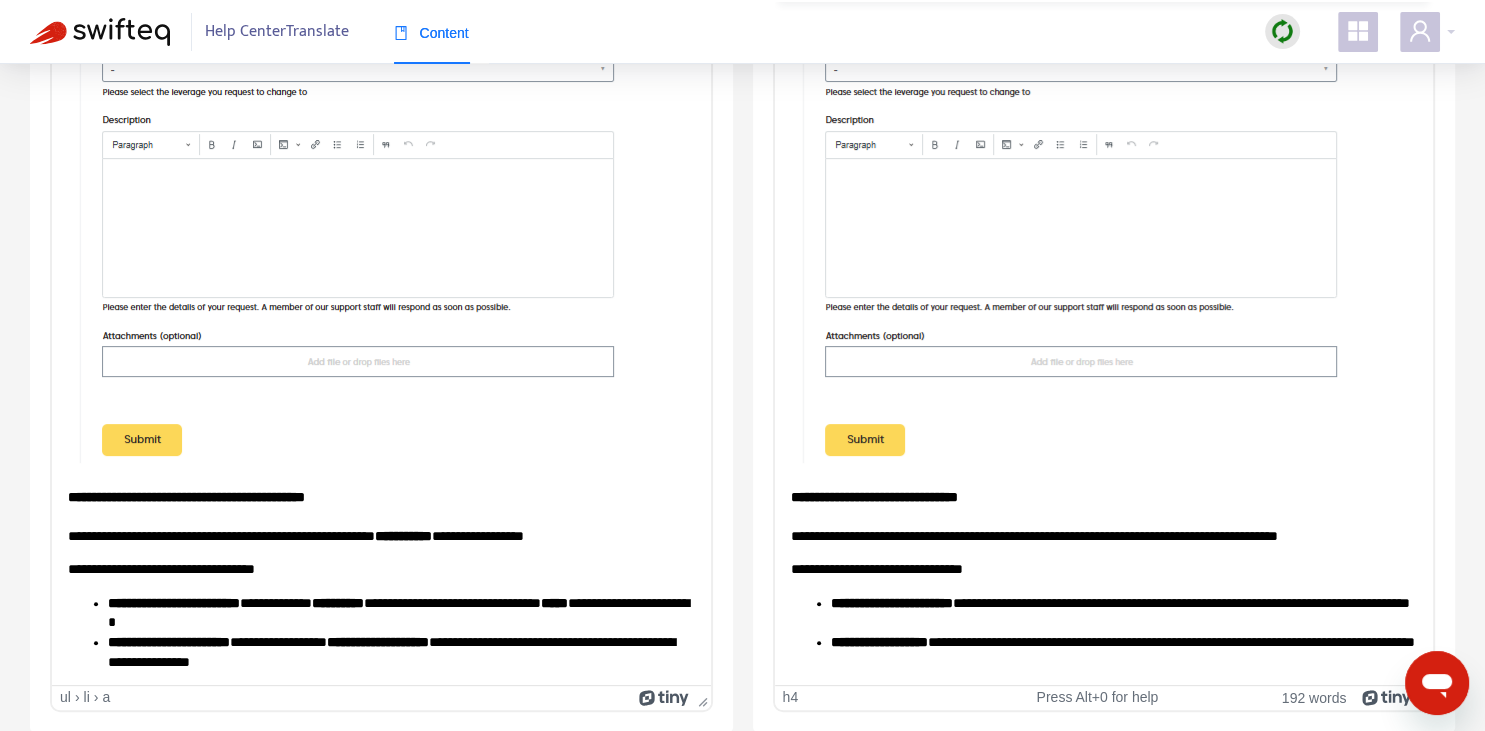 click on "**********" at bounding box center (1103, 497) 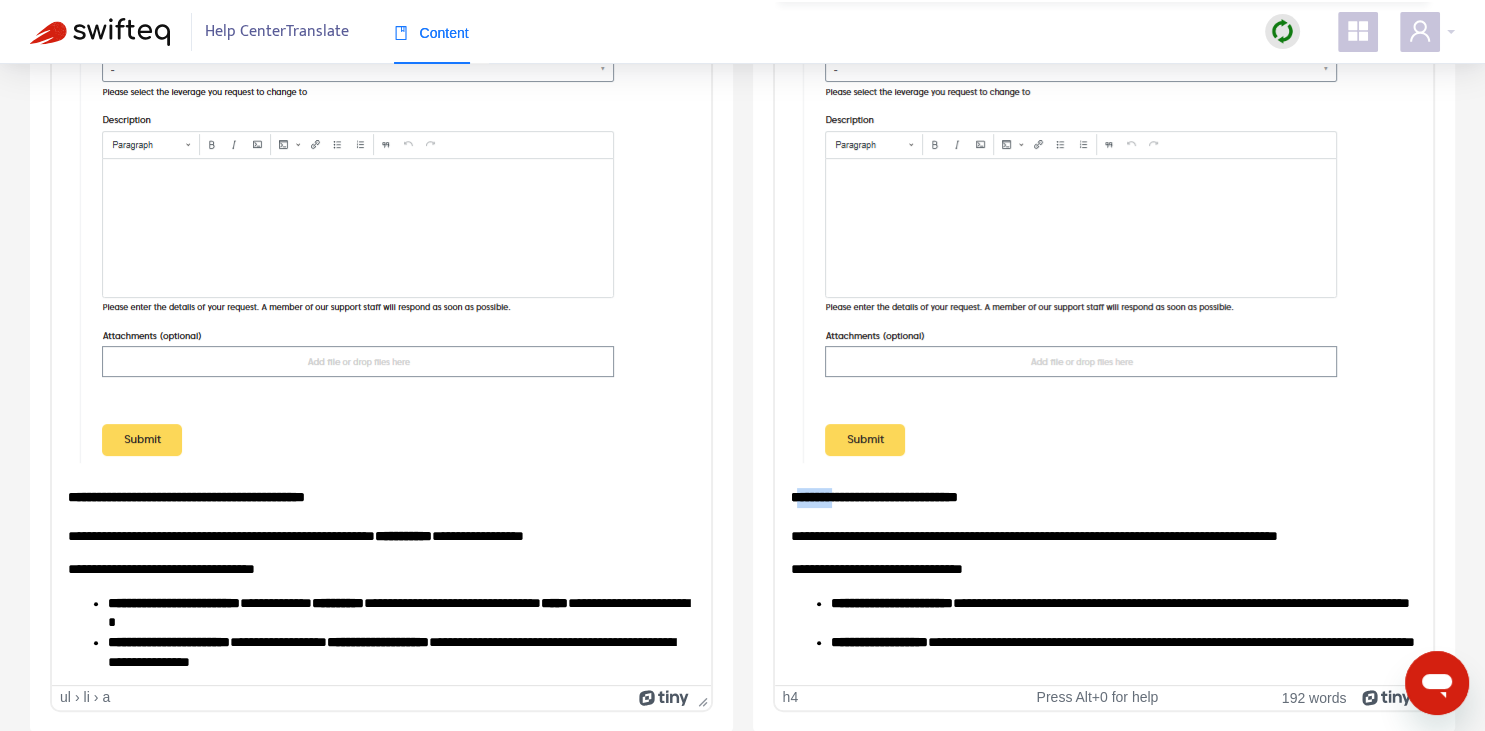 click on "**********" at bounding box center [1103, 497] 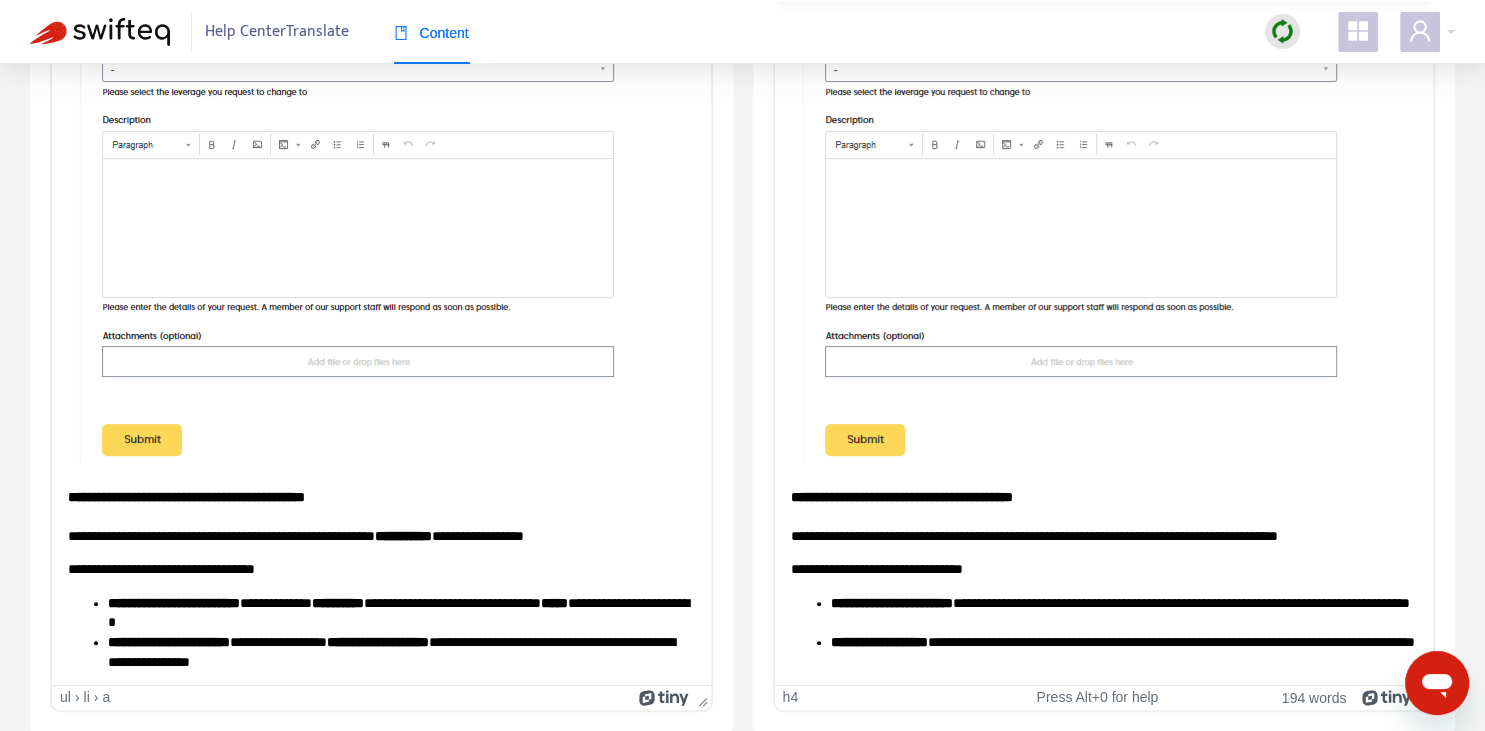 click on "**********" at bounding box center [1103, -217] 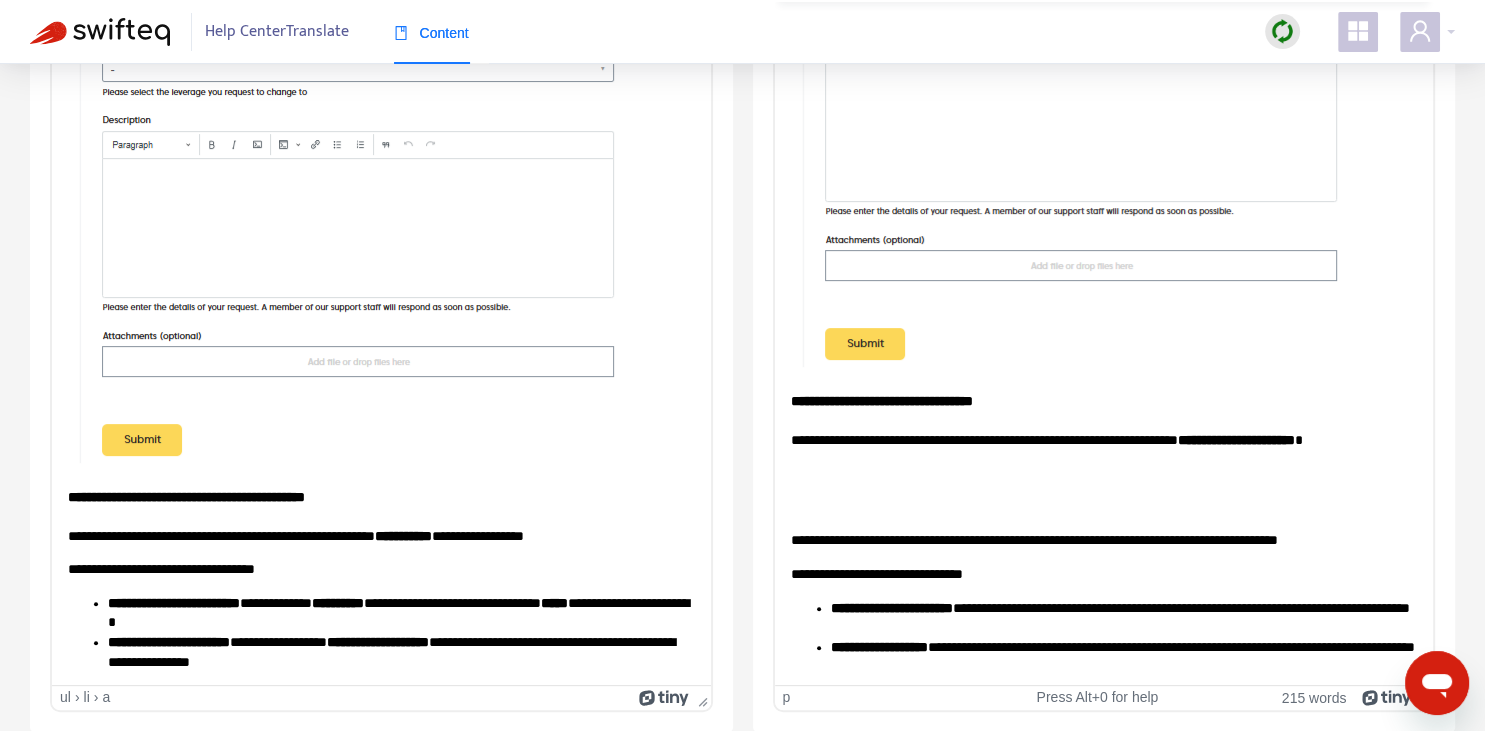 scroll, scrollTop: 1223, scrollLeft: 0, axis: vertical 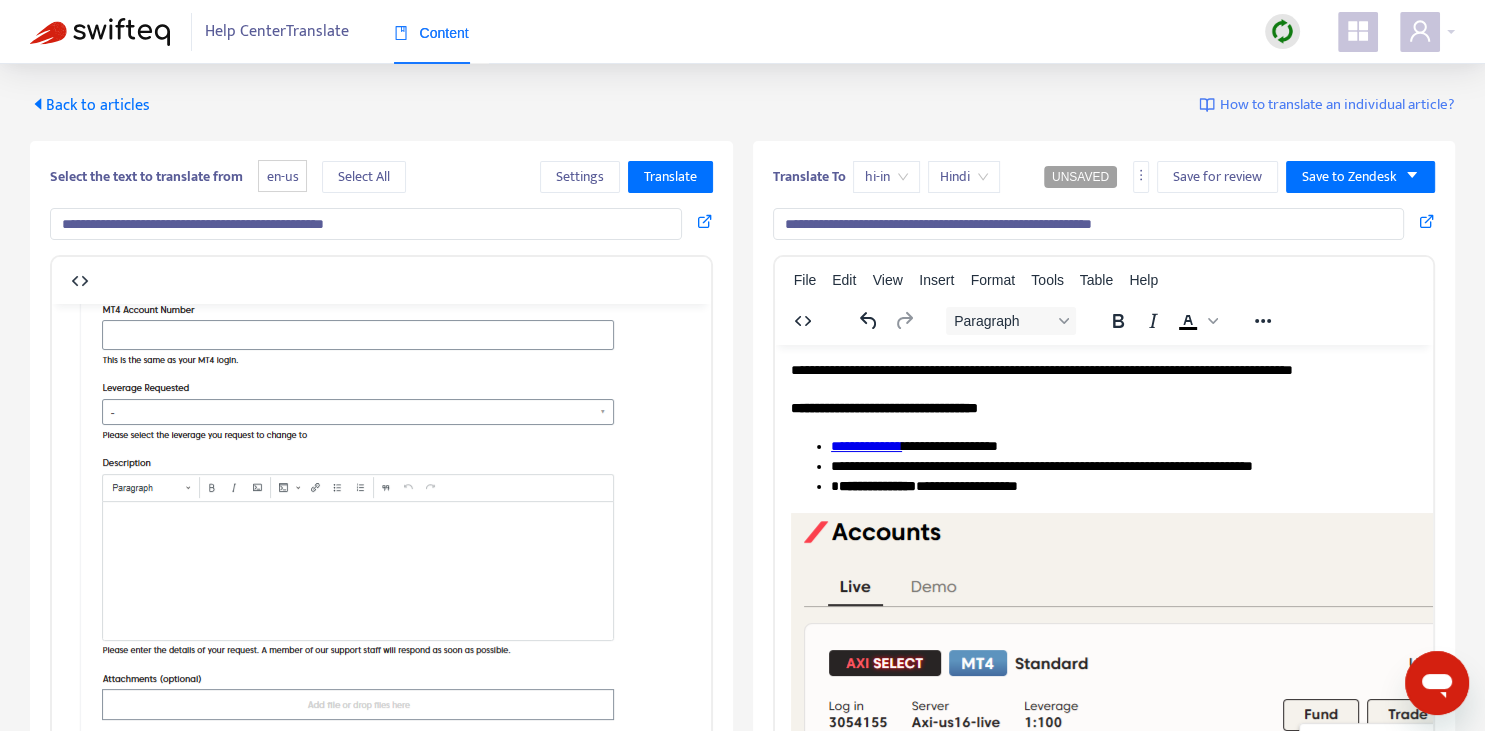 click on "**********" at bounding box center [1103, 1248] 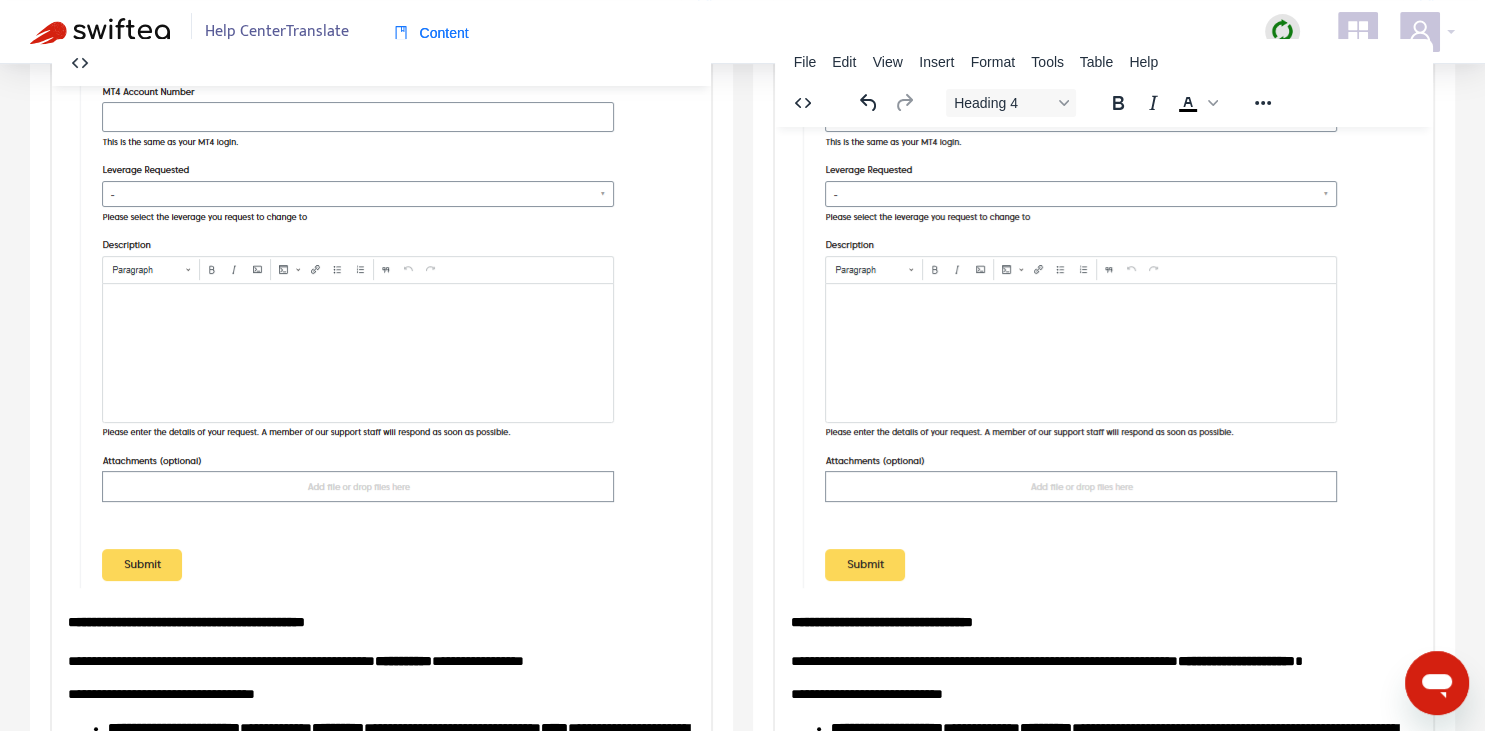 scroll, scrollTop: 343, scrollLeft: 0, axis: vertical 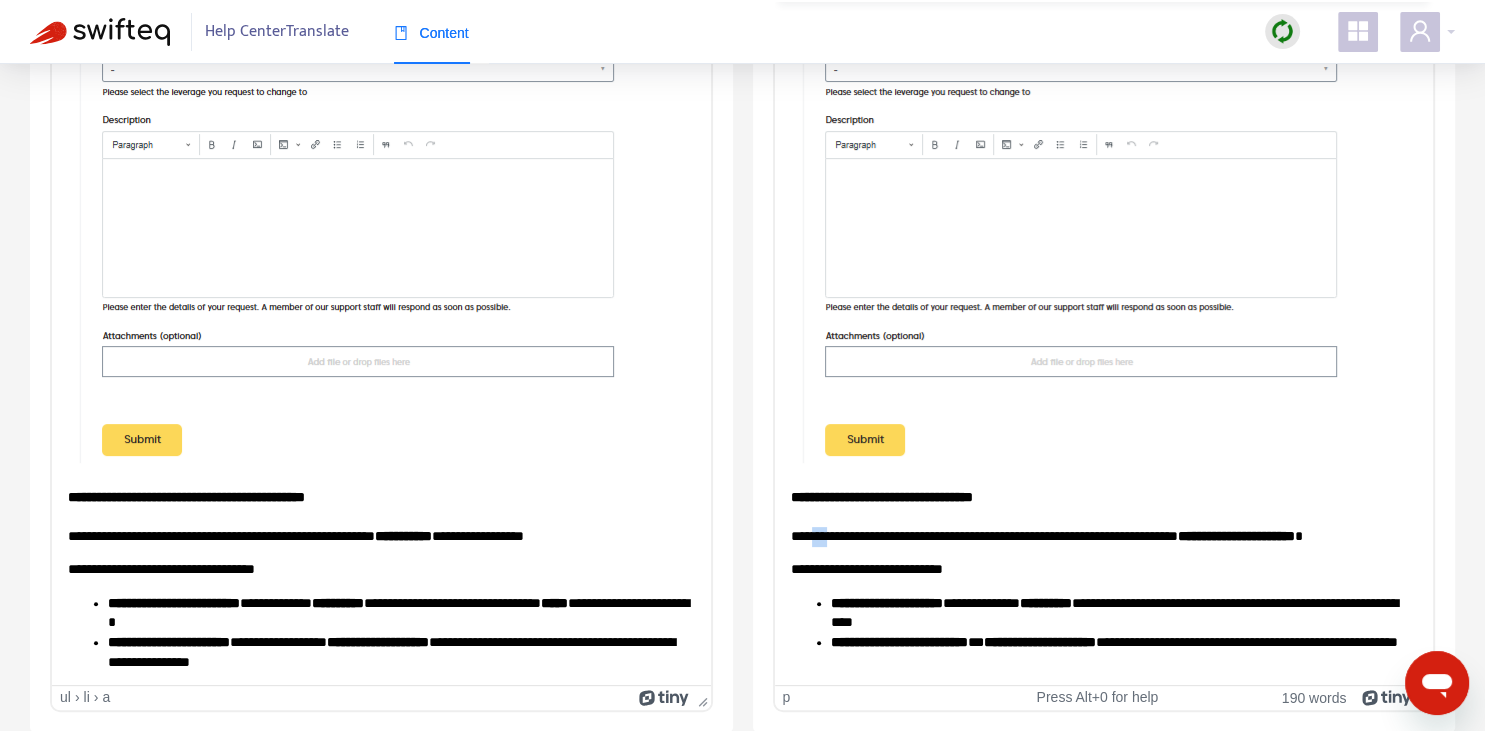 click on "**********" at bounding box center [1103, 536] 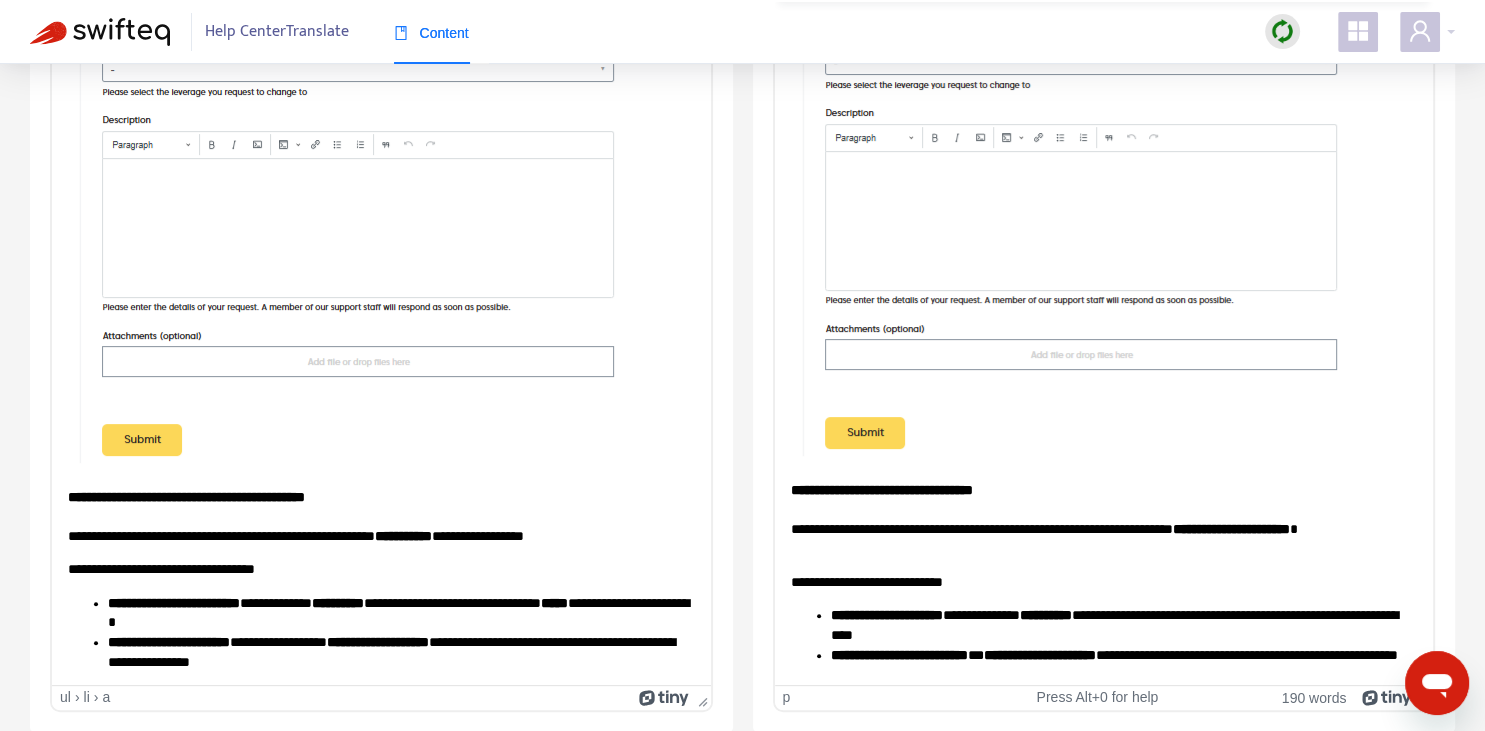 scroll, scrollTop: 1141, scrollLeft: 0, axis: vertical 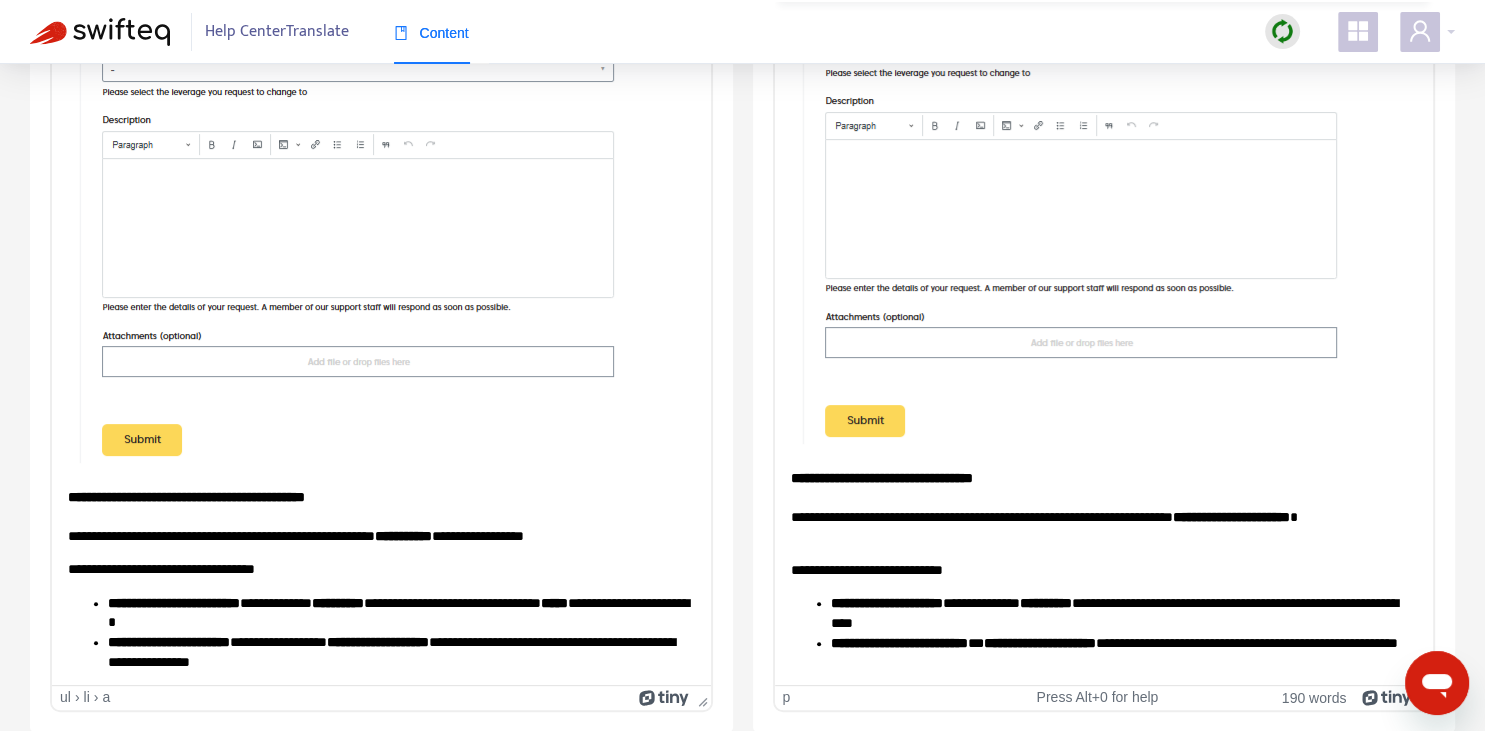 click on "**********" at bounding box center (886, 602) 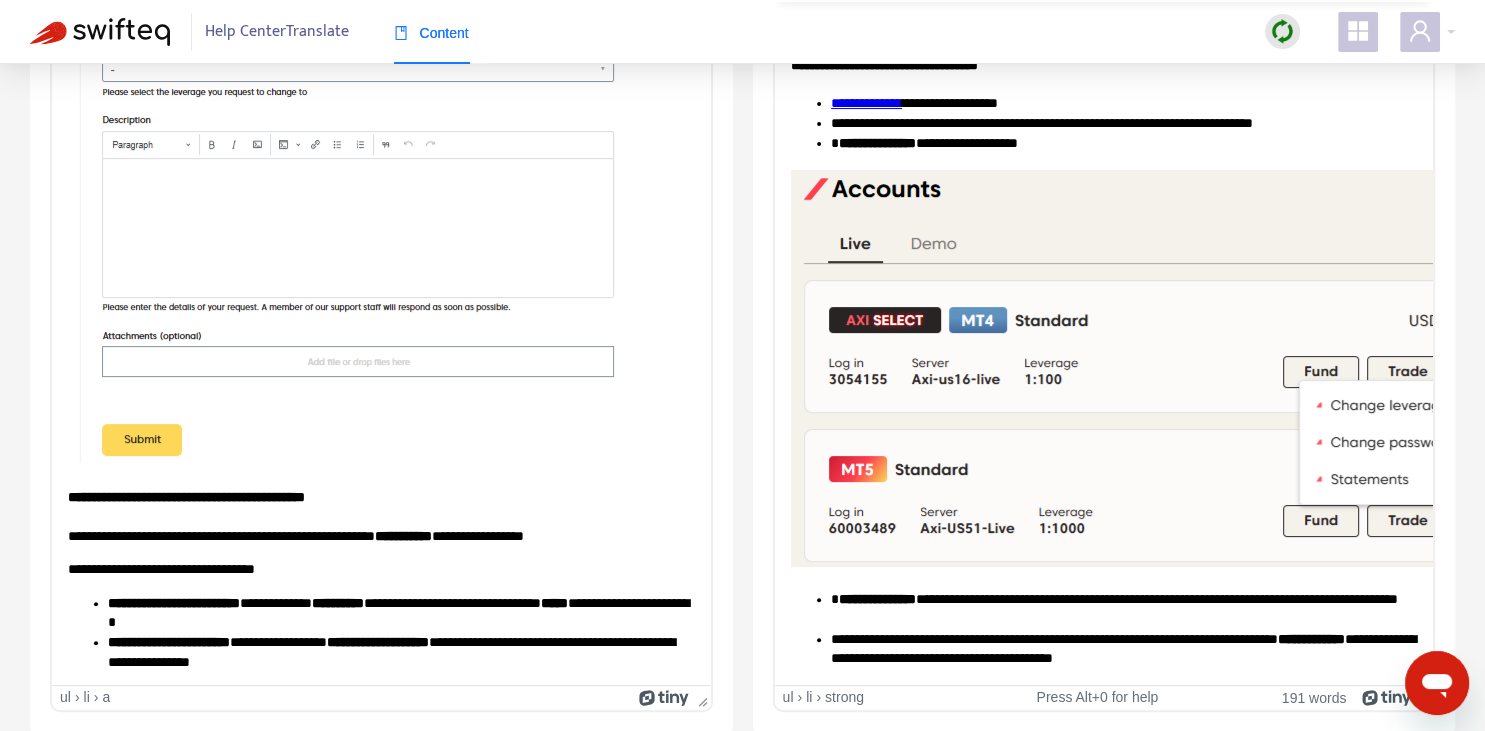 scroll, scrollTop: 0, scrollLeft: 0, axis: both 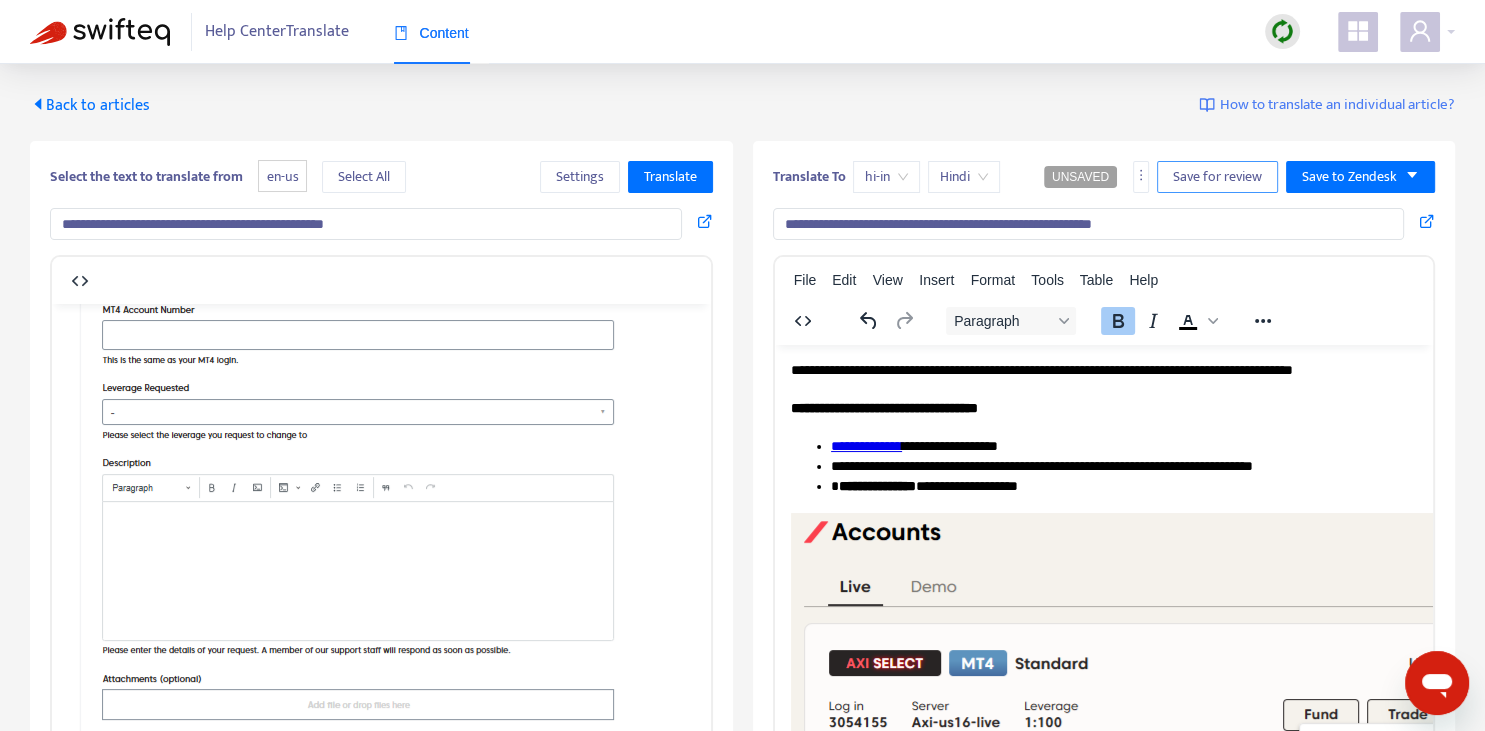 click on "Save for review" at bounding box center [1217, 177] 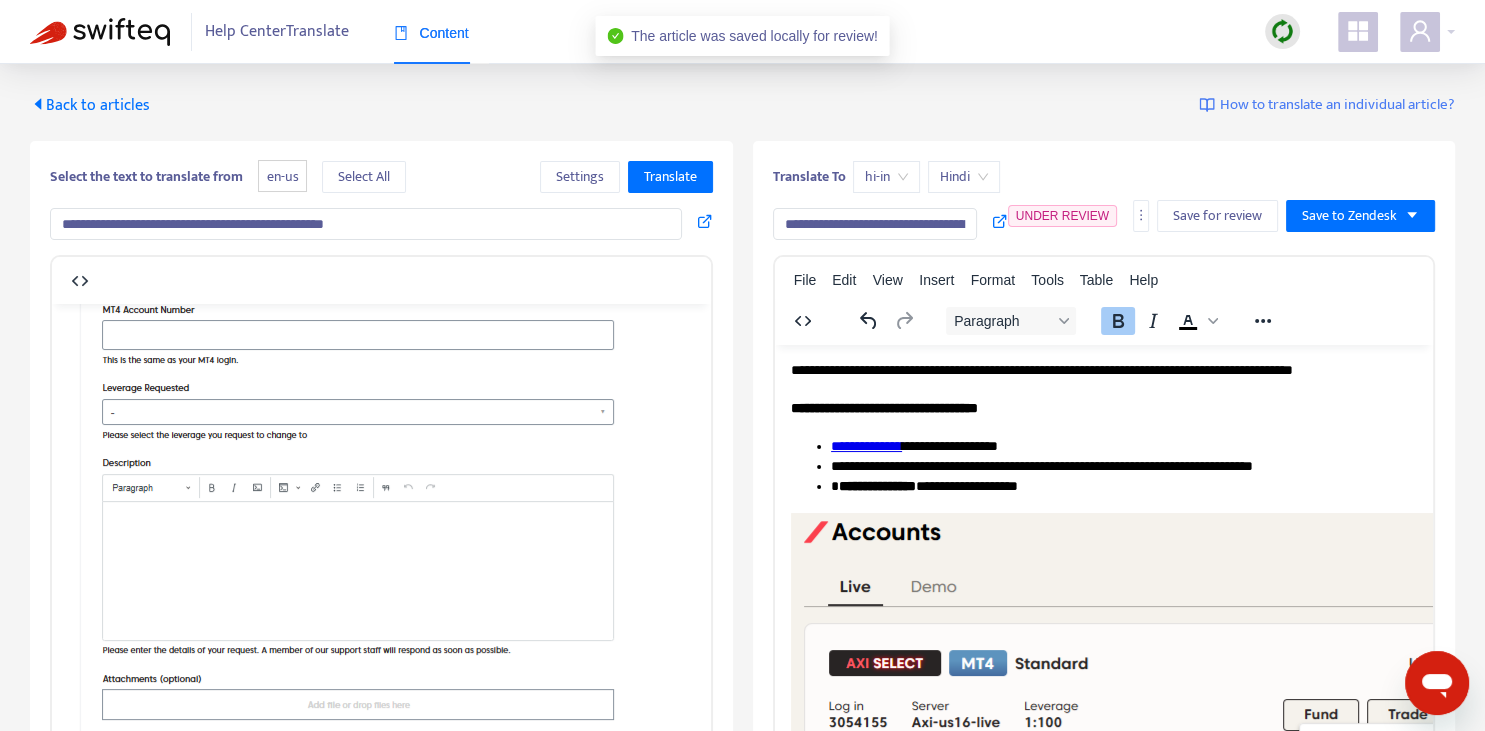 click on "Back to articles" at bounding box center [90, 105] 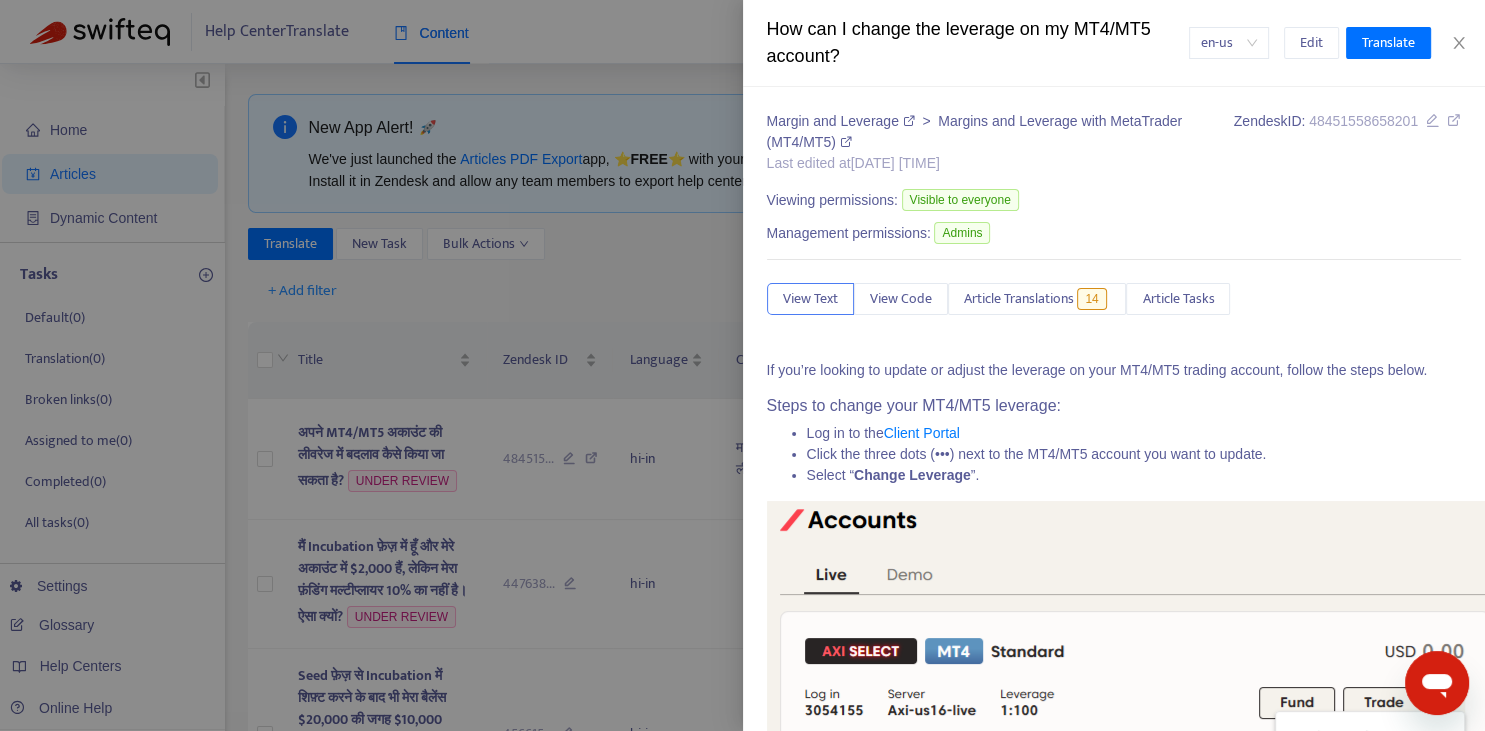 click at bounding box center (742, 365) 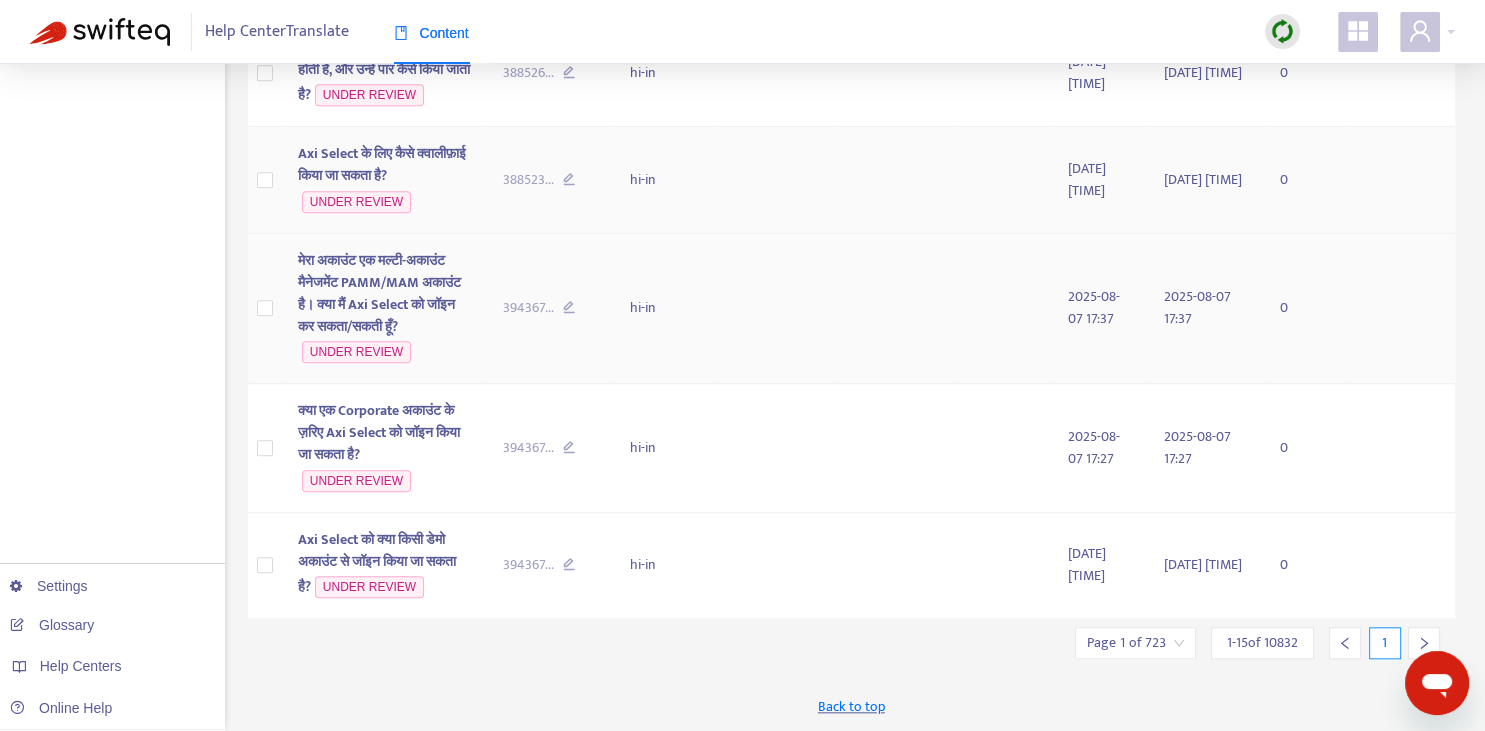 scroll, scrollTop: 1888, scrollLeft: 0, axis: vertical 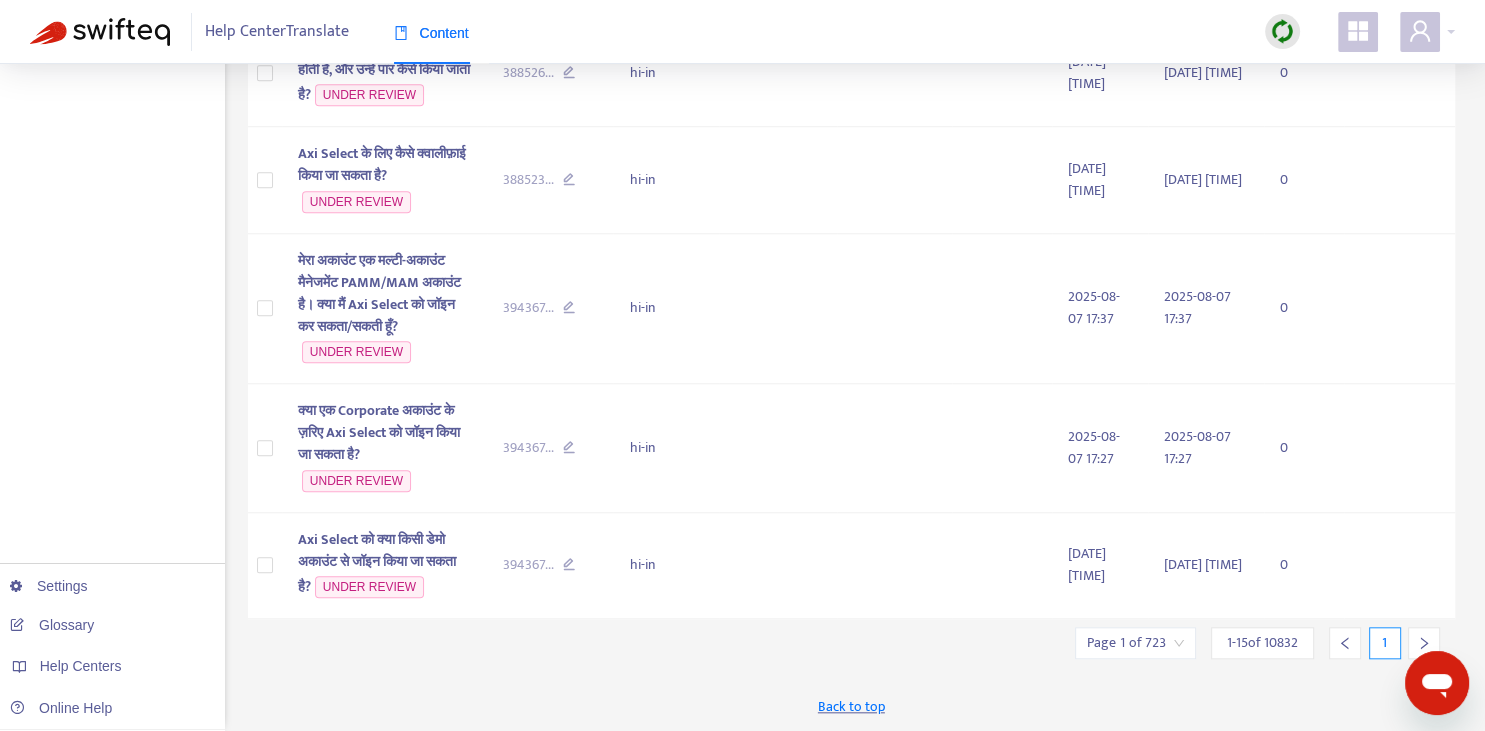 click 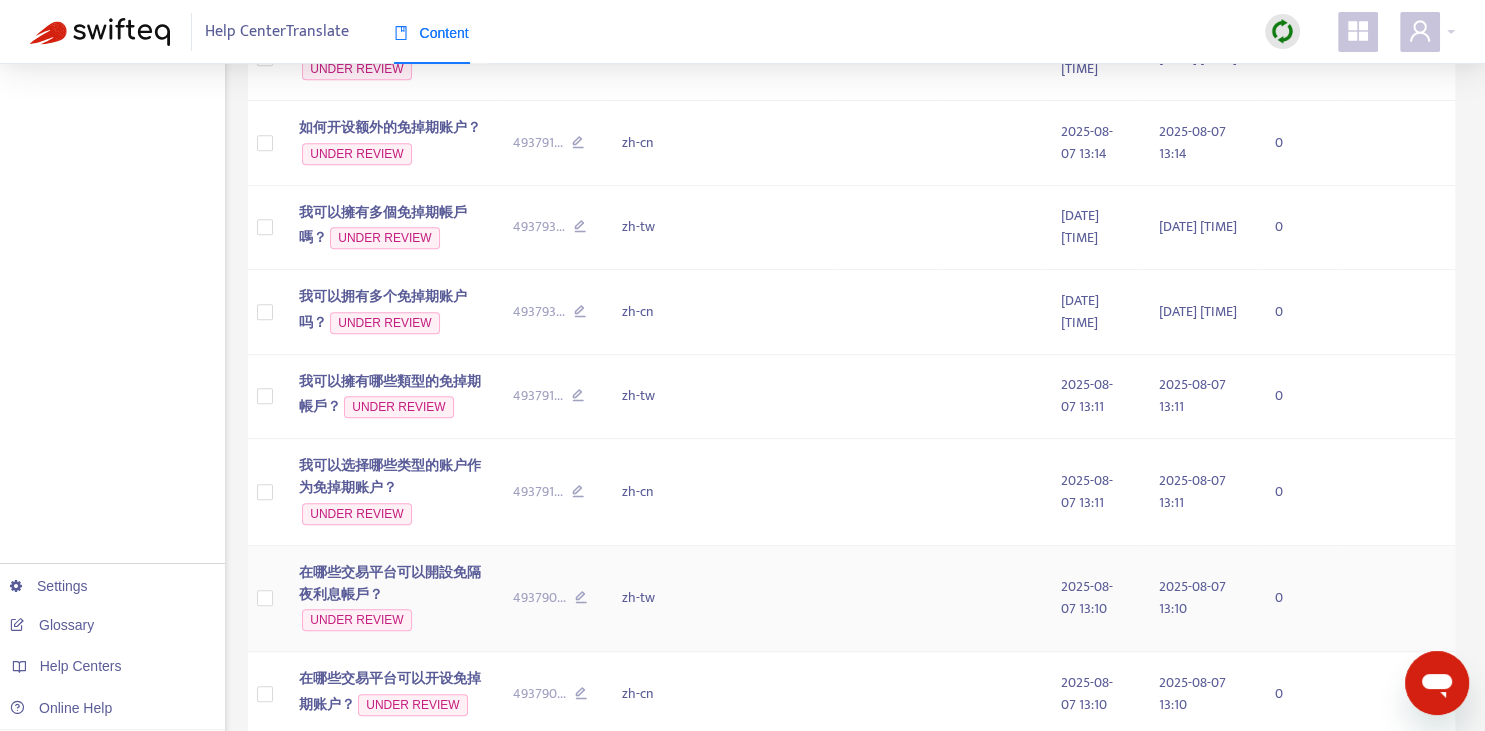 scroll, scrollTop: 1257, scrollLeft: 0, axis: vertical 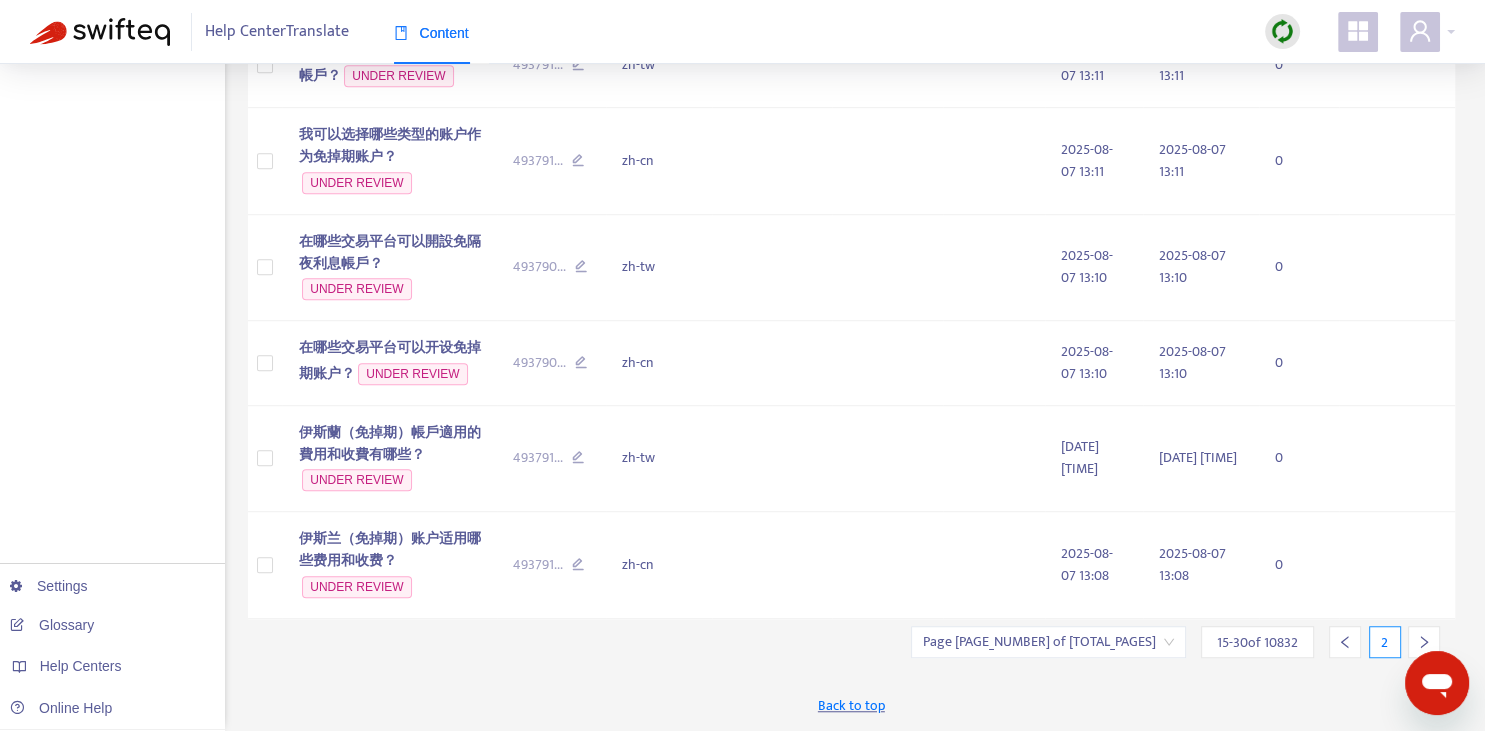 click 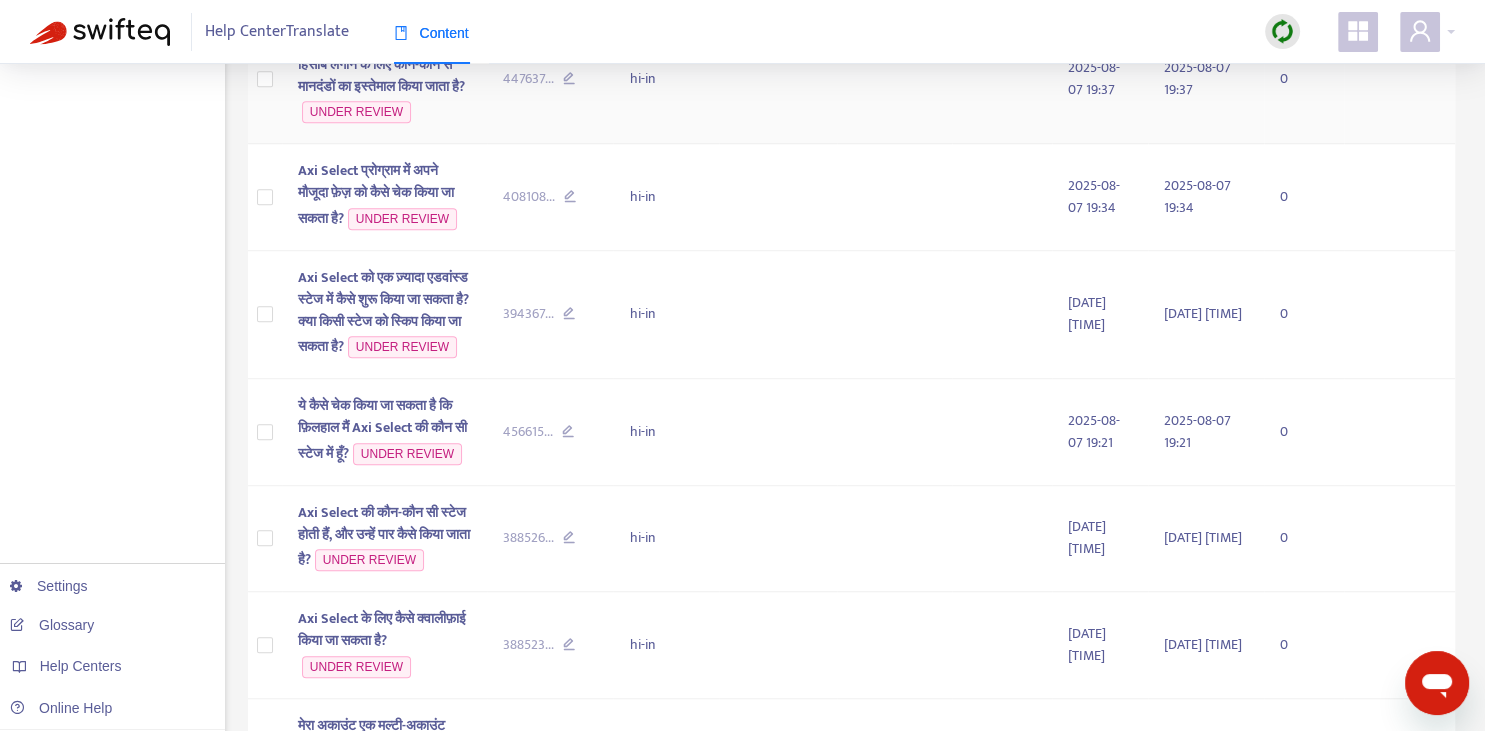 scroll, scrollTop: 905, scrollLeft: 0, axis: vertical 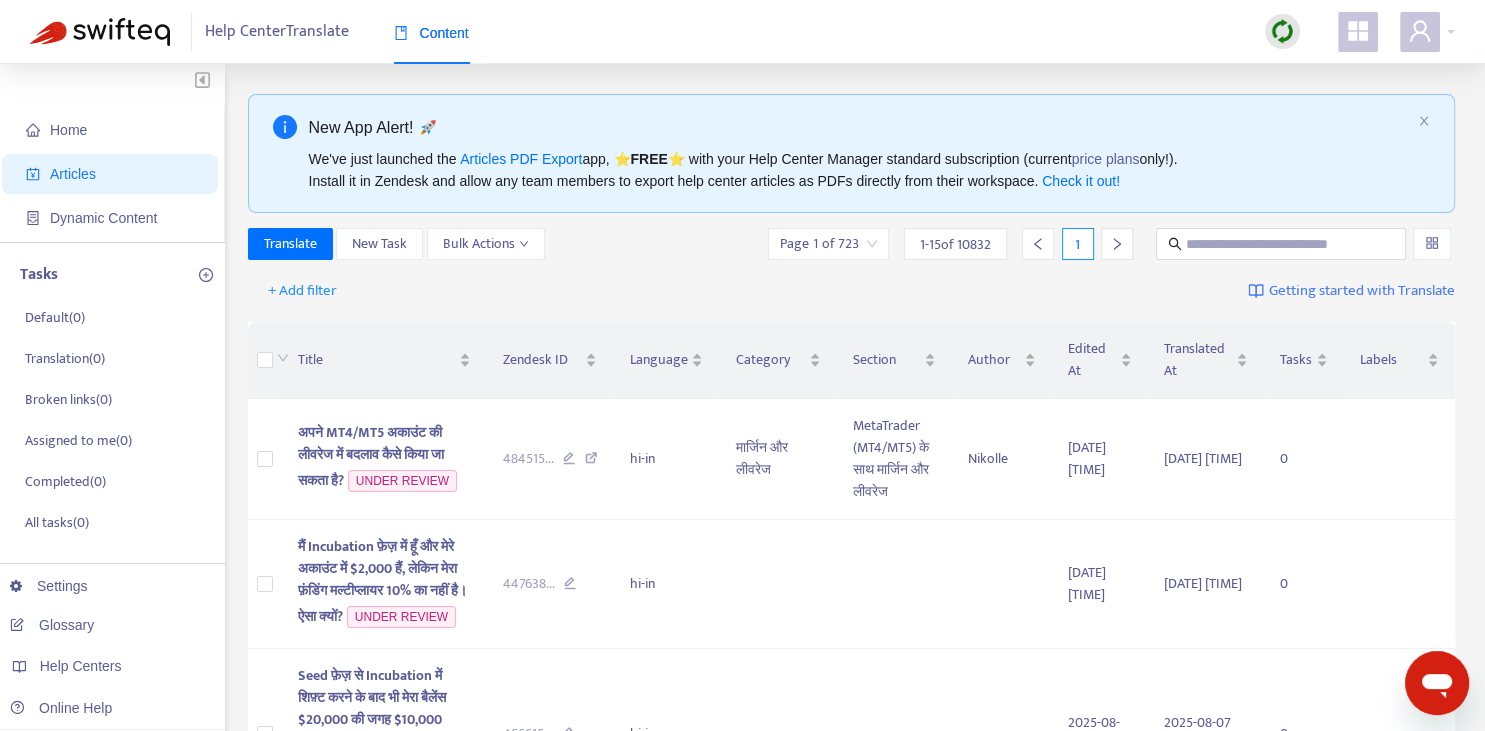click on "Translate New Task Bulk Actions Page 1 of 723 1 - 15  of   10832 1" at bounding box center [852, 248] 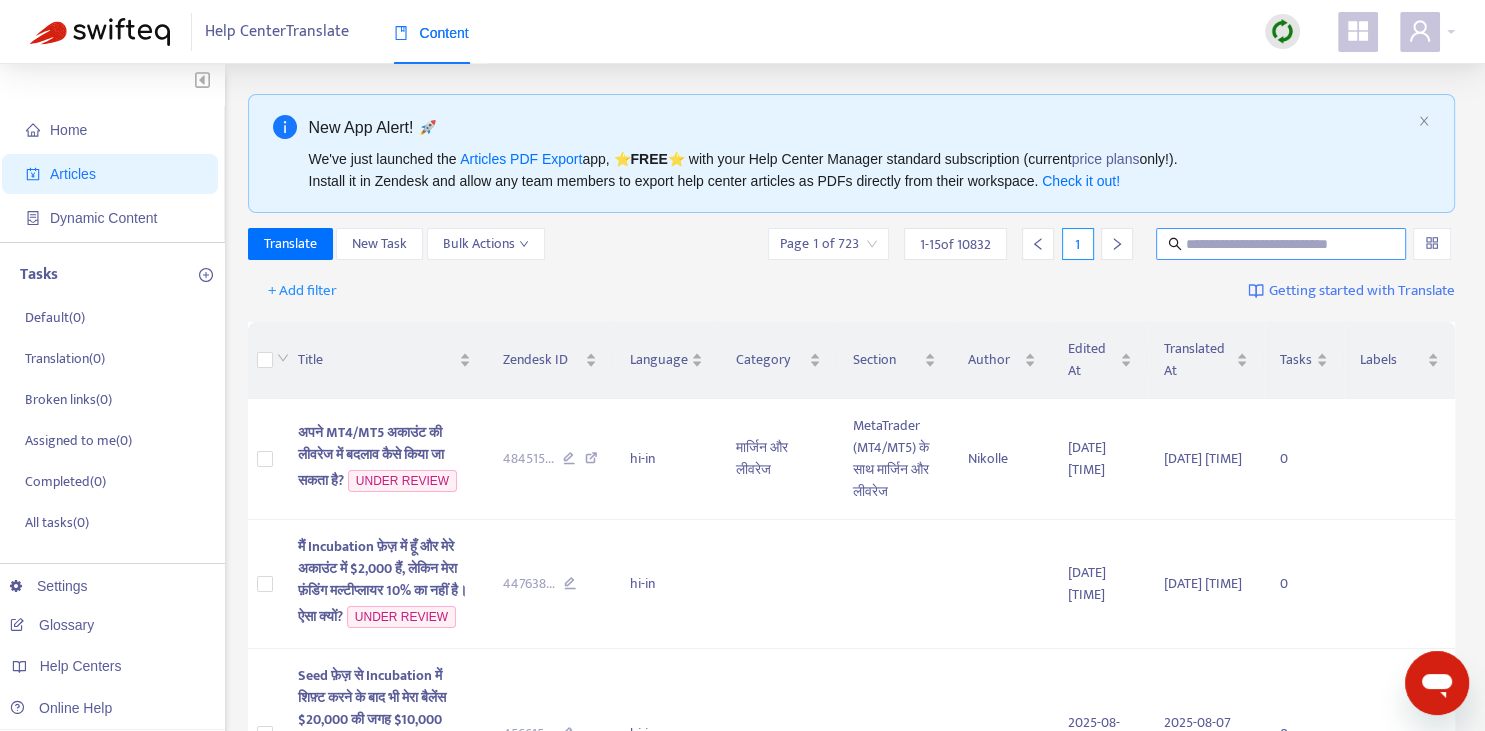 click at bounding box center [1282, 244] 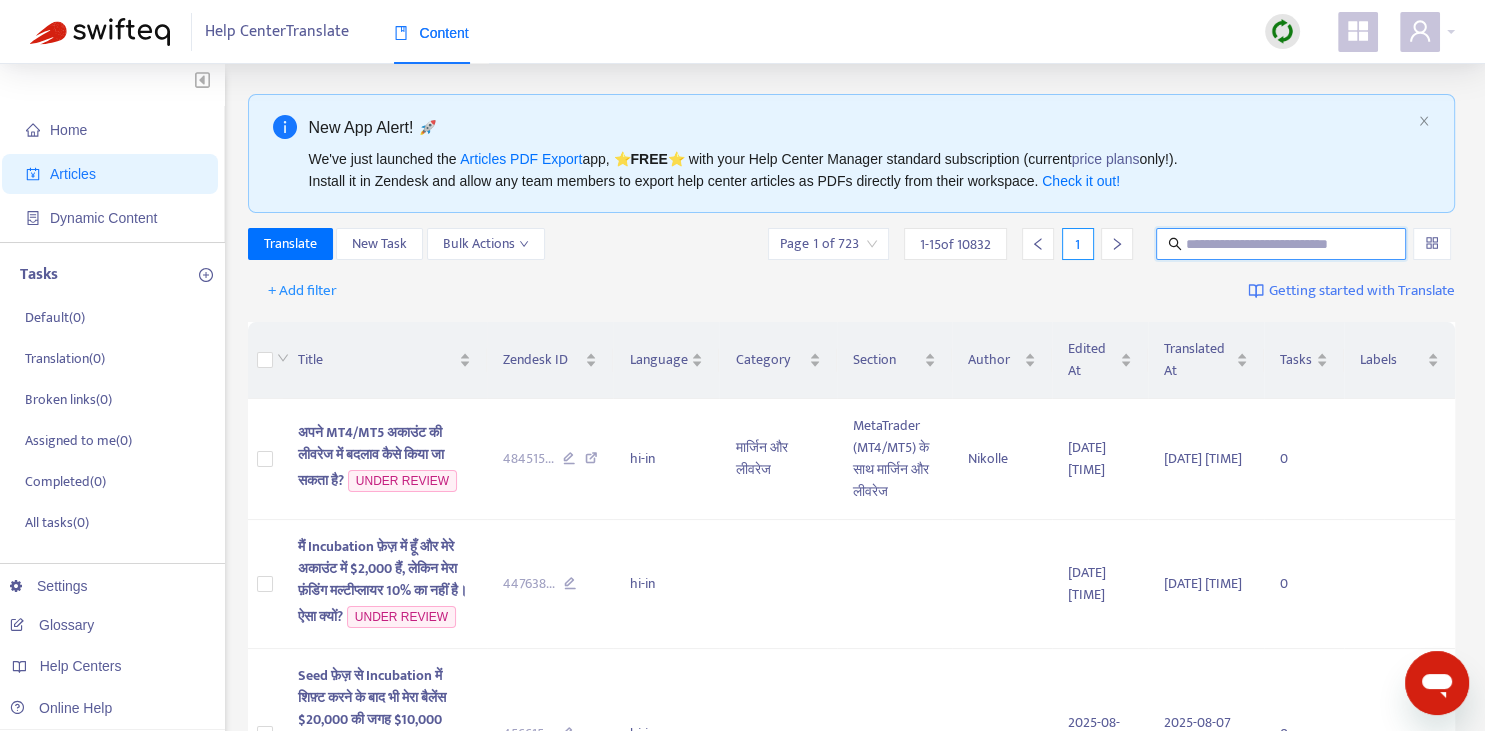 paste on "**********" 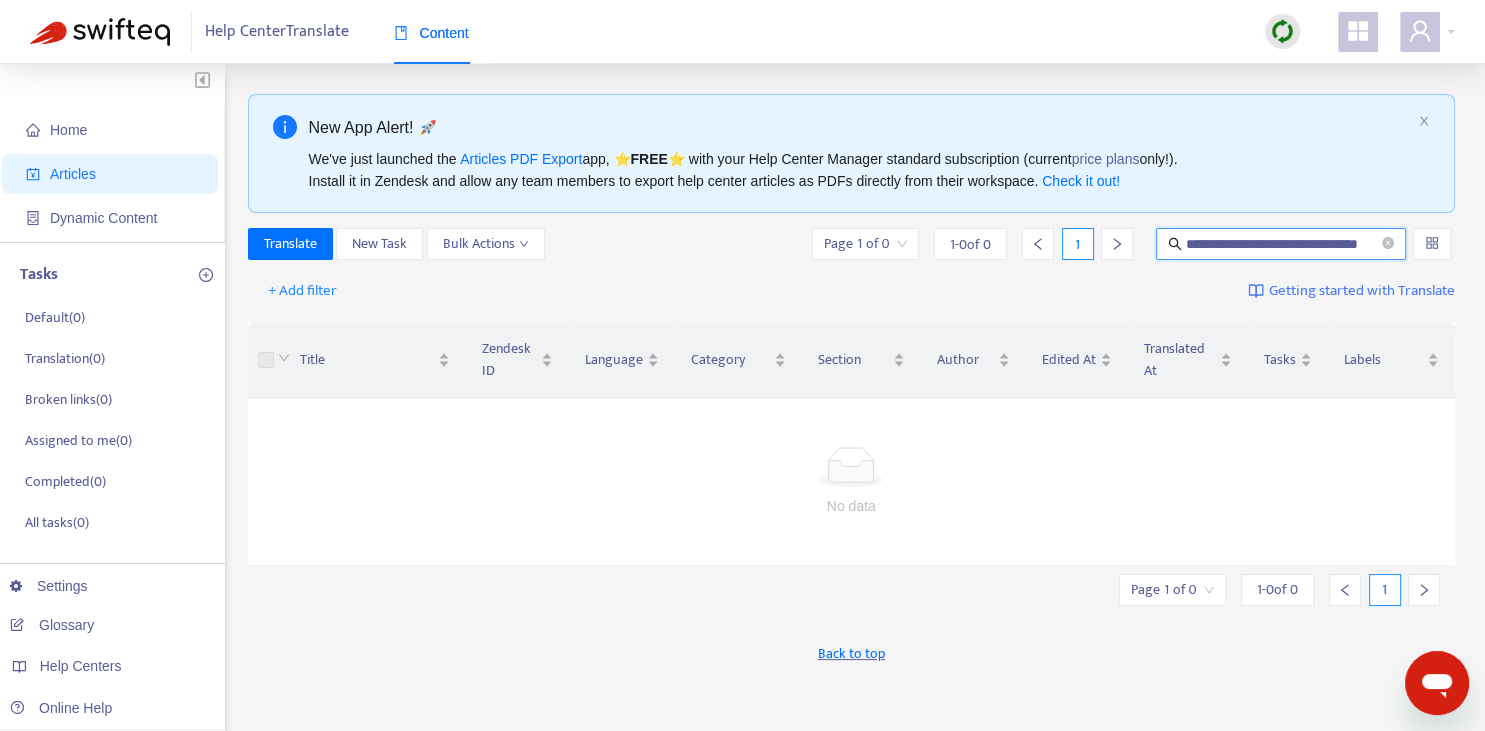 scroll, scrollTop: 0, scrollLeft: 8, axis: horizontal 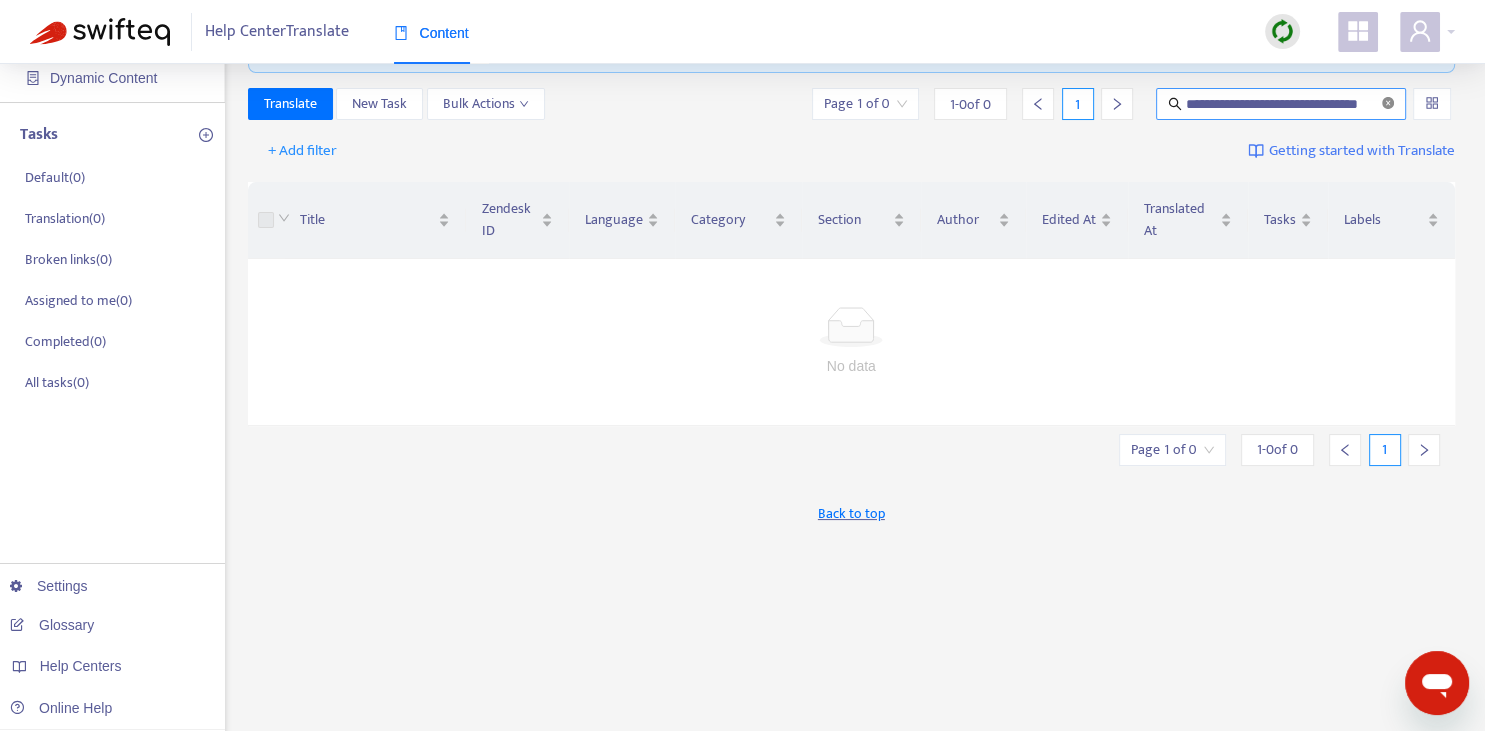 click on "**********" at bounding box center (1282, 104) 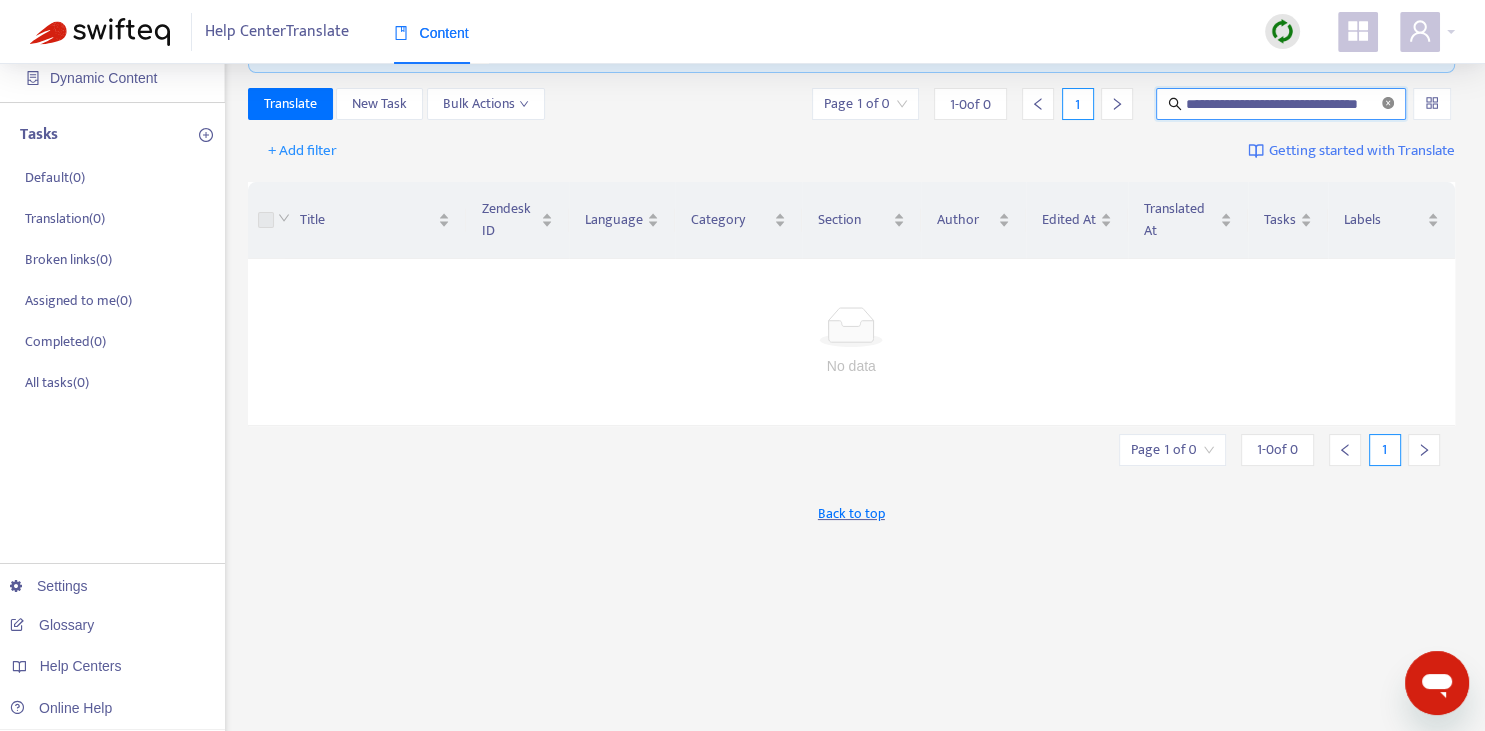 click at bounding box center (1388, 104) 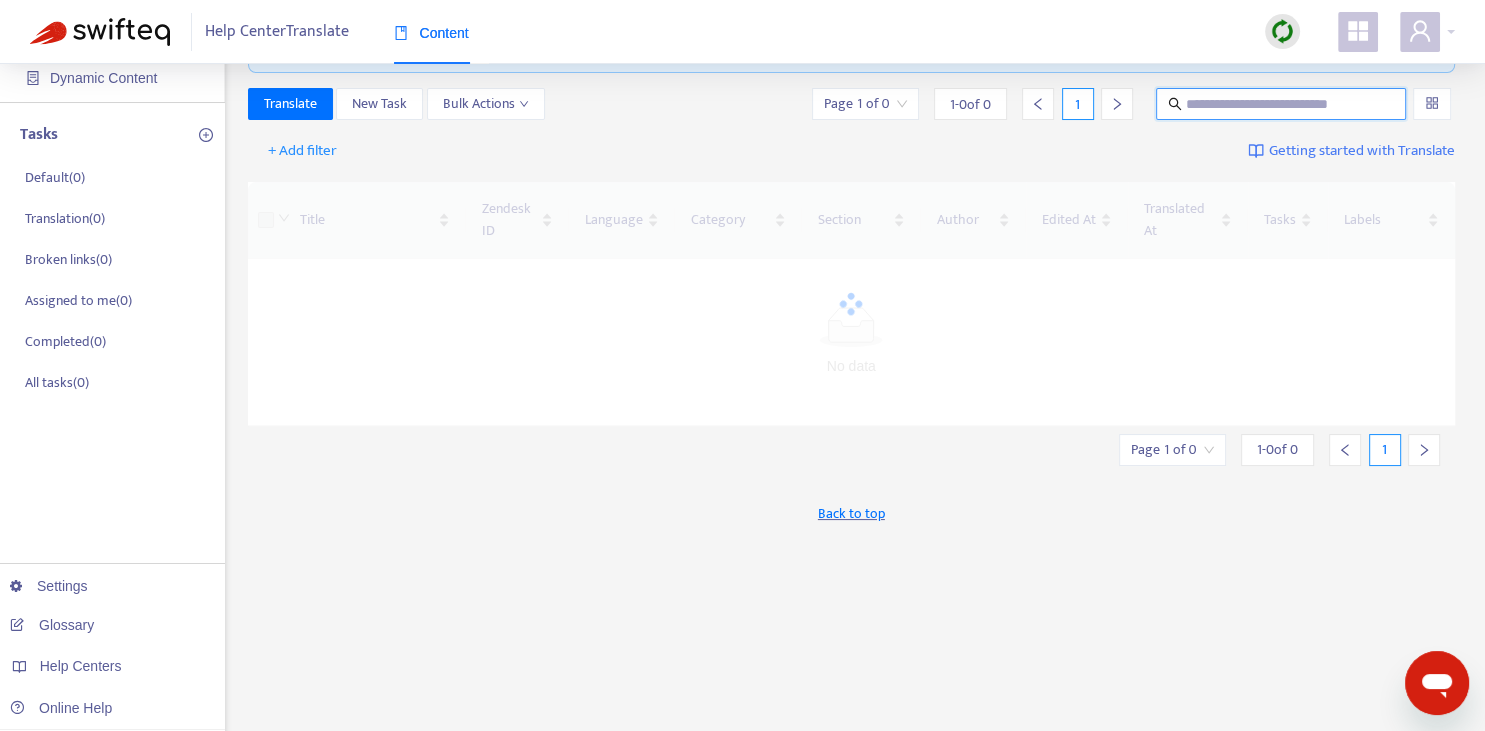 scroll, scrollTop: 0, scrollLeft: 0, axis: both 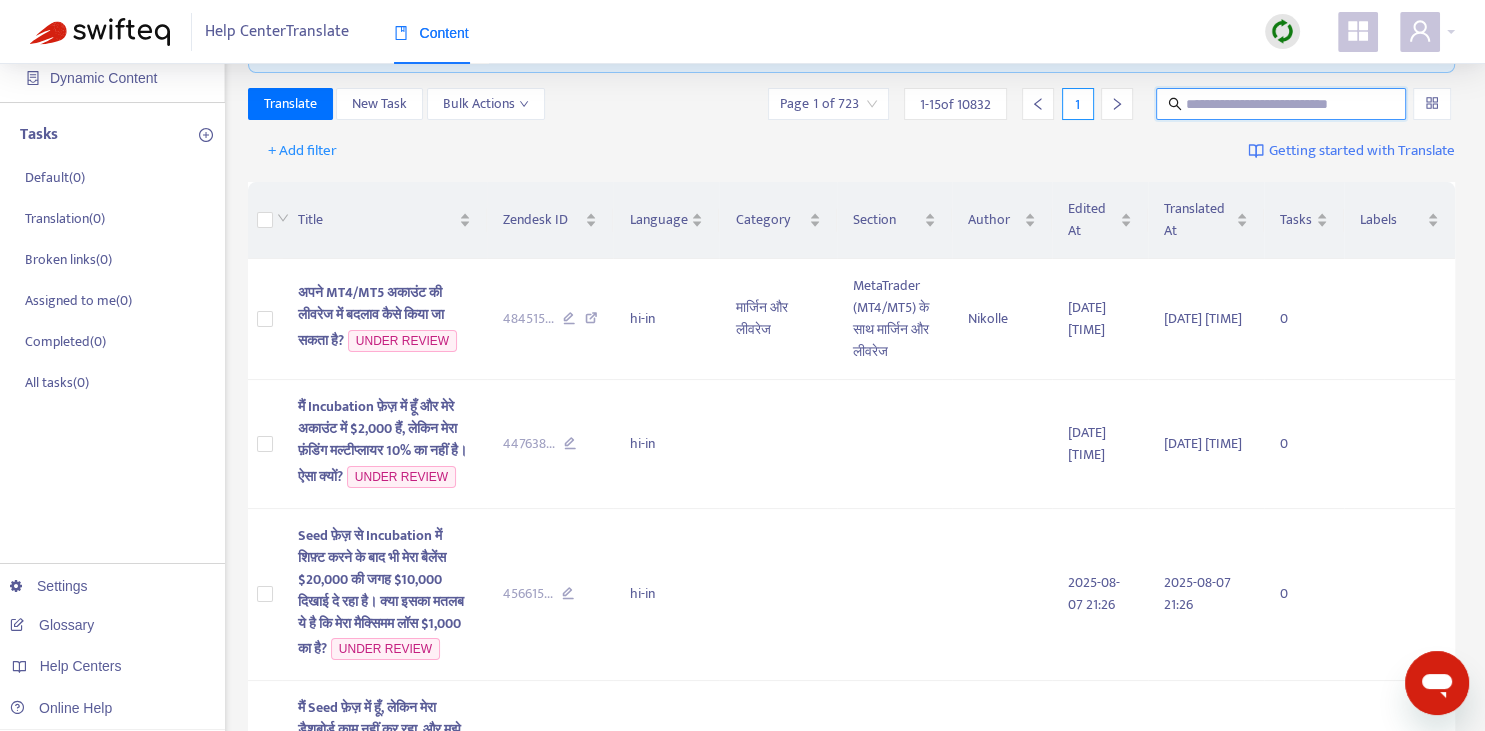 paste on "*" 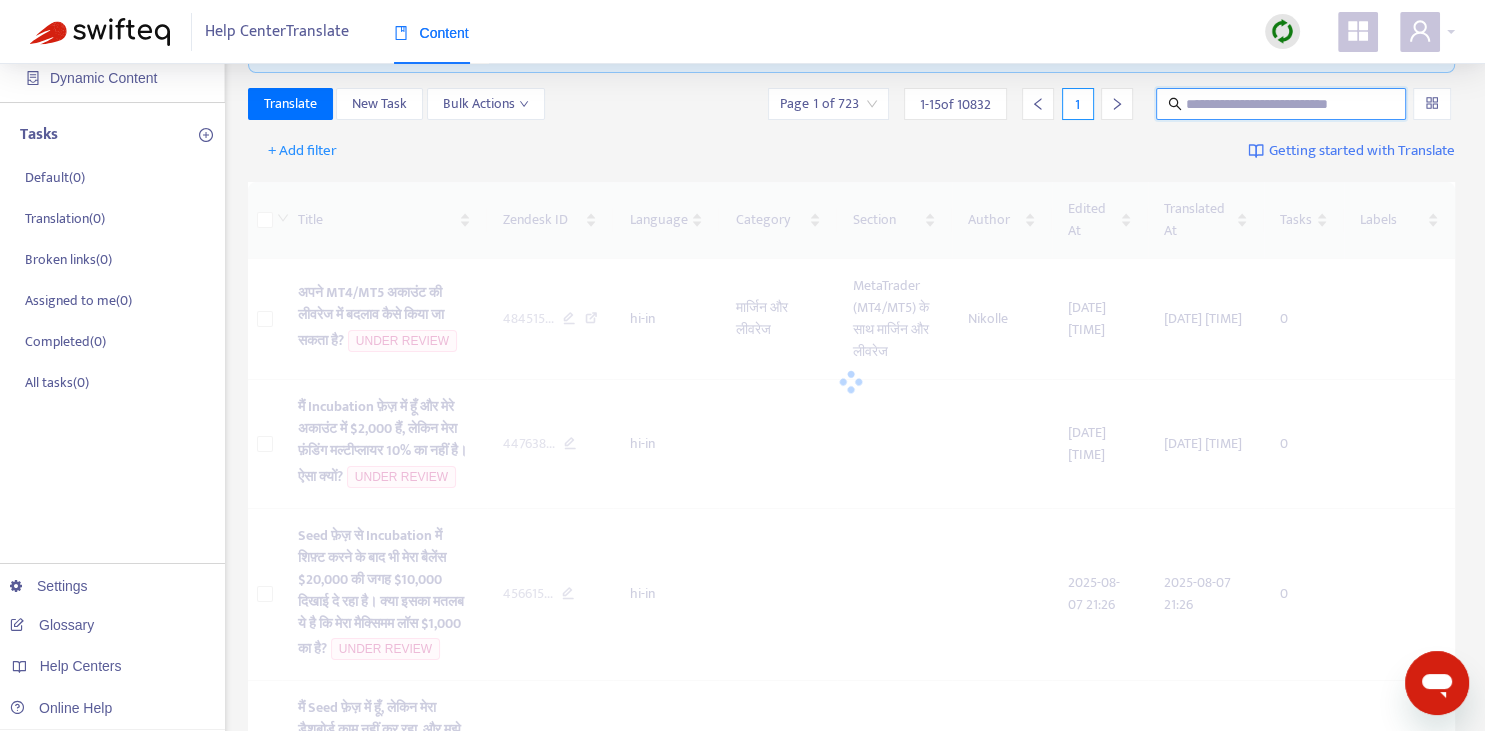 paste on "*" 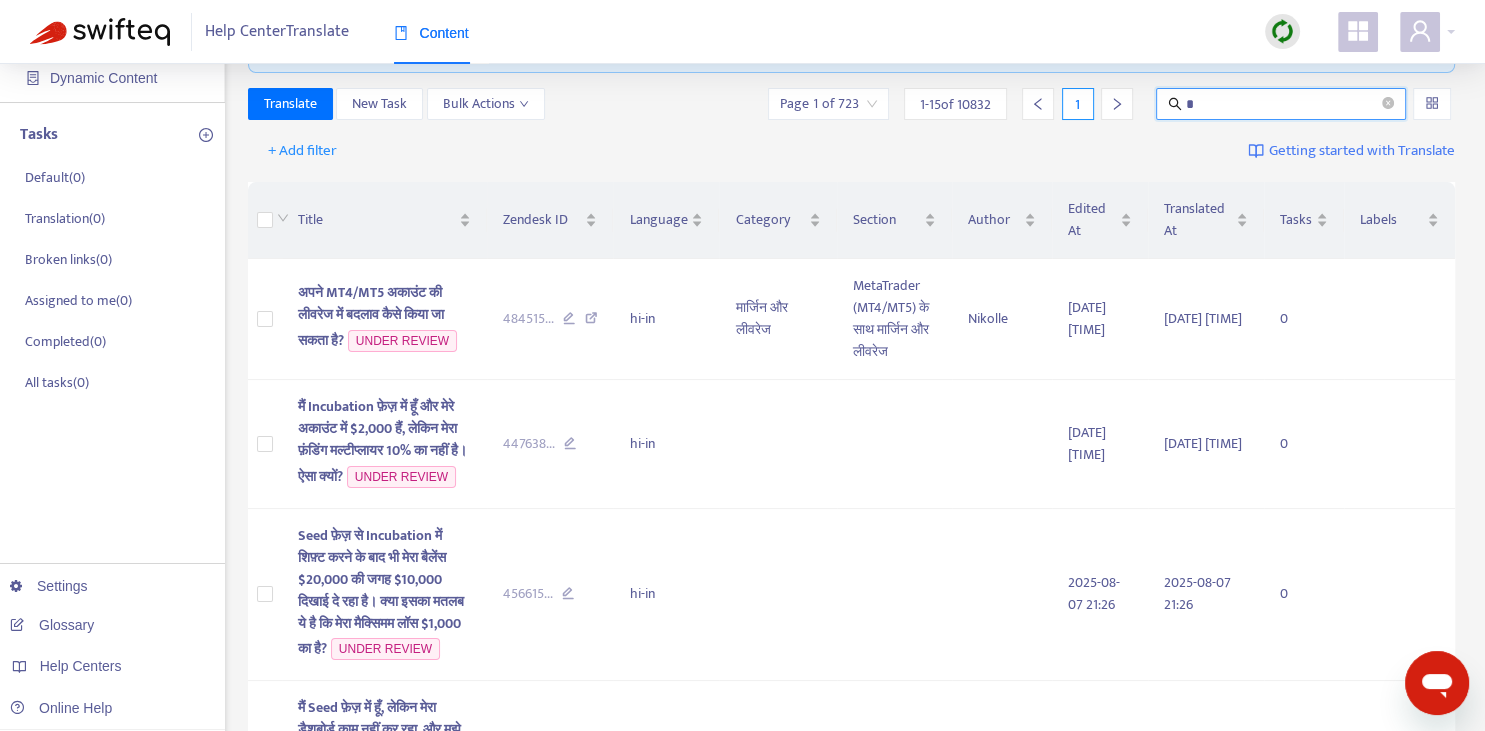 click on "*" at bounding box center (1282, 104) 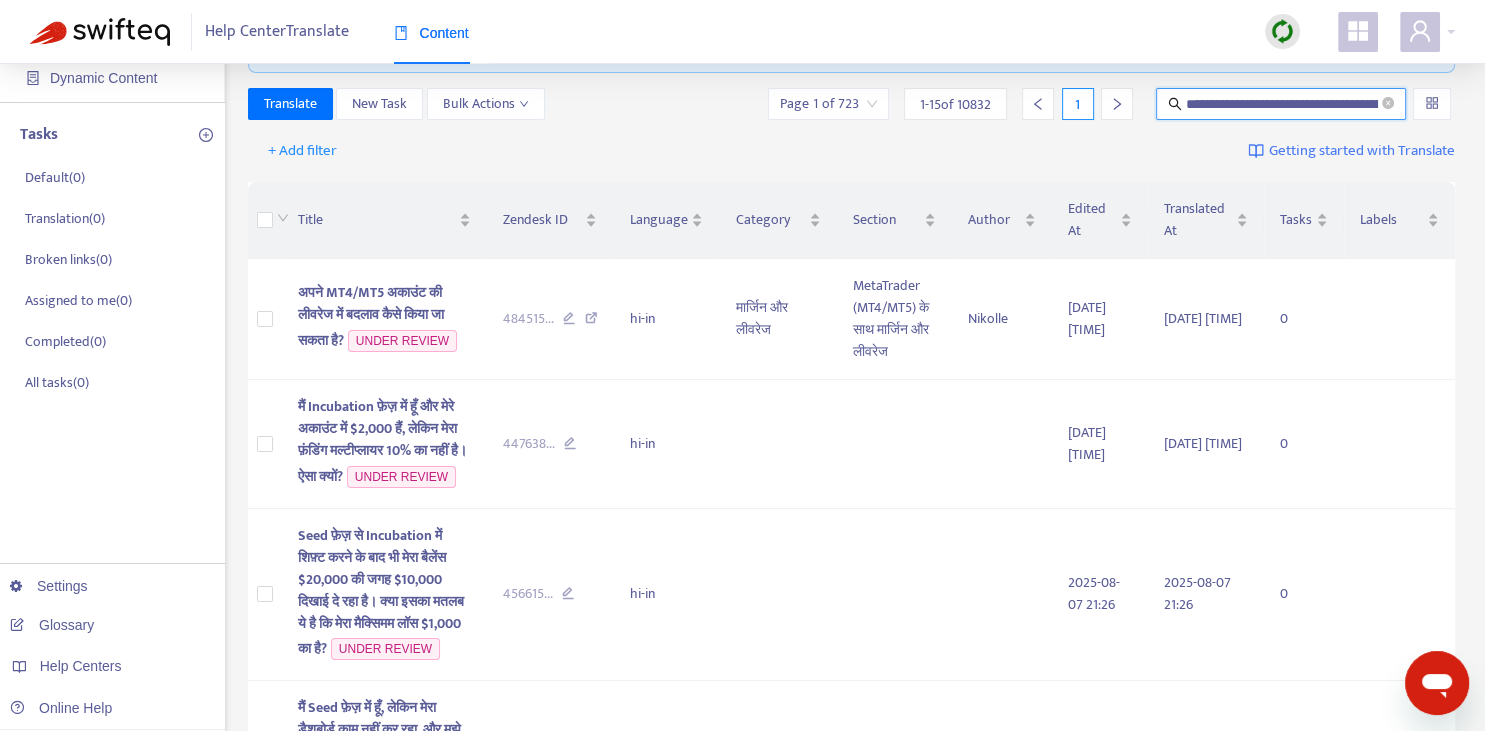 scroll, scrollTop: 0, scrollLeft: 84, axis: horizontal 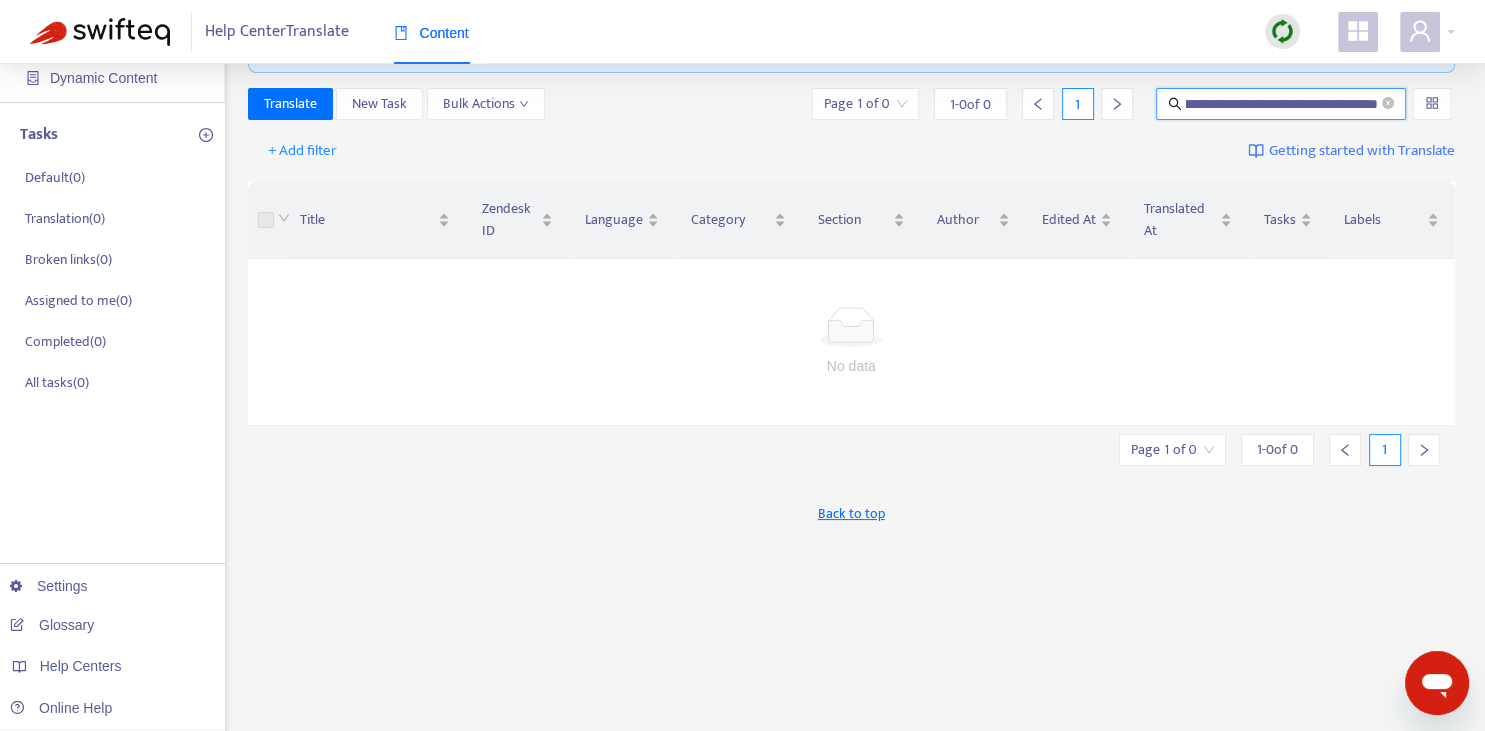 click on "**********" at bounding box center (1282, 104) 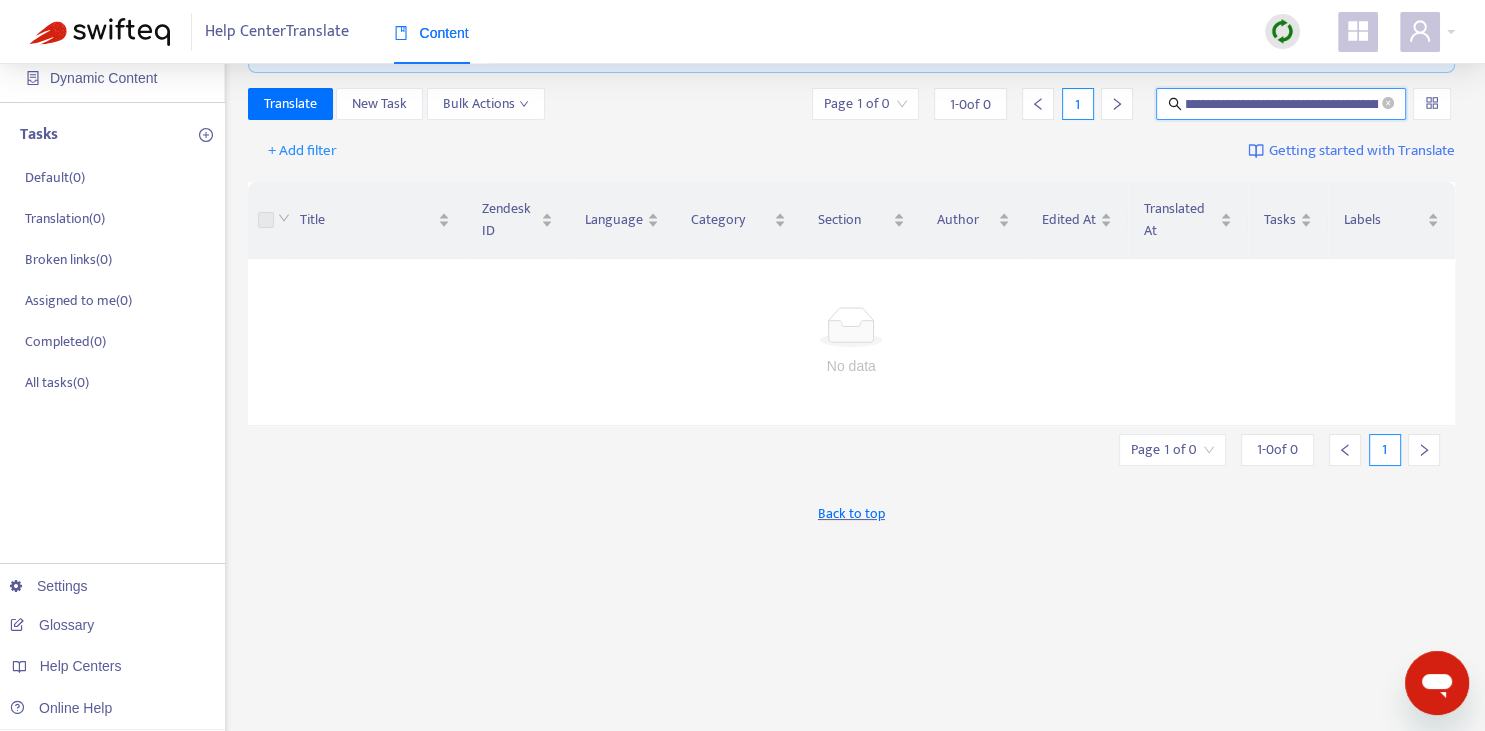 scroll, scrollTop: 0, scrollLeft: 195, axis: horizontal 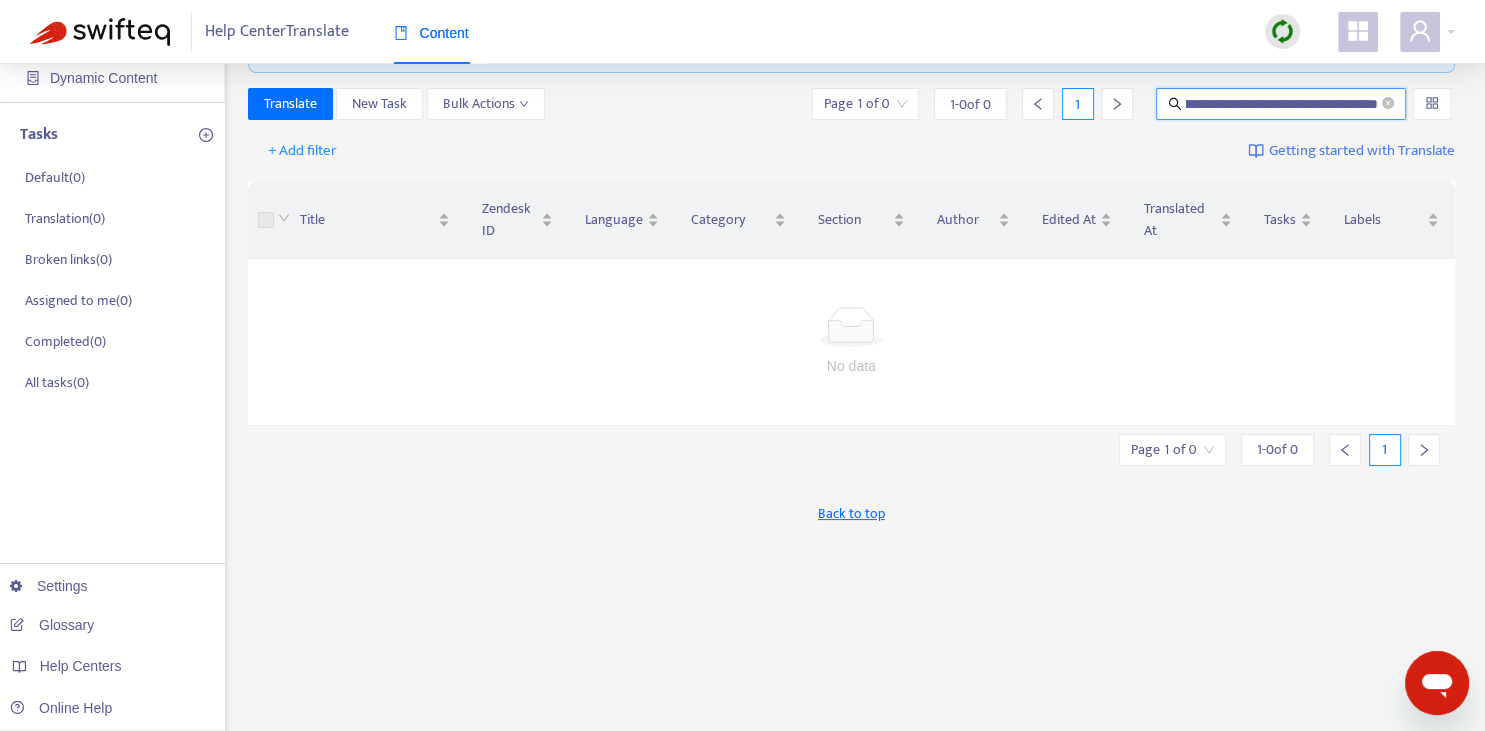 type on "**********" 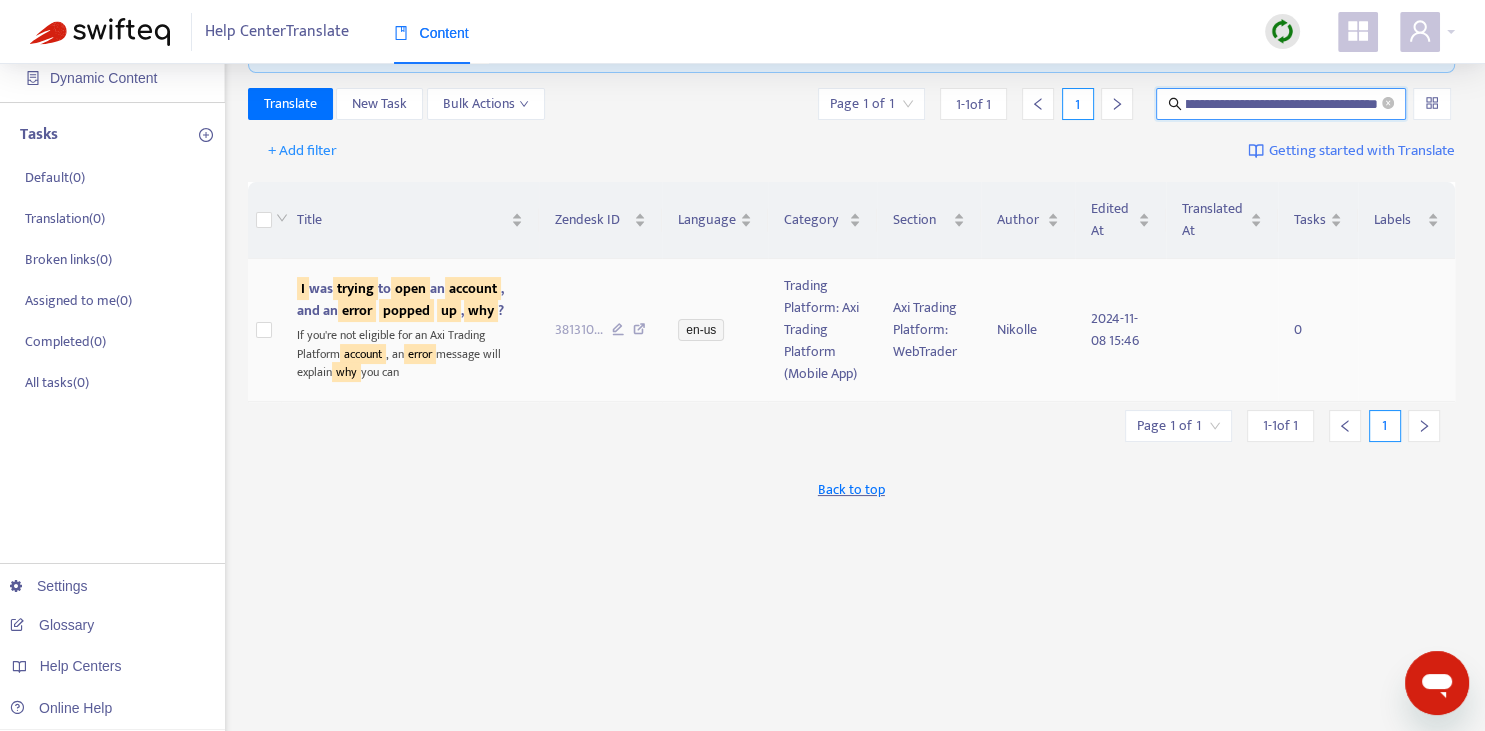 click on "popped" at bounding box center [406, 310] 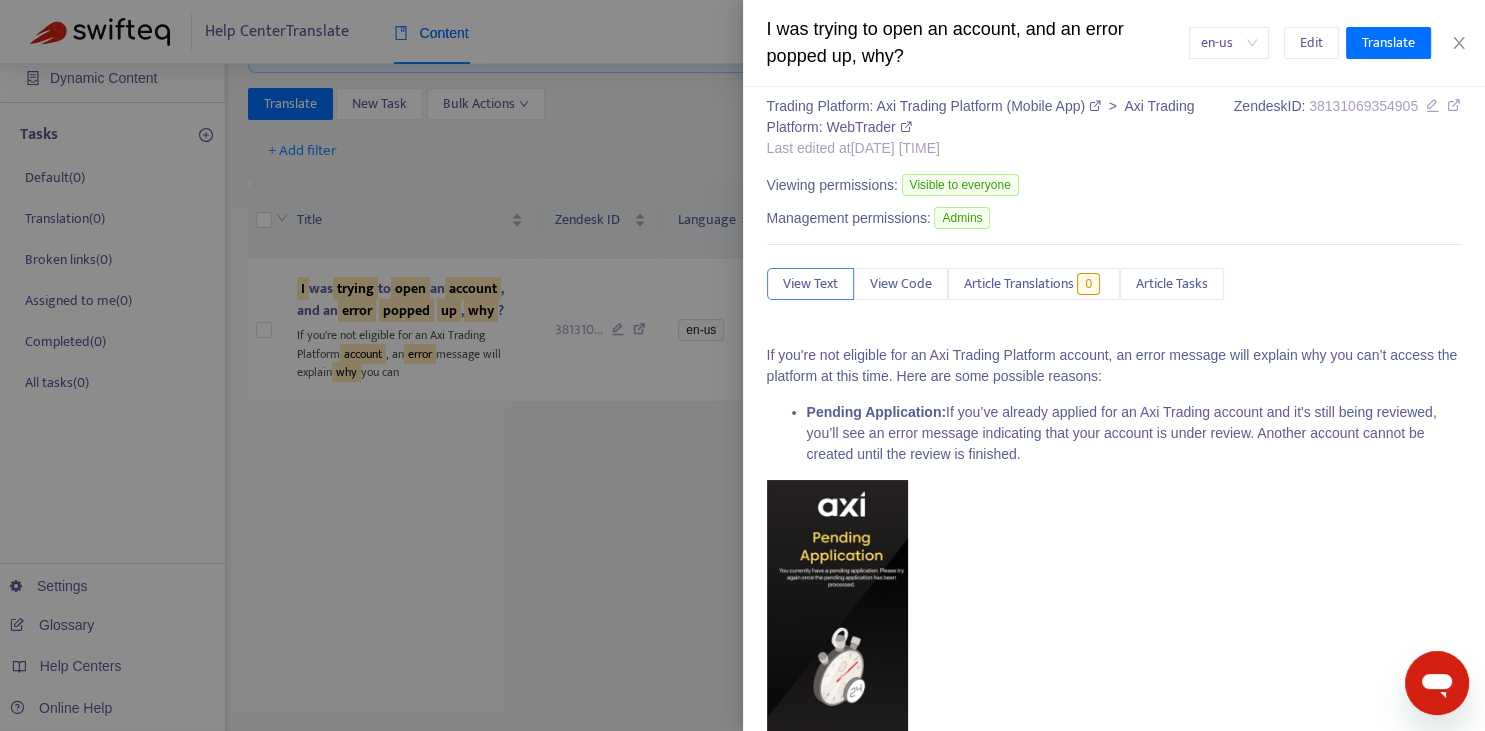scroll, scrollTop: 0, scrollLeft: 0, axis: both 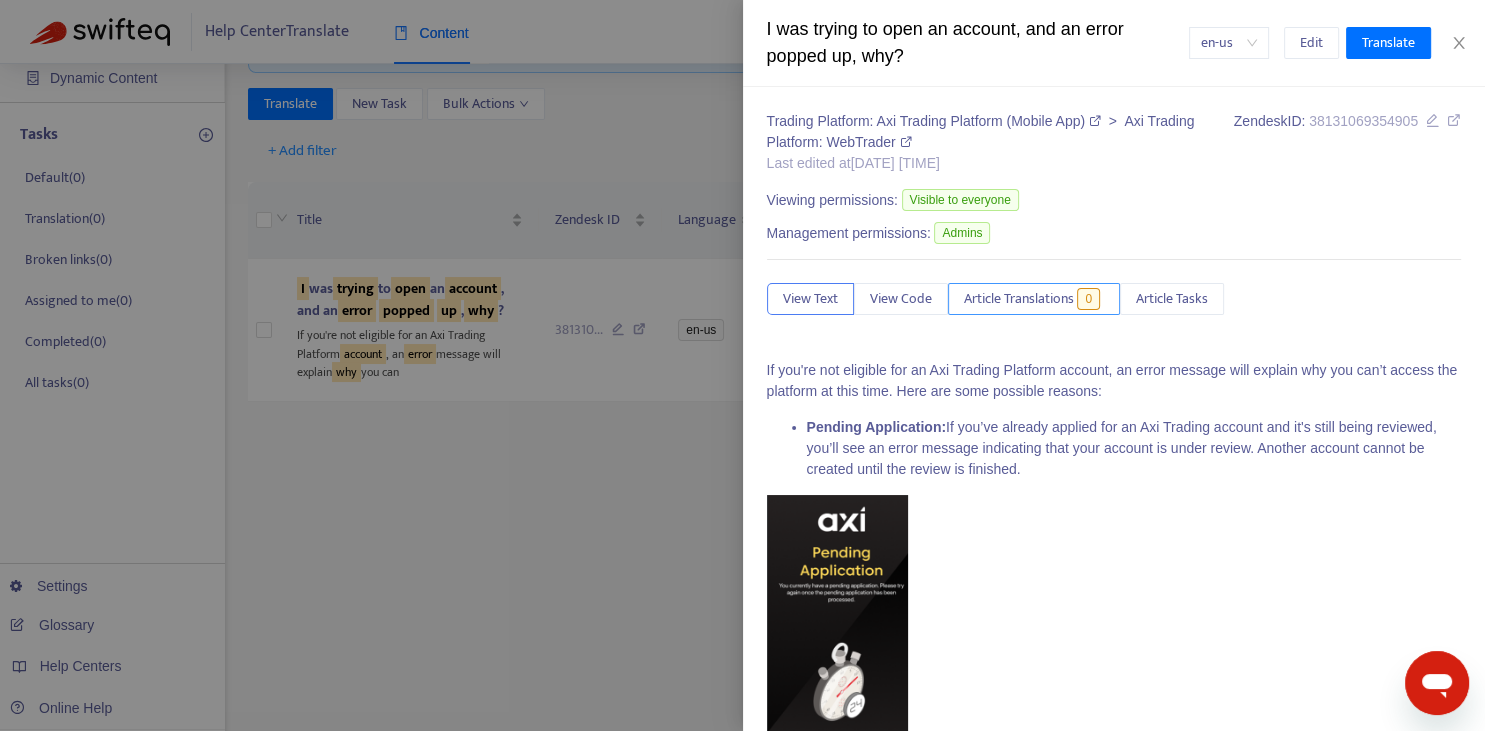 click on "Article Translations" at bounding box center (1019, 299) 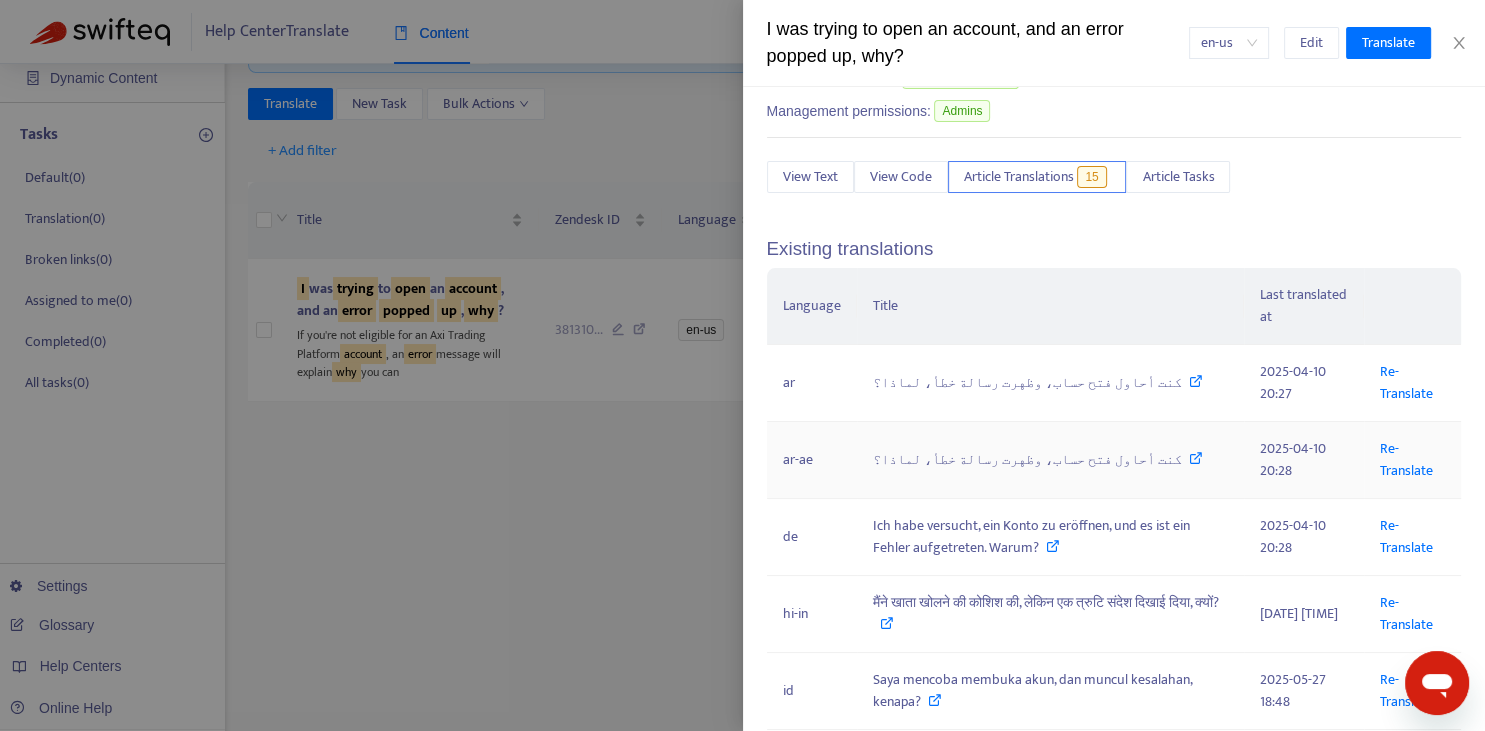 scroll, scrollTop: 220, scrollLeft: 0, axis: vertical 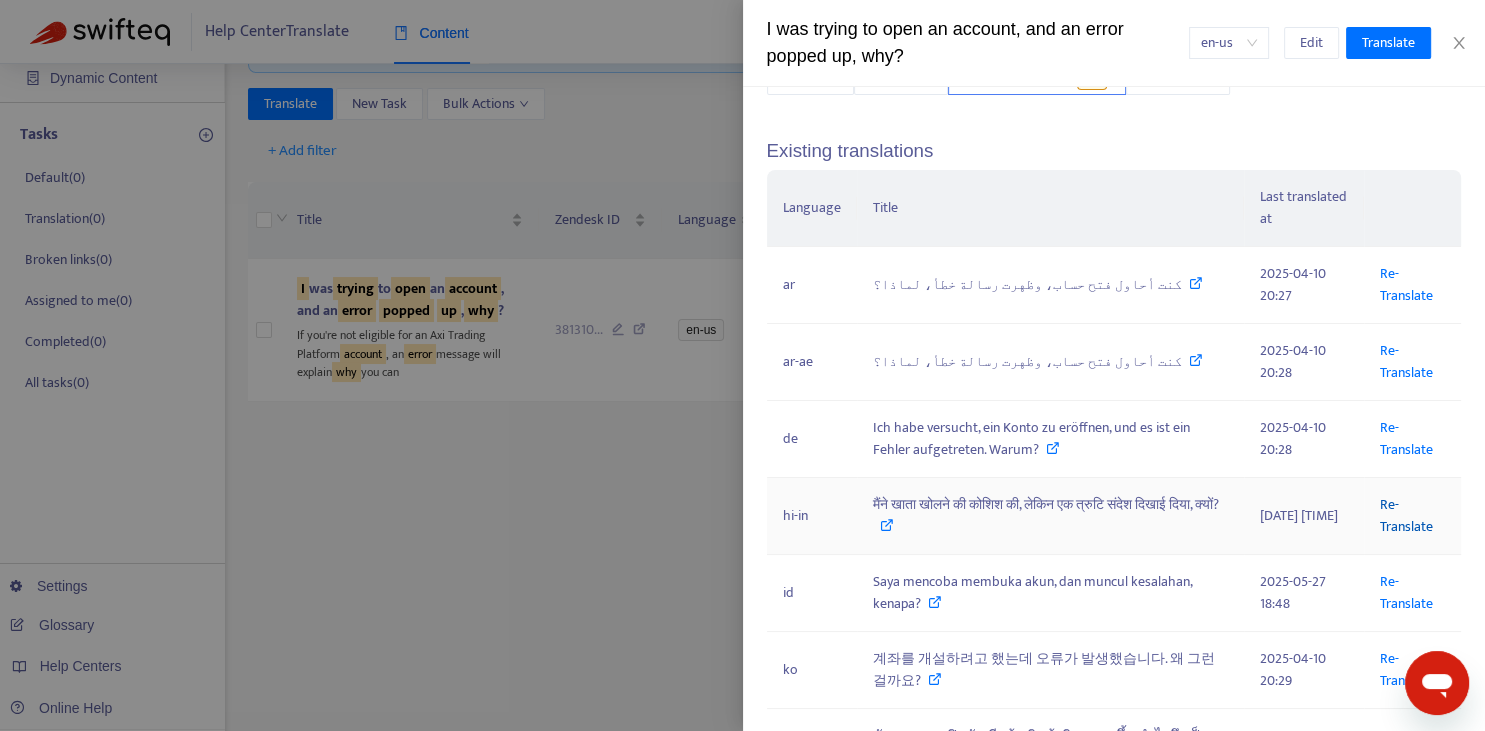 click on "Re-Translate" at bounding box center (1406, 515) 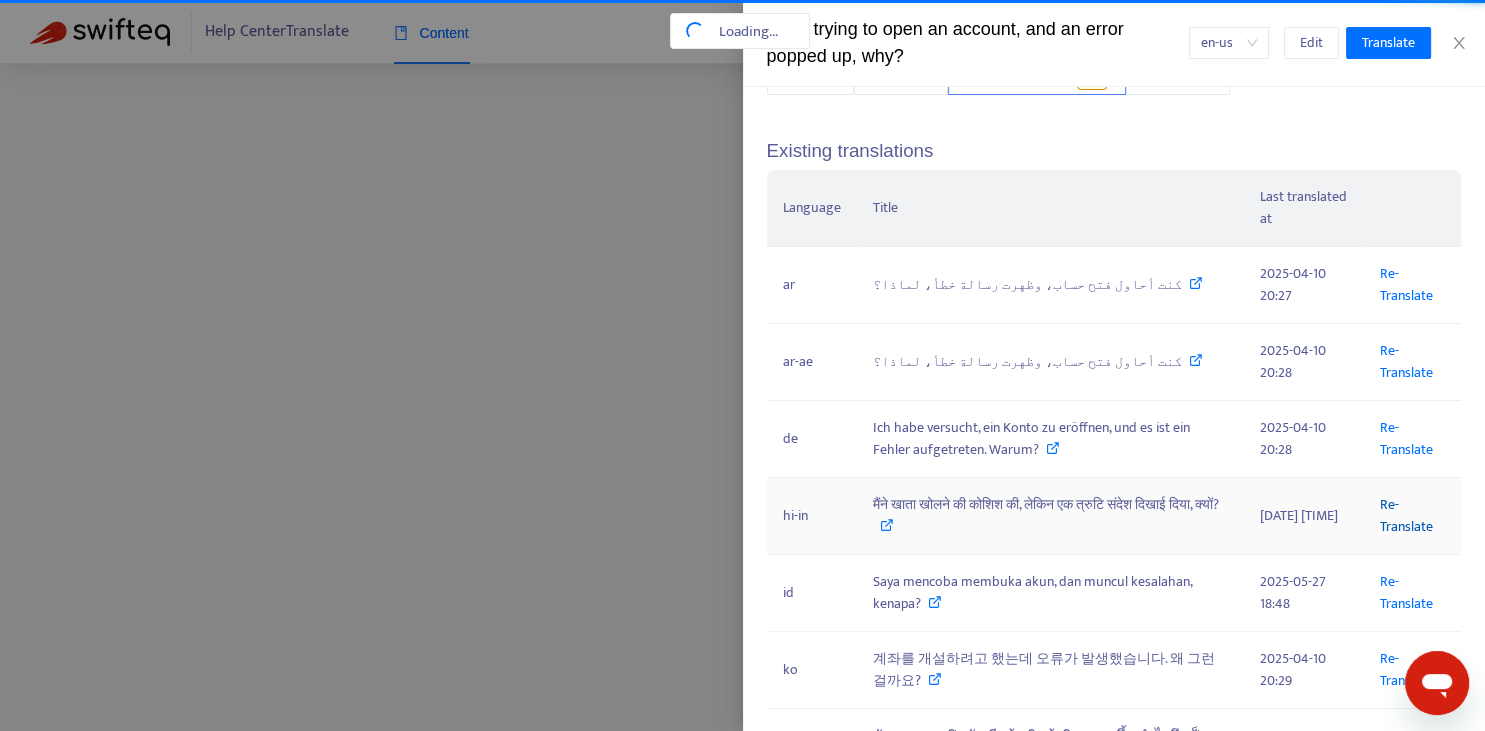 scroll, scrollTop: 2, scrollLeft: 0, axis: vertical 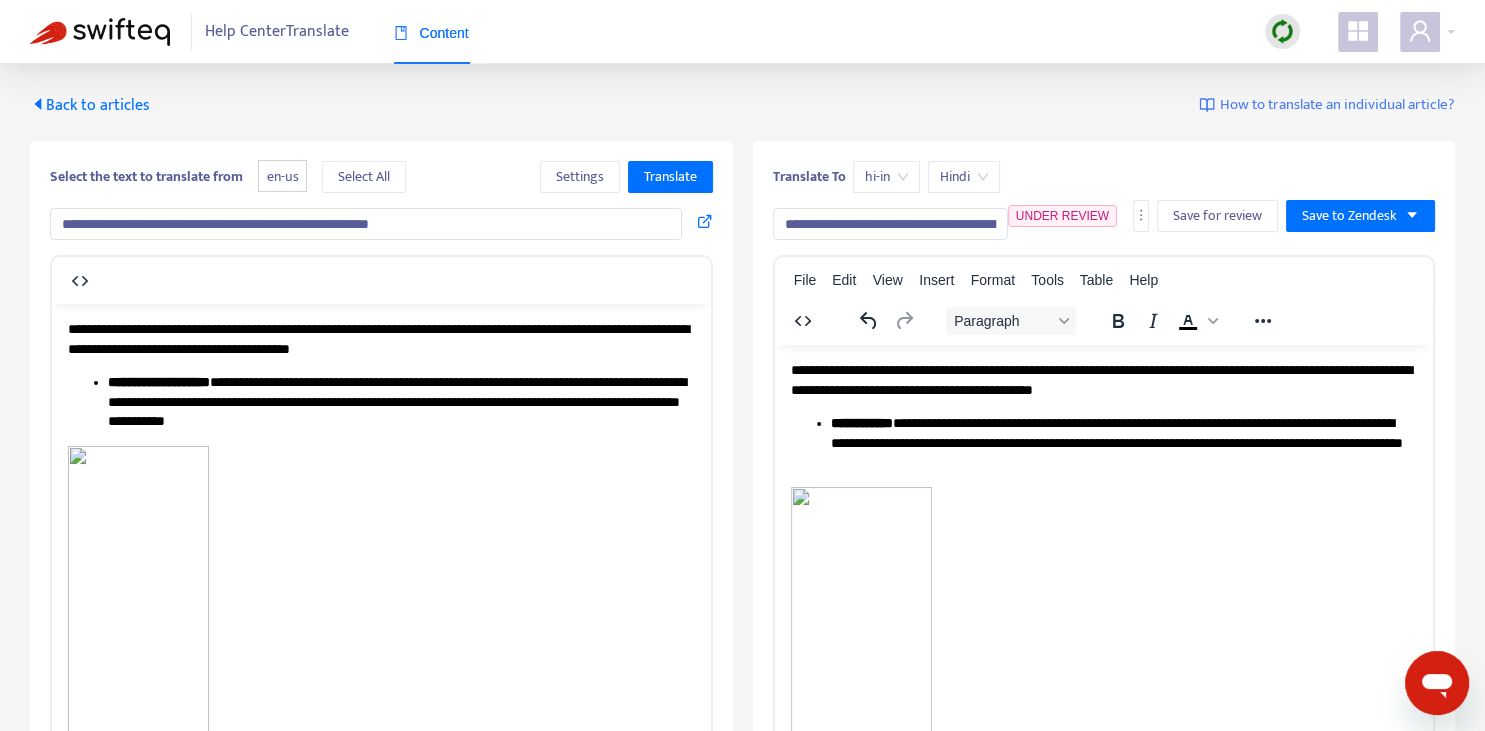 click on "**********" at bounding box center [890, 224] 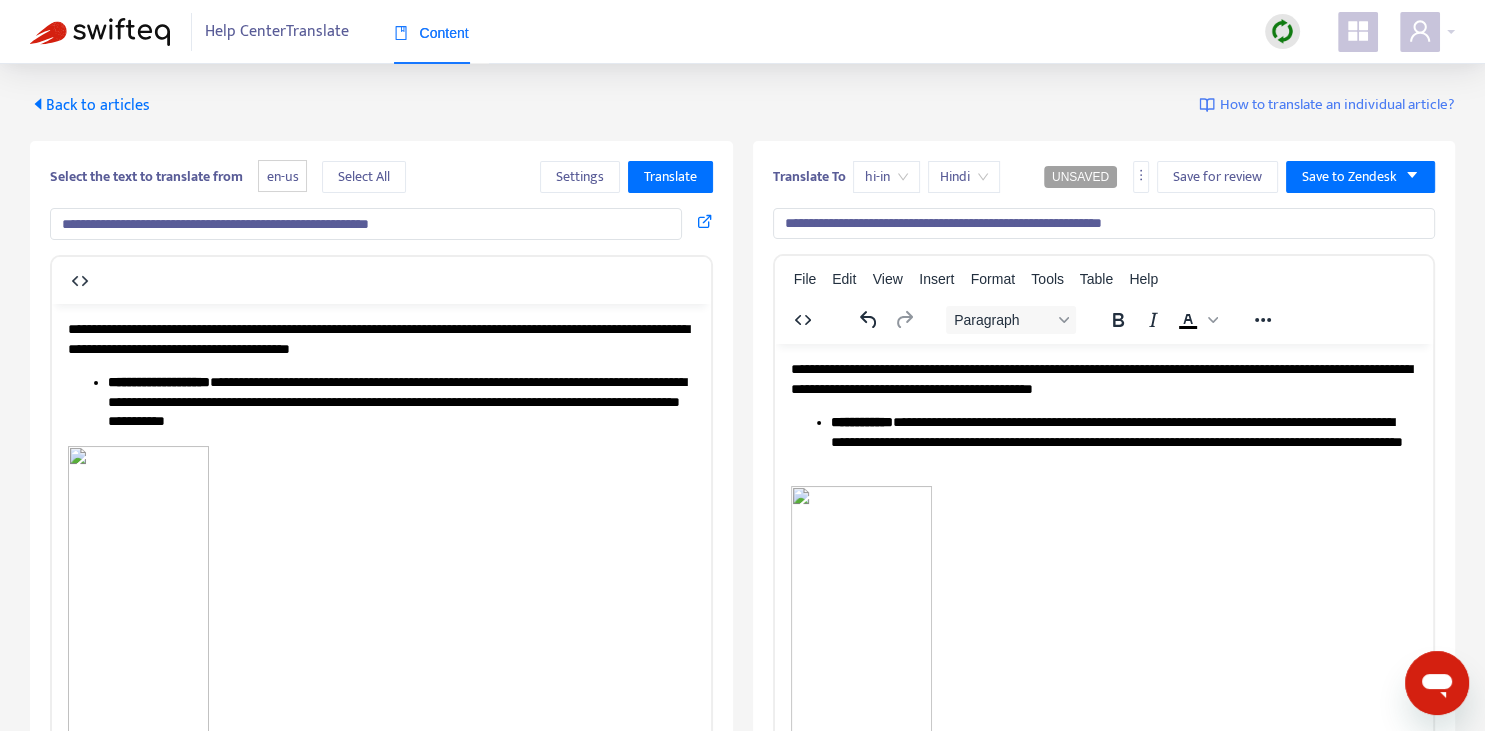 scroll, scrollTop: 0, scrollLeft: 0, axis: both 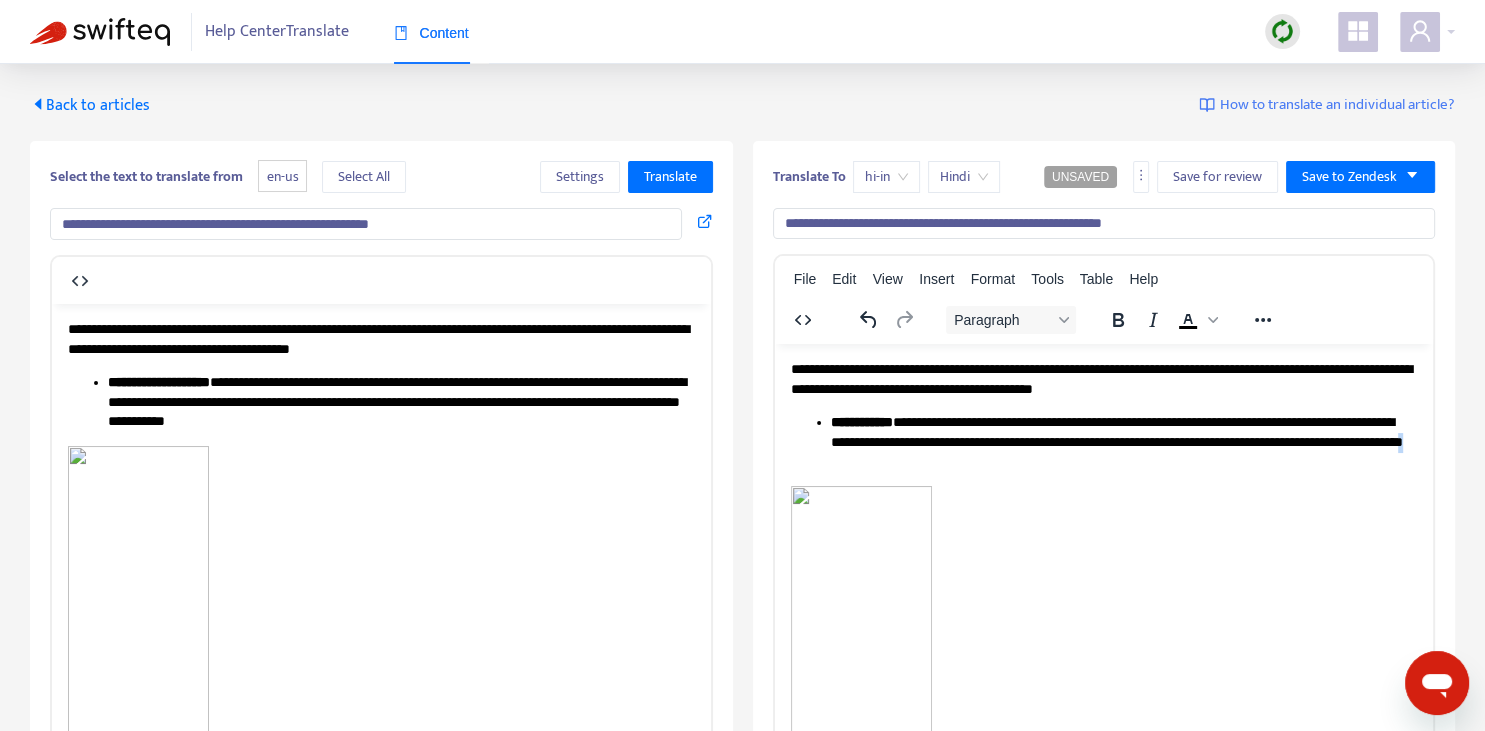 click on "**********" at bounding box center [1123, 442] 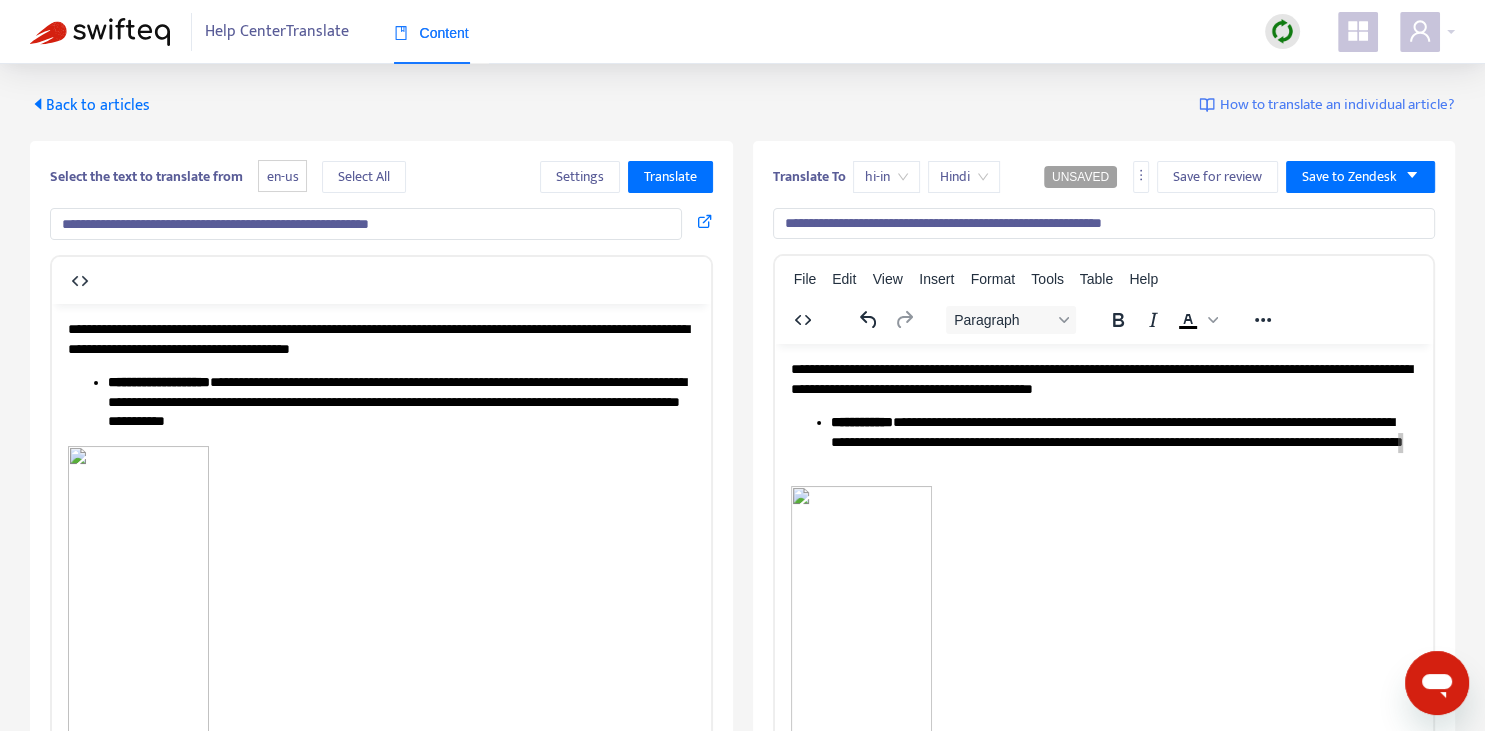 click on "**********" at bounding box center [1104, 224] 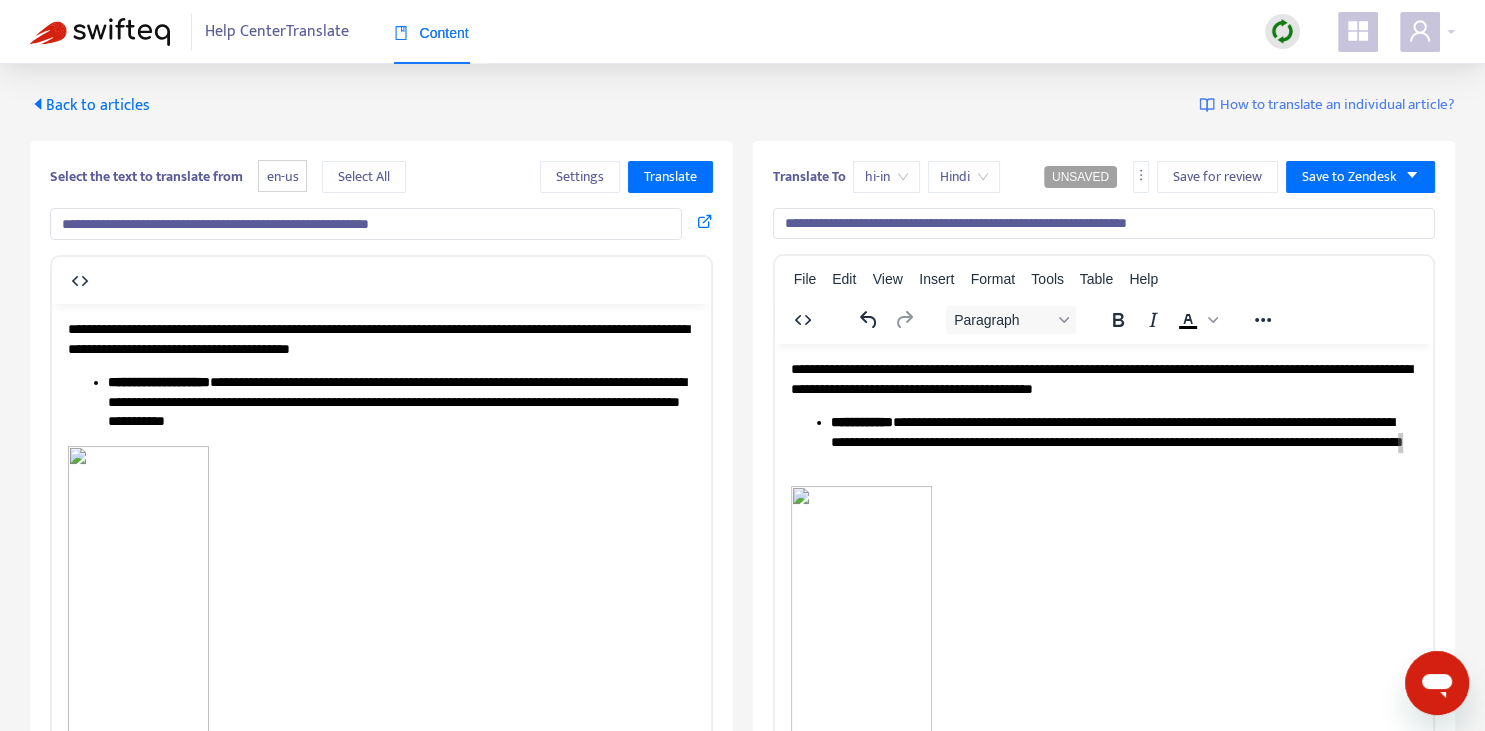 type on "**********" 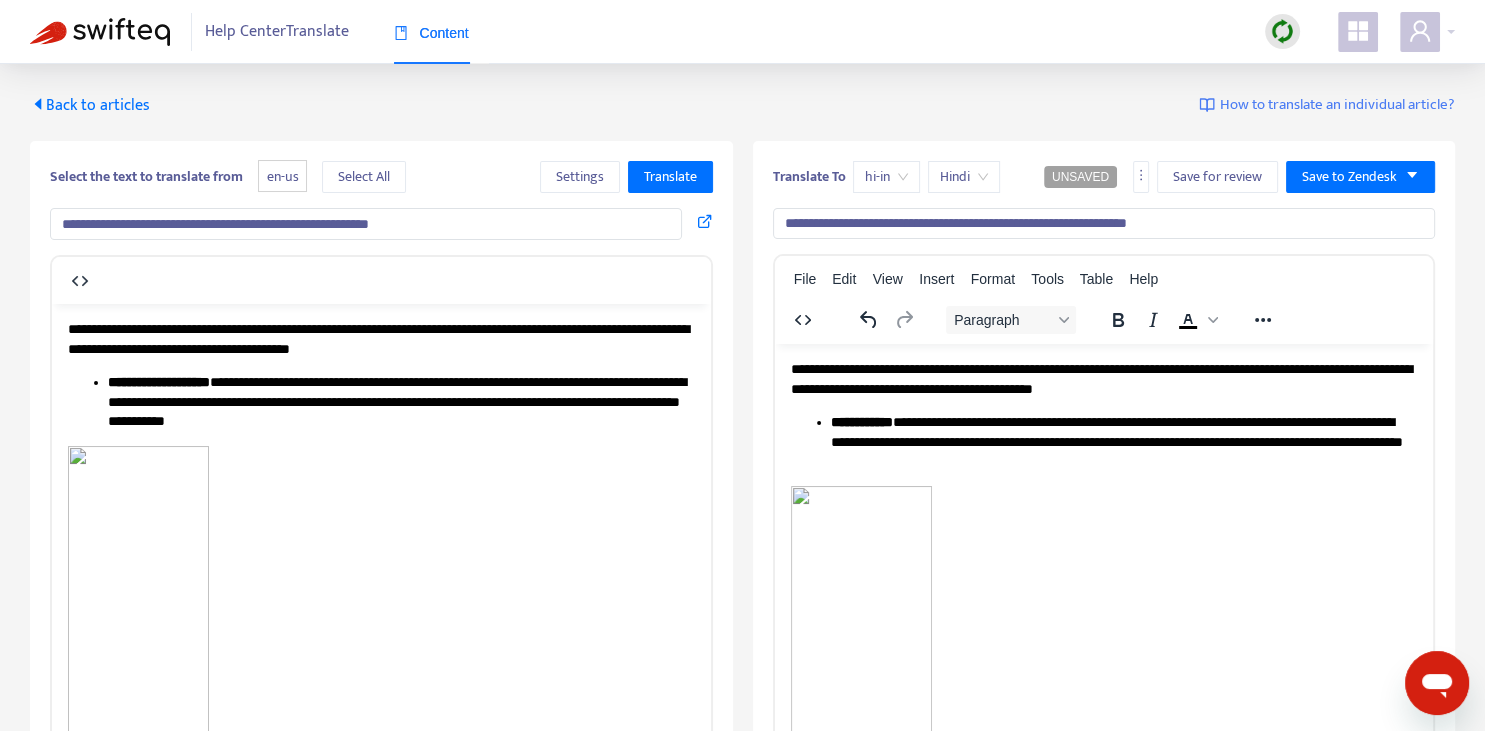 click on "**********" at bounding box center [1103, 965] 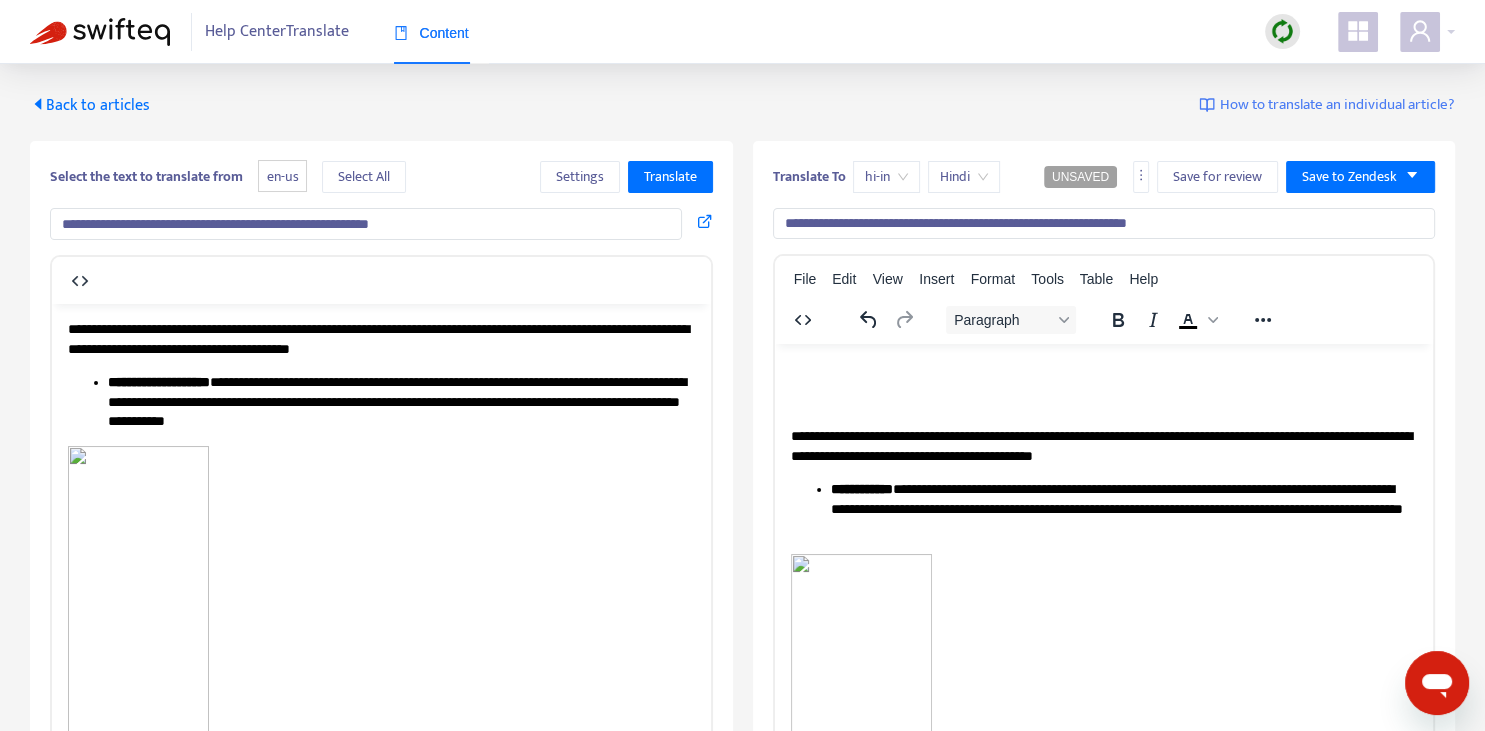 type 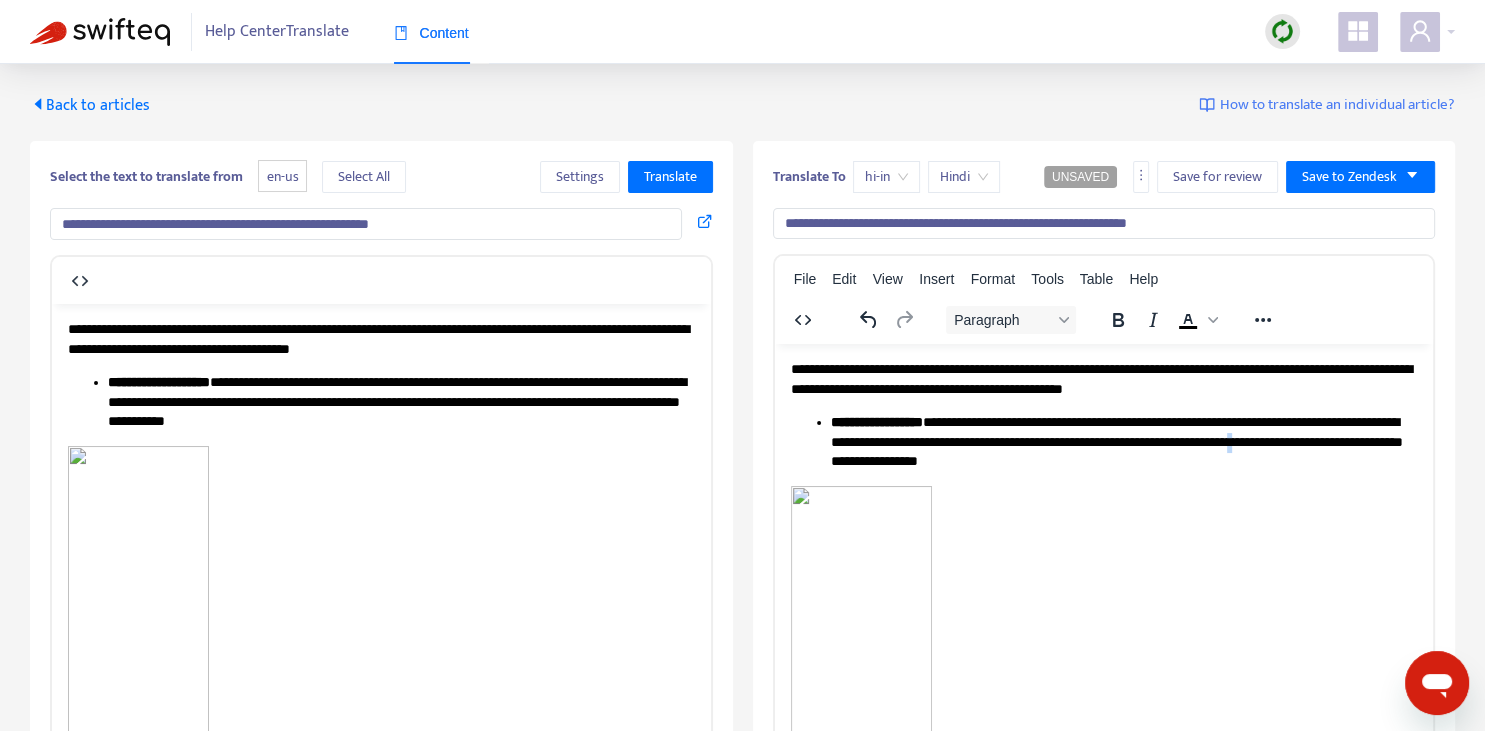copy on "*" 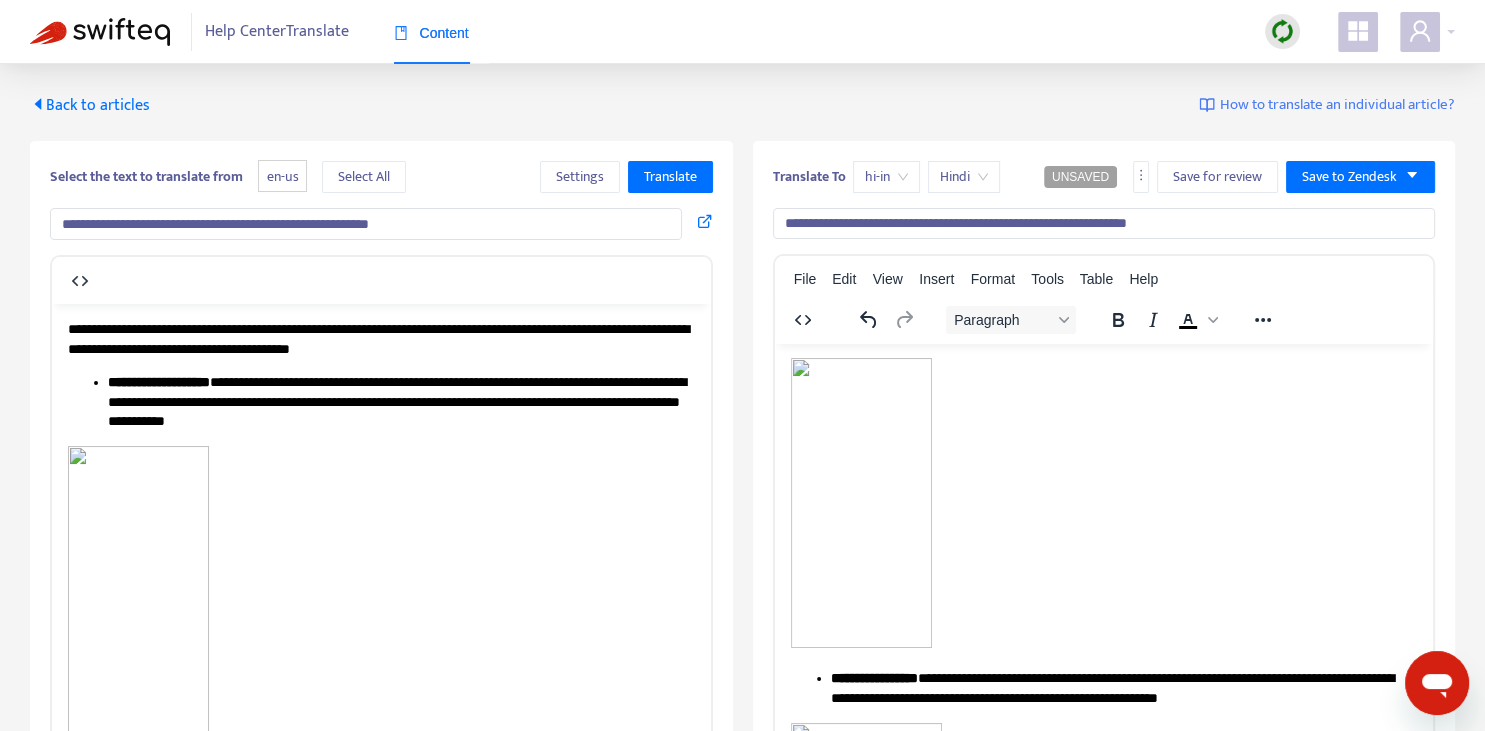 scroll, scrollTop: 0, scrollLeft: 0, axis: both 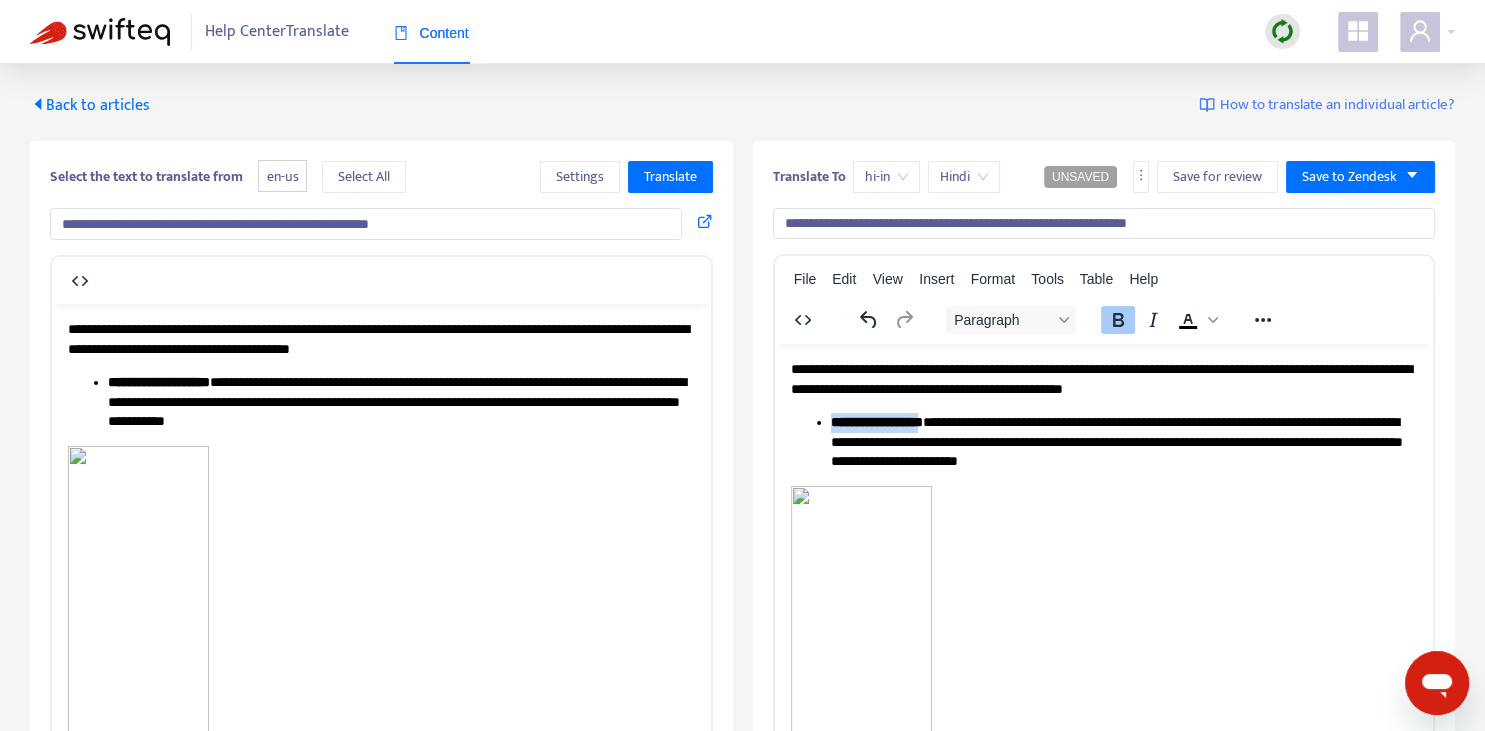 drag, startPoint x: 834, startPoint y: 417, endPoint x: 926, endPoint y: 418, distance: 92.00543 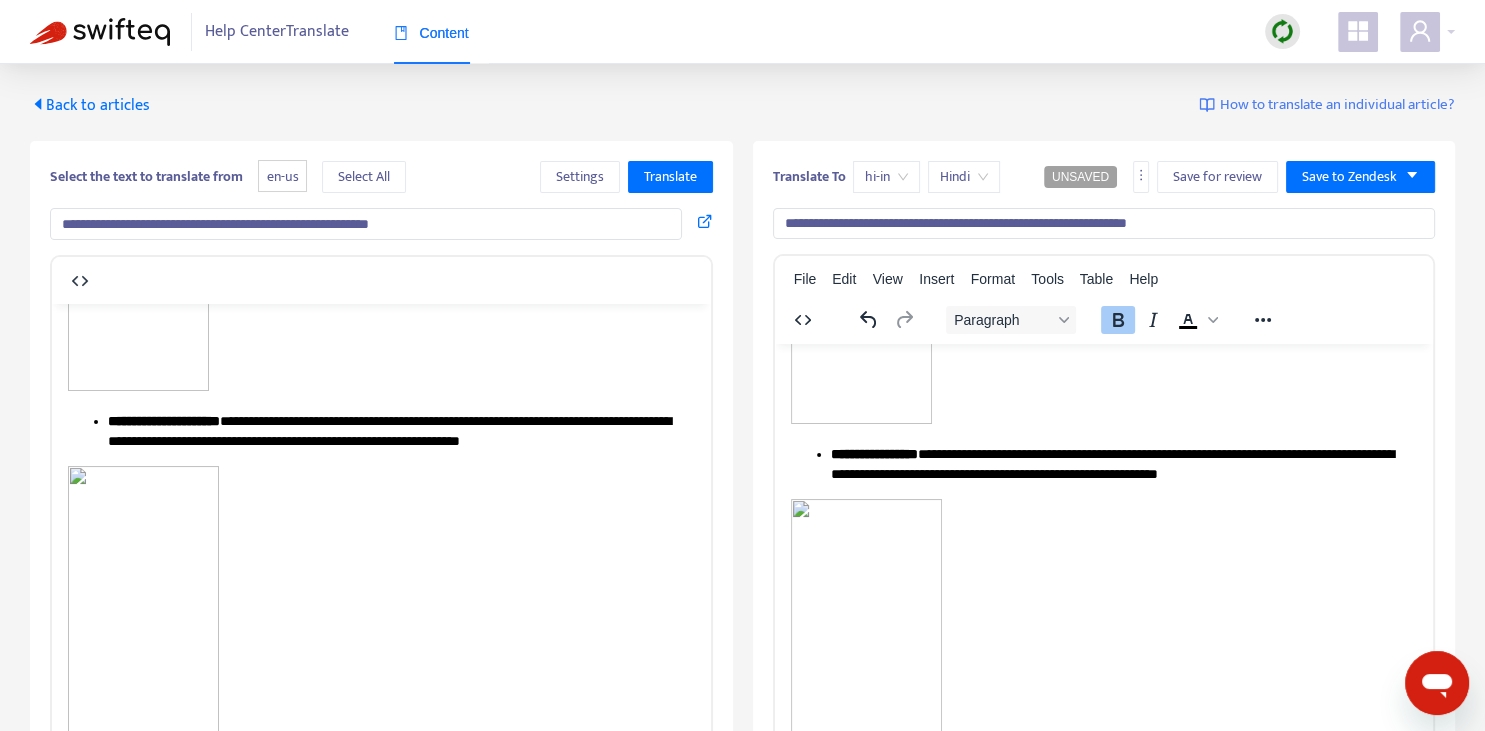 scroll, scrollTop: 422, scrollLeft: 0, axis: vertical 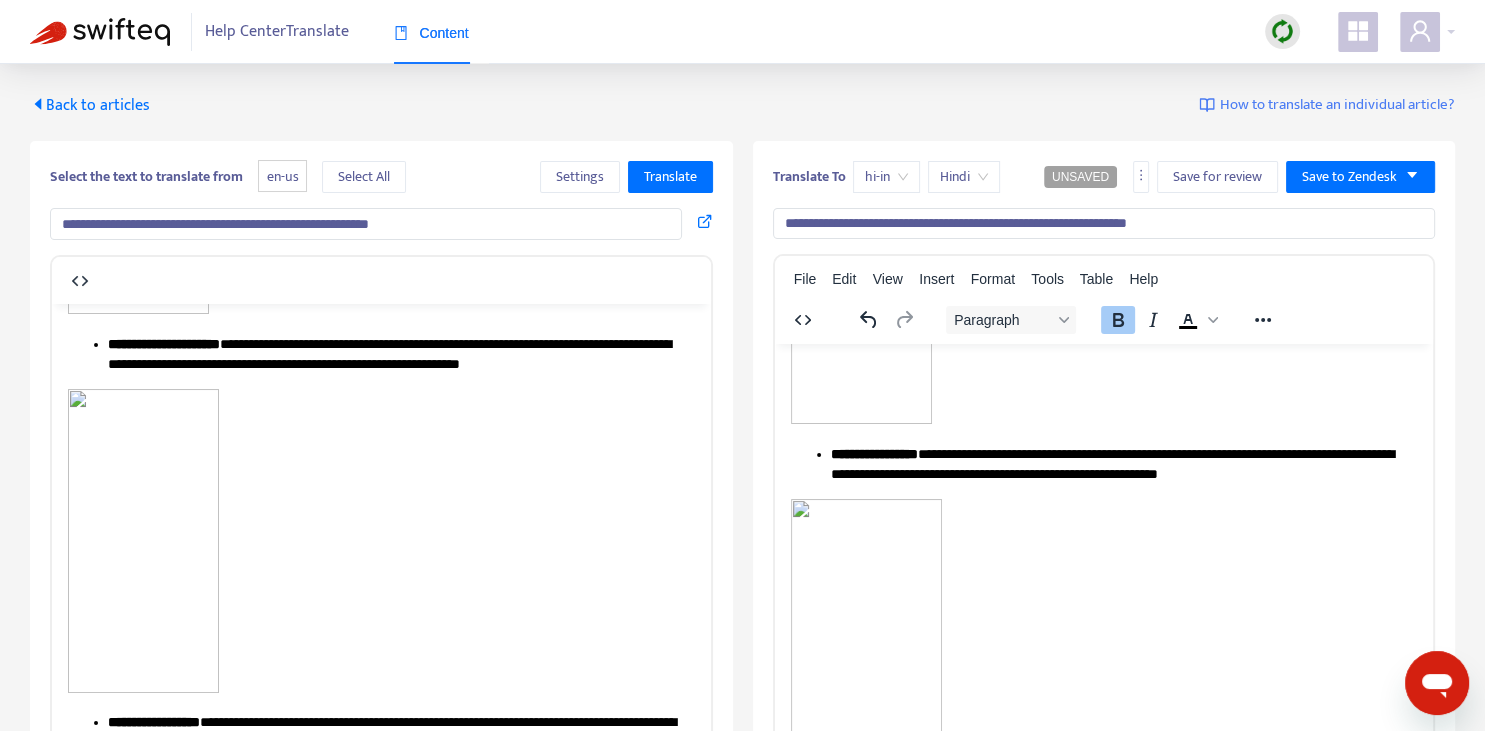 click on "**********" at bounding box center [873, 454] 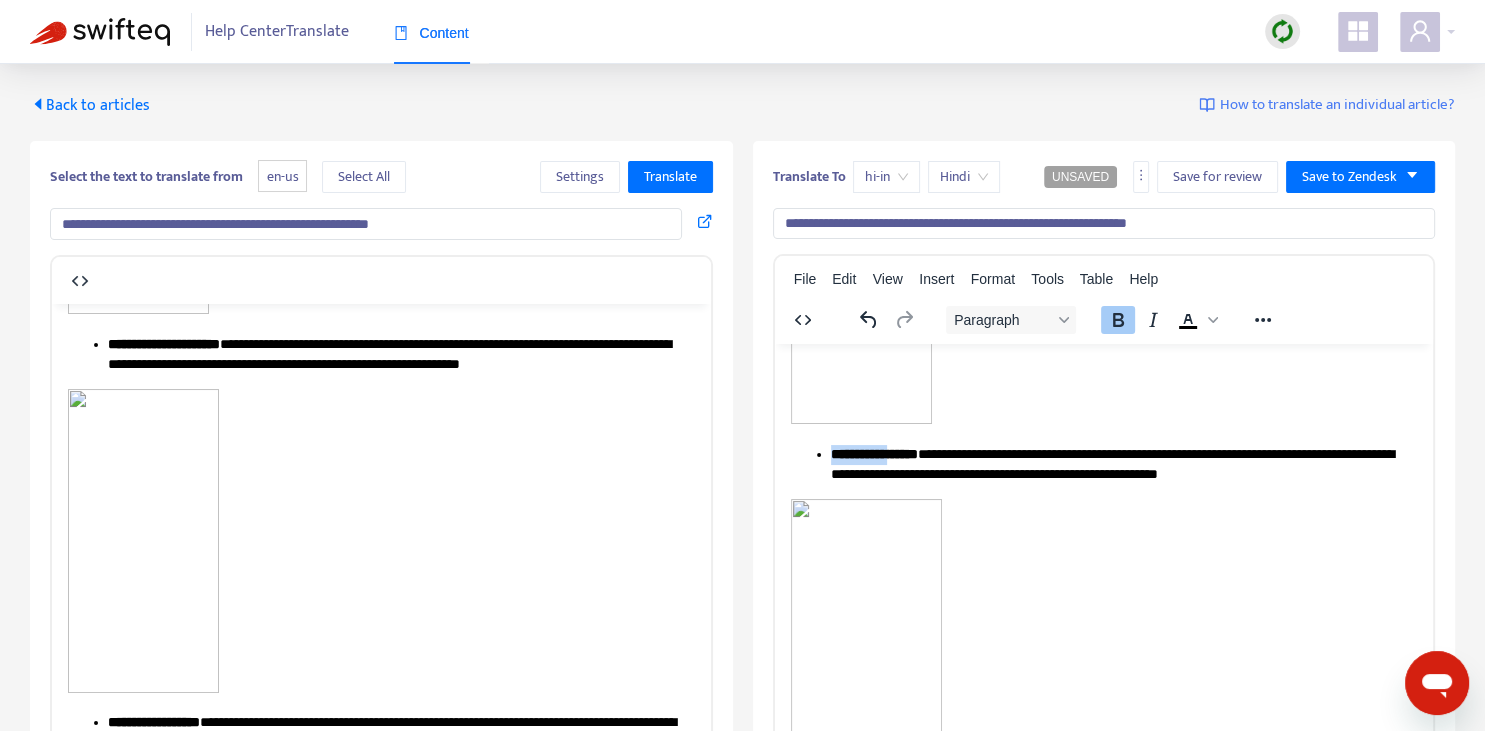 click on "**********" at bounding box center (873, 454) 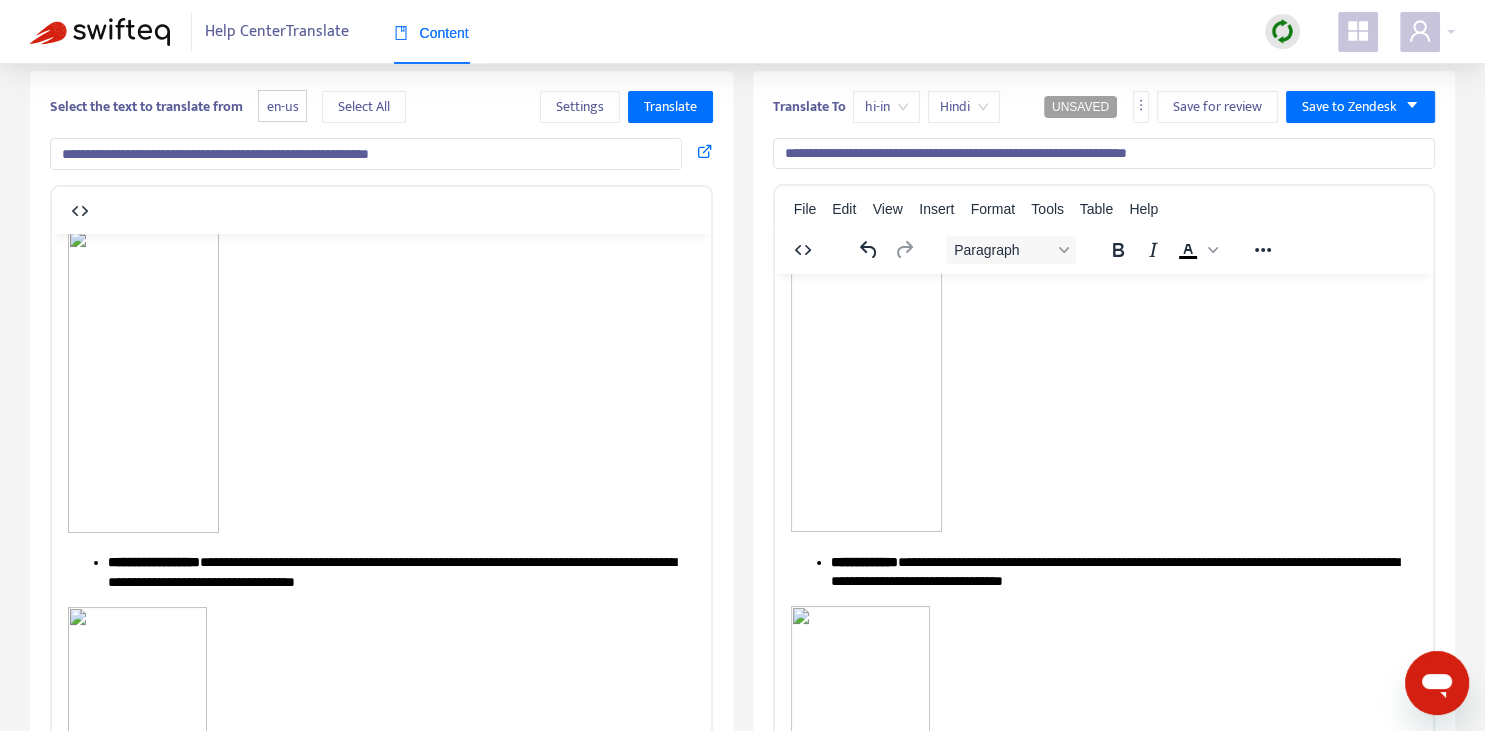 scroll, scrollTop: 572, scrollLeft: 0, axis: vertical 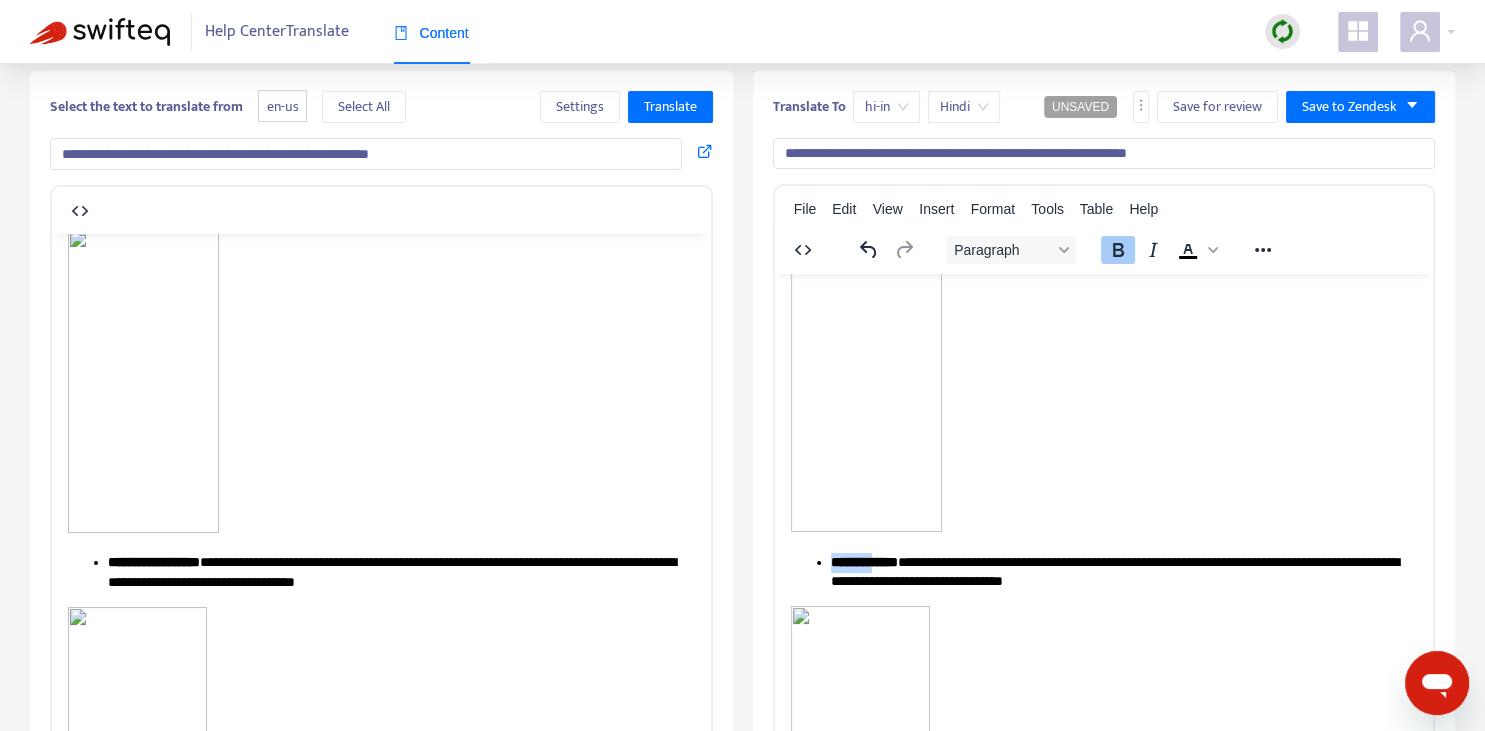 click on "**********" at bounding box center (863, 562) 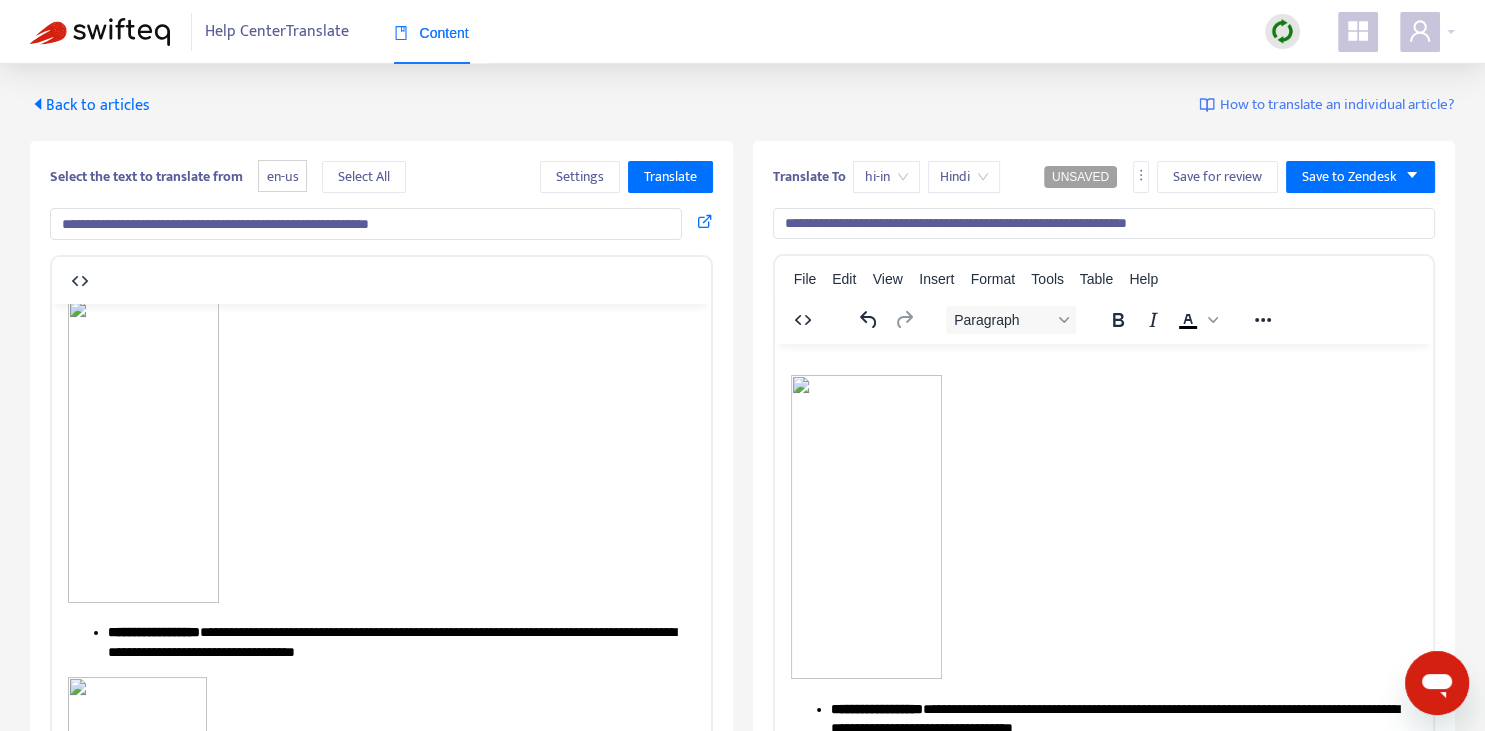 scroll, scrollTop: 422, scrollLeft: 0, axis: vertical 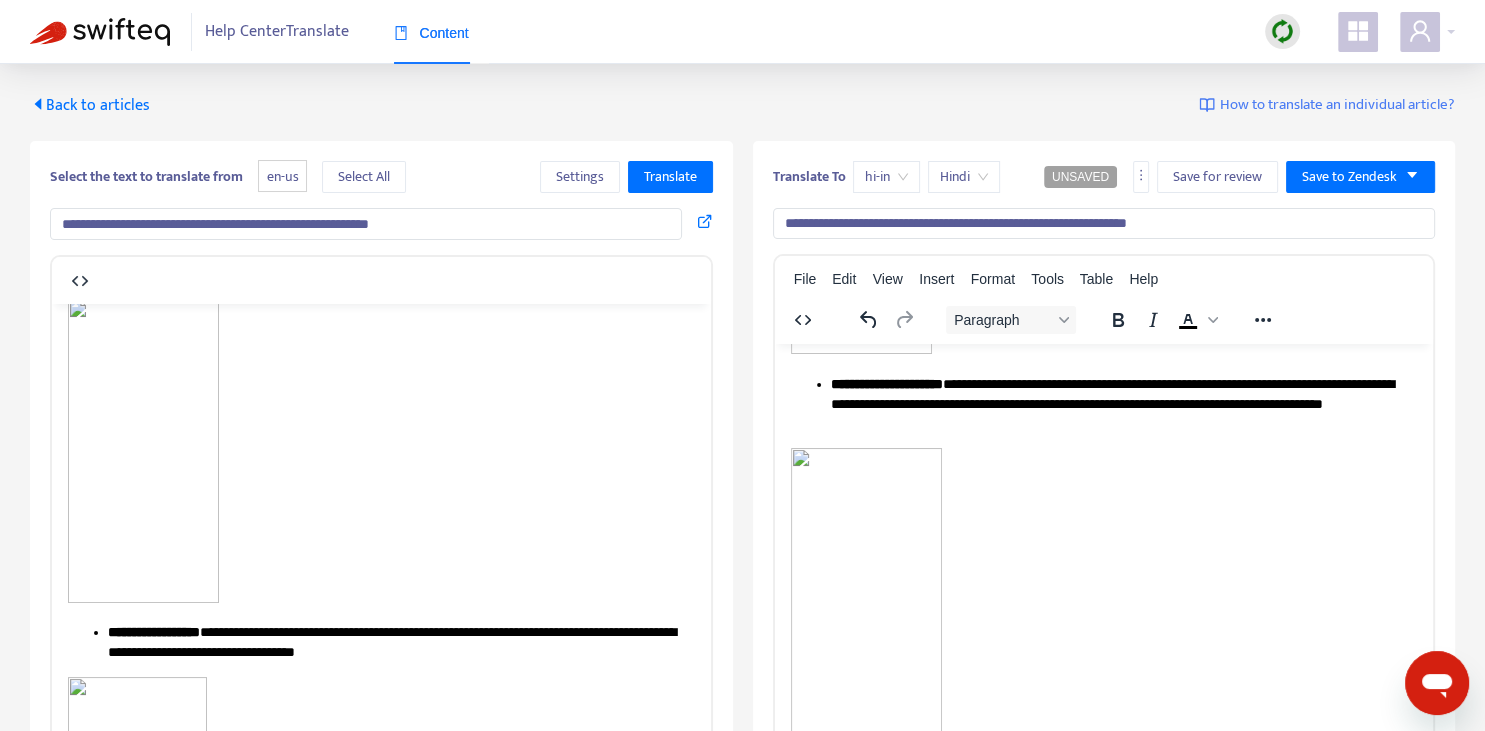 click on "**********" at bounding box center (1103, 404) 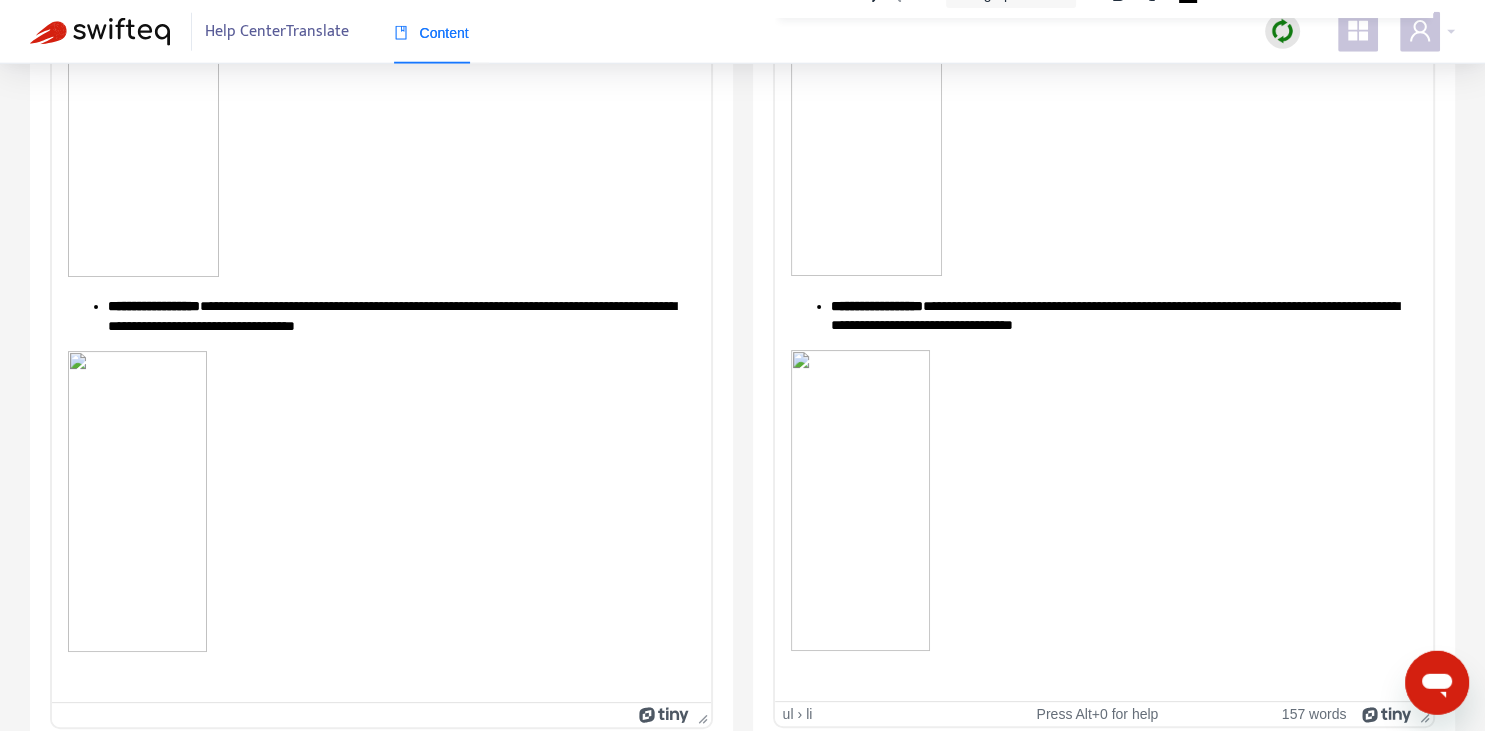 scroll, scrollTop: 343, scrollLeft: 0, axis: vertical 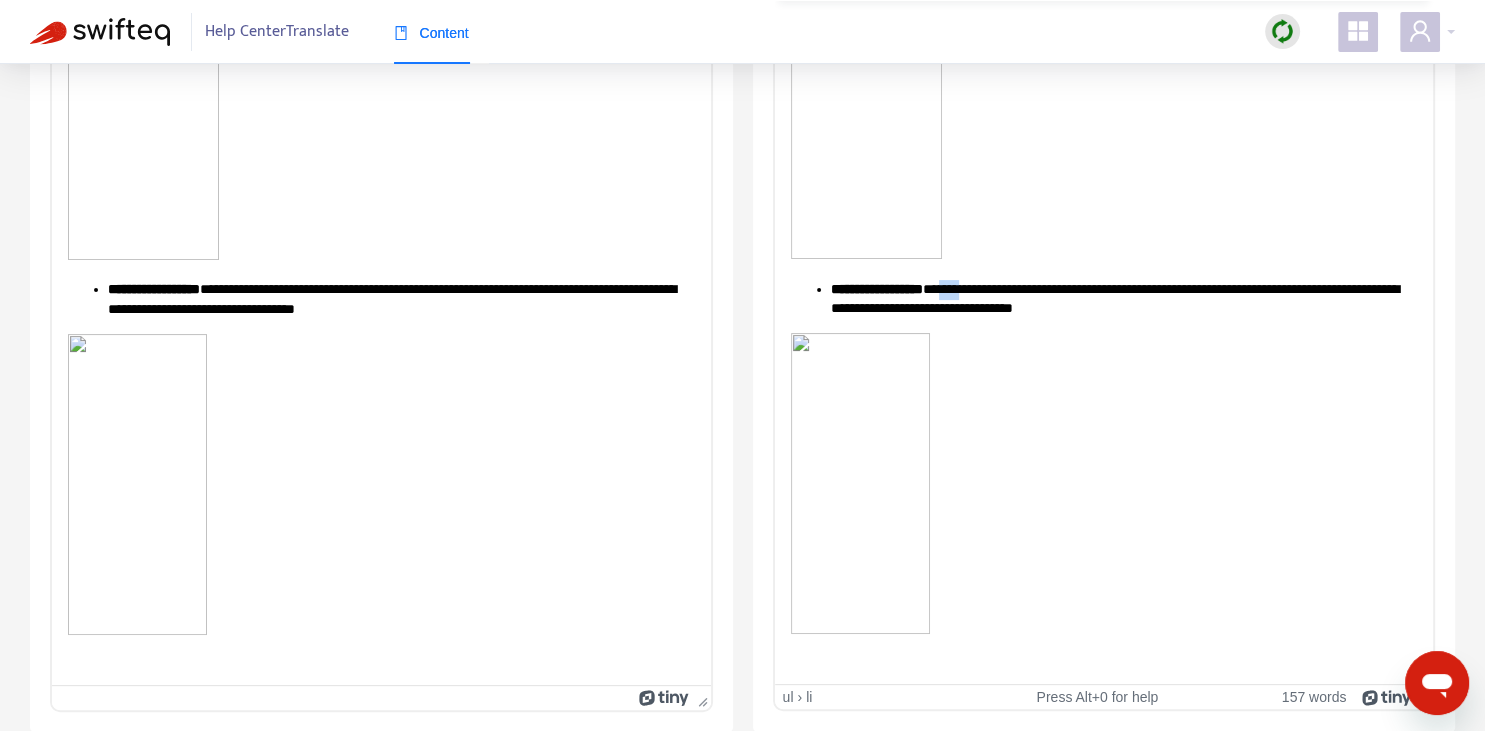 drag, startPoint x: 995, startPoint y: 295, endPoint x: 1027, endPoint y: 295, distance: 32 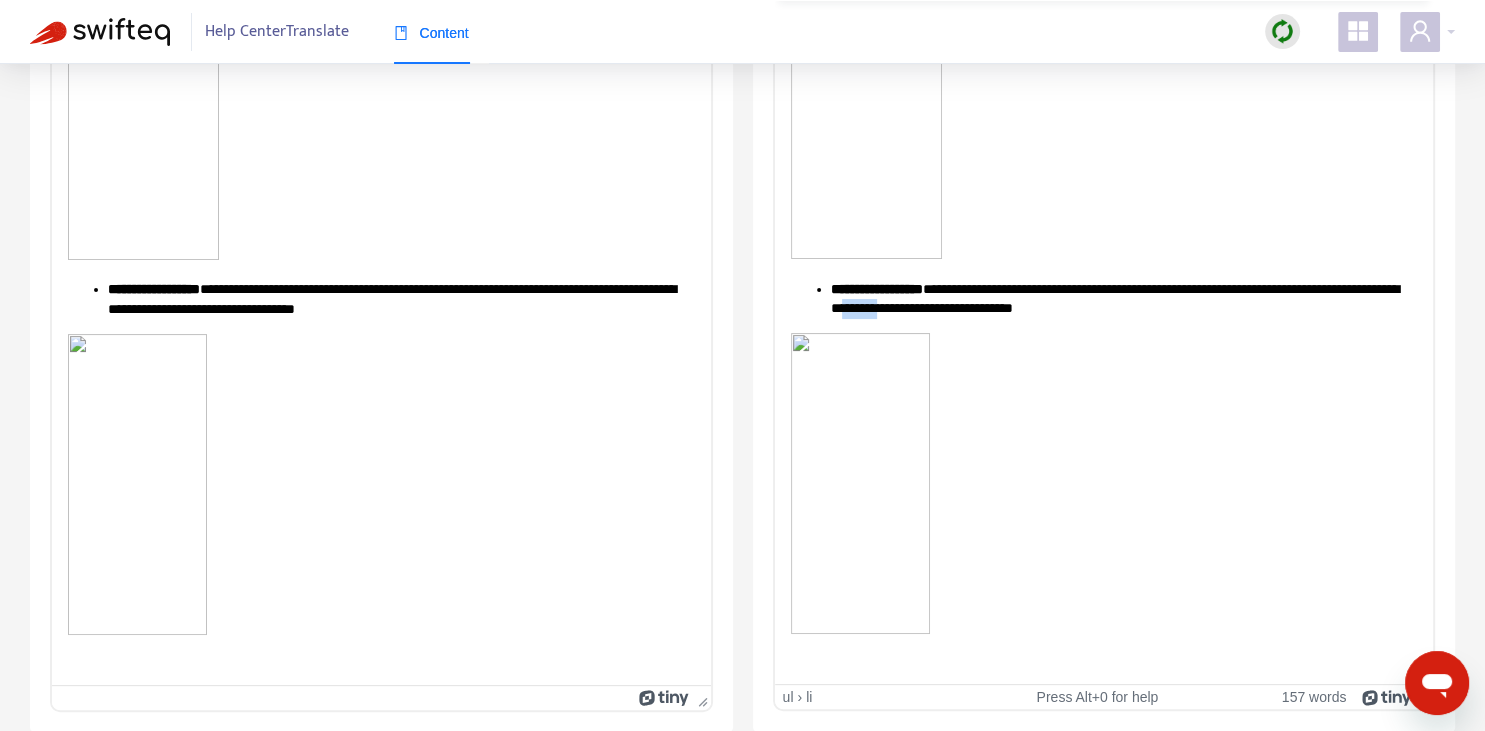 drag, startPoint x: 990, startPoint y: 300, endPoint x: 1035, endPoint y: 300, distance: 45 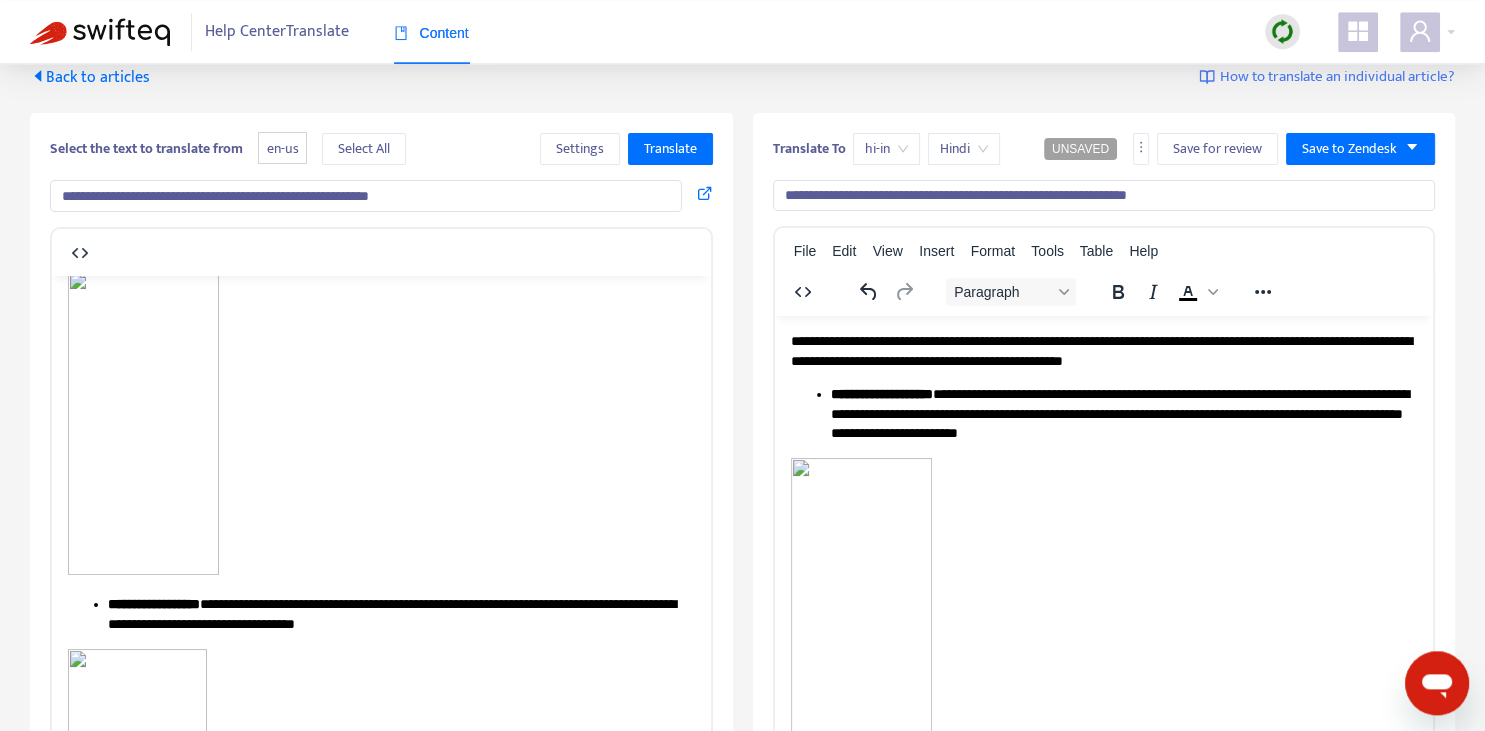 scroll, scrollTop: 0, scrollLeft: 0, axis: both 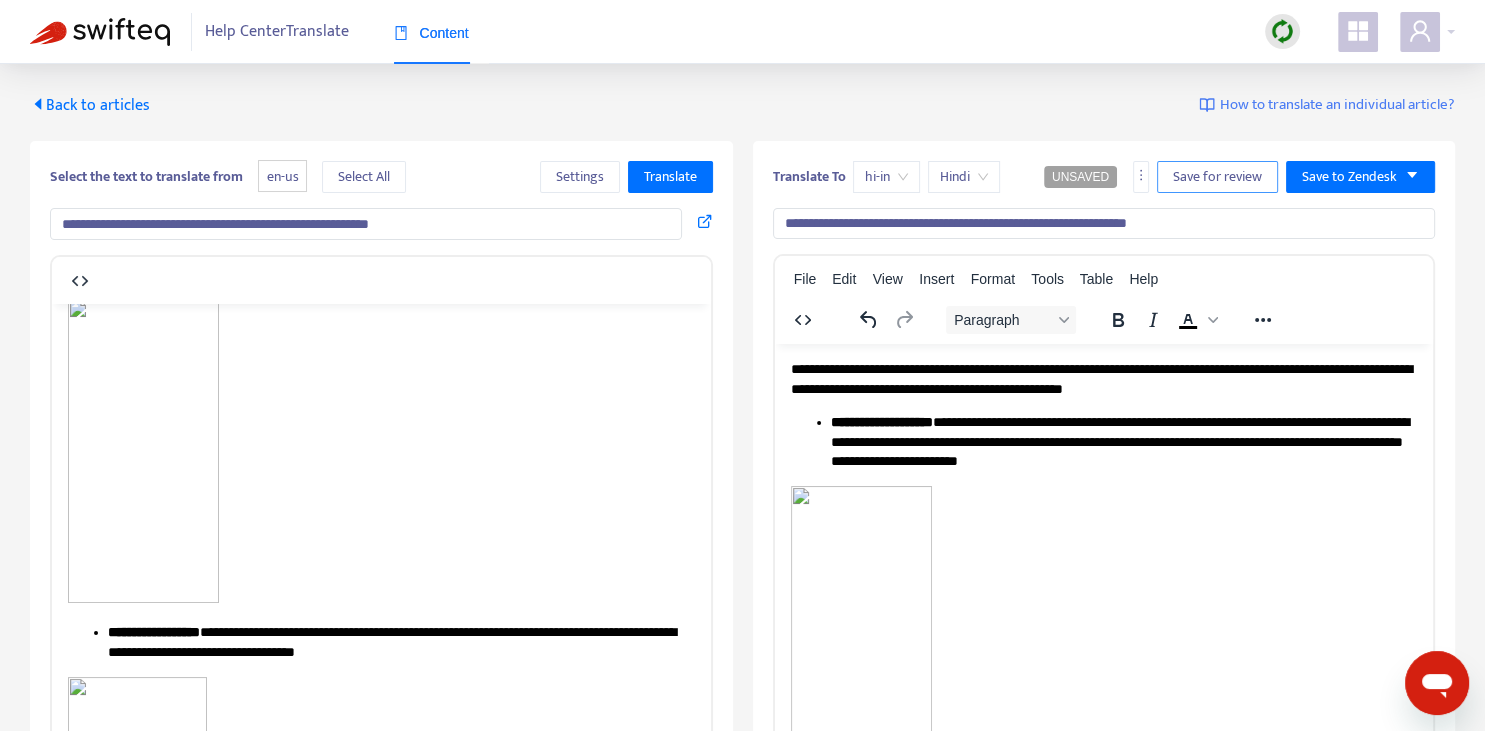 click on "**********" at bounding box center [1104, 608] 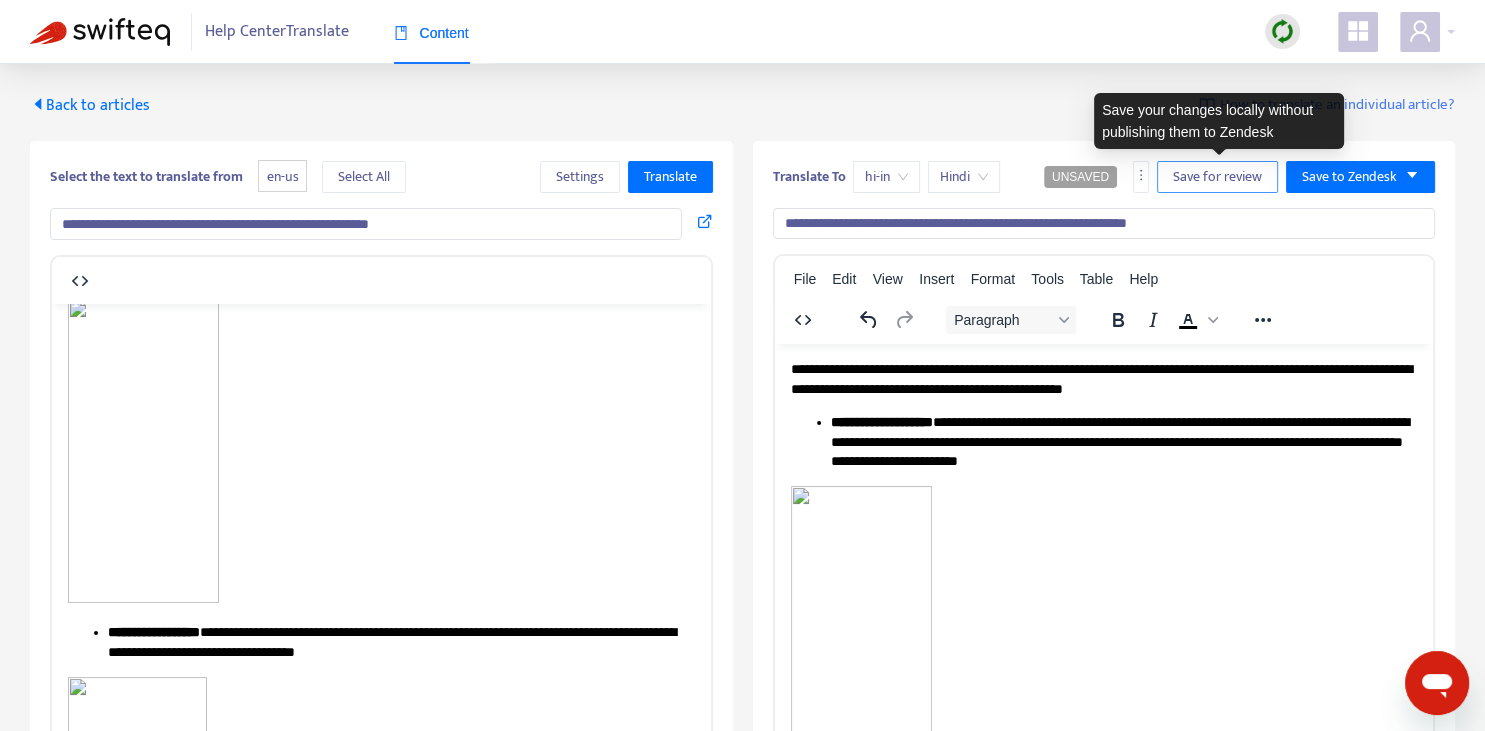 click on "Save for review" at bounding box center [1217, 177] 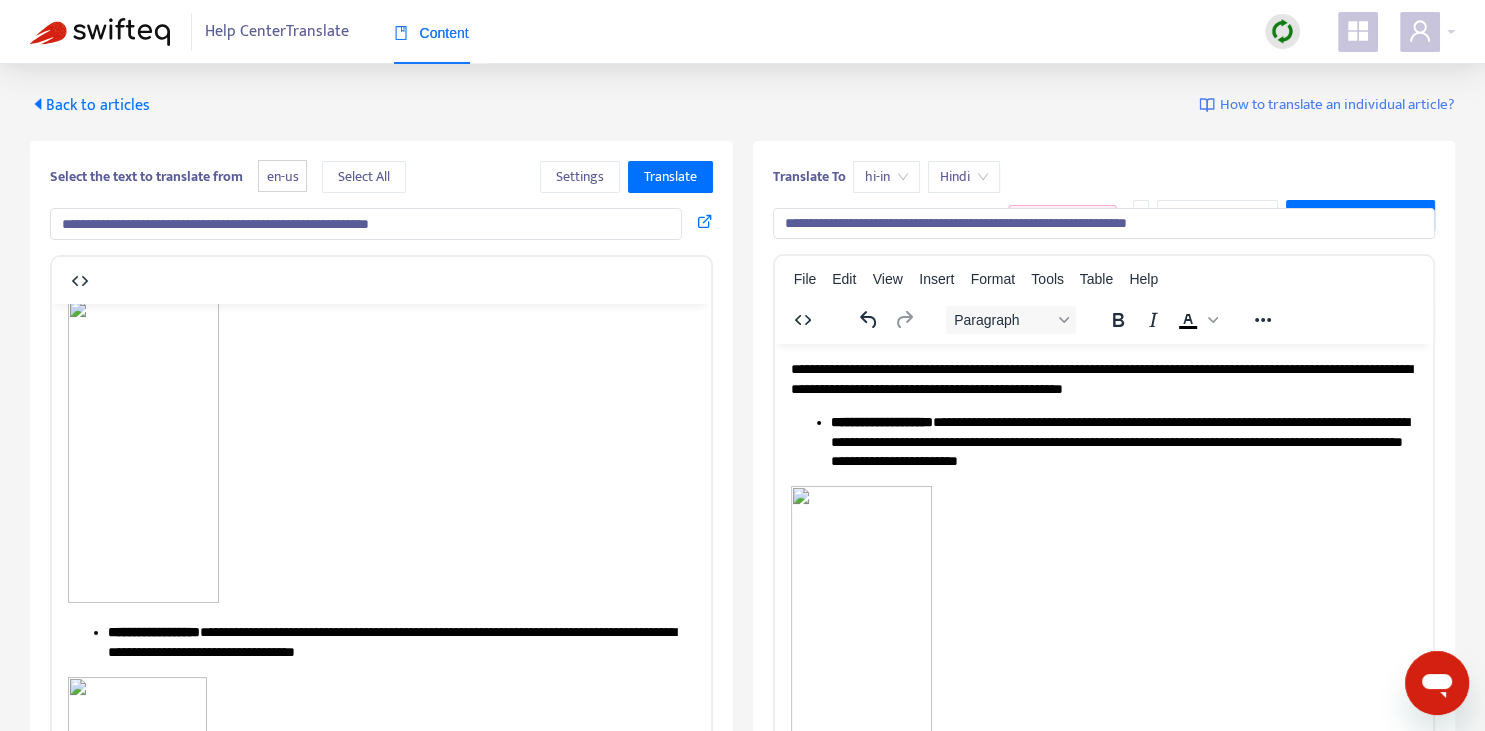 click on "Back to articles" at bounding box center (90, 105) 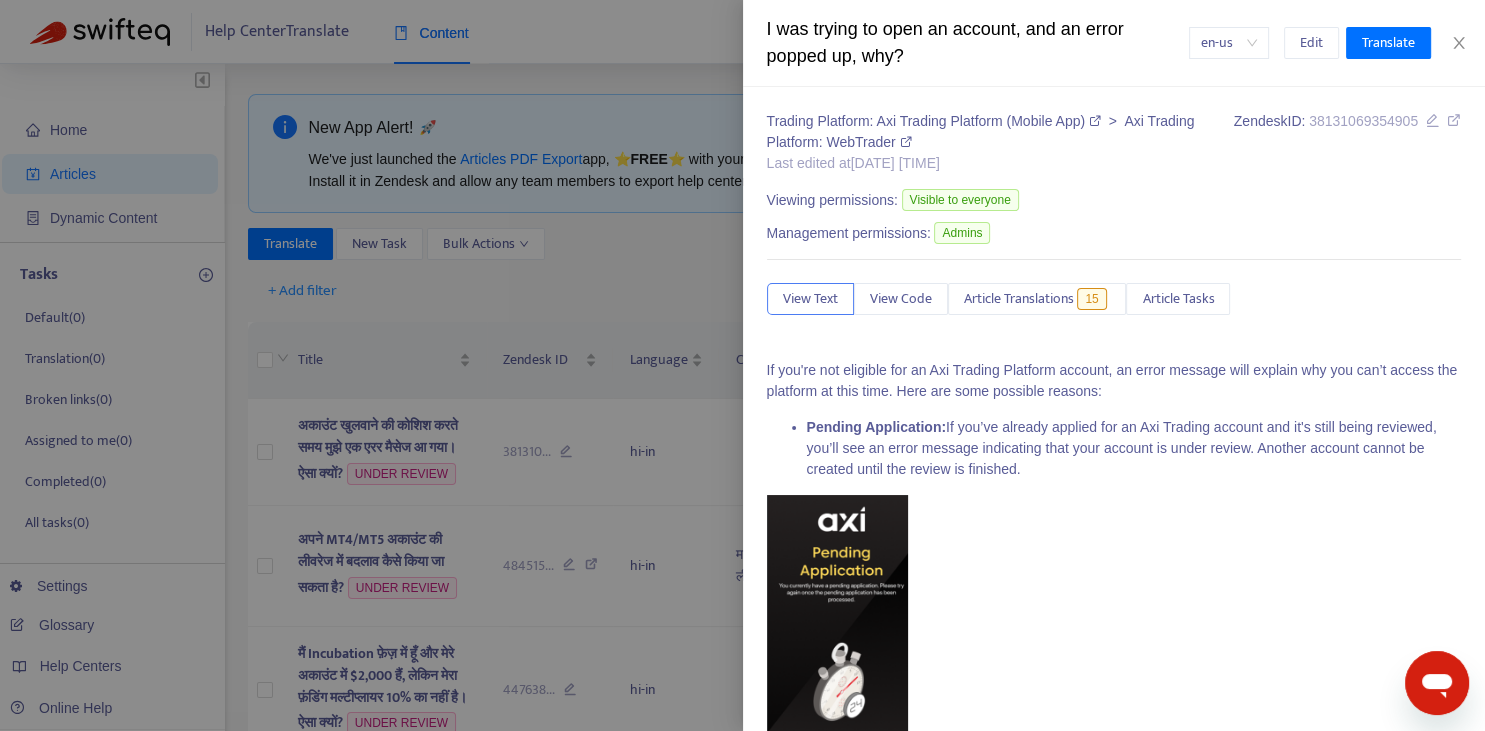 click at bounding box center [742, 365] 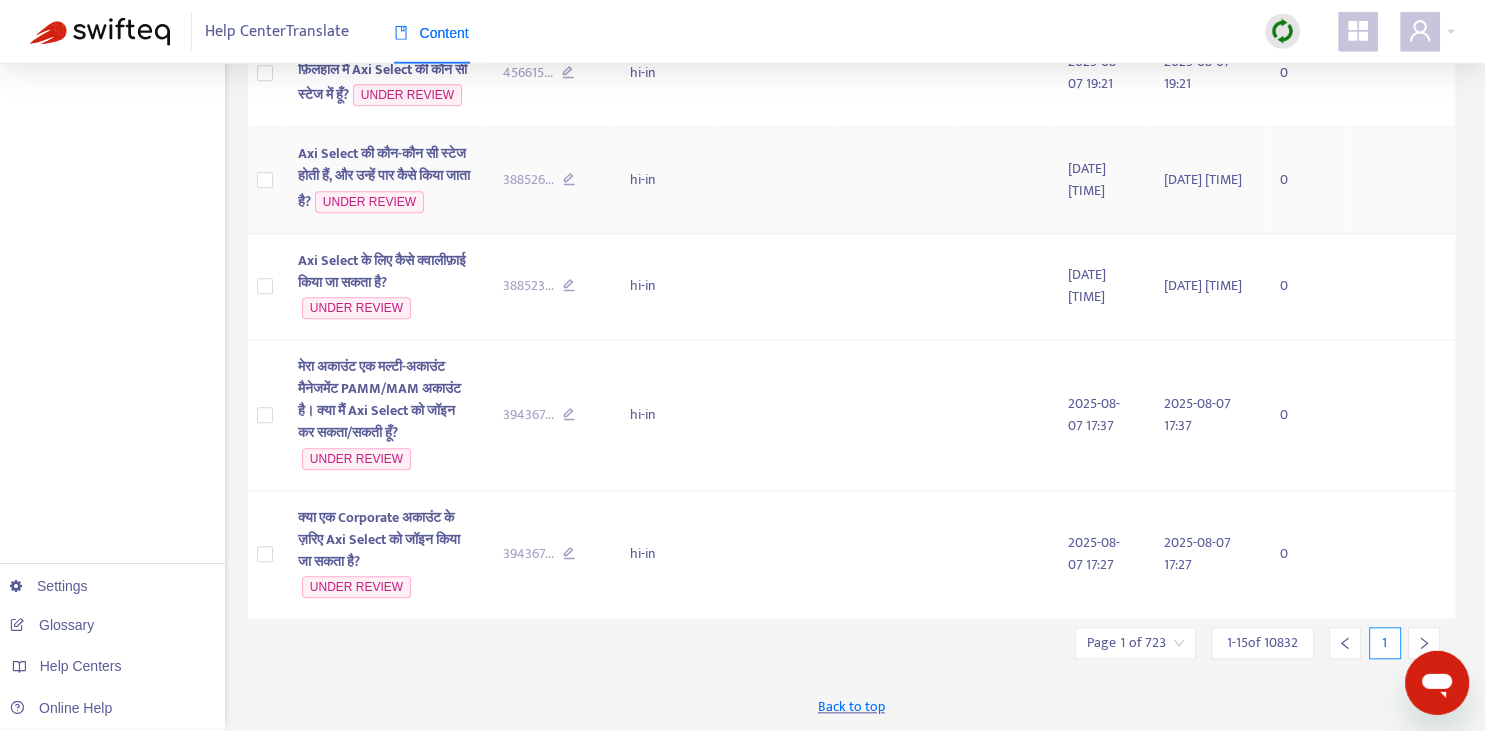 scroll, scrollTop: 1910, scrollLeft: 0, axis: vertical 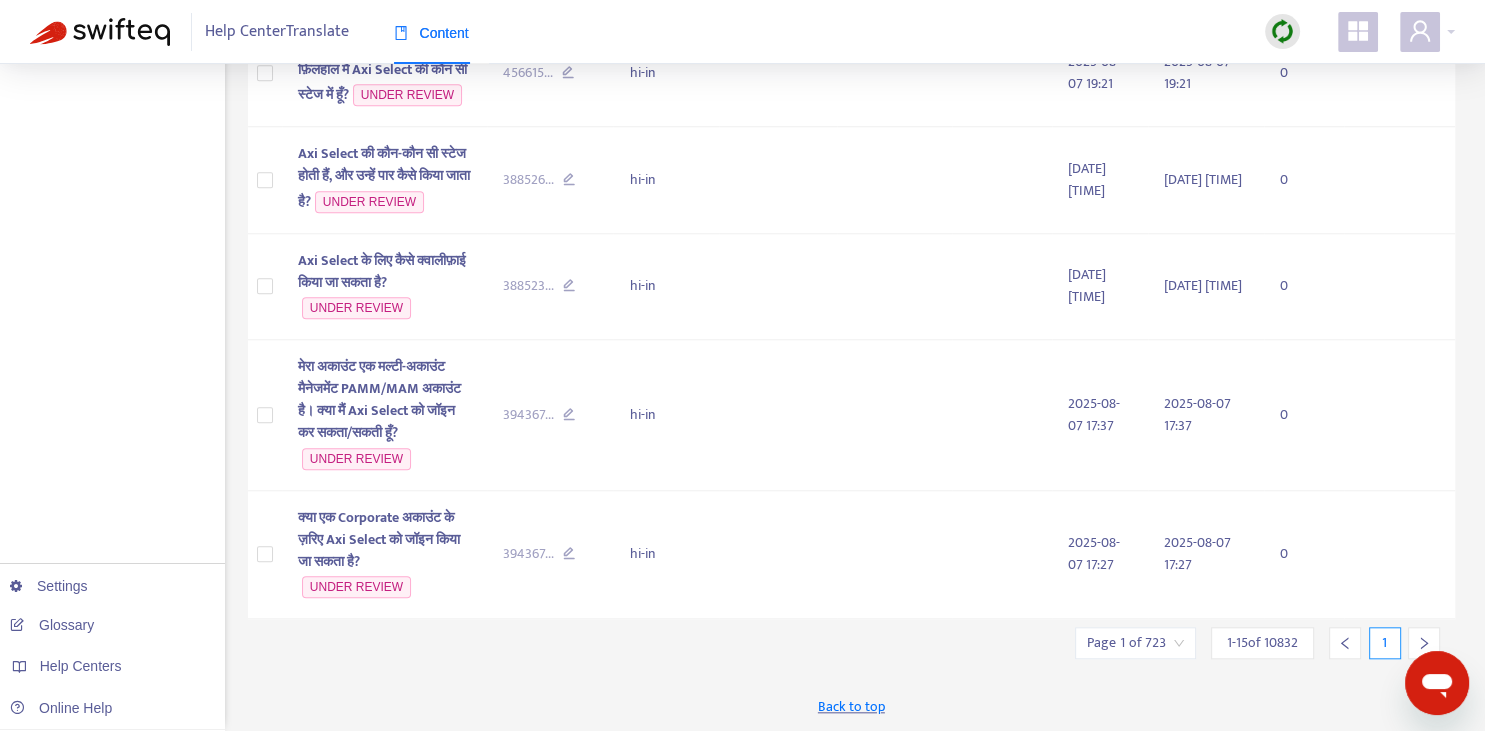 click at bounding box center [1424, 643] 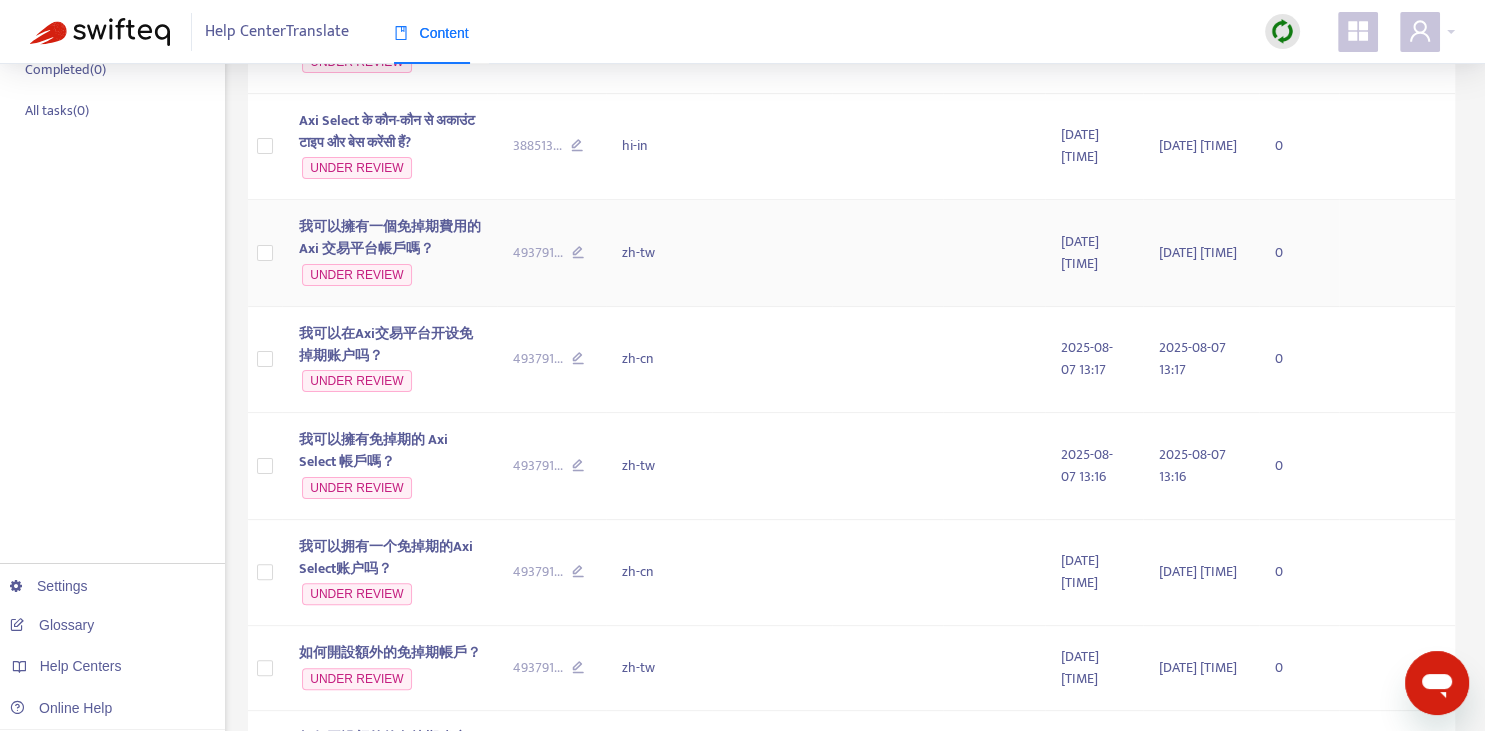 scroll, scrollTop: 0, scrollLeft: 0, axis: both 